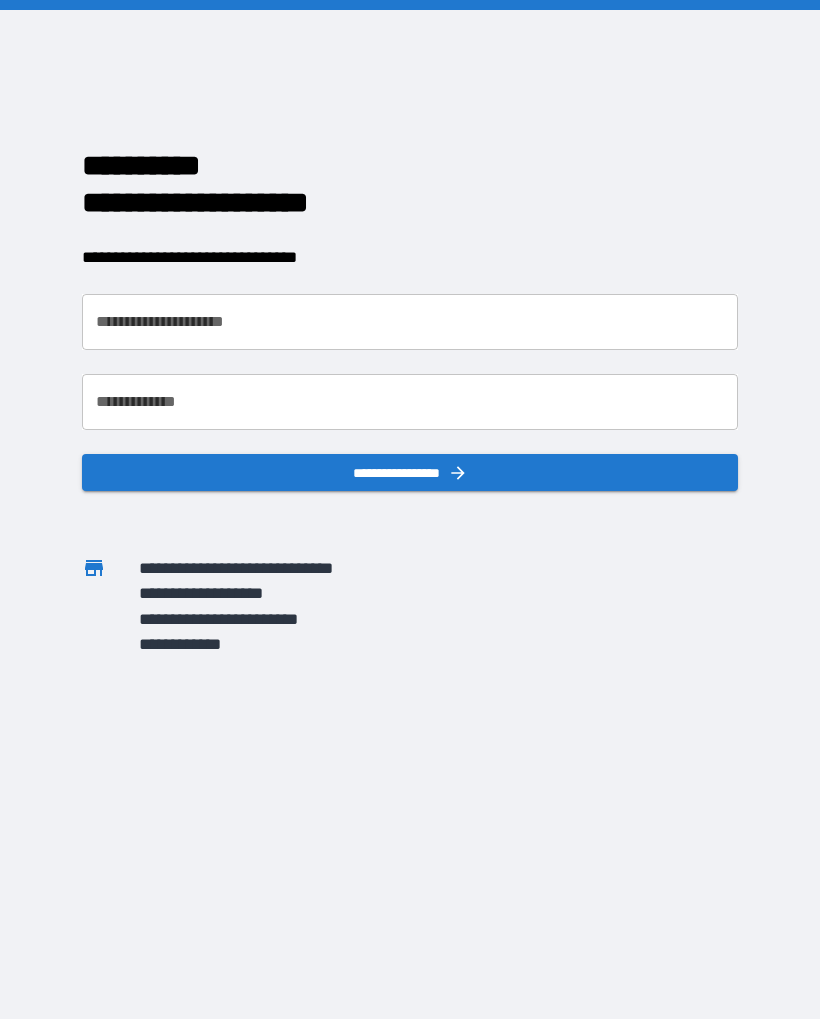 scroll, scrollTop: 0, scrollLeft: 0, axis: both 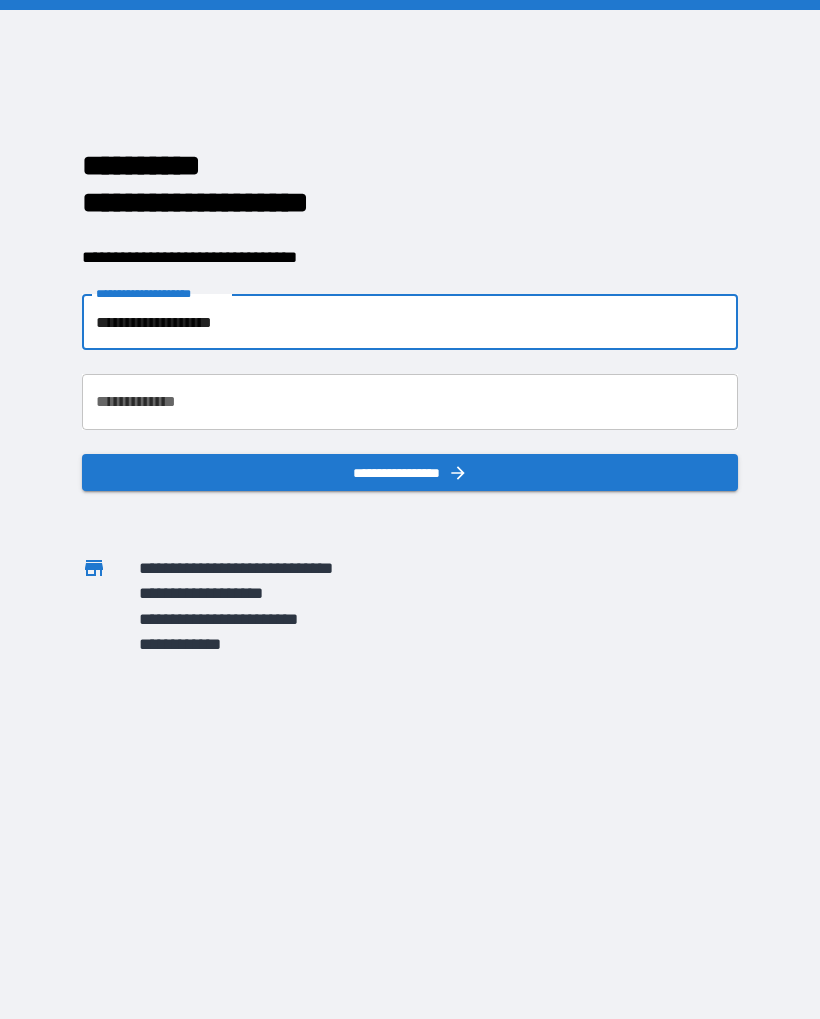 type on "**********" 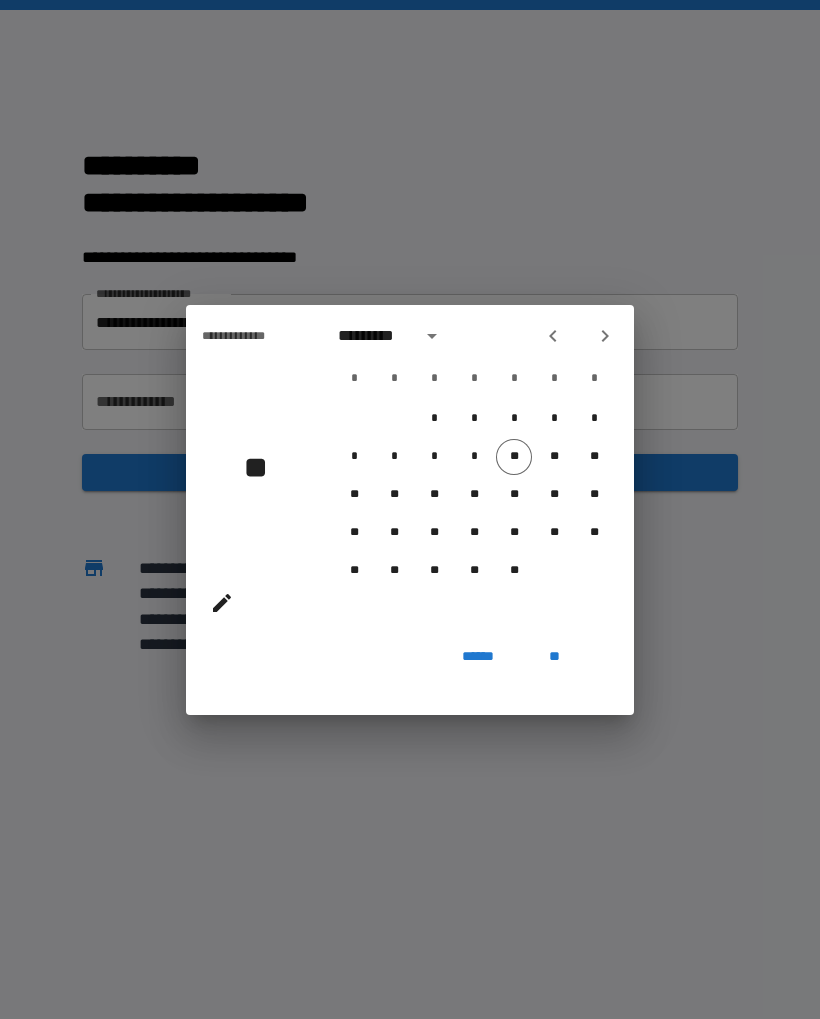 click 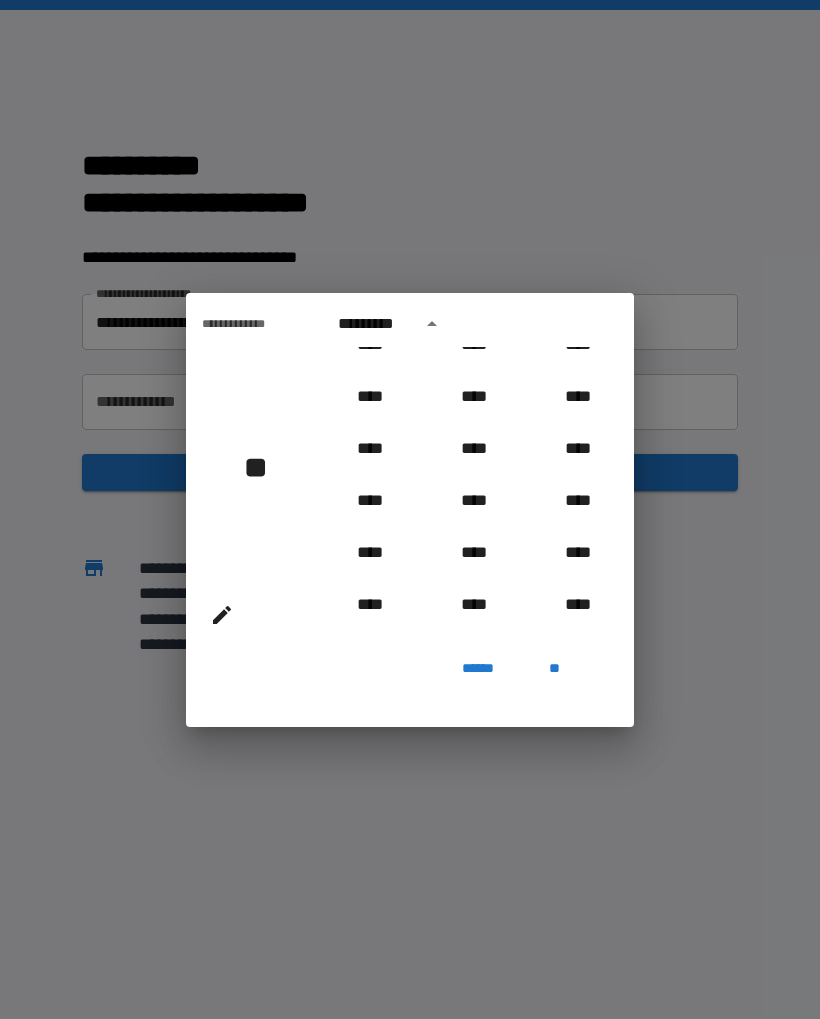 scroll, scrollTop: 1205, scrollLeft: 0, axis: vertical 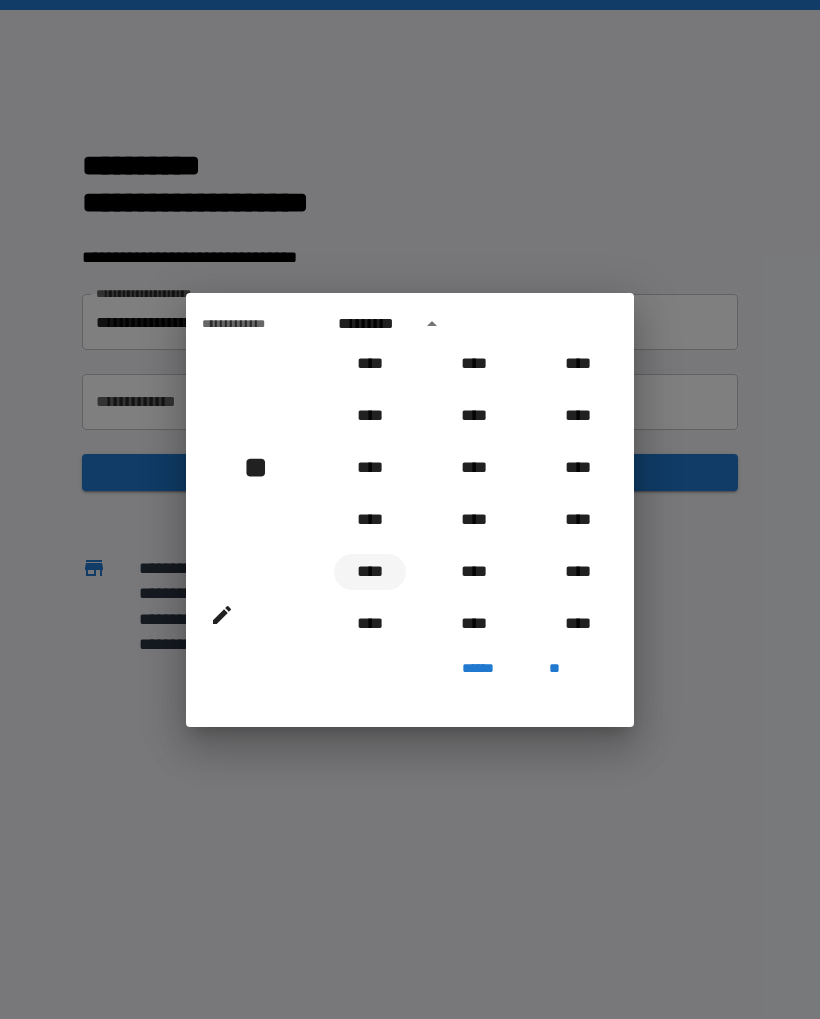 click on "****" at bounding box center (370, 572) 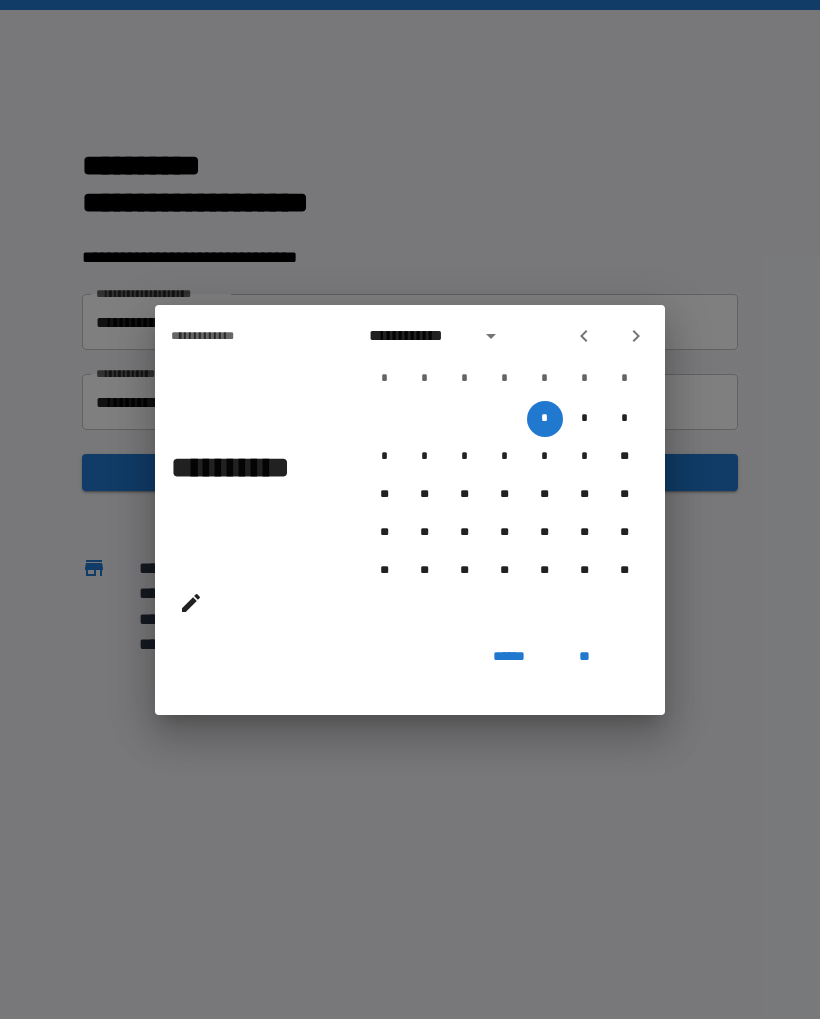 click 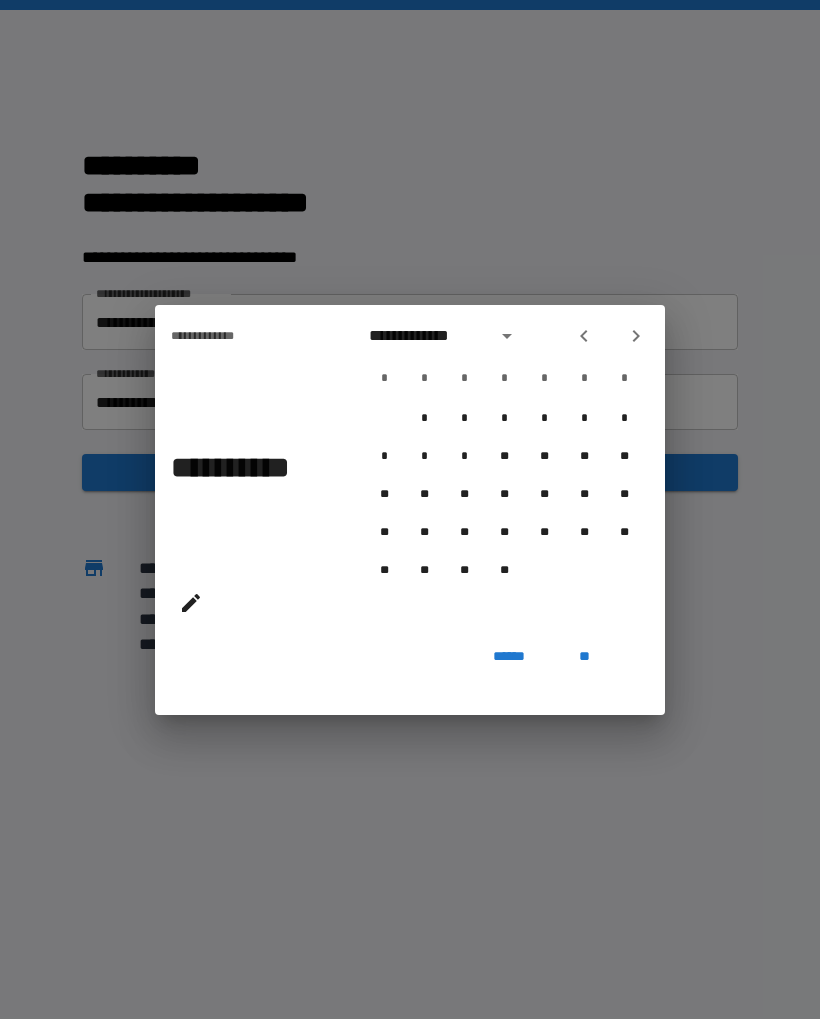 click 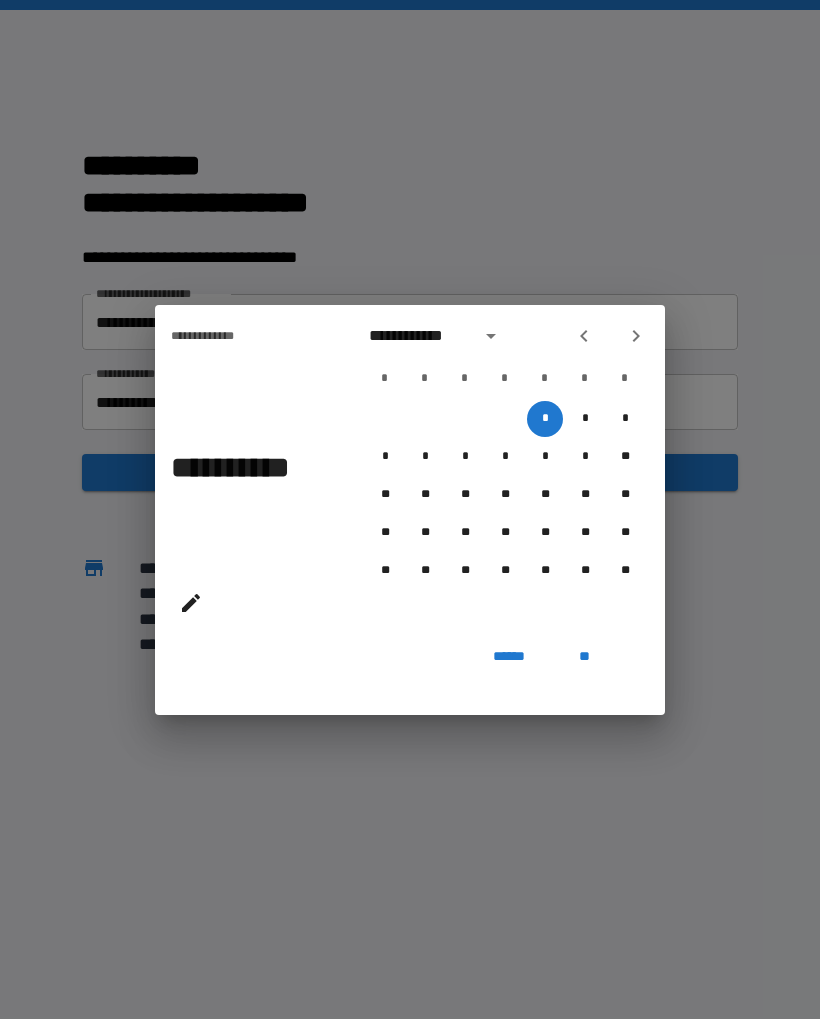 click 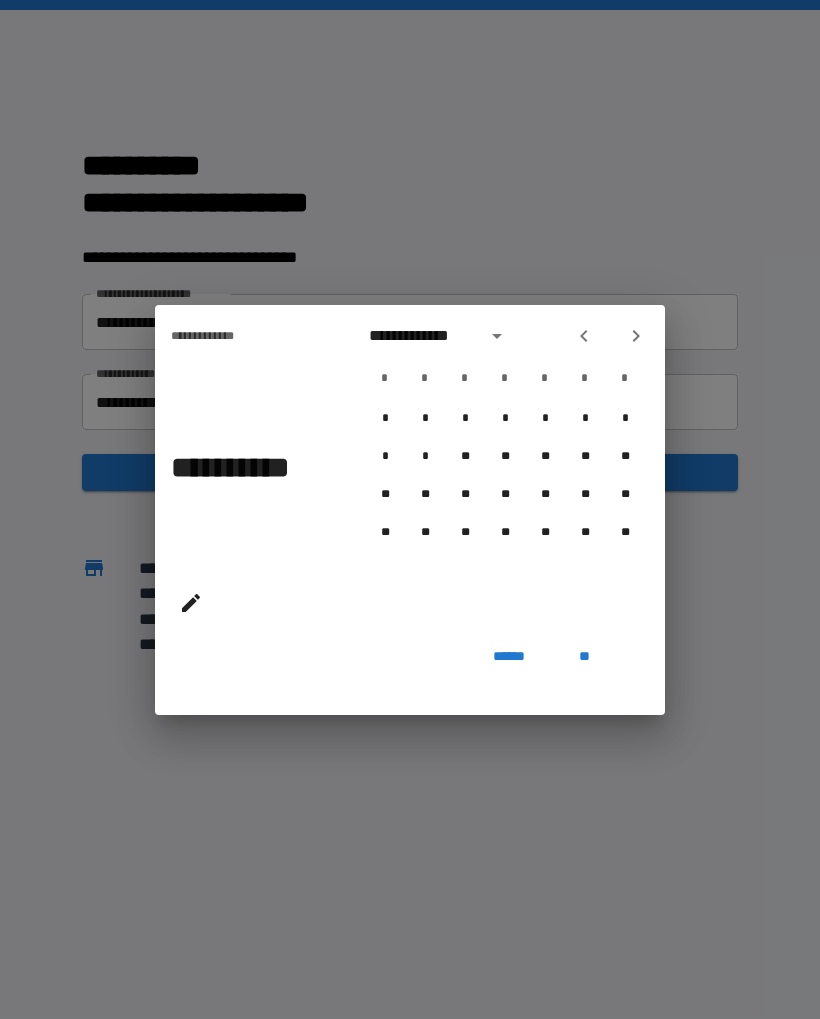click 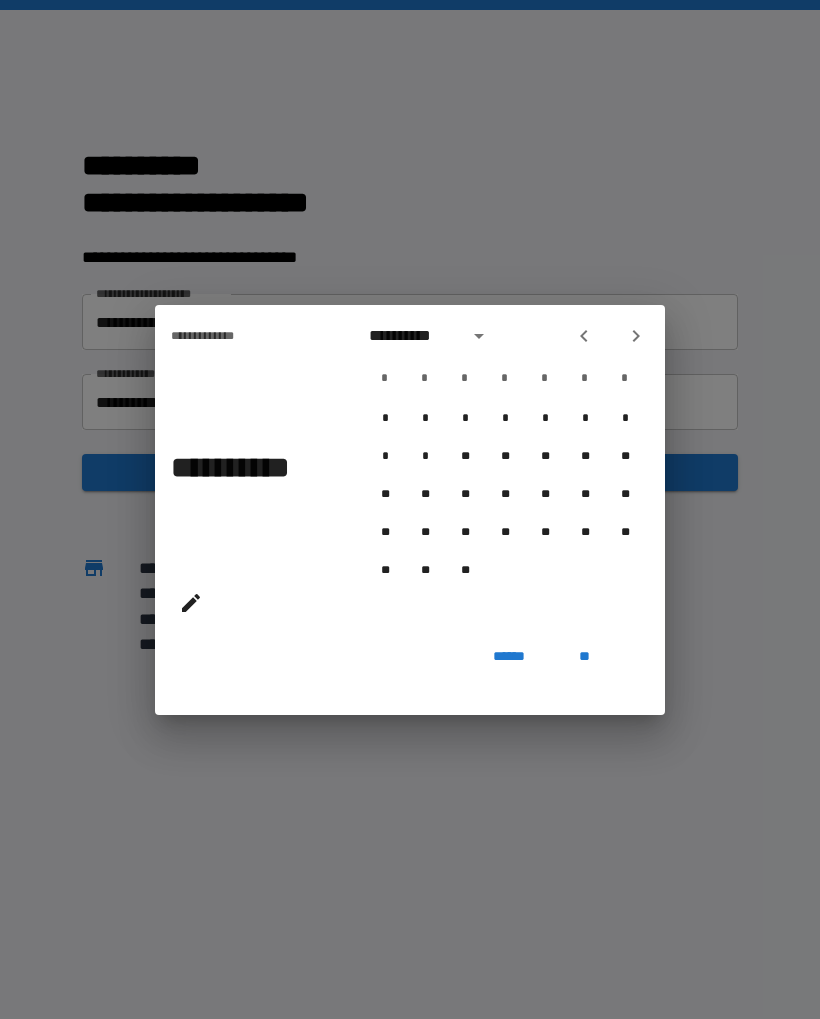 click 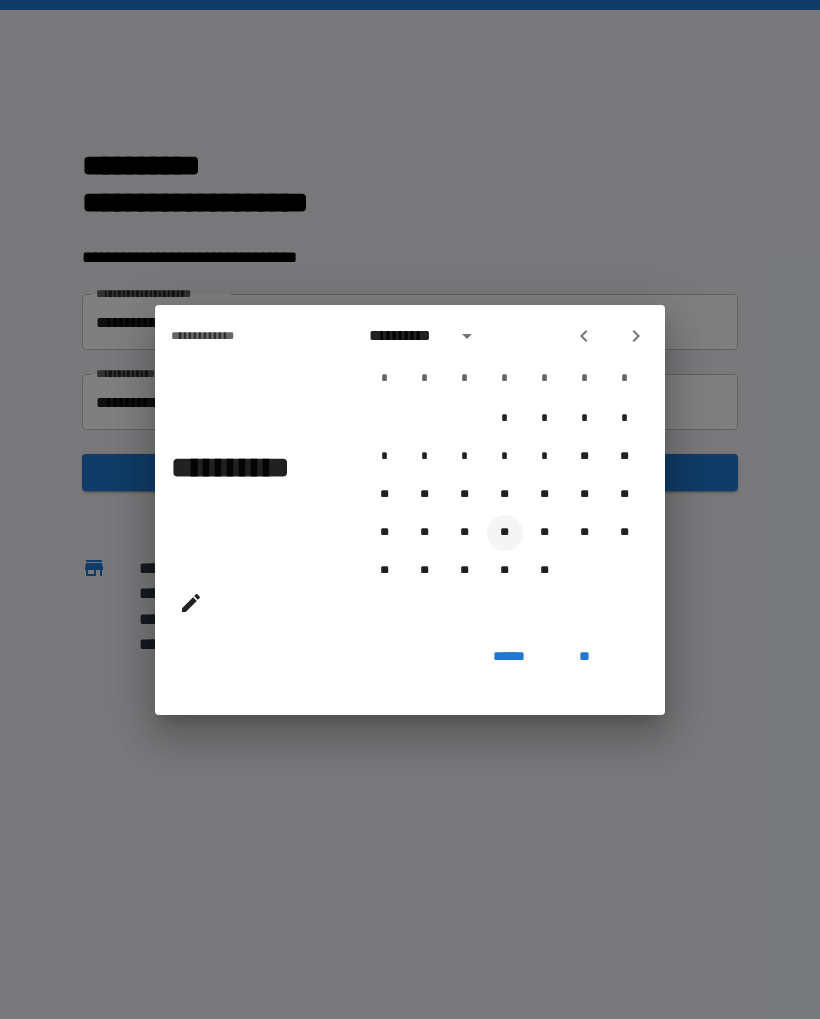 click on "**" at bounding box center [505, 533] 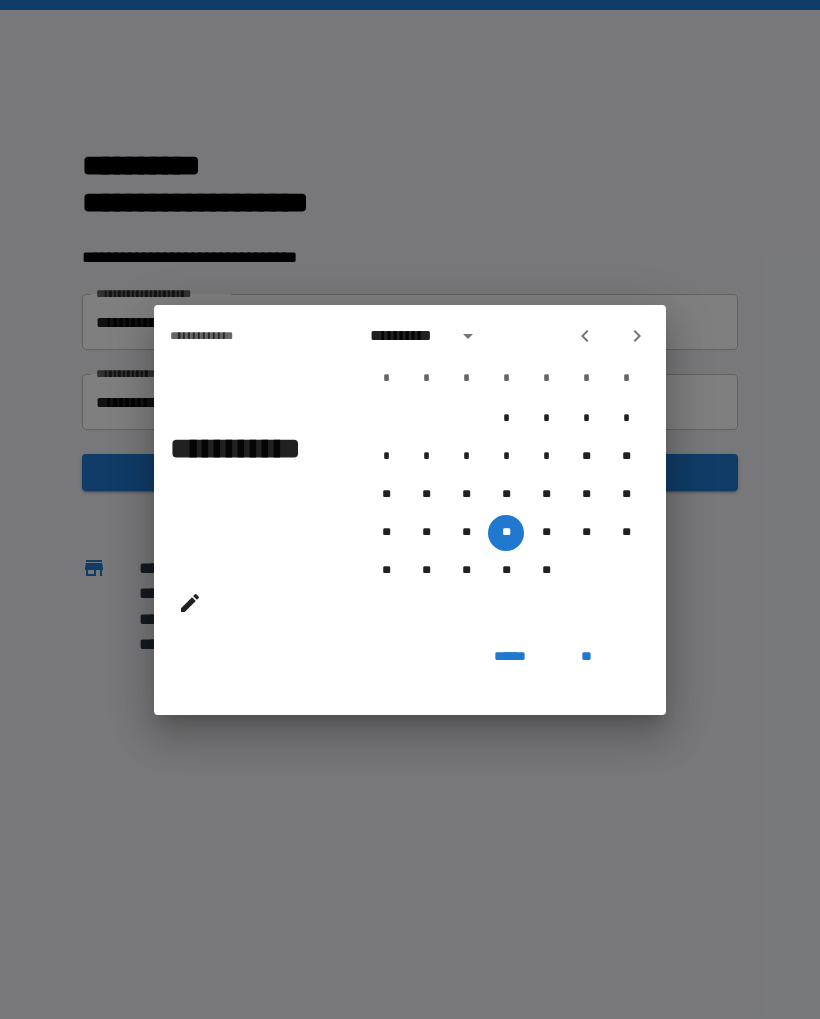 click on "**" at bounding box center (586, 657) 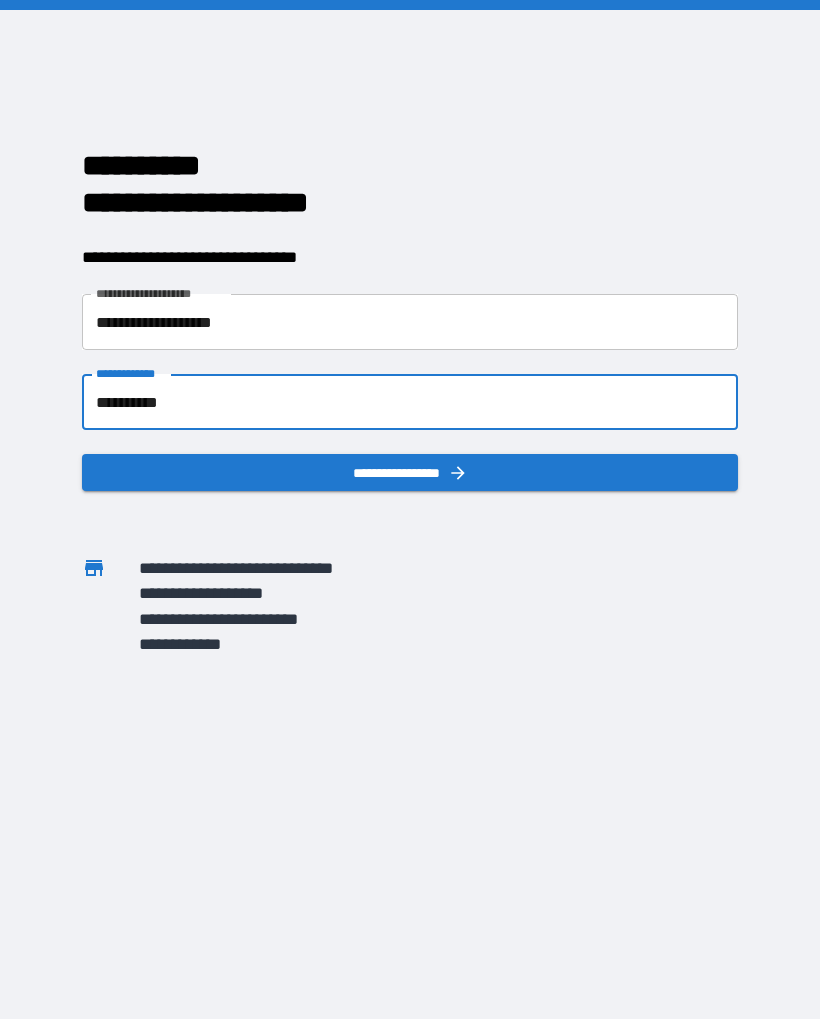 click on "**********" at bounding box center (410, 472) 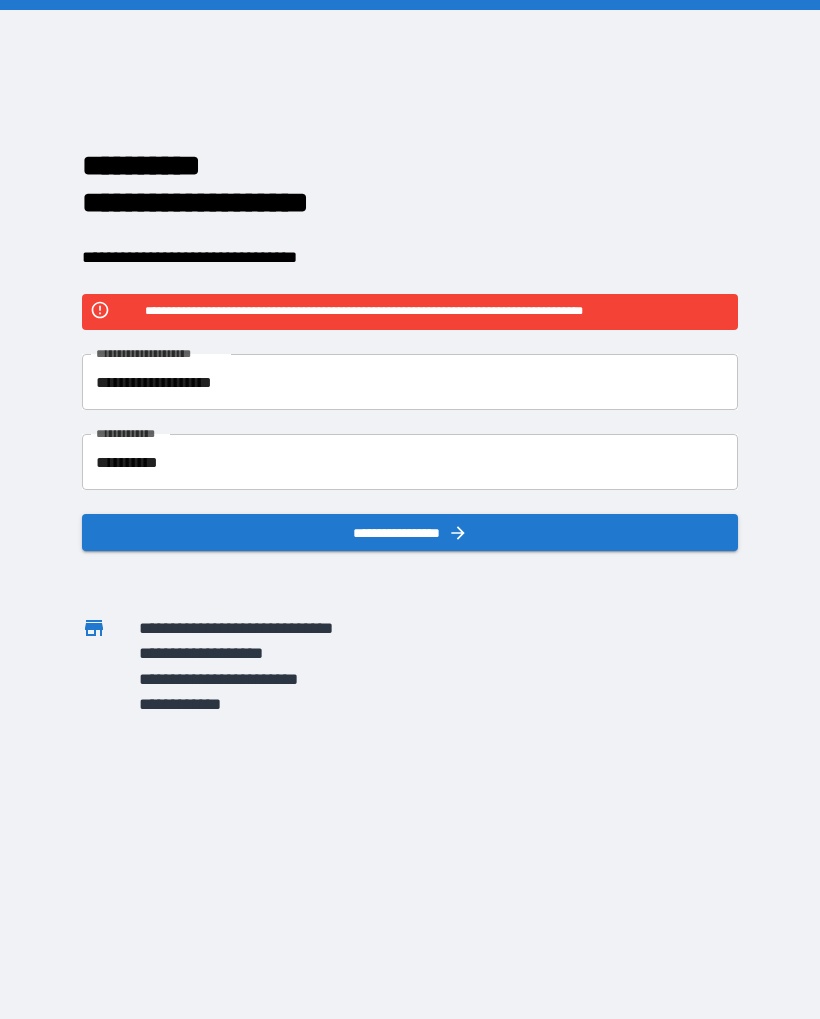 click on "**********" at bounding box center [410, 382] 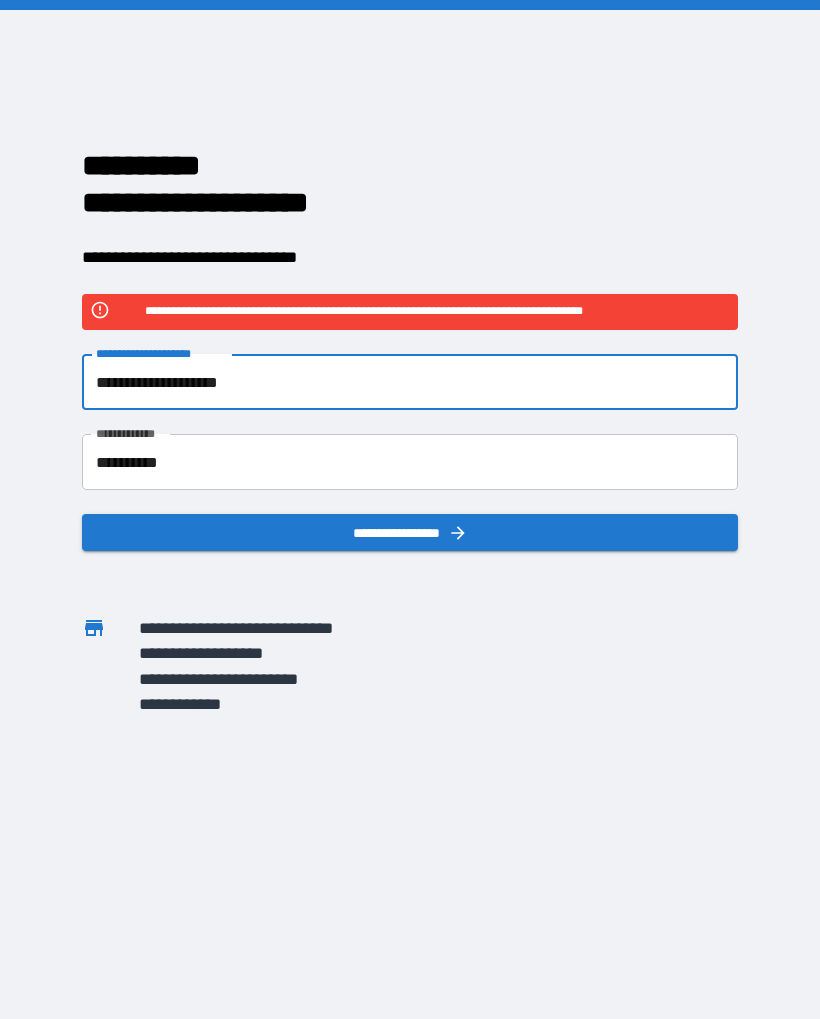 type on "**********" 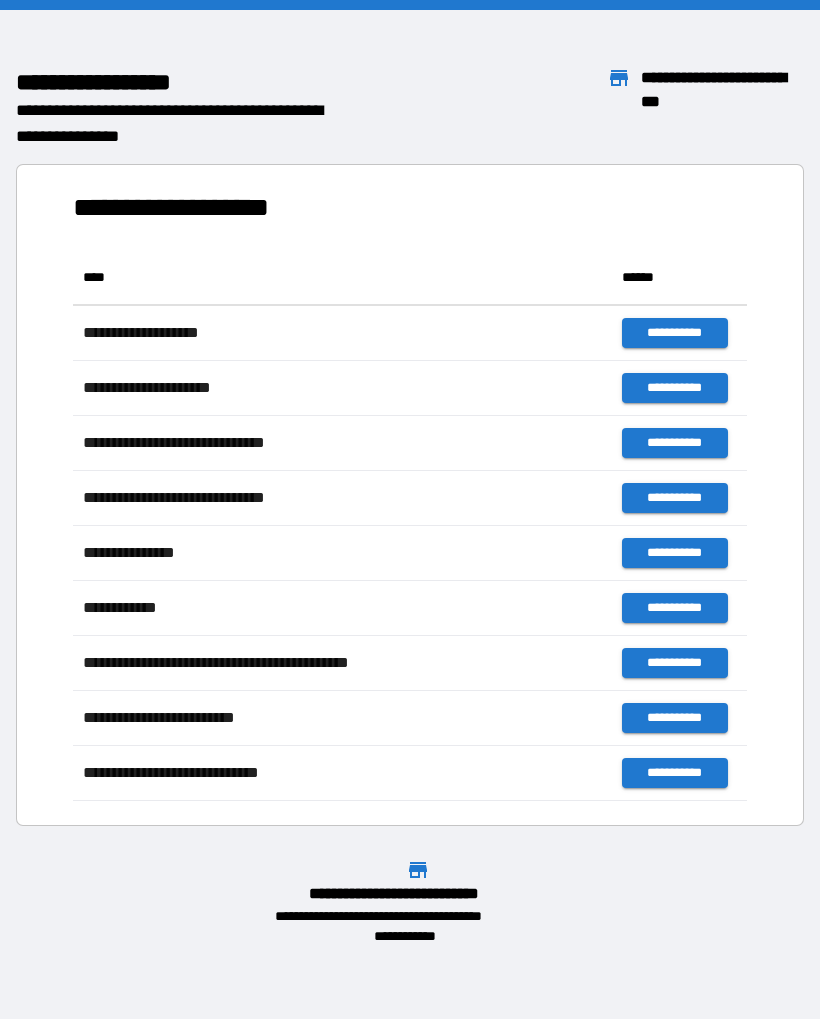 scroll, scrollTop: 1, scrollLeft: 1, axis: both 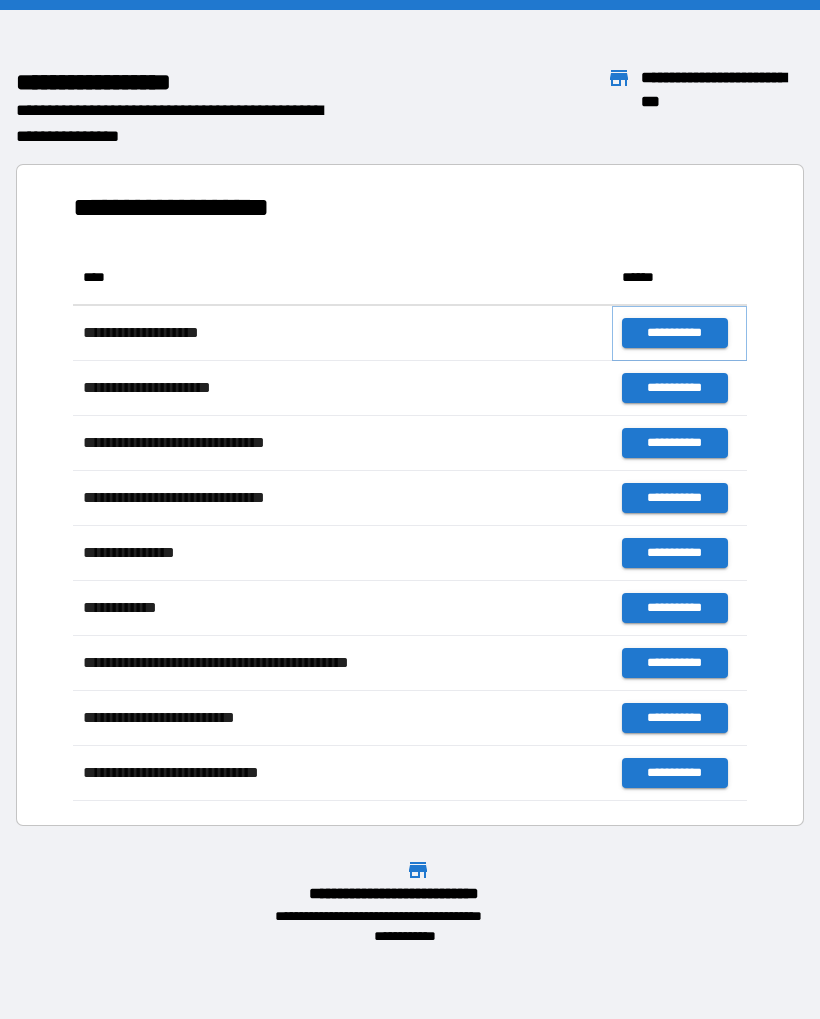 click on "**********" at bounding box center (674, 333) 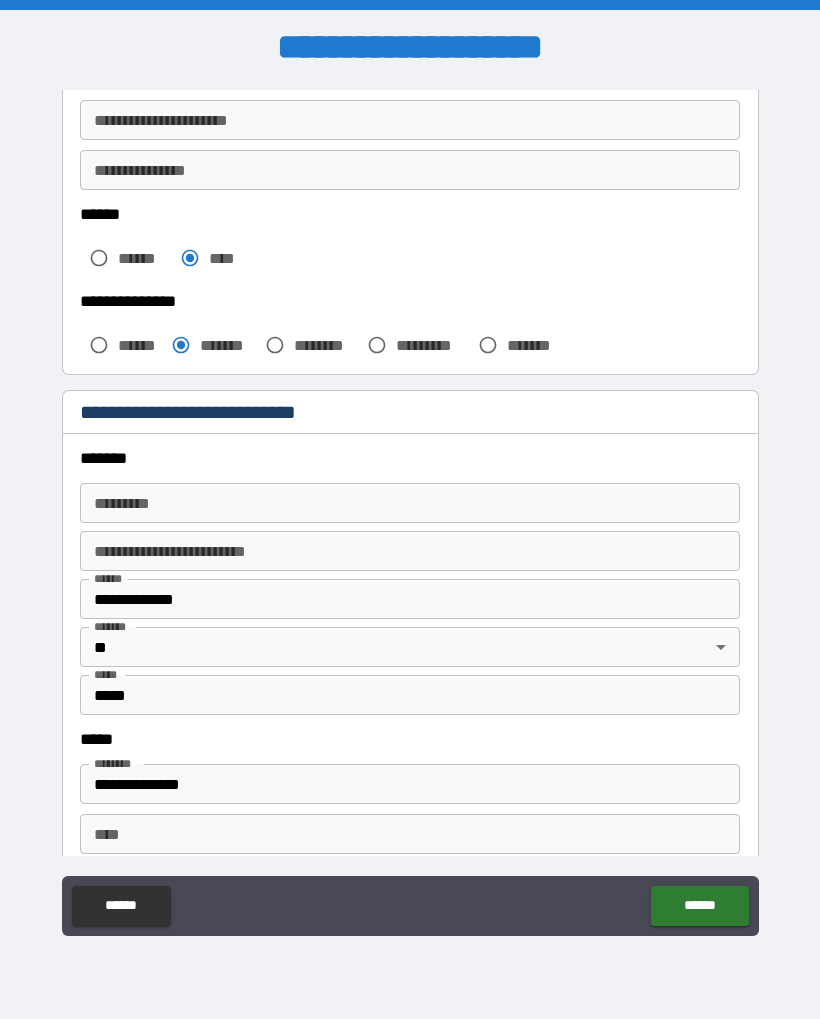 scroll, scrollTop: 438, scrollLeft: 0, axis: vertical 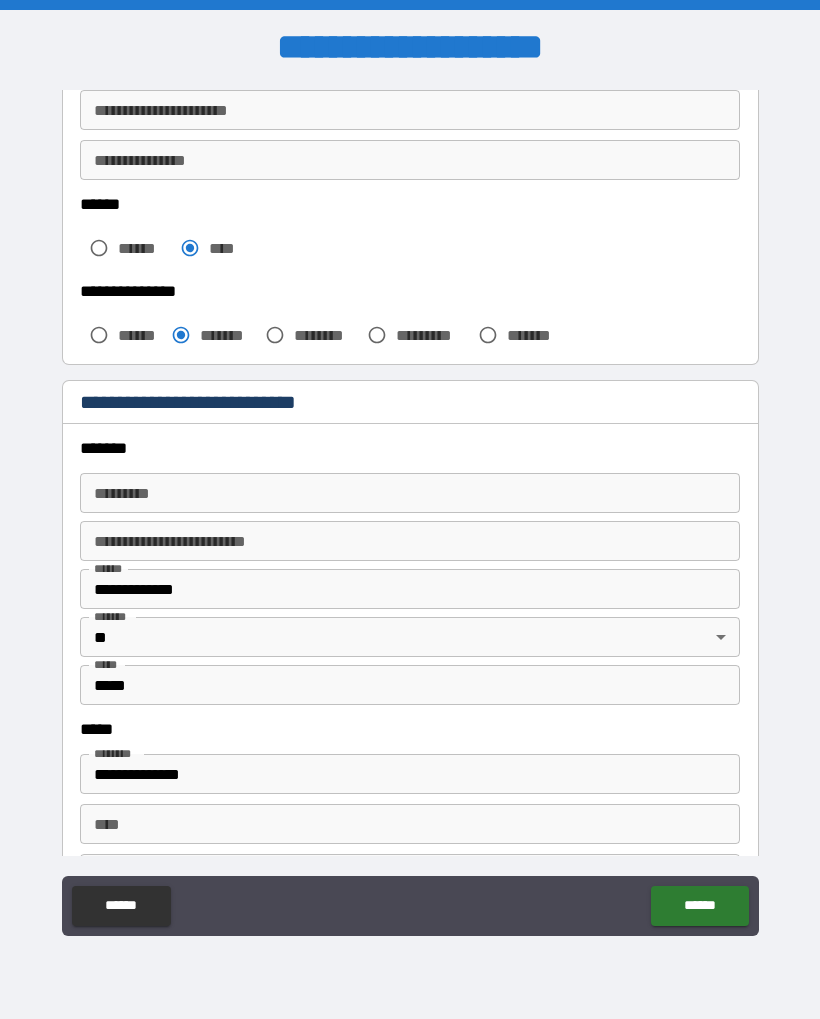 click on "*******   *" at bounding box center [410, 493] 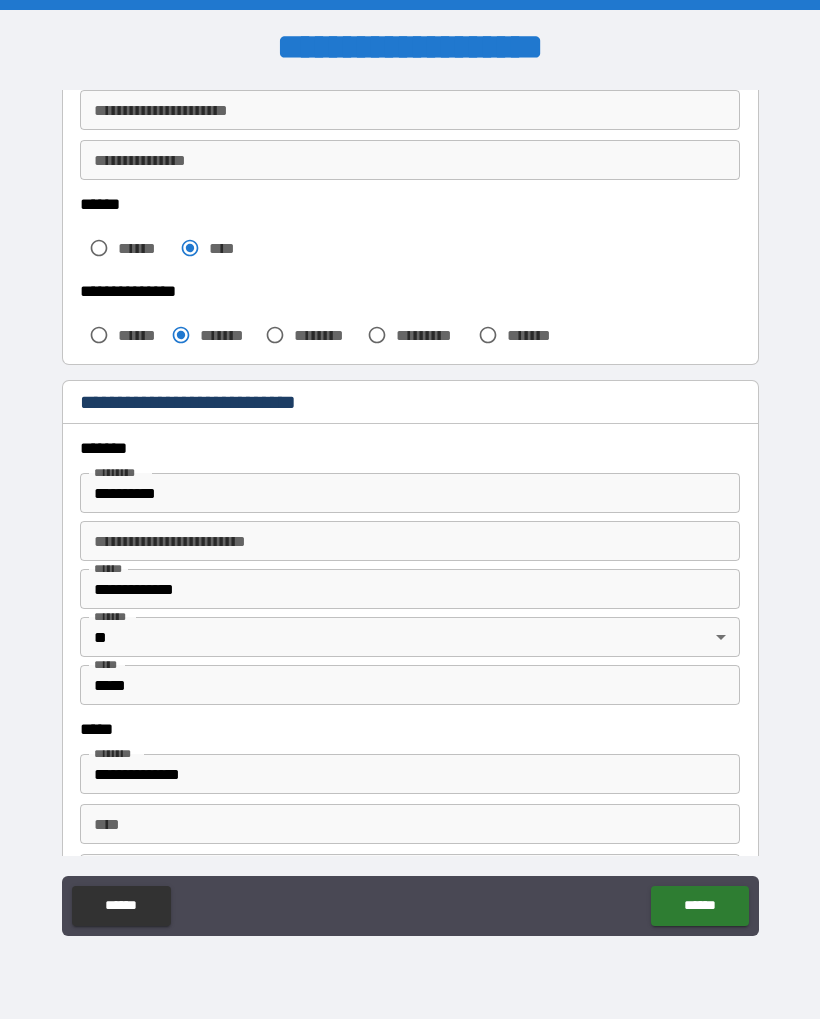 type on "**********" 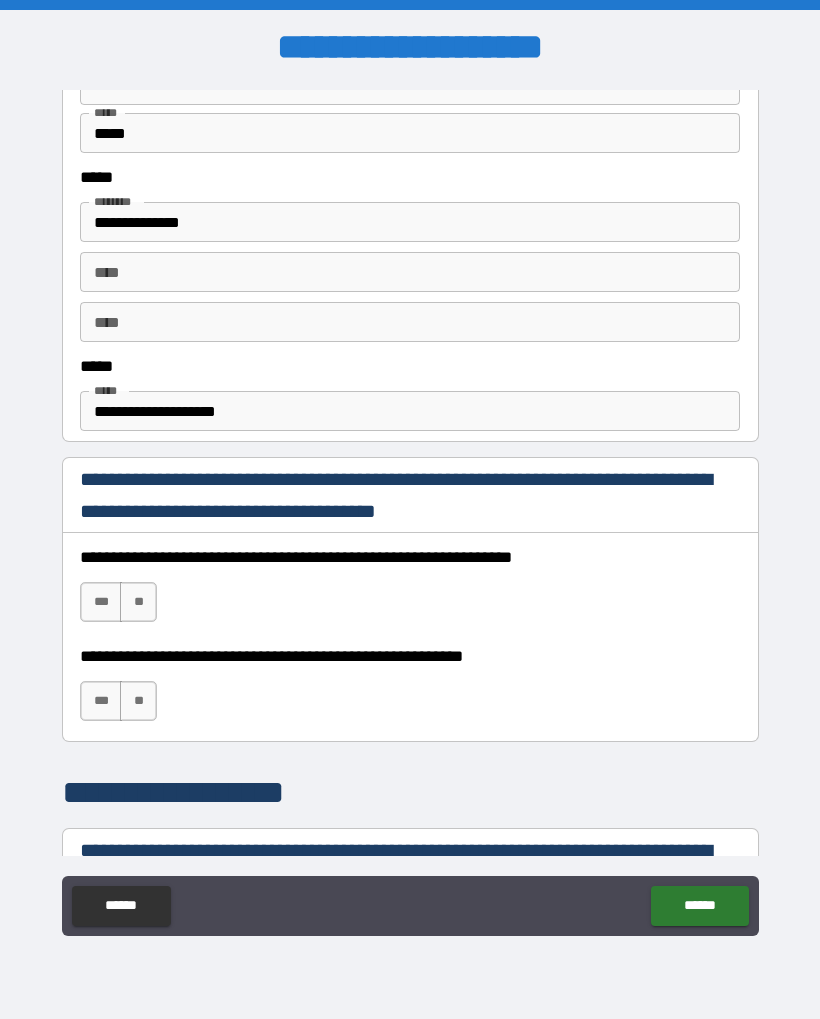 scroll, scrollTop: 1000, scrollLeft: 0, axis: vertical 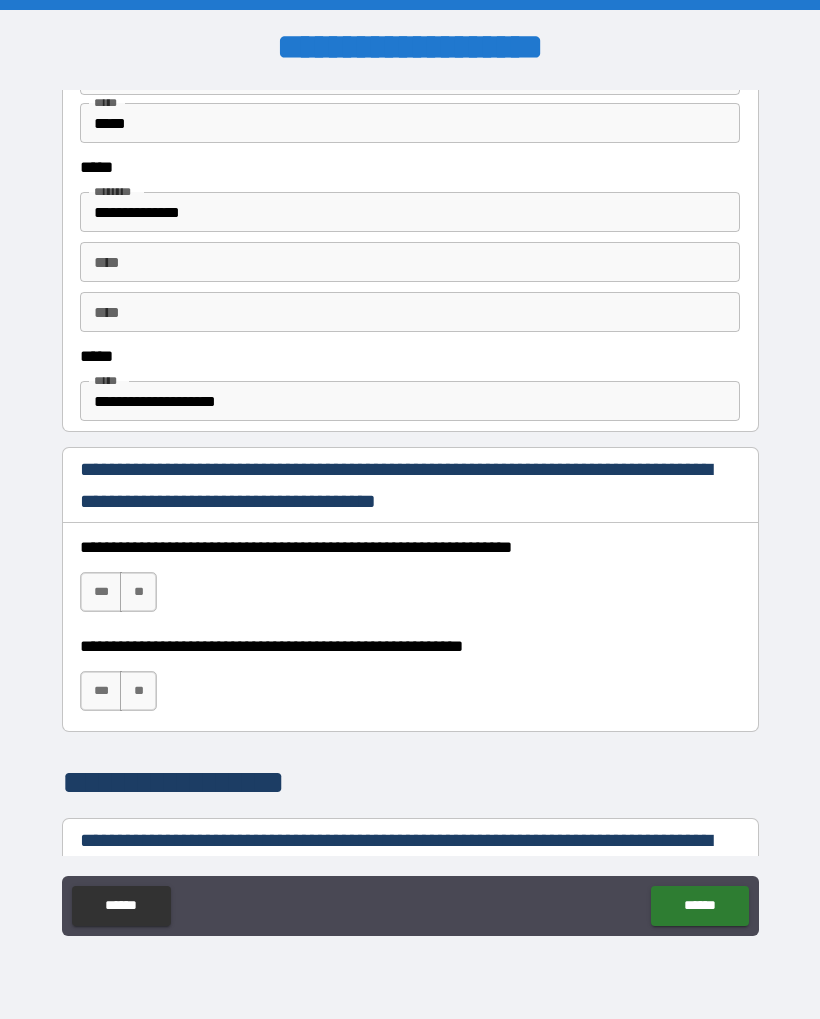 click on "***" at bounding box center (101, 592) 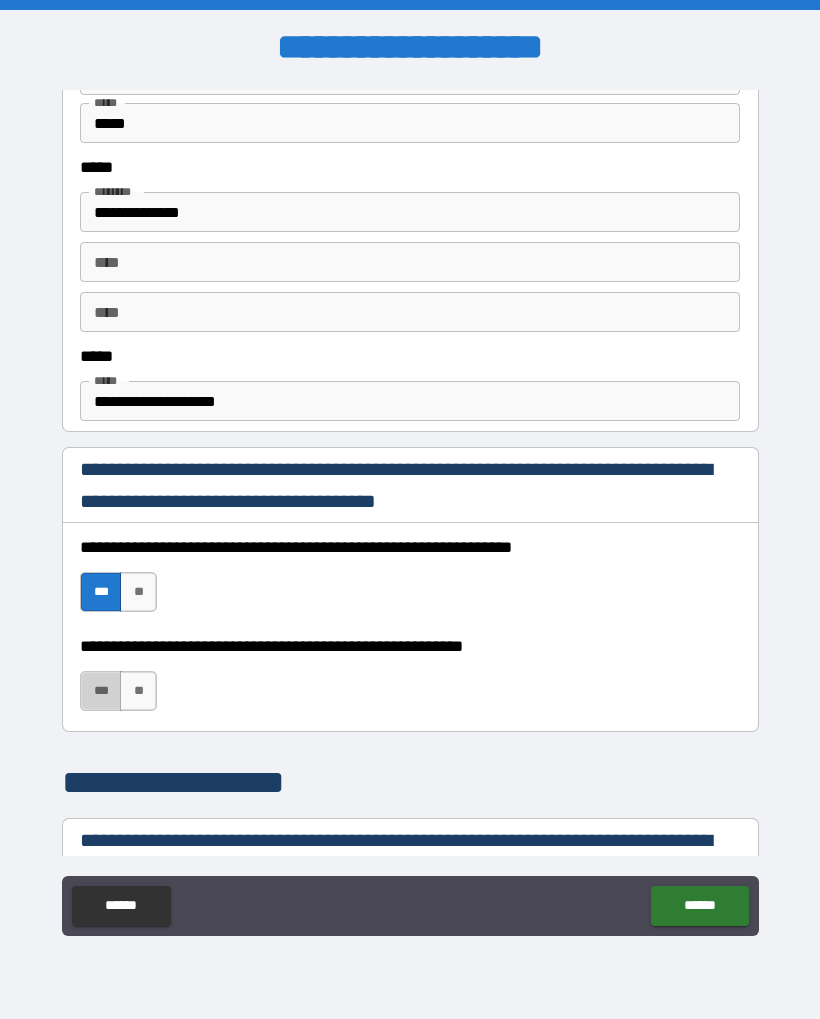 click on "***" at bounding box center (101, 691) 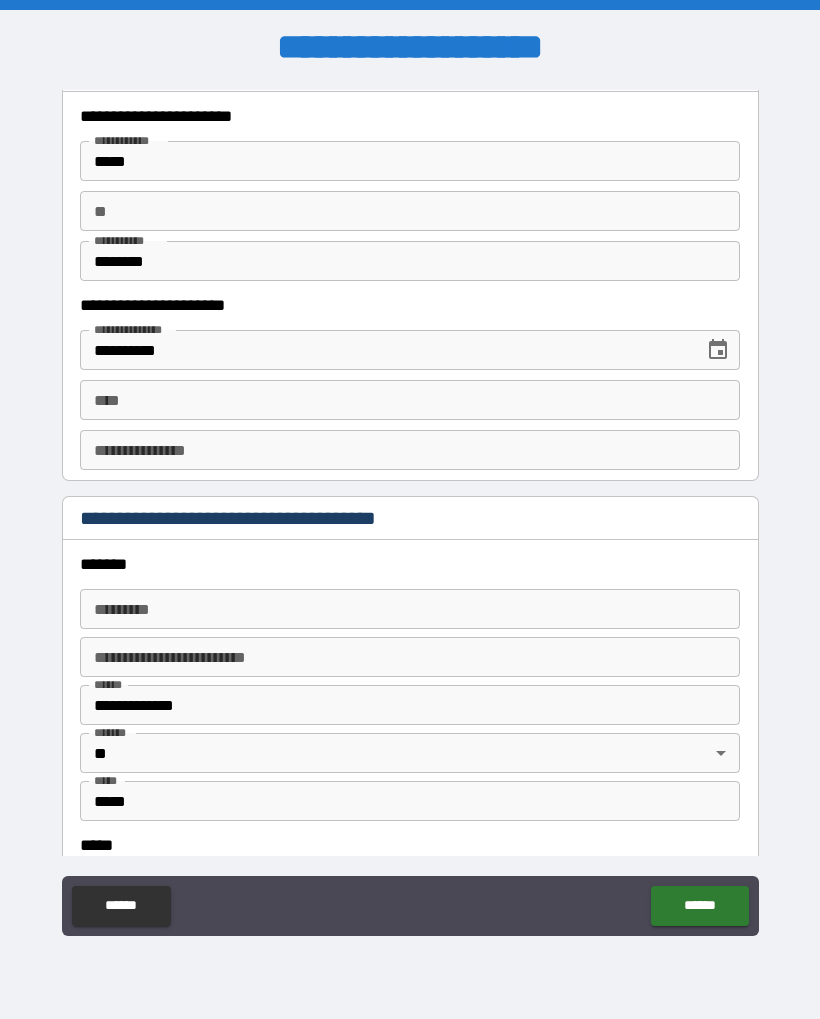 scroll, scrollTop: 1968, scrollLeft: 0, axis: vertical 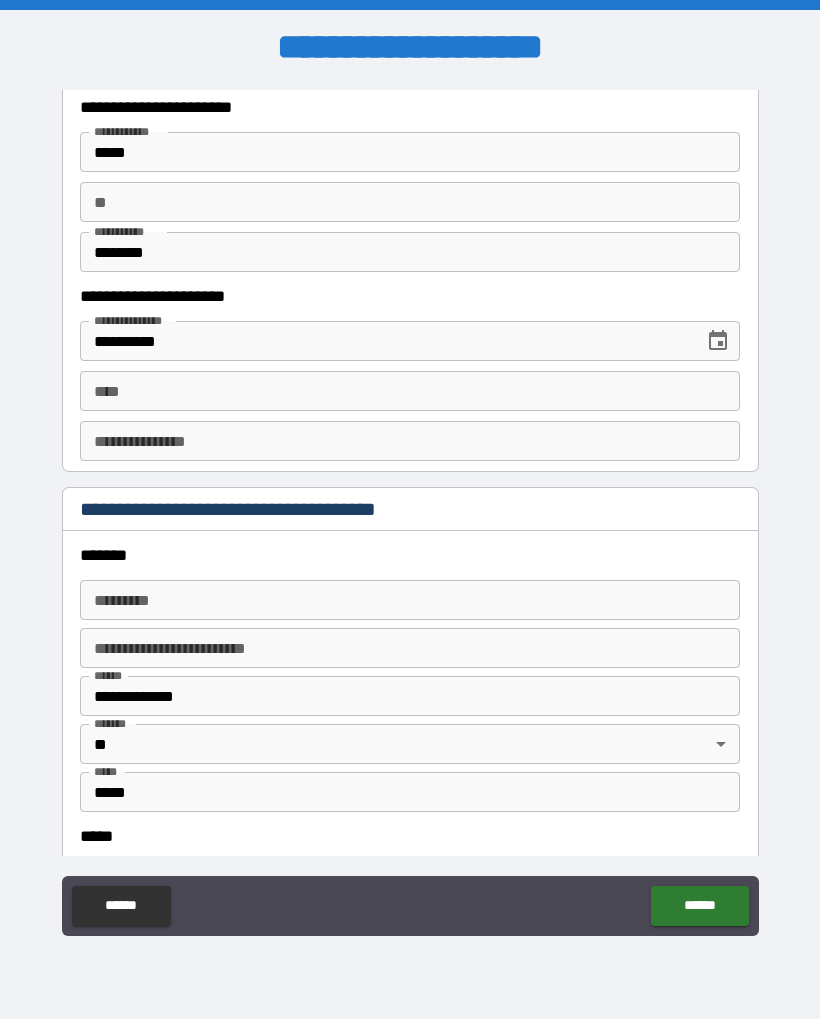 click on "****" at bounding box center (410, 391) 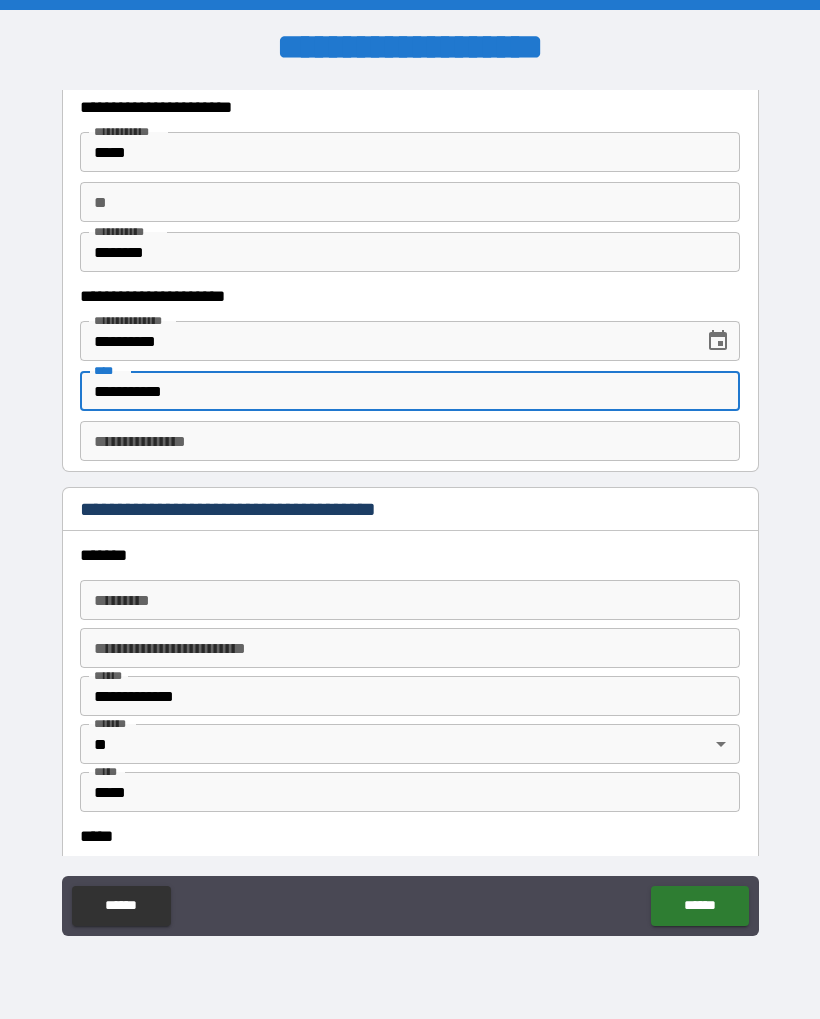 type on "**********" 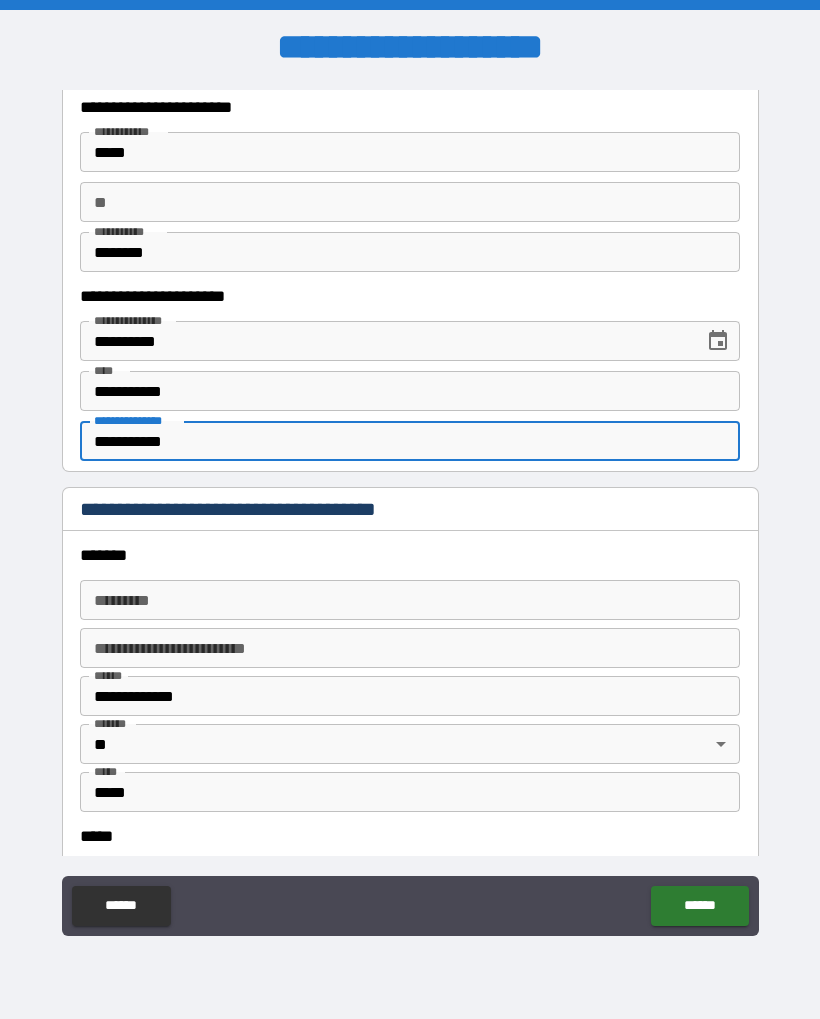 type on "**********" 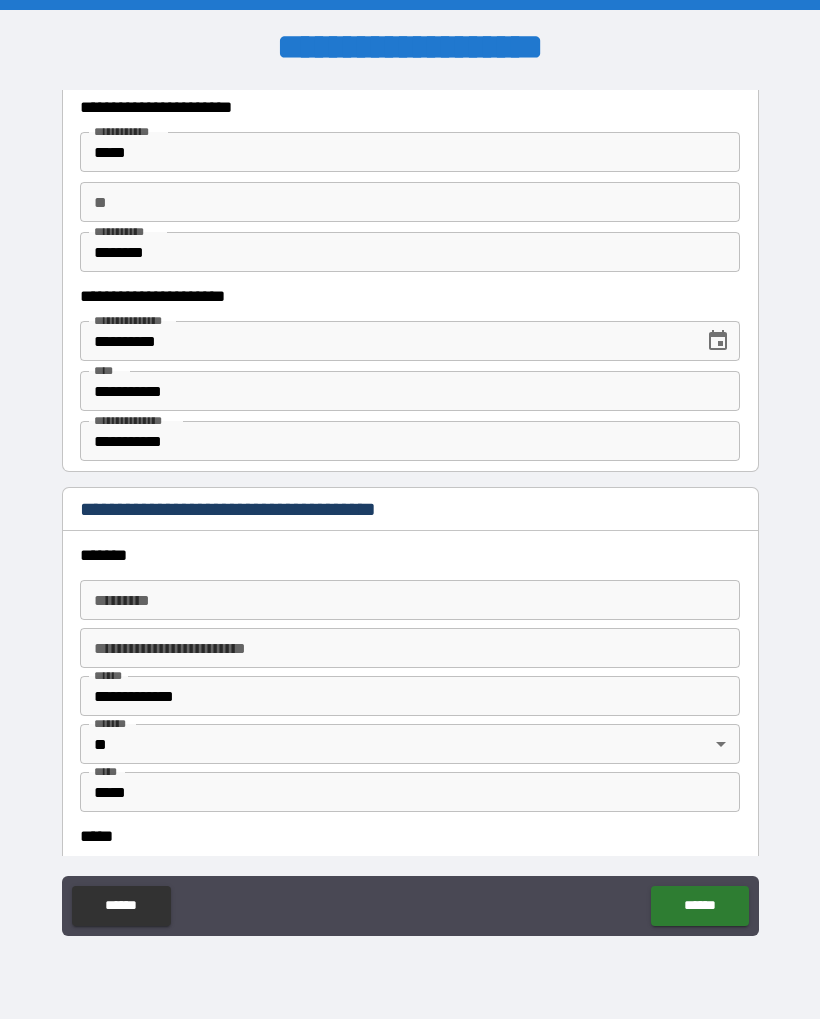 click on "*******   *" at bounding box center [410, 600] 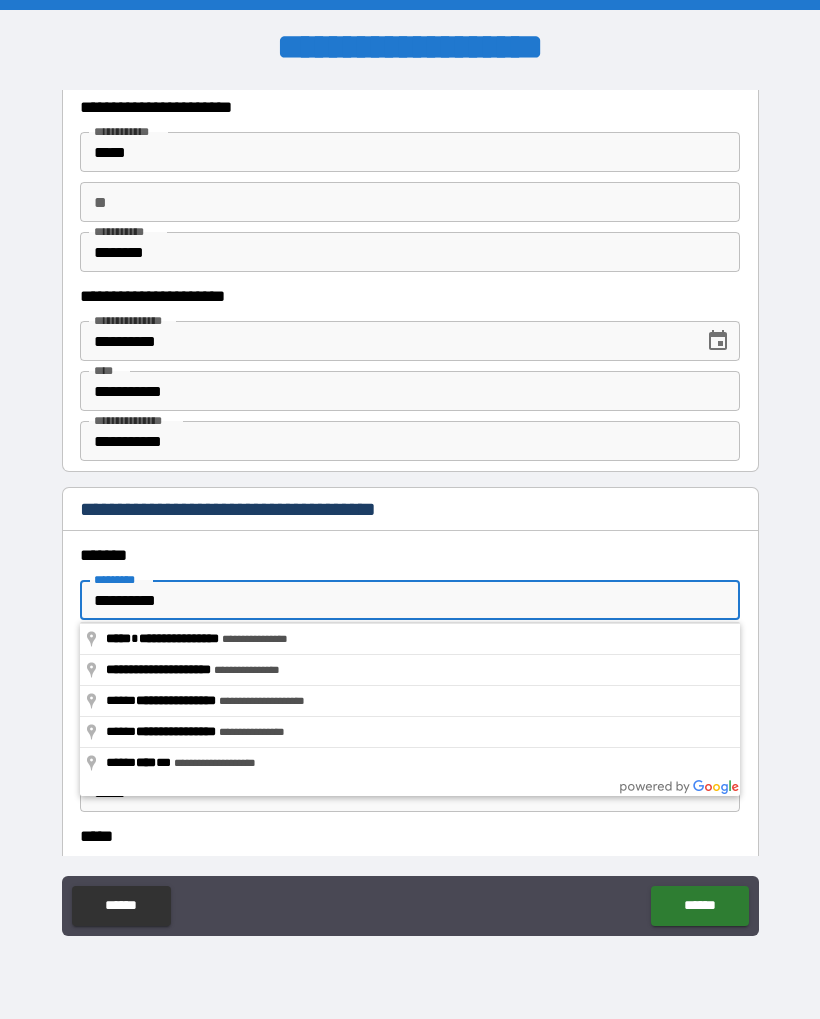 type on "**********" 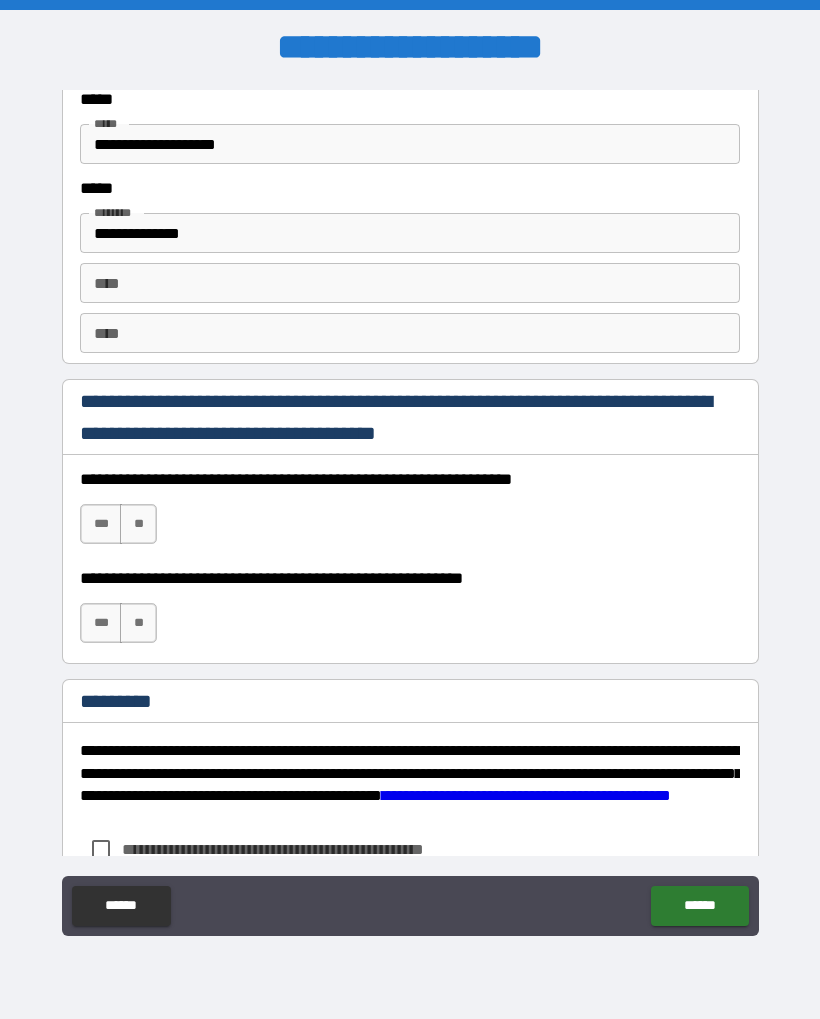 scroll, scrollTop: 2691, scrollLeft: 0, axis: vertical 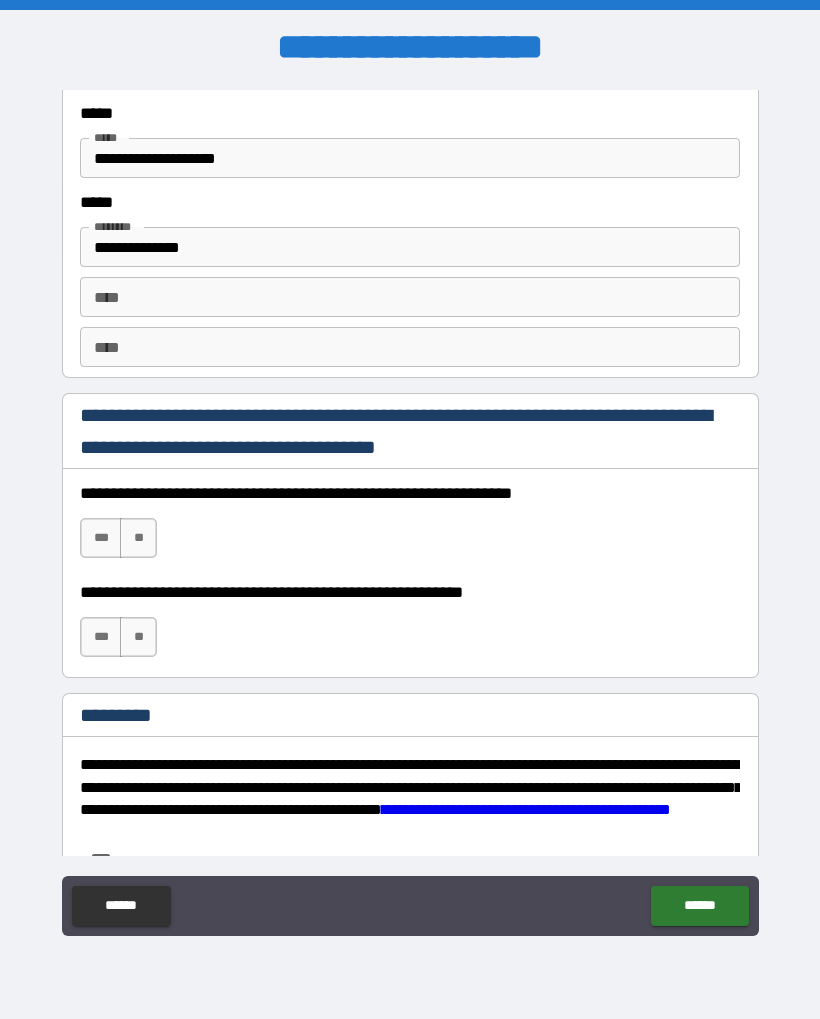 click on "***" at bounding box center [101, 538] 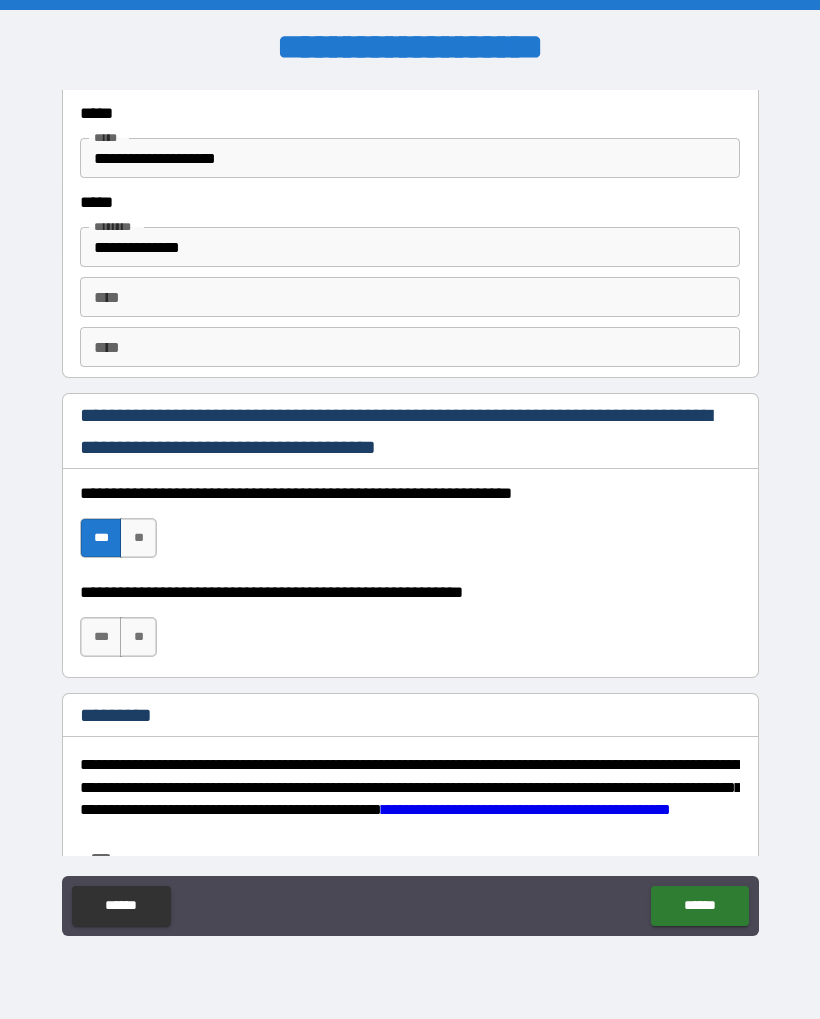 click on "***" at bounding box center (101, 637) 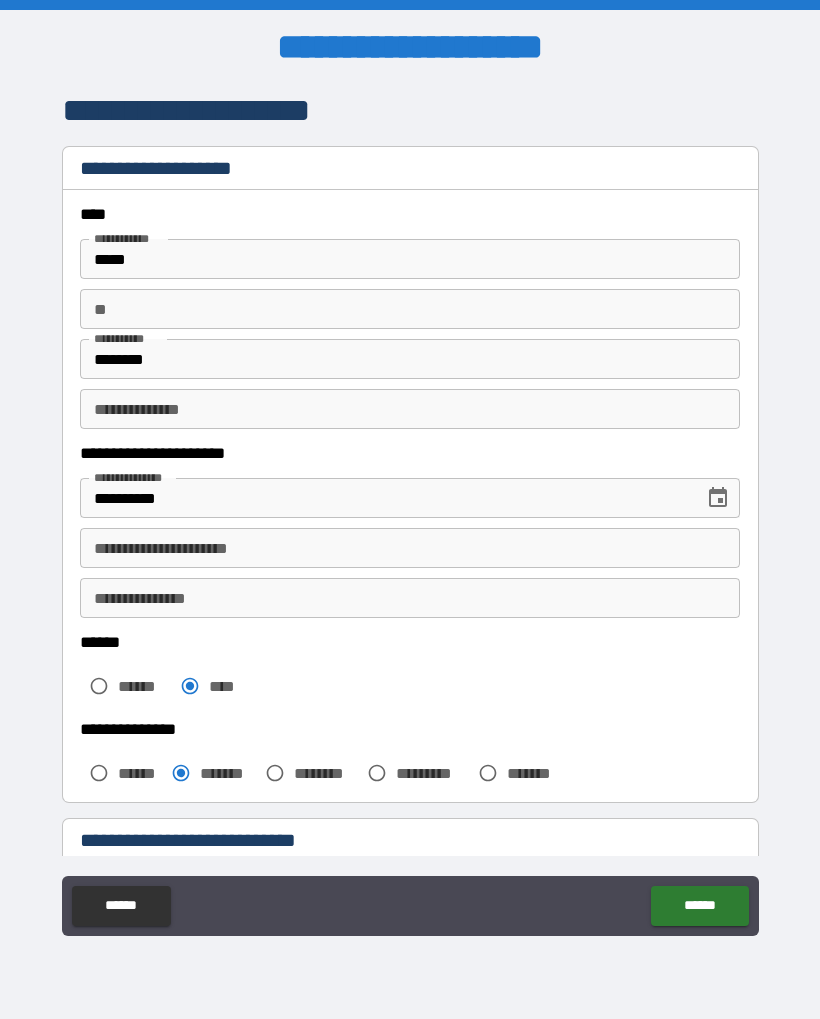 scroll, scrollTop: 0, scrollLeft: 0, axis: both 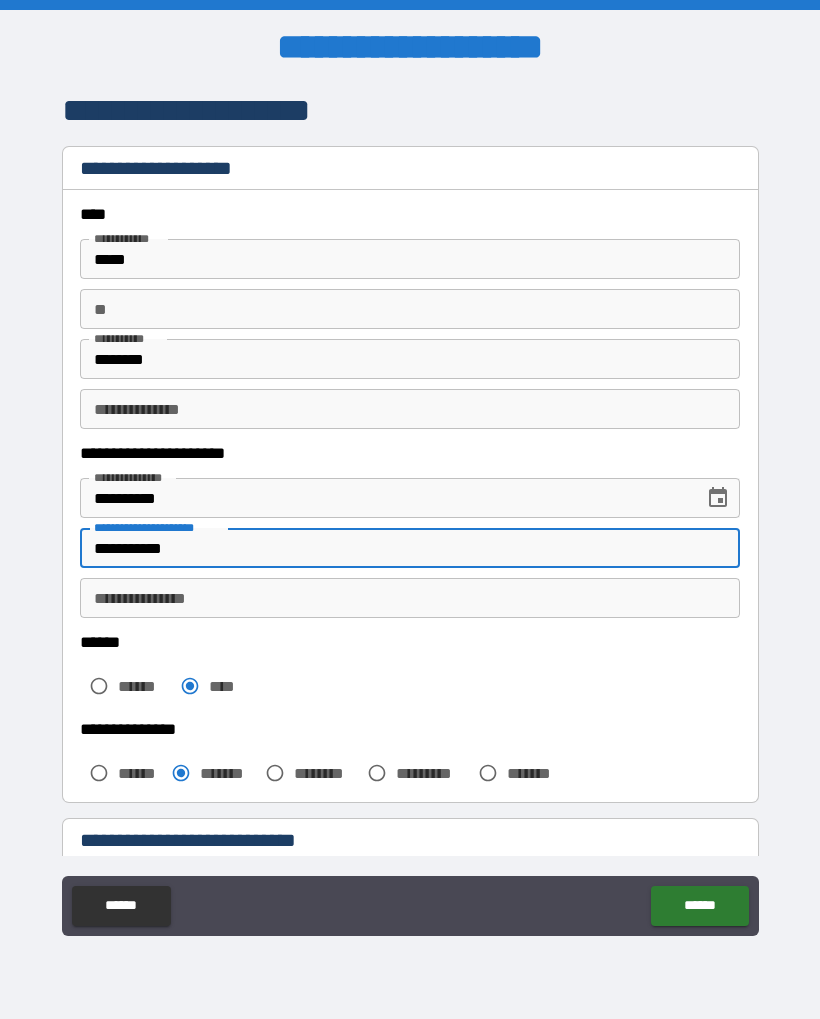 type on "**********" 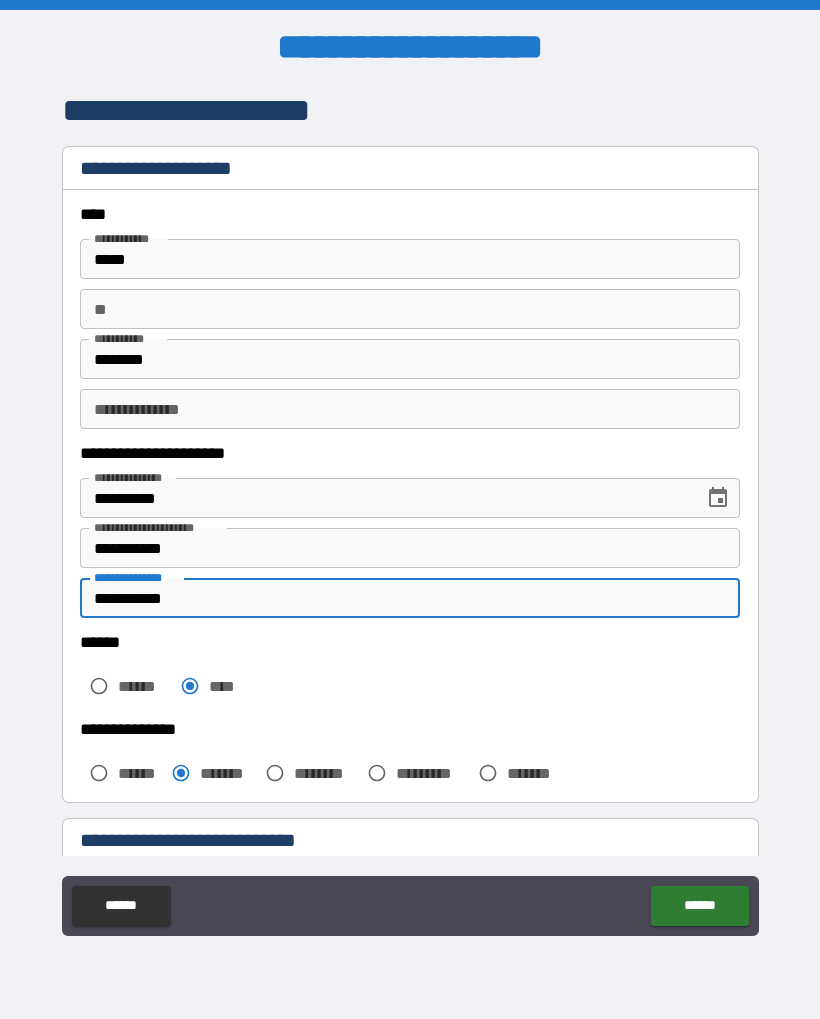 type on "**********" 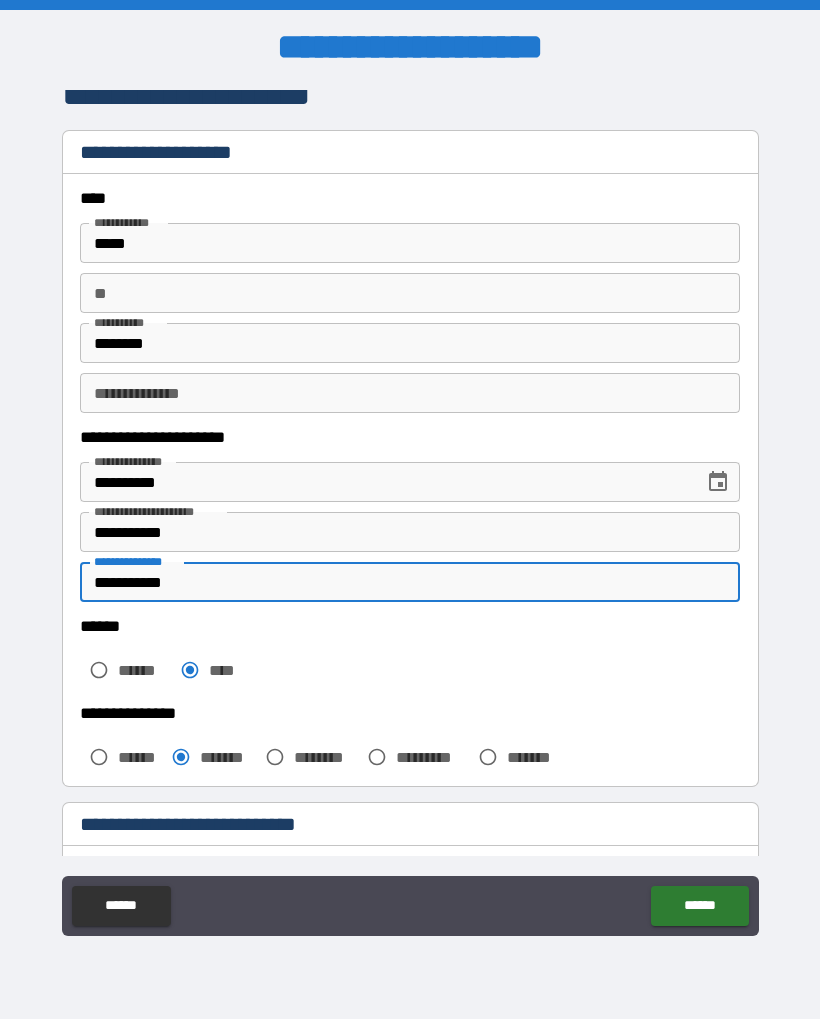 click on "****** ****** ****" at bounding box center (410, 655) 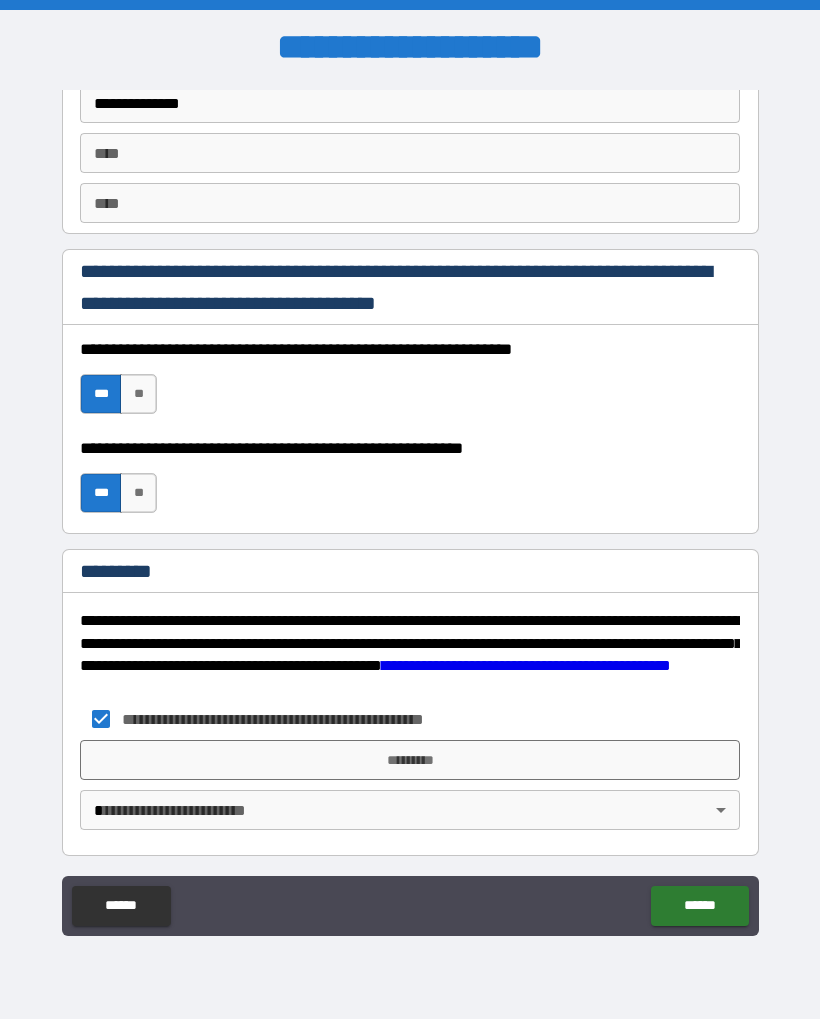 scroll, scrollTop: 2822, scrollLeft: 0, axis: vertical 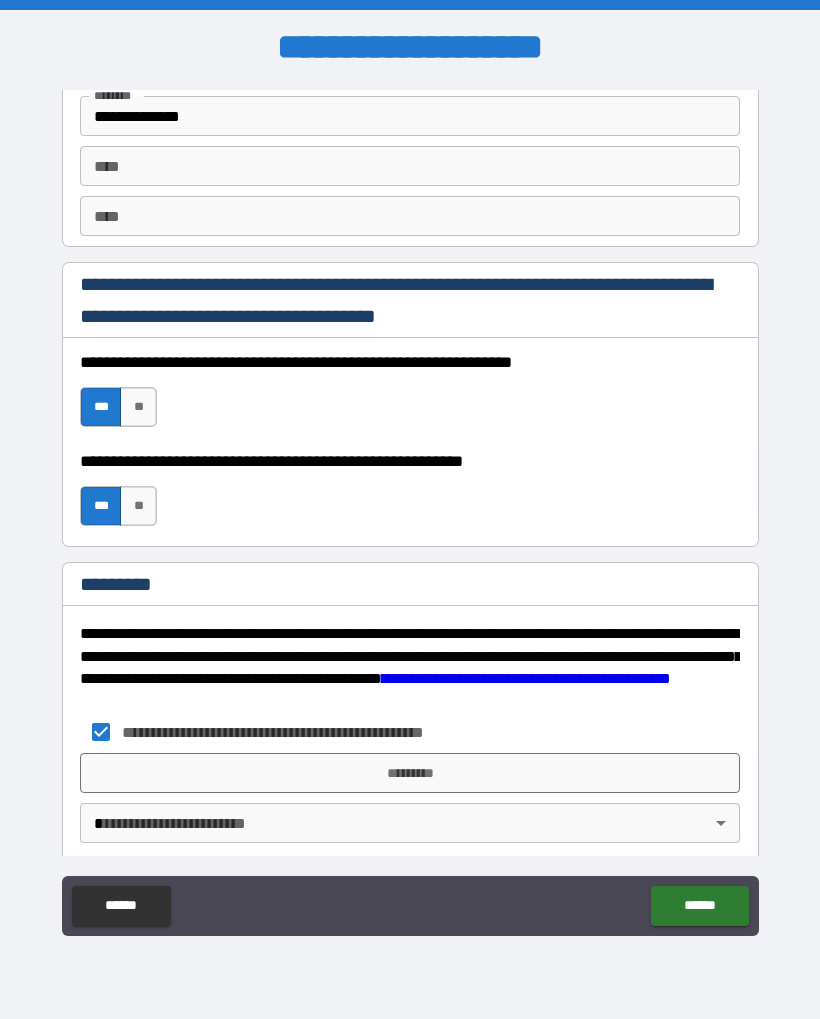 click on "*********" at bounding box center (410, 773) 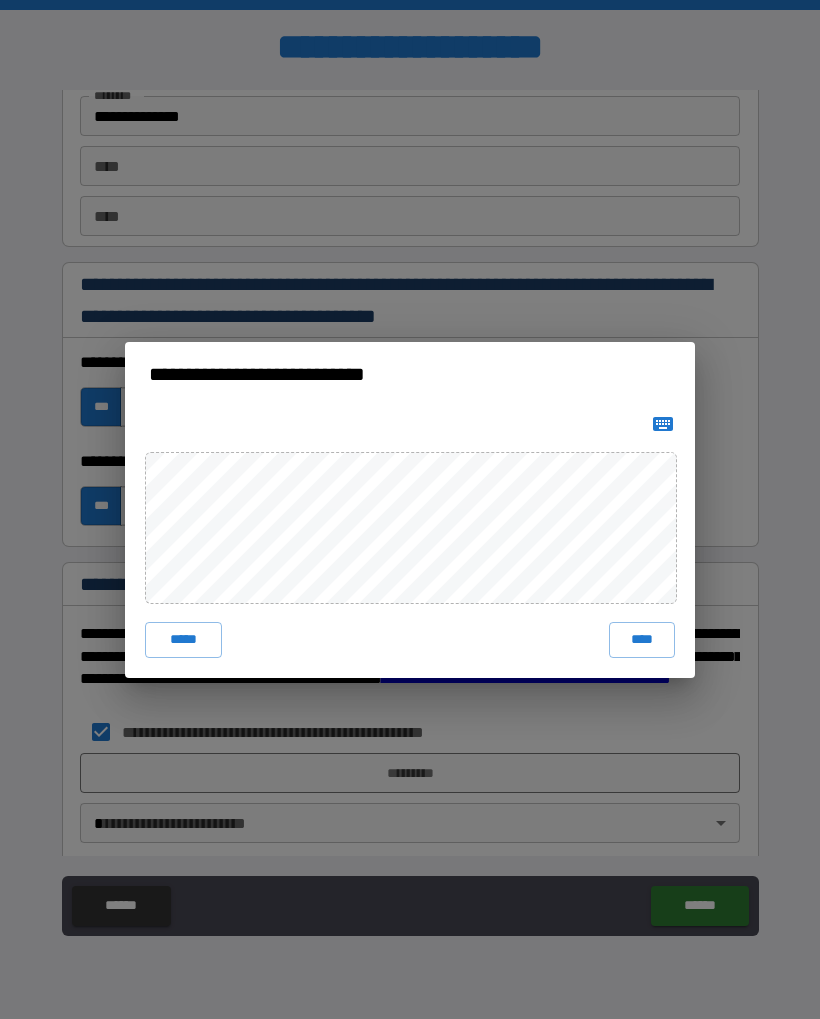 click 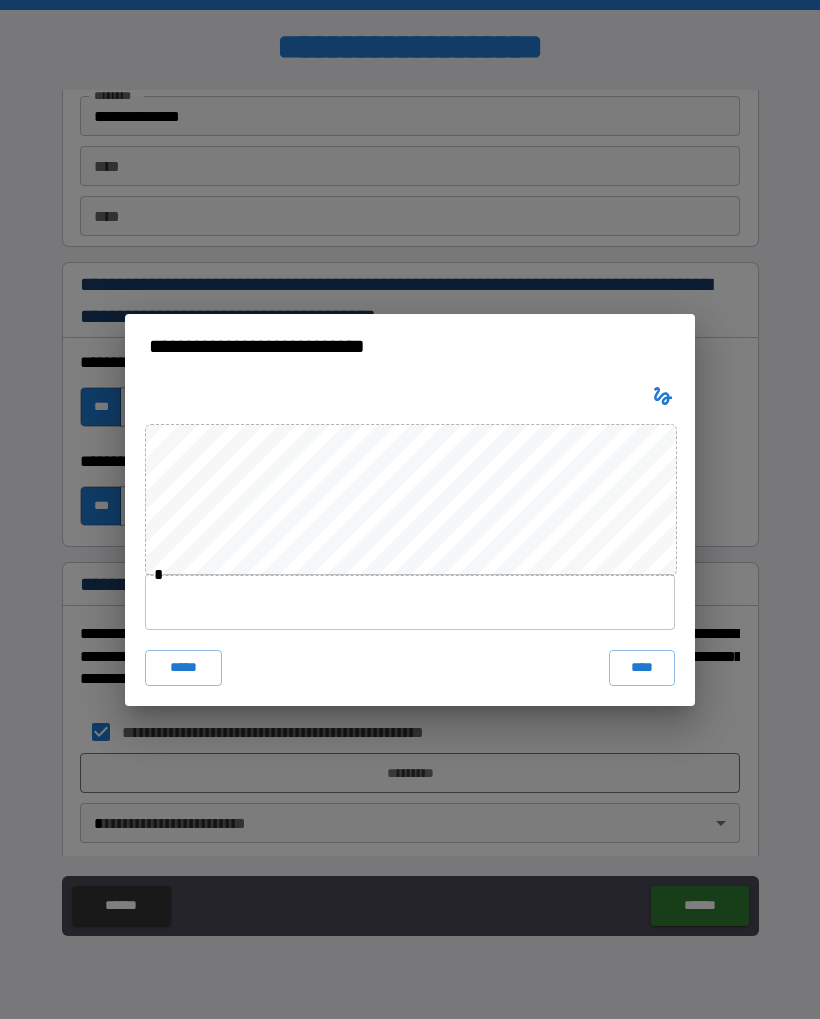 click at bounding box center [410, 602] 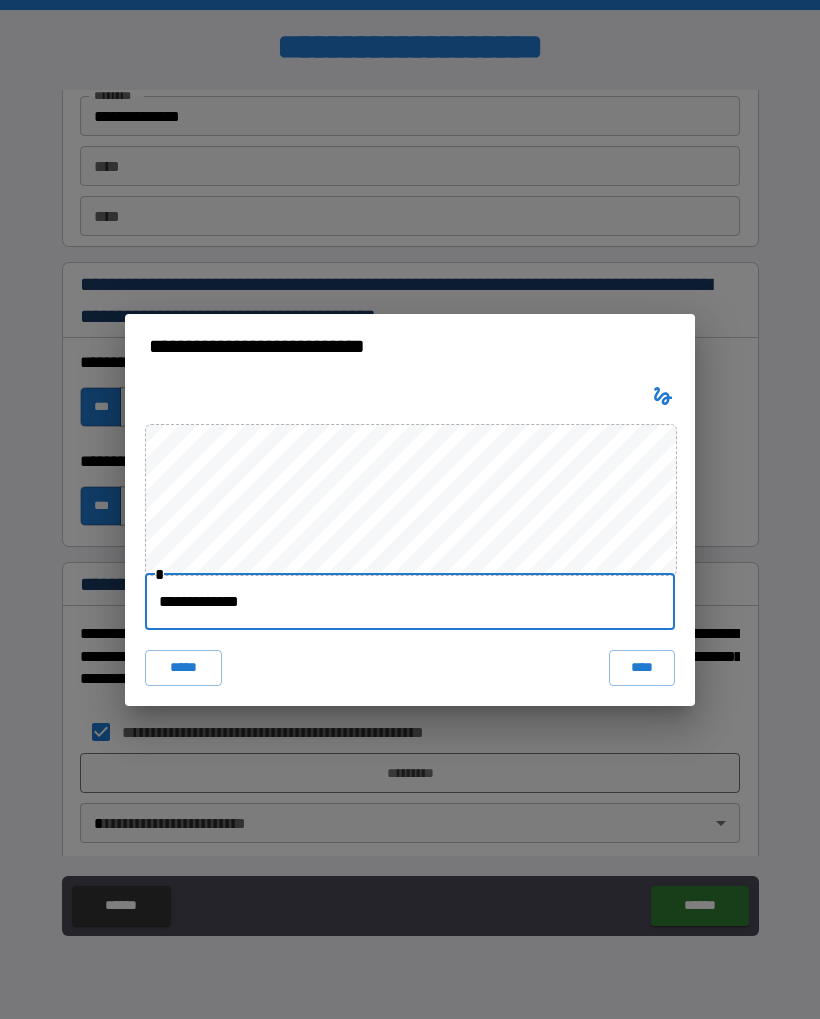 type on "**********" 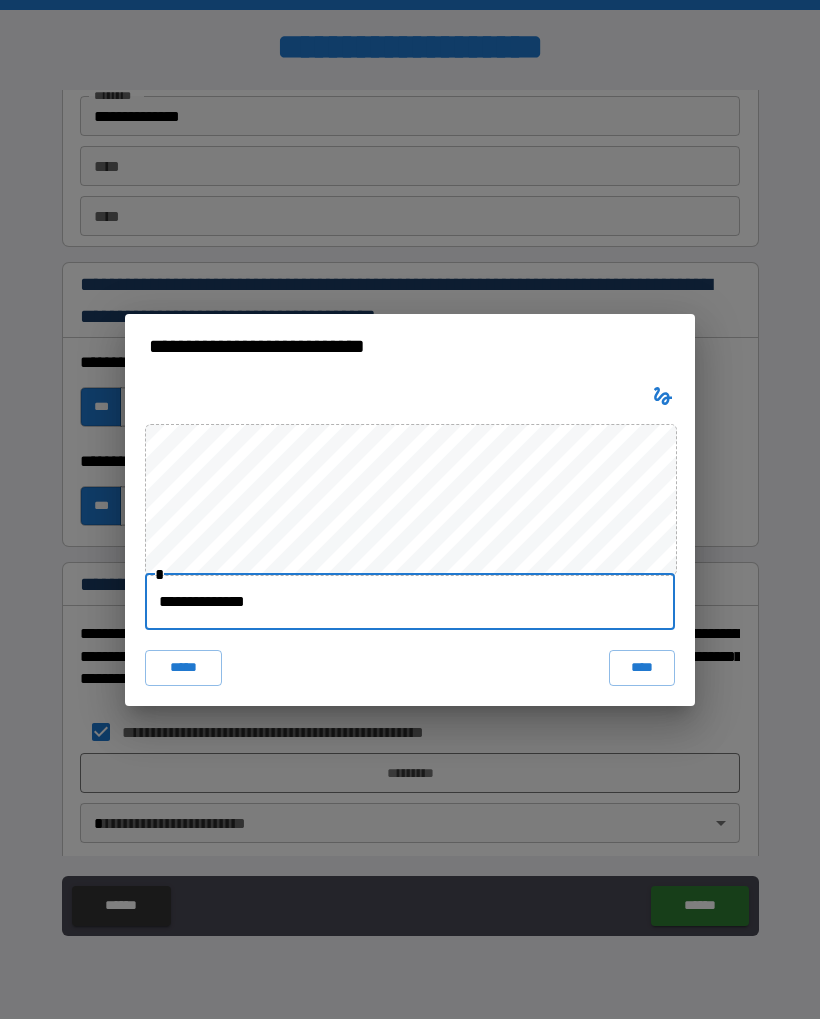 click on "****" at bounding box center (642, 668) 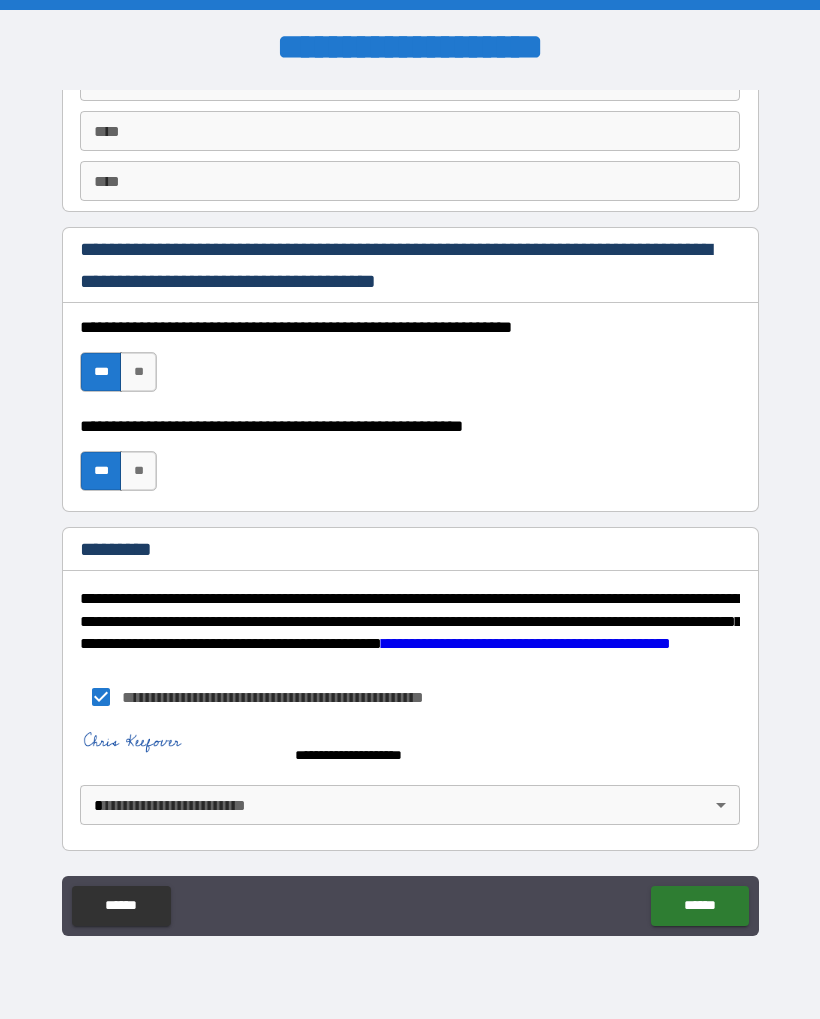 click on "**********" at bounding box center (410, 509) 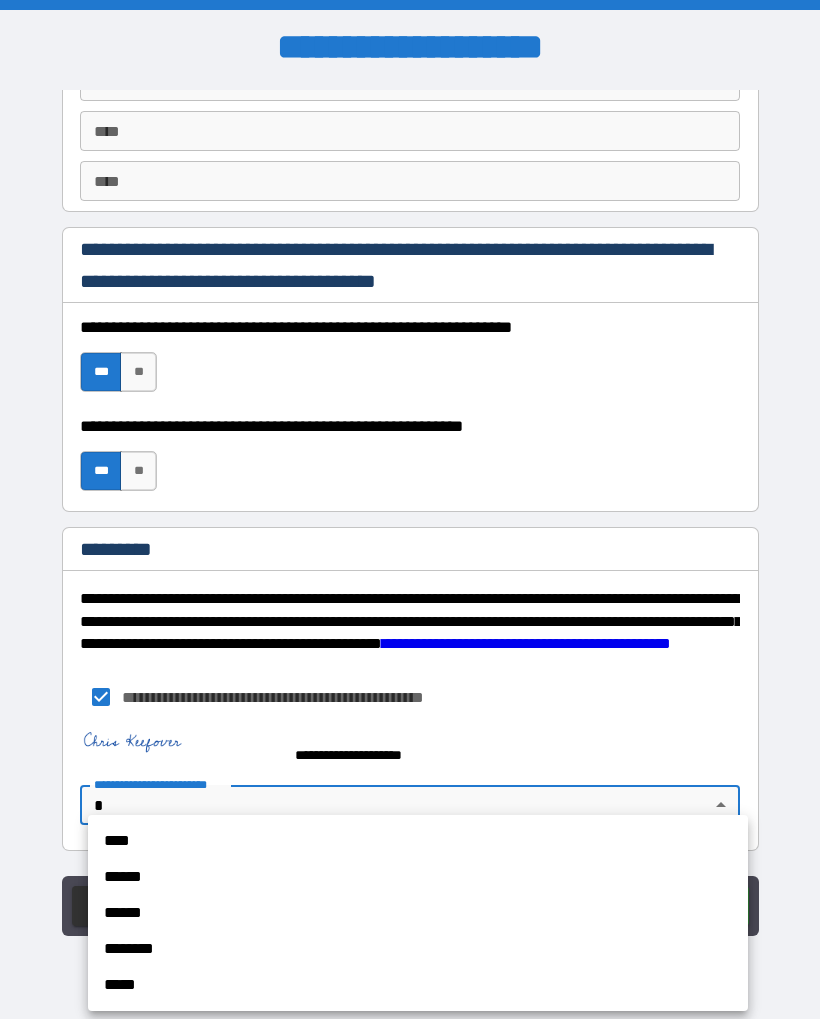 click on "****" at bounding box center (418, 841) 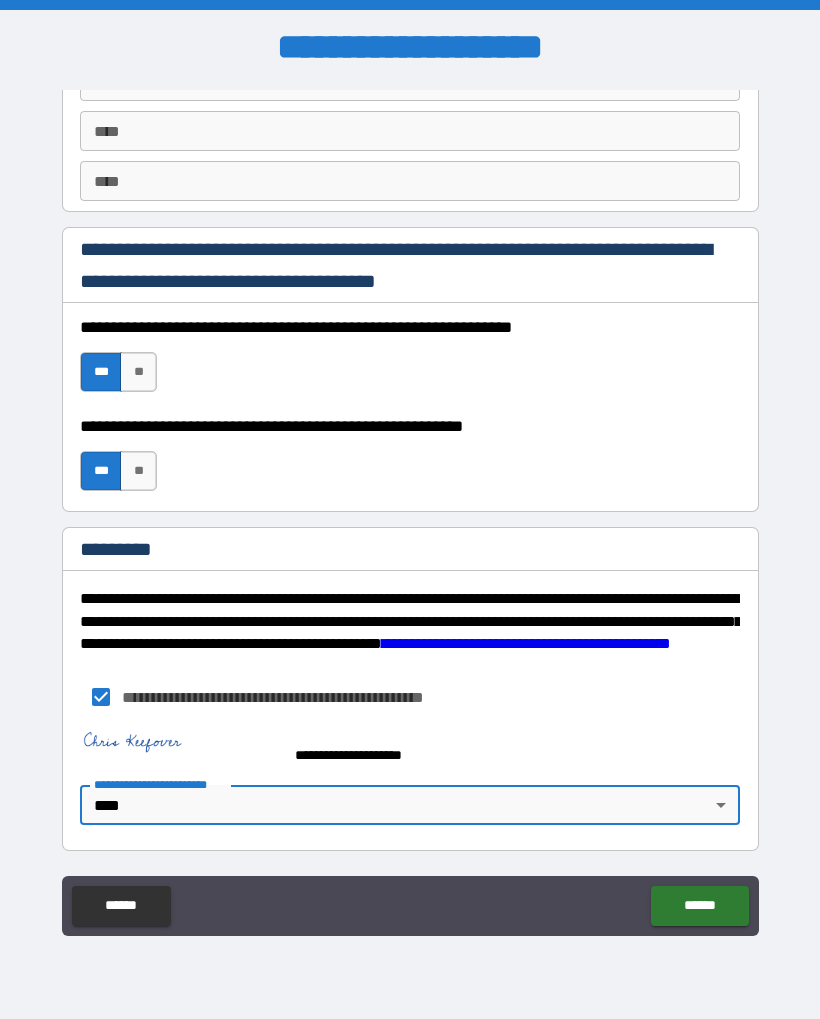 click on "******" at bounding box center [699, 906] 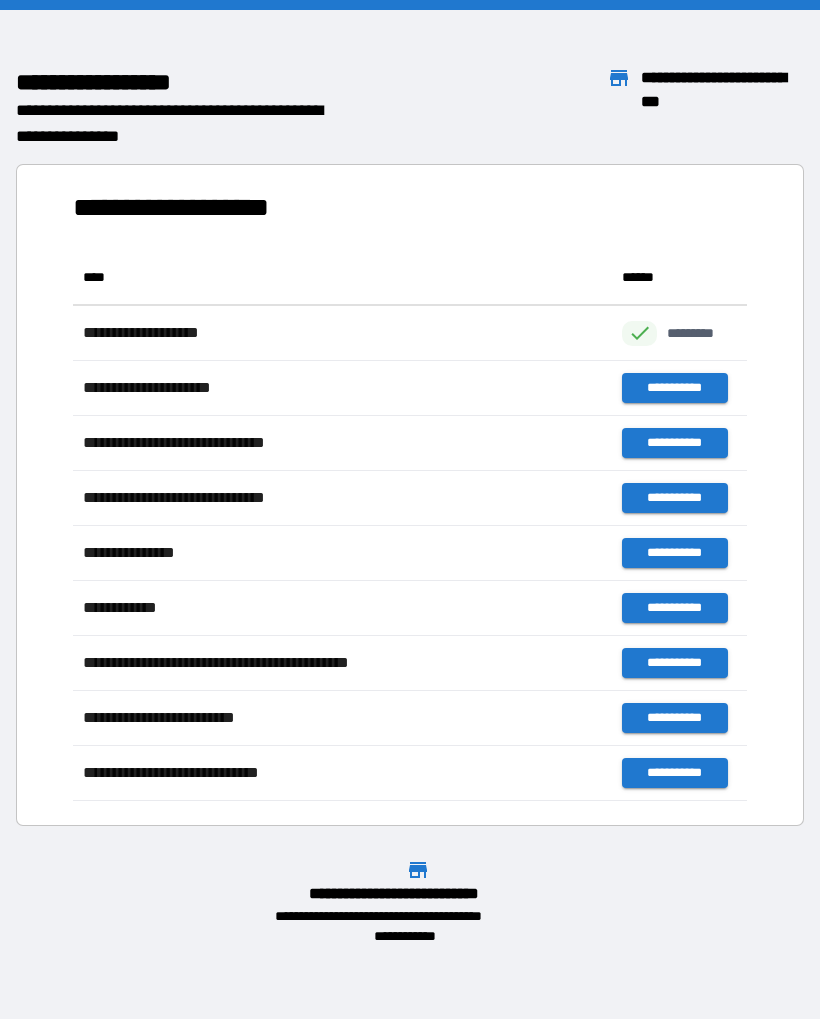 scroll, scrollTop: 1, scrollLeft: 1, axis: both 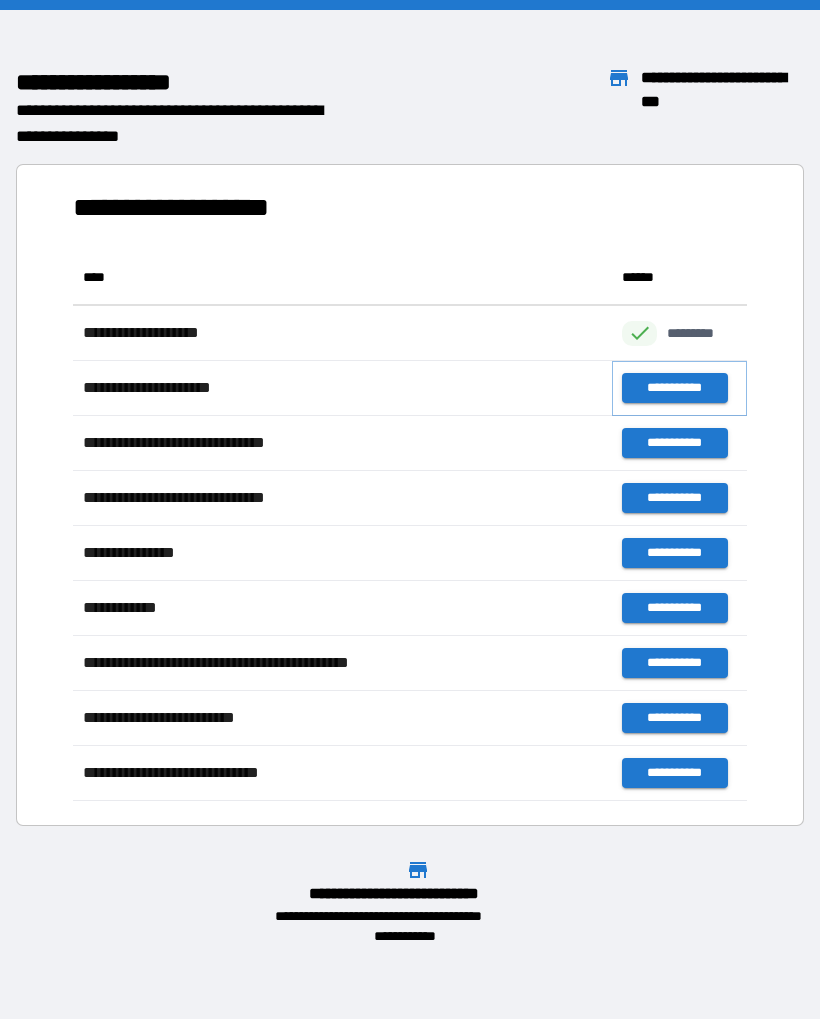 click on "**********" at bounding box center (674, 388) 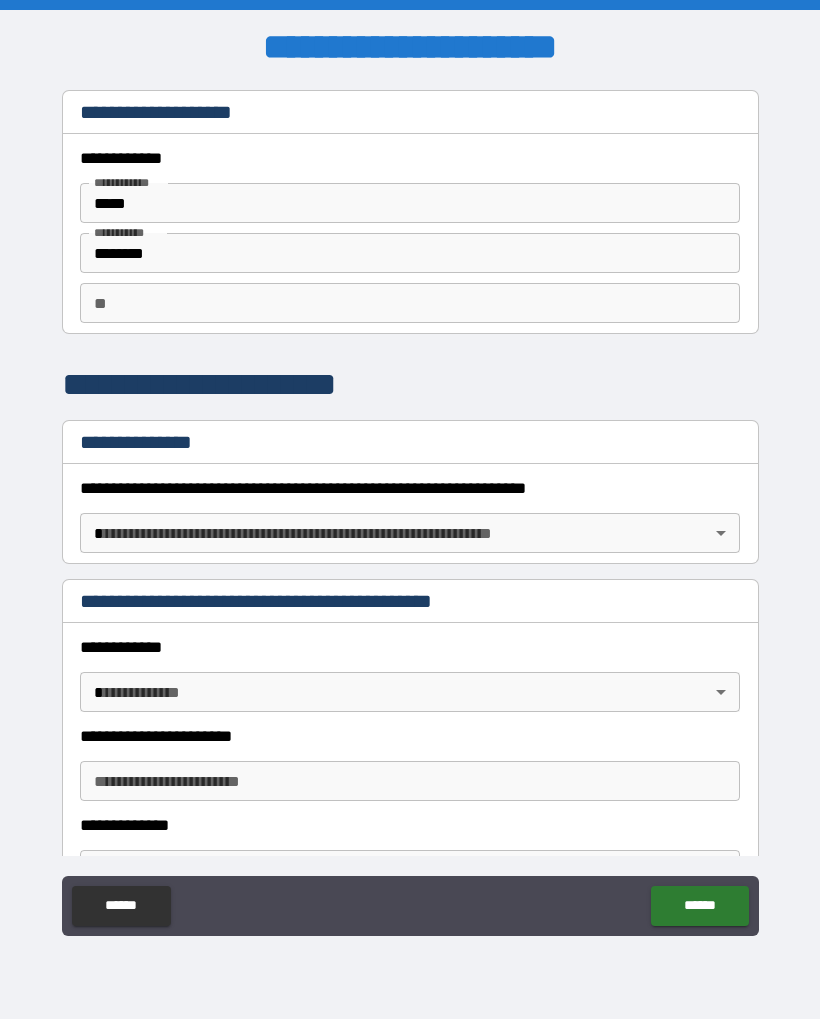 click on "**********" at bounding box center (410, 509) 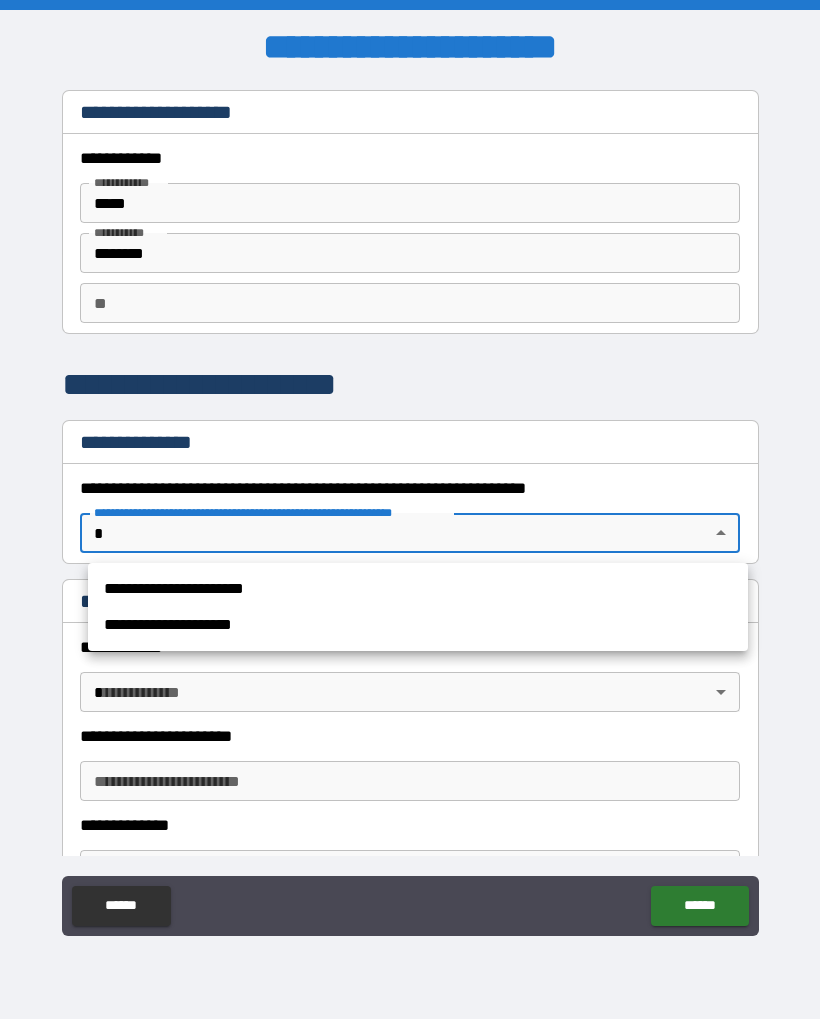 click on "**********" at bounding box center (418, 589) 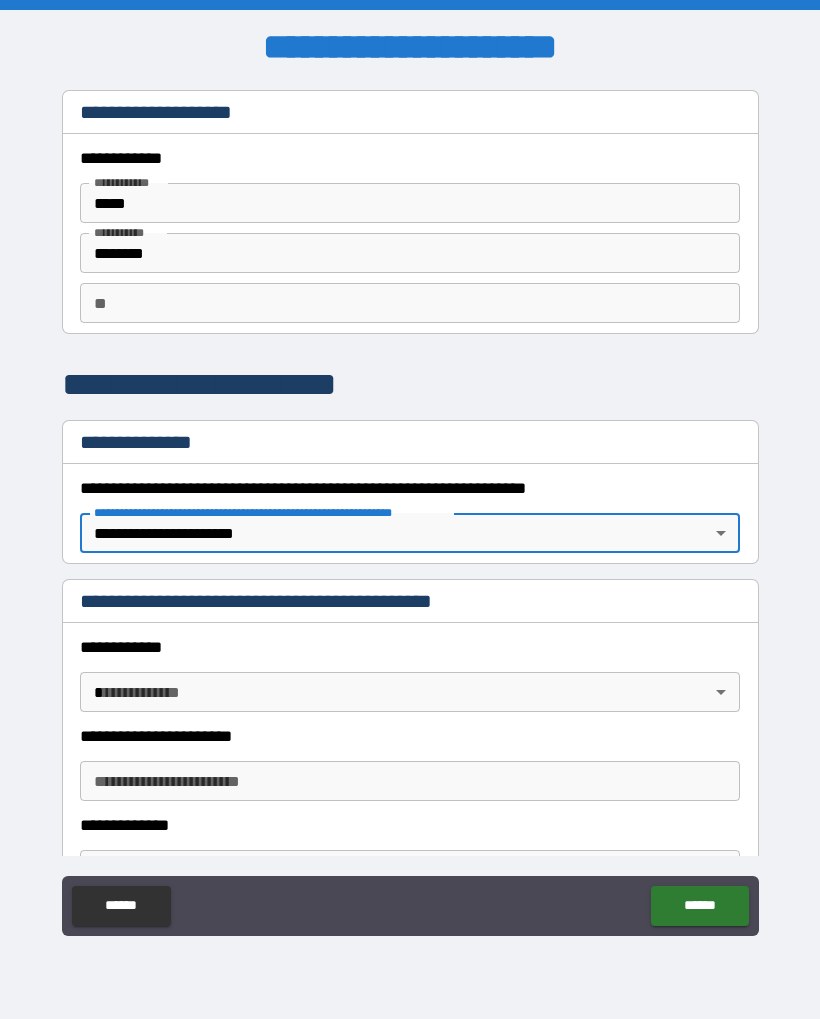 click on "**********" at bounding box center (410, 509) 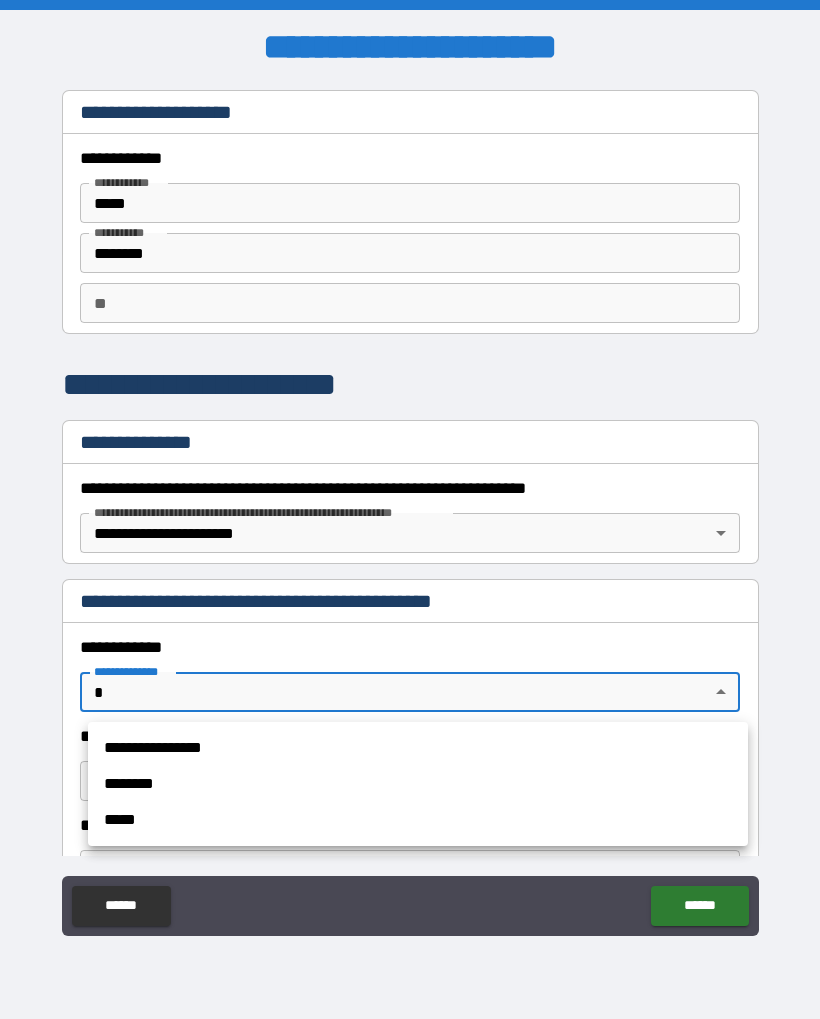 click on "**********" at bounding box center [418, 748] 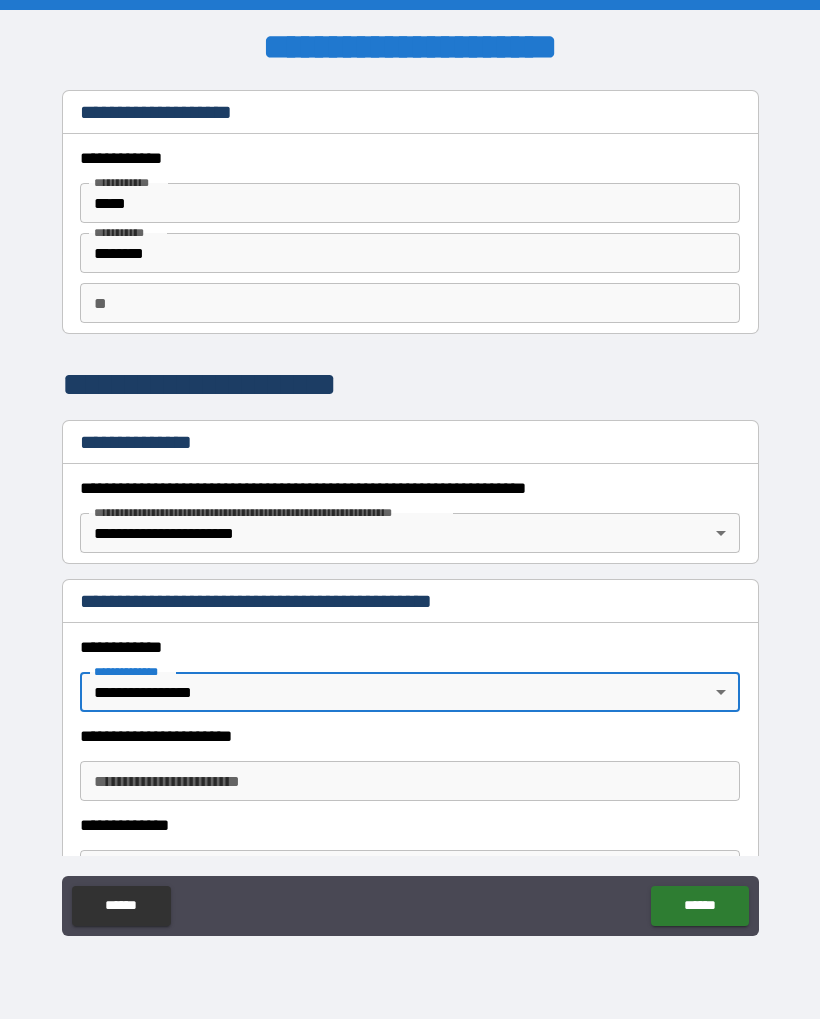 click on "**********" at bounding box center [410, 781] 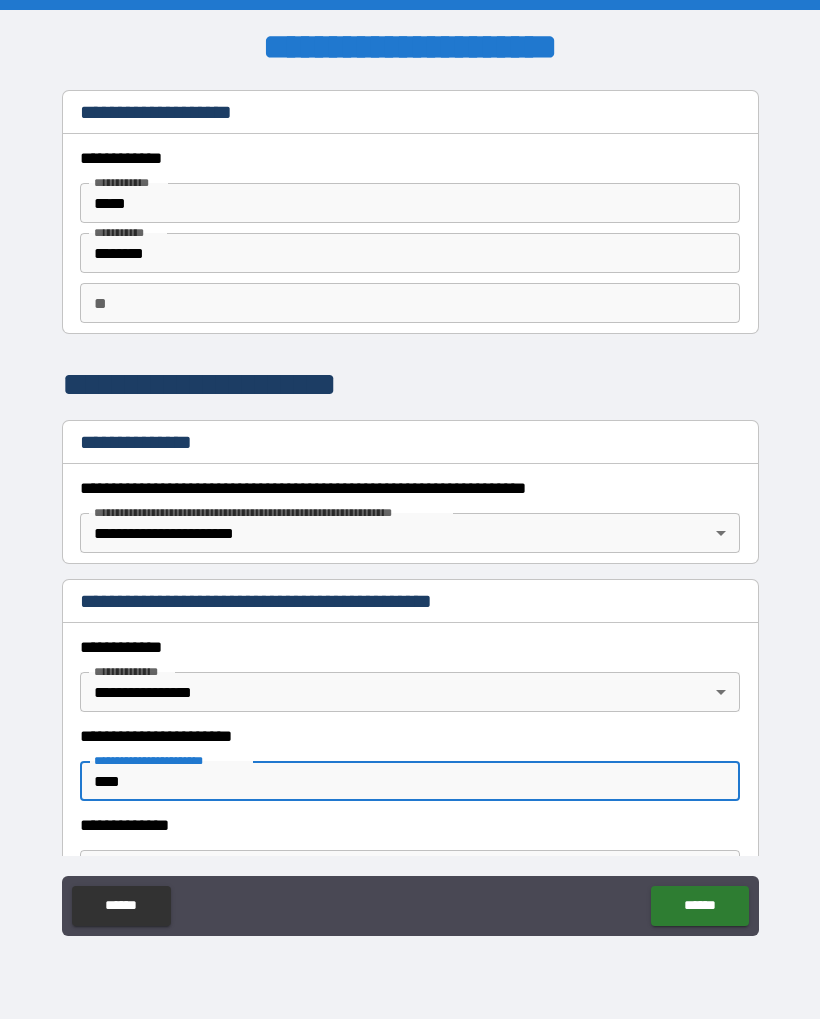 type on "****" 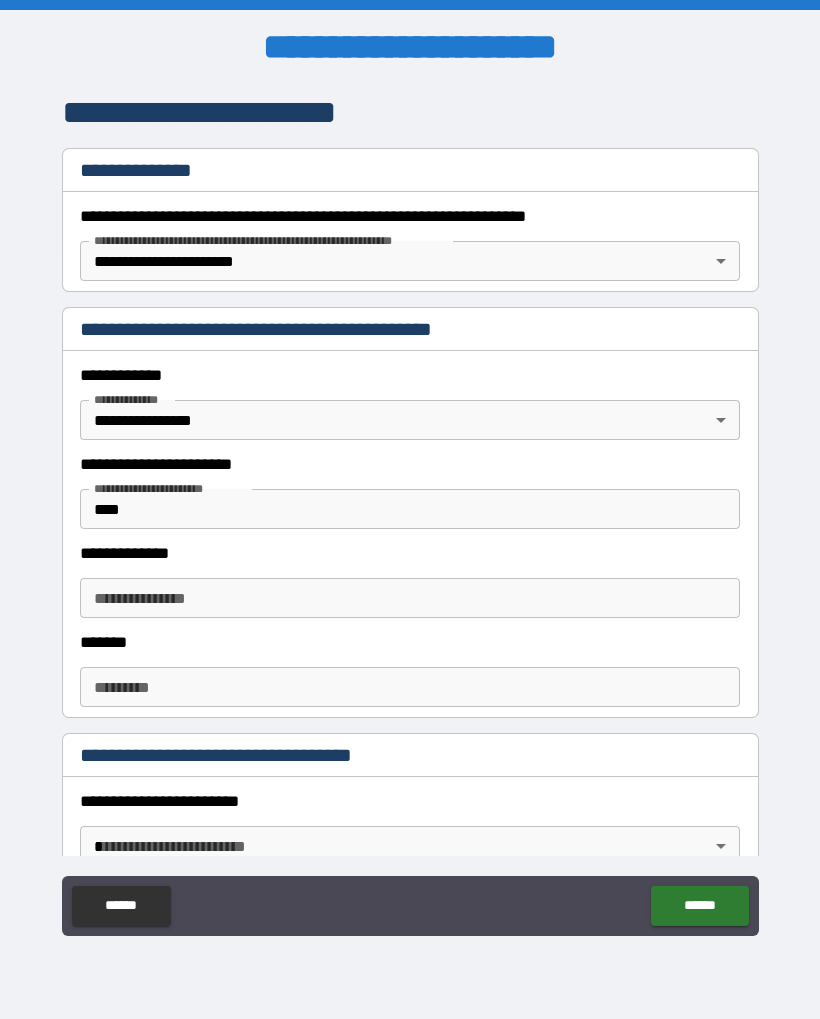 scroll, scrollTop: 274, scrollLeft: 0, axis: vertical 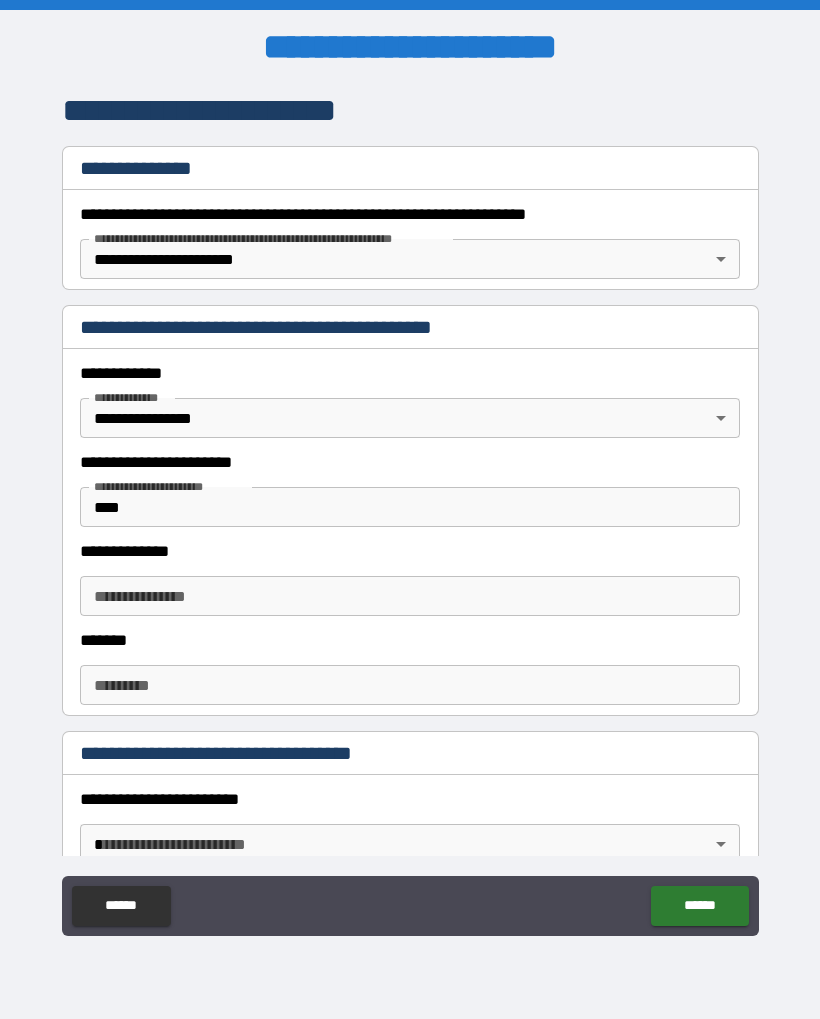 click on "**********" at bounding box center (410, 596) 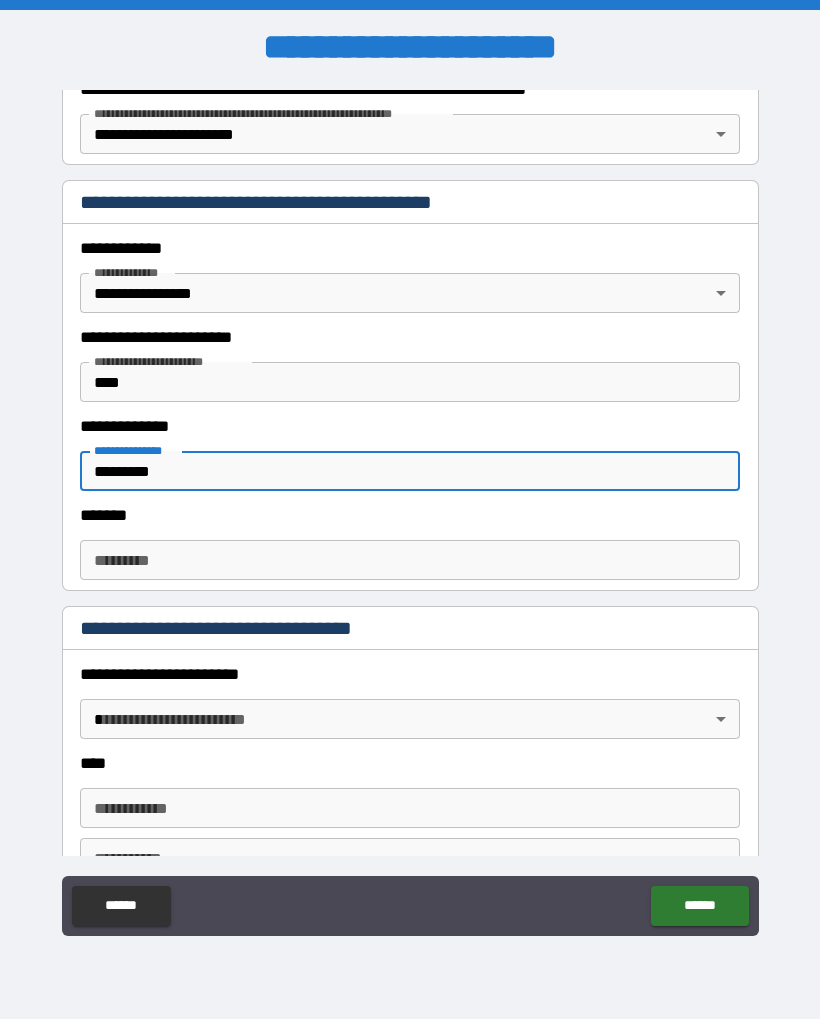 scroll, scrollTop: 438, scrollLeft: 0, axis: vertical 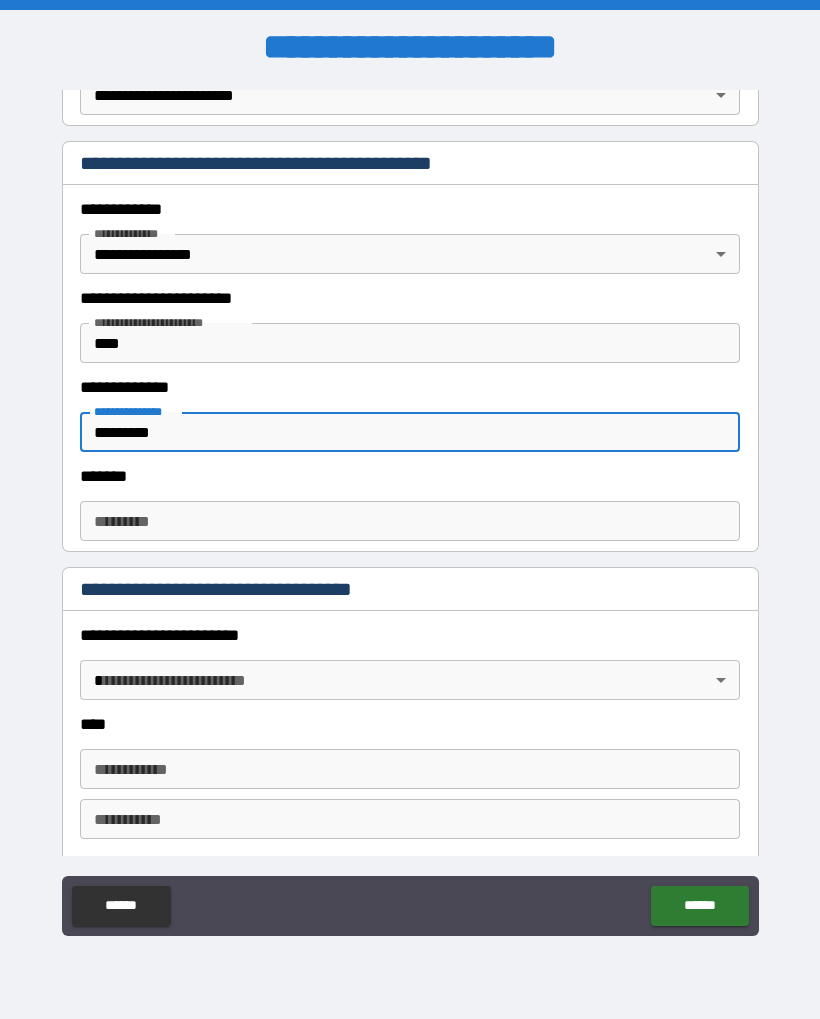 type on "*********" 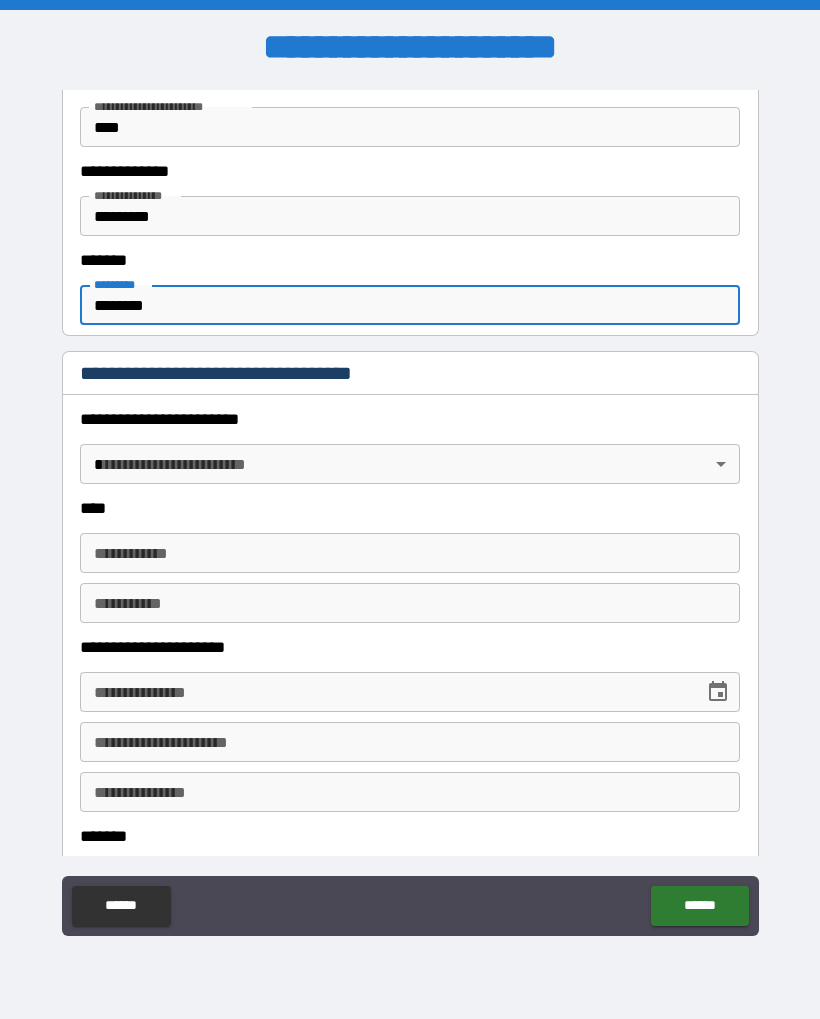 scroll, scrollTop: 665, scrollLeft: 0, axis: vertical 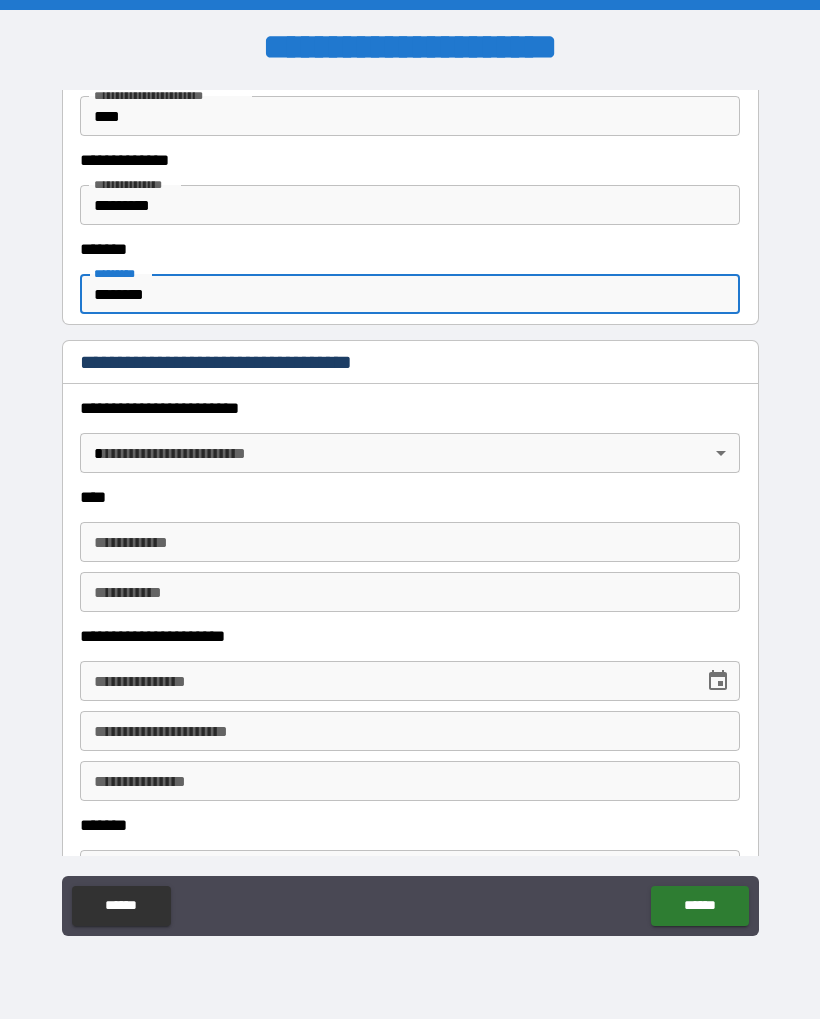 type on "********" 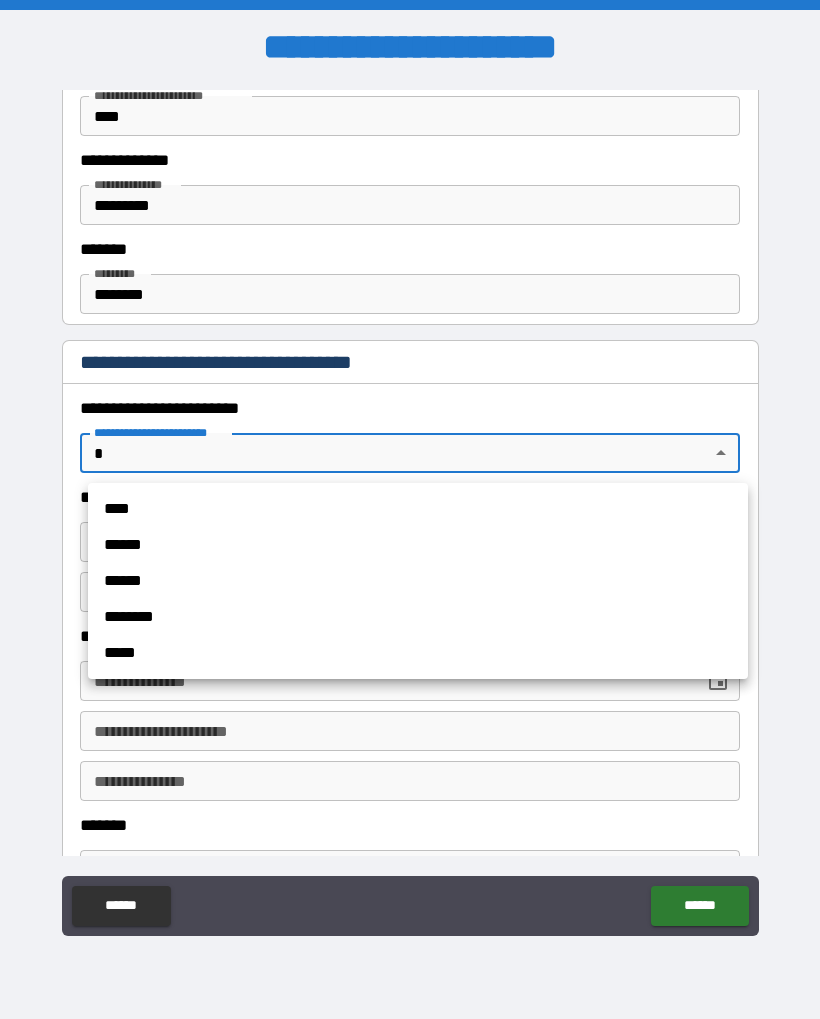 click on "****" at bounding box center [418, 509] 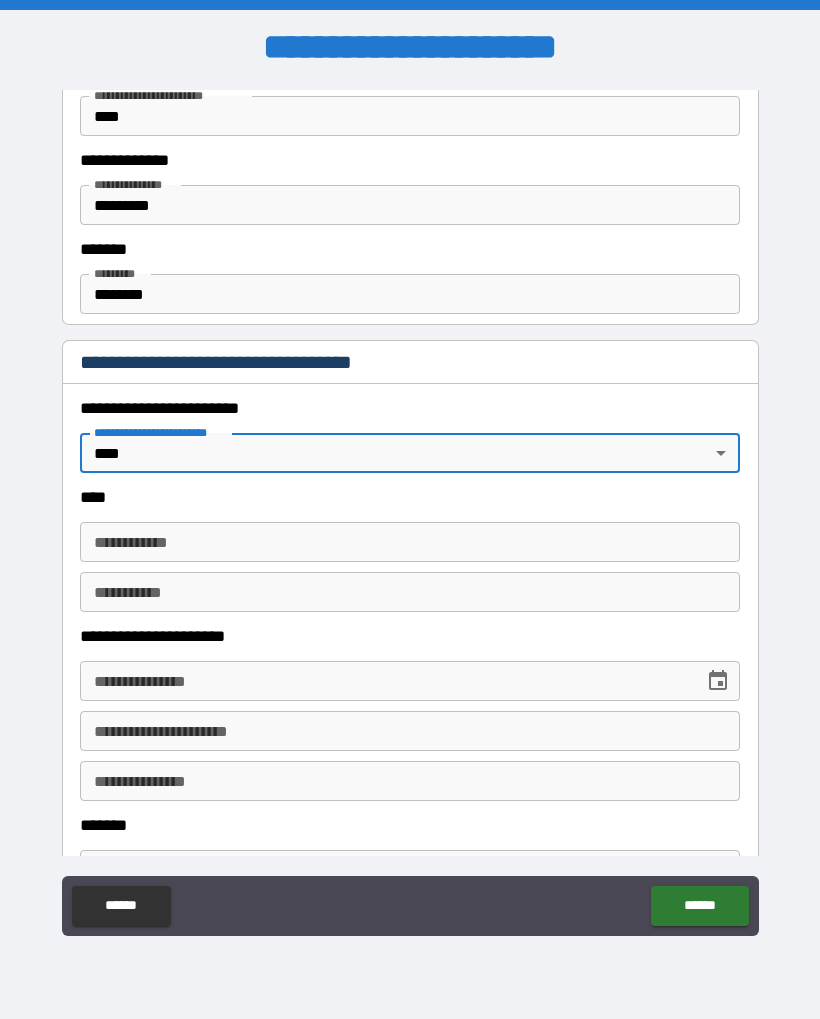 click on "**********" at bounding box center (410, 542) 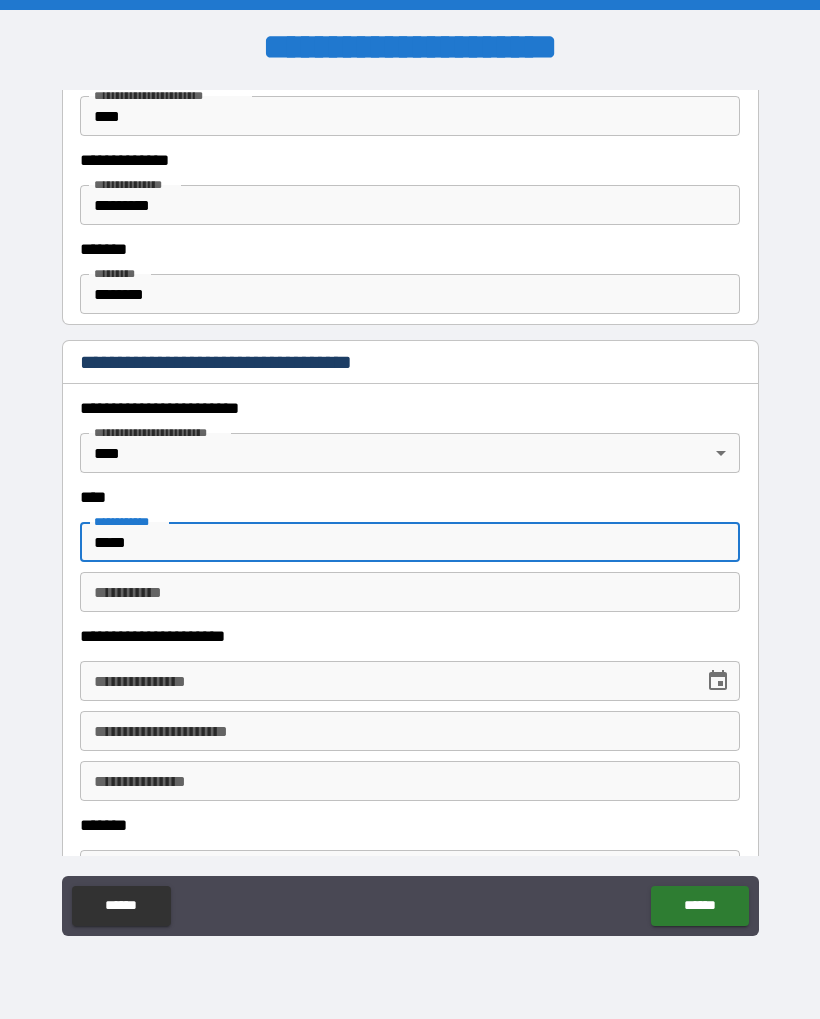 type on "*****" 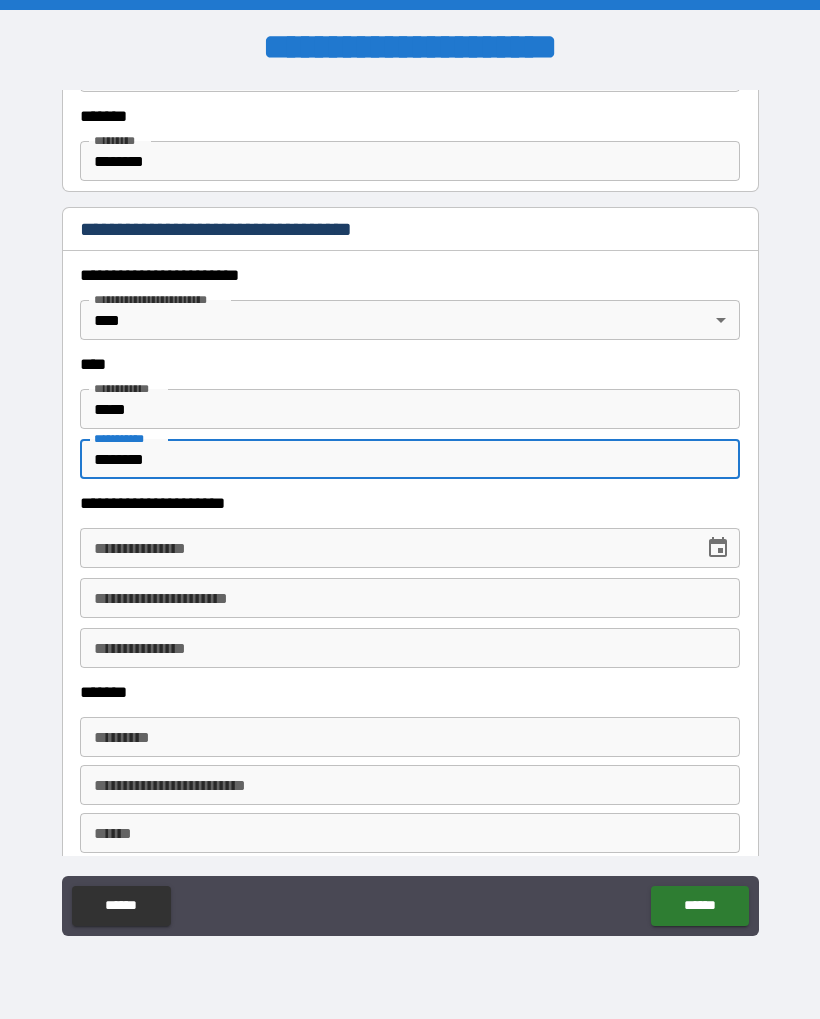 scroll, scrollTop: 860, scrollLeft: 0, axis: vertical 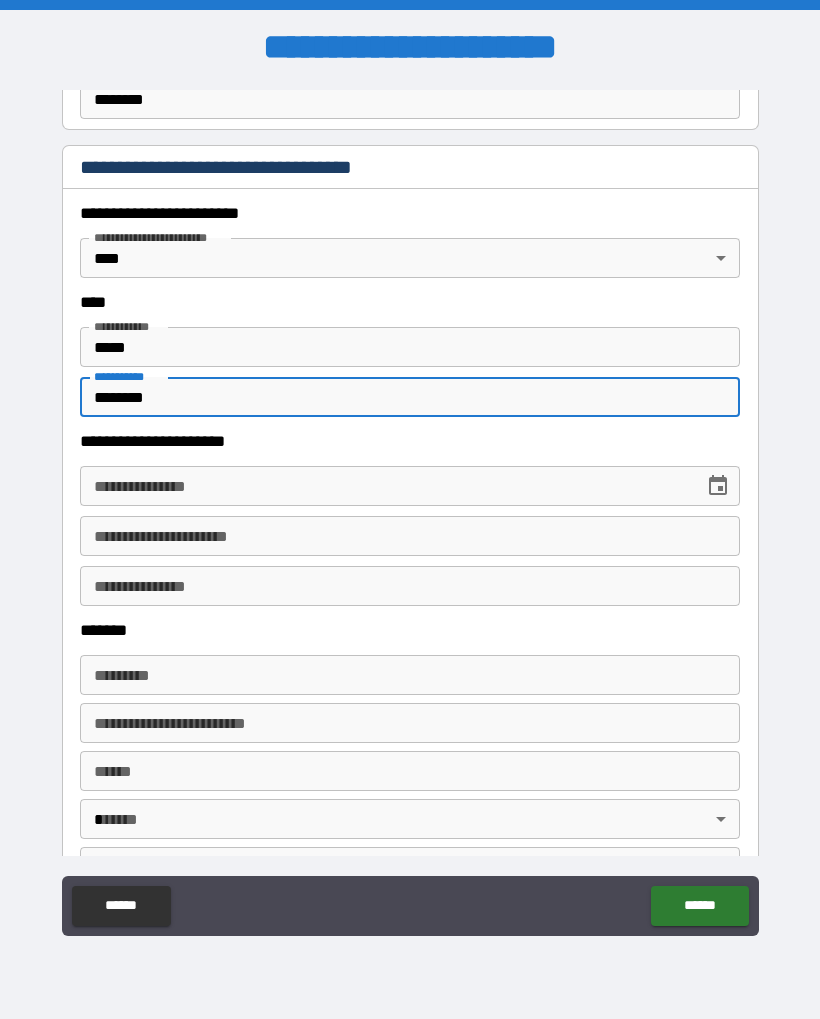 type on "********" 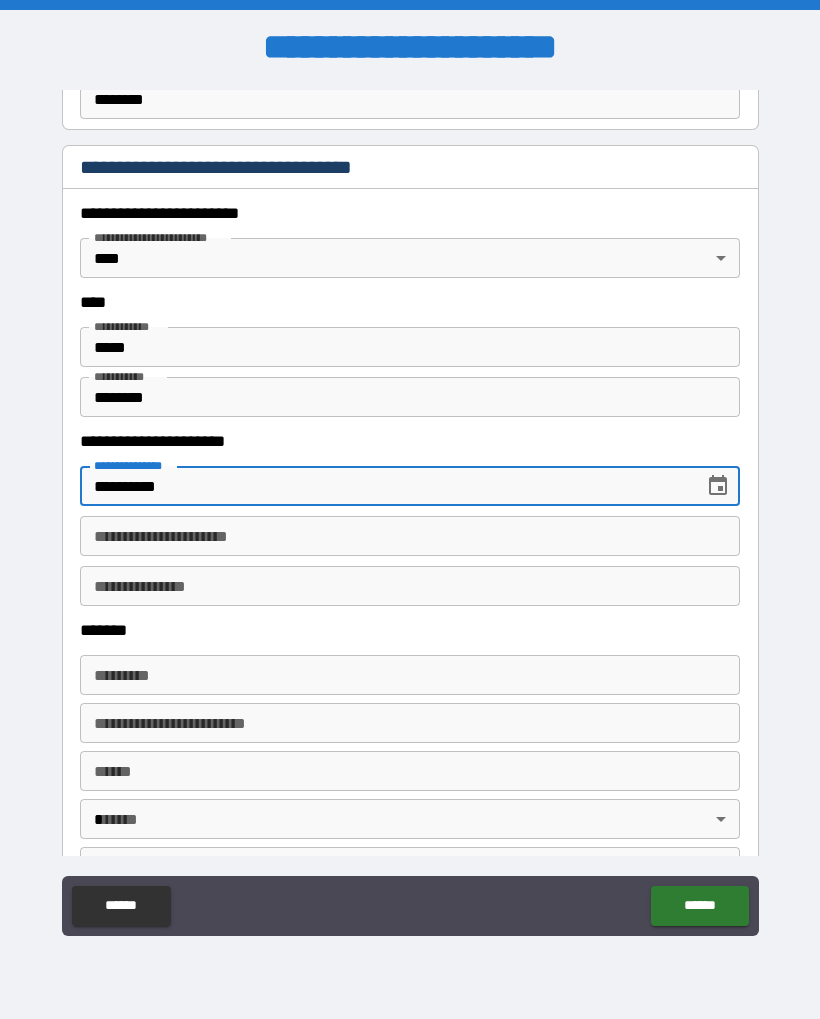 type on "**********" 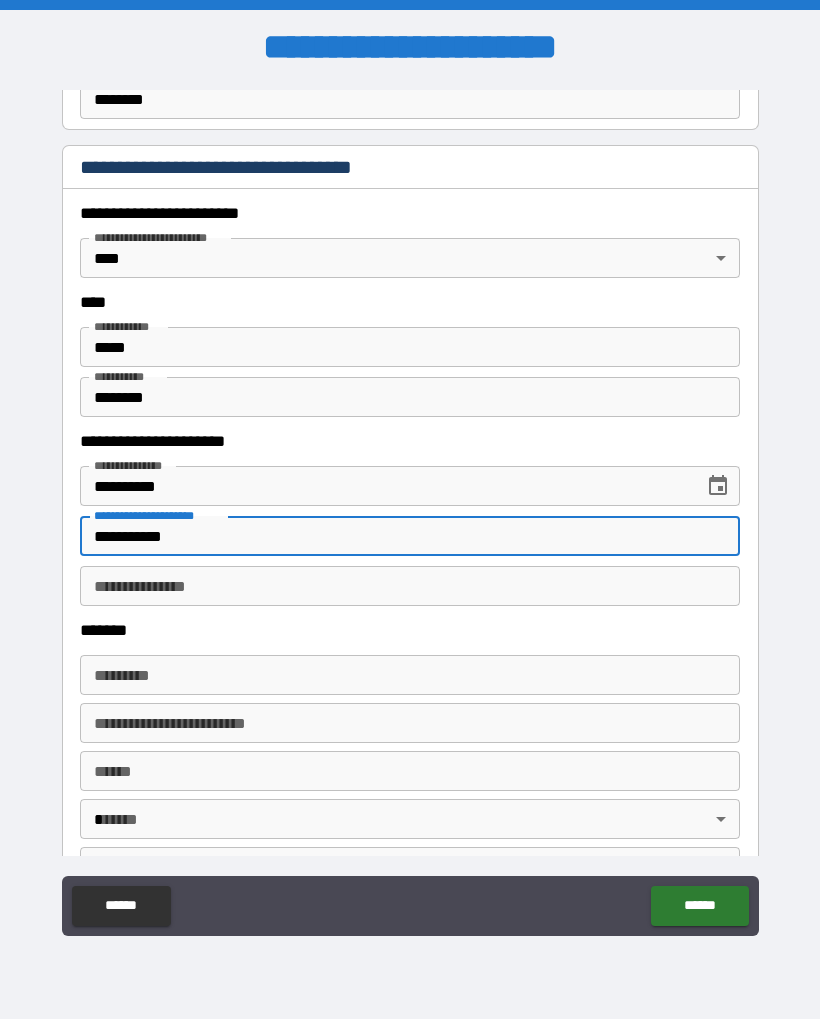 type on "**********" 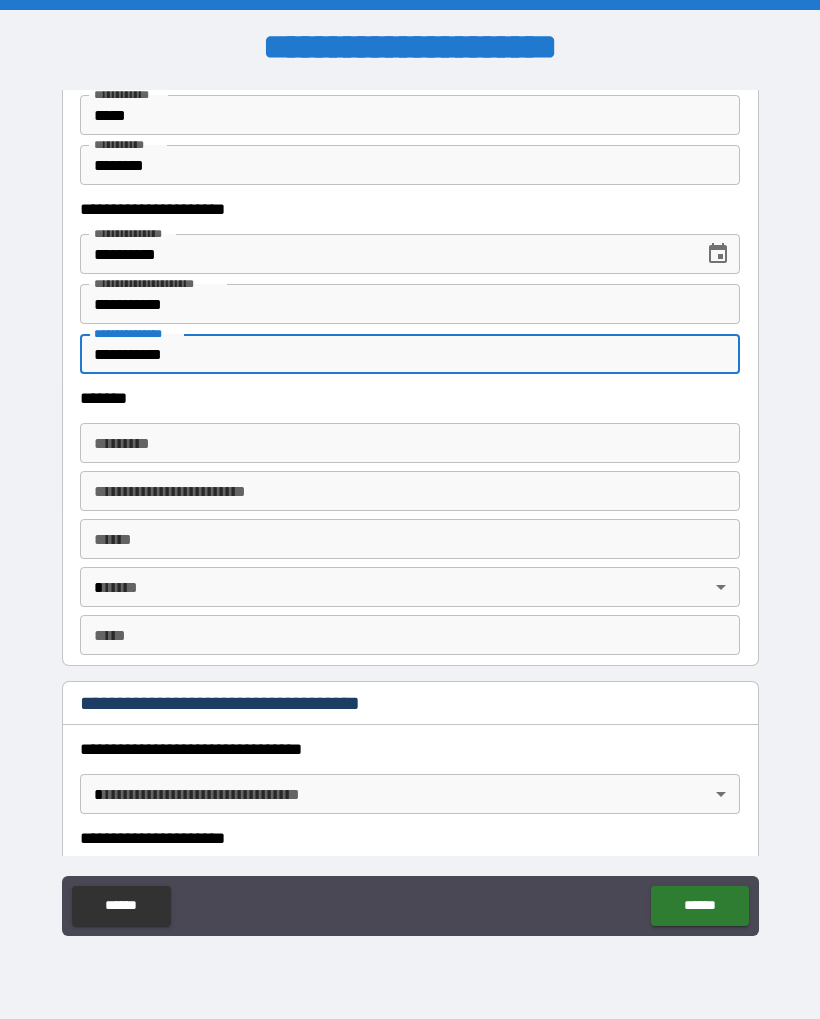 scroll, scrollTop: 1095, scrollLeft: 0, axis: vertical 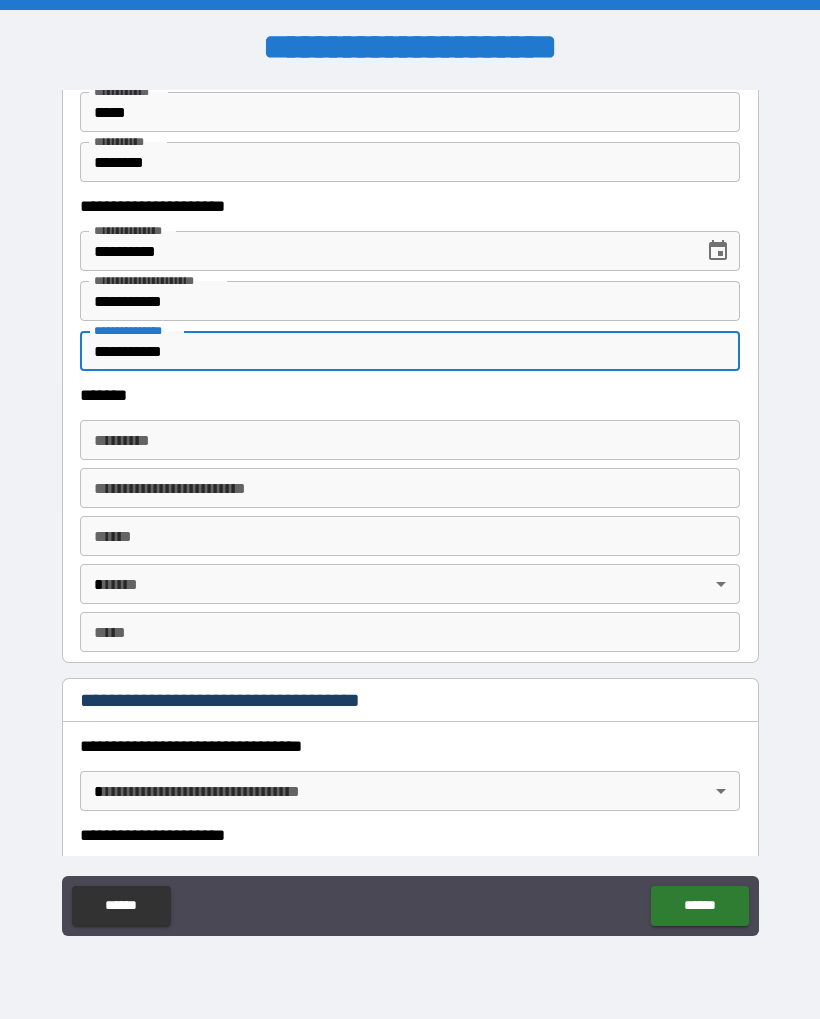 type on "**********" 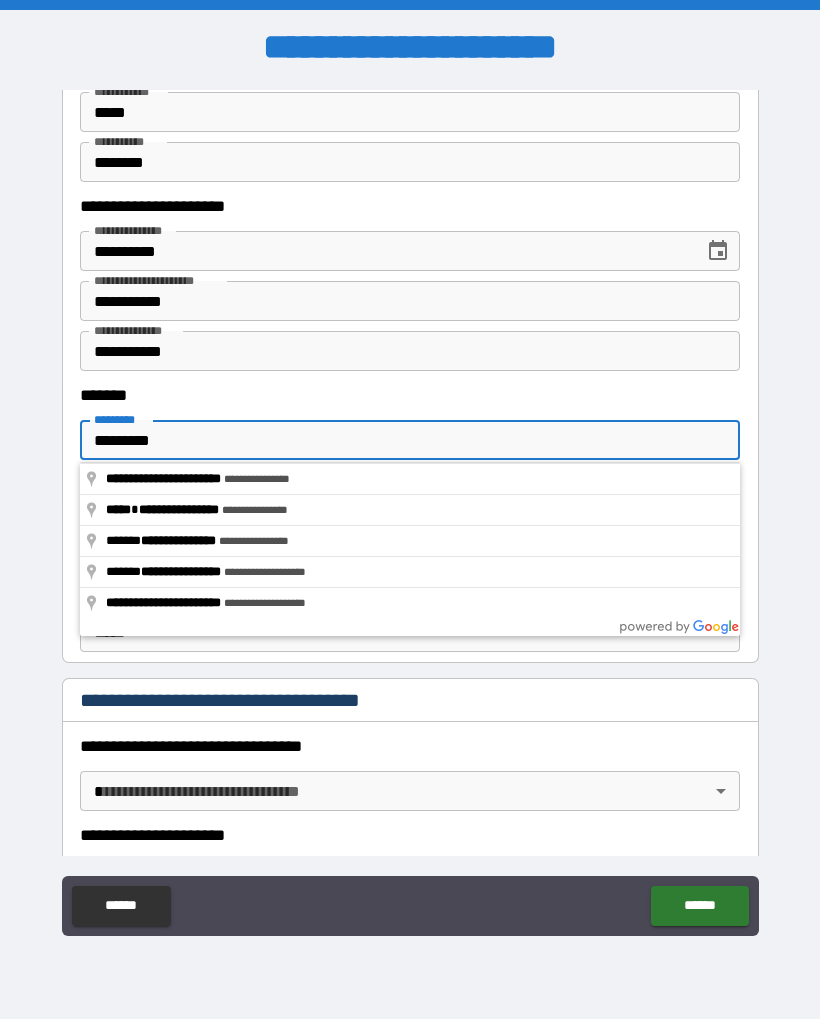 type on "**********" 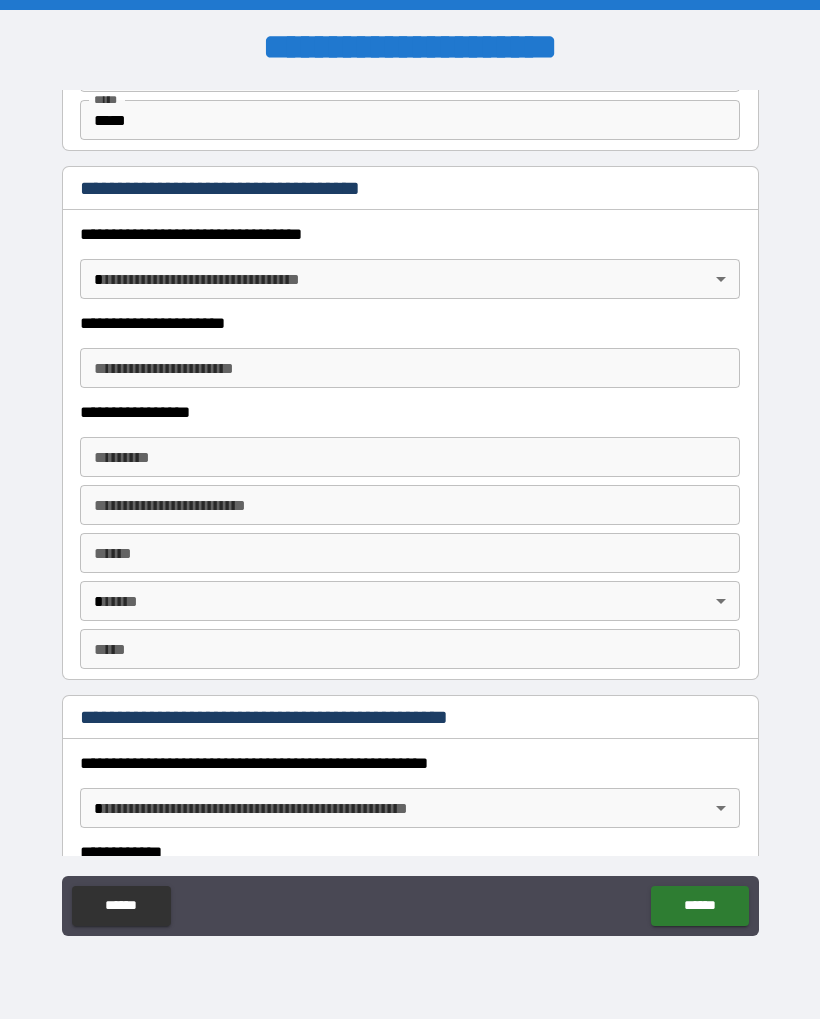 scroll, scrollTop: 1608, scrollLeft: 0, axis: vertical 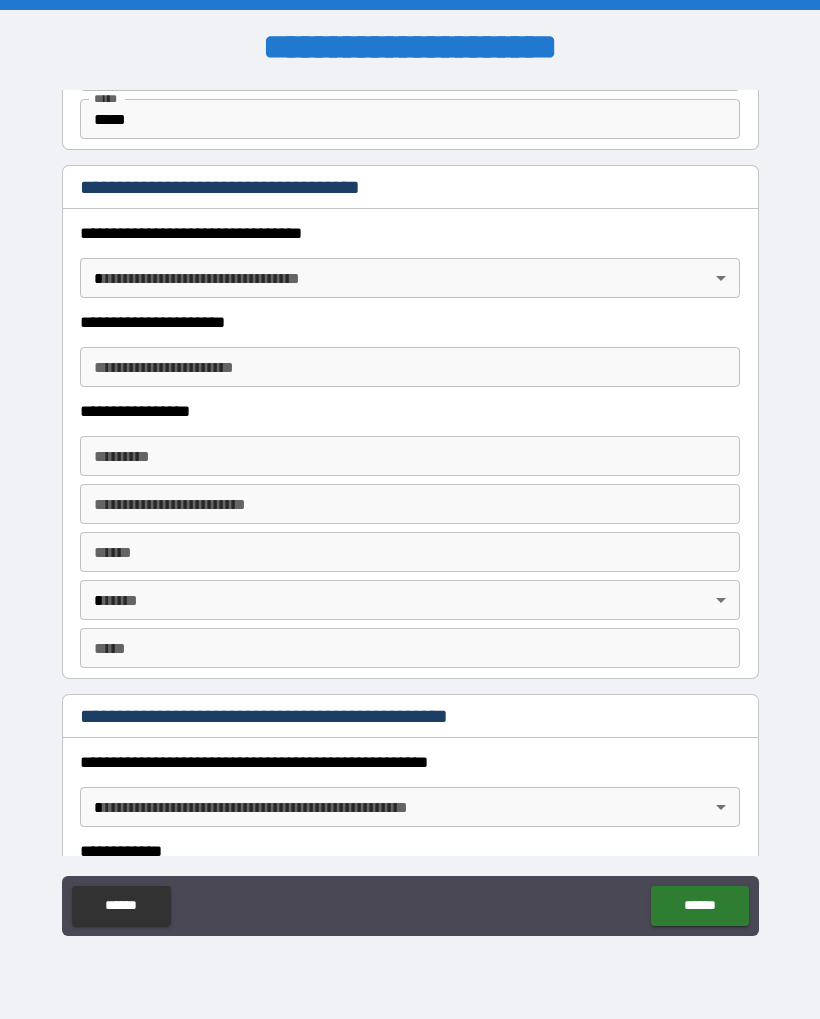 click on "**********" at bounding box center [410, 509] 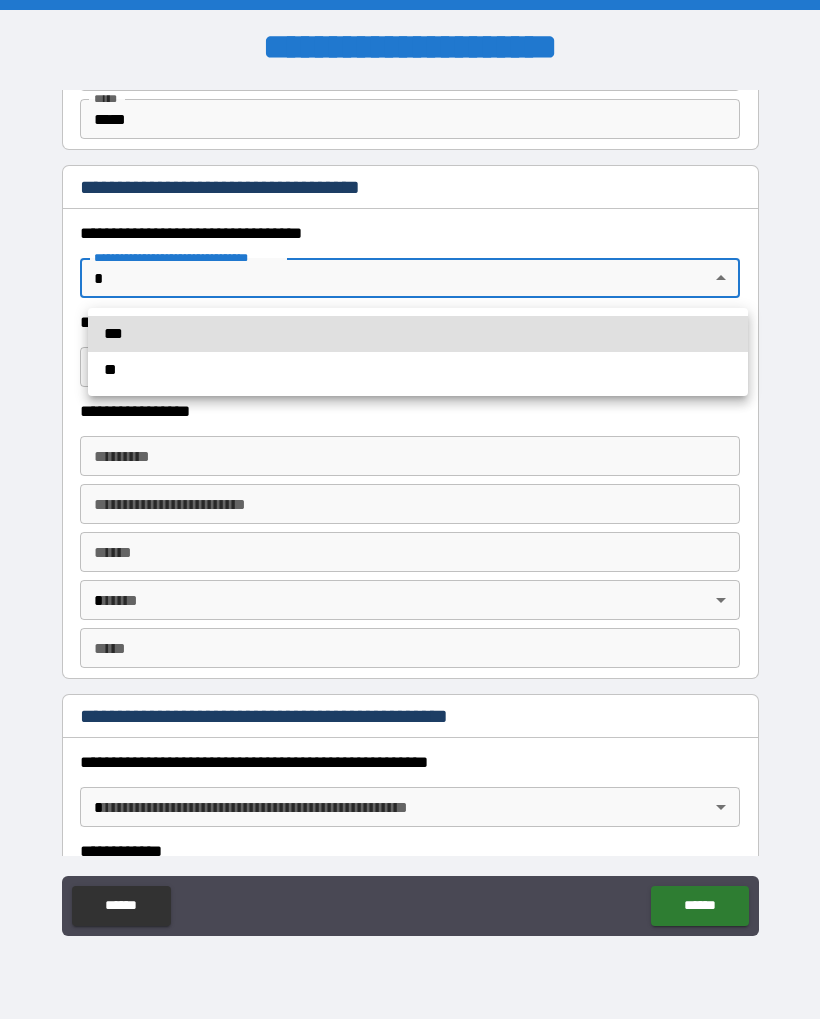 click on "***" at bounding box center [418, 334] 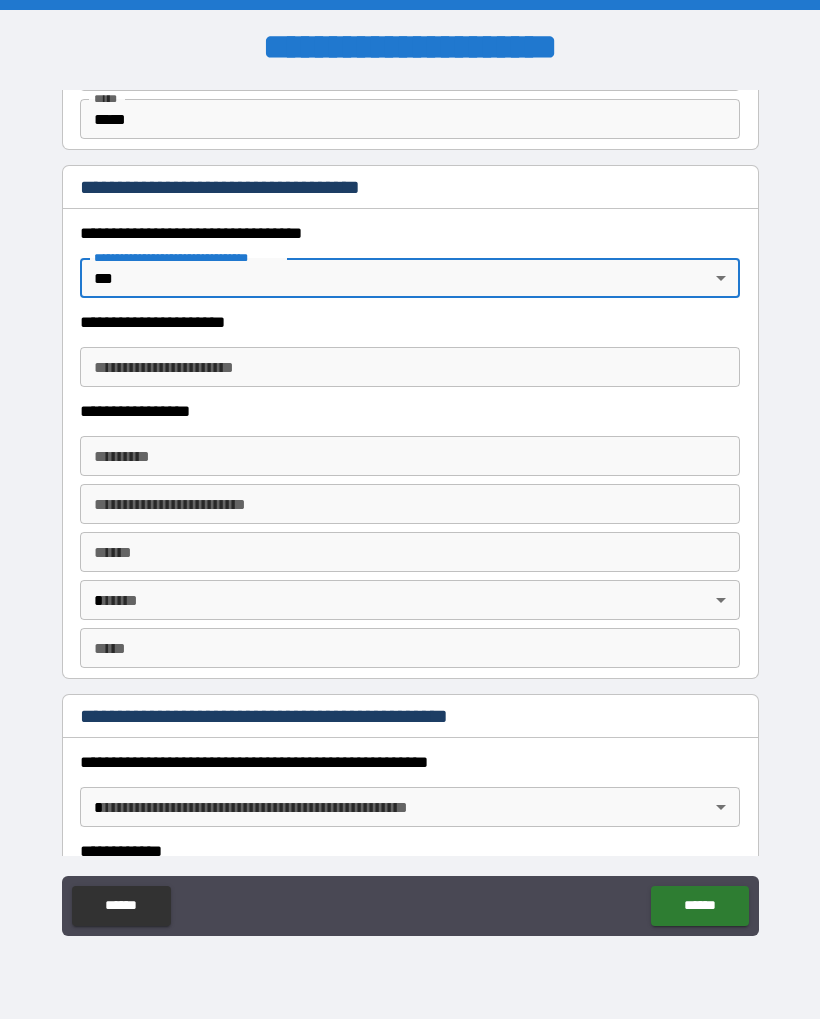 click on "**********" at bounding box center (410, 367) 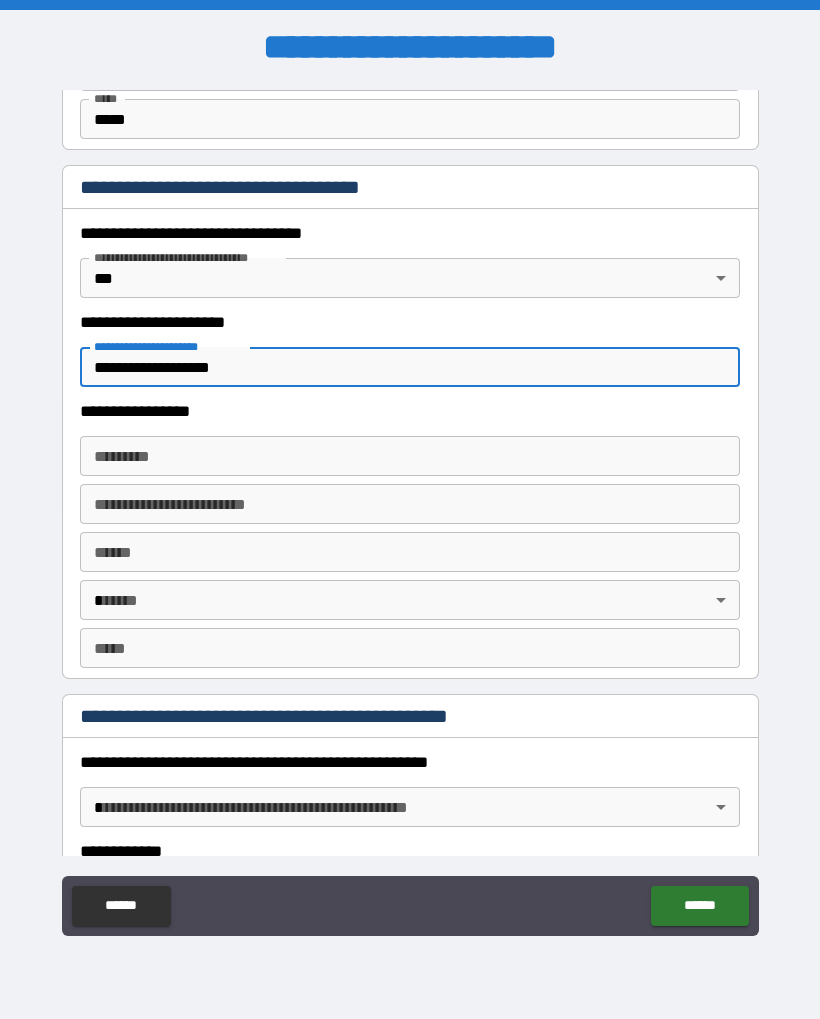 type on "**********" 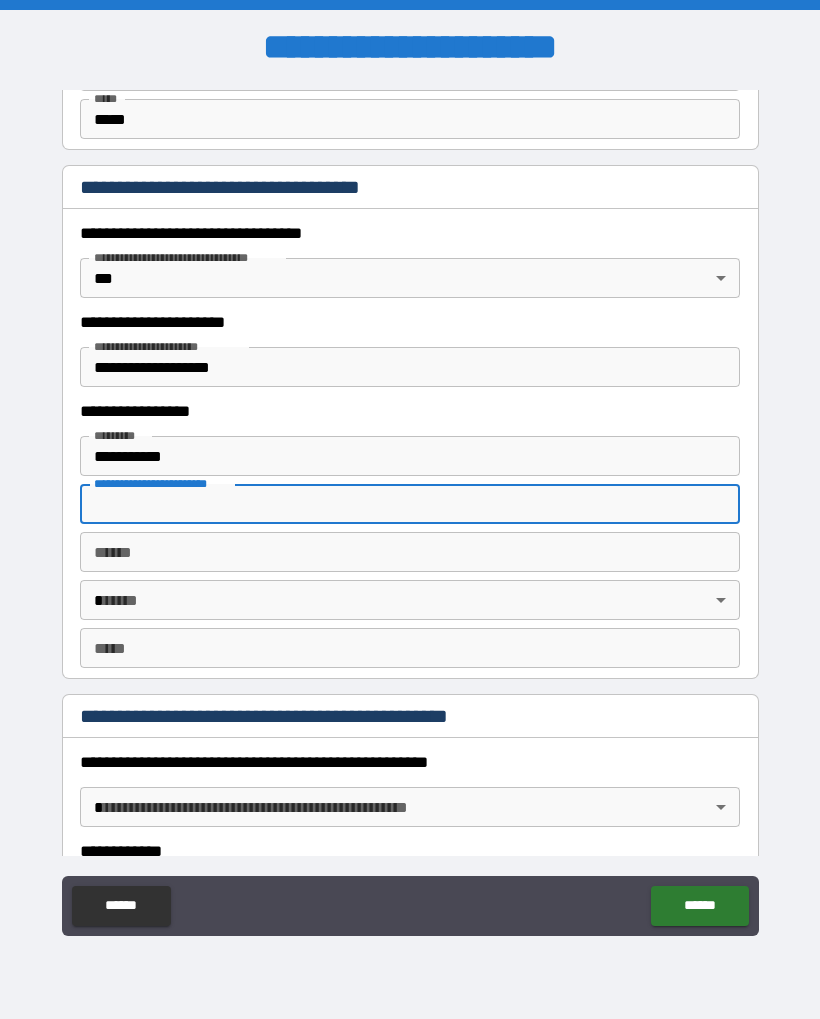 type on "**********" 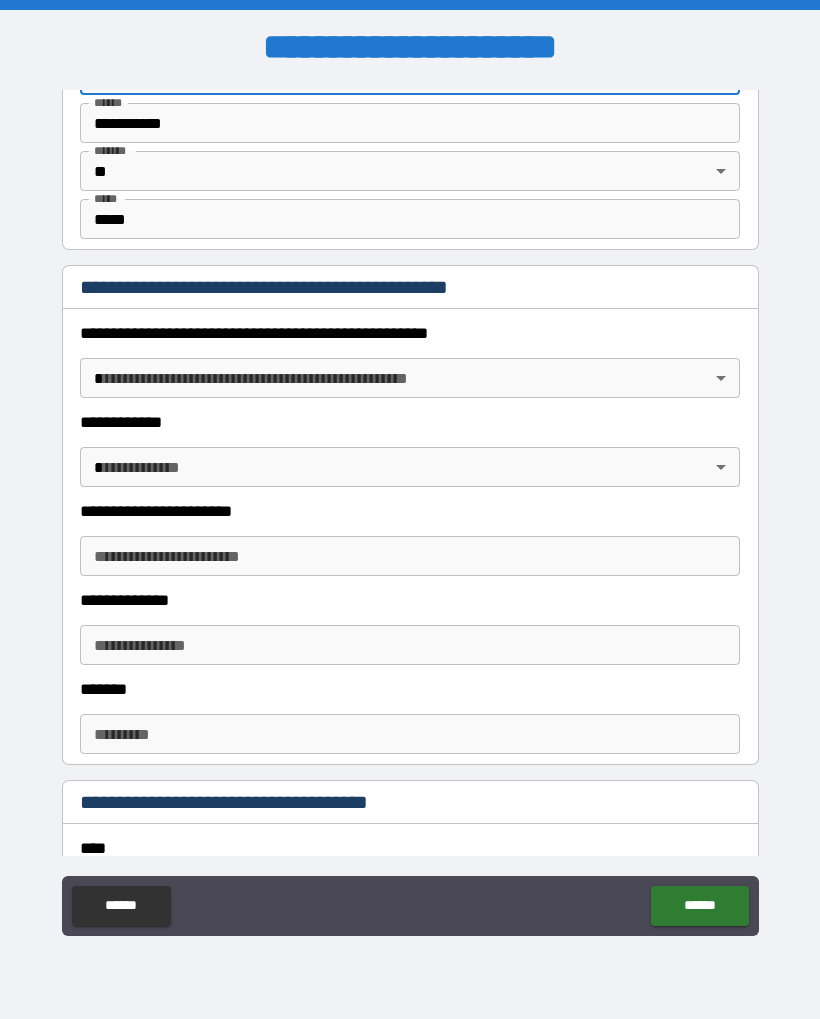 scroll, scrollTop: 2055, scrollLeft: 0, axis: vertical 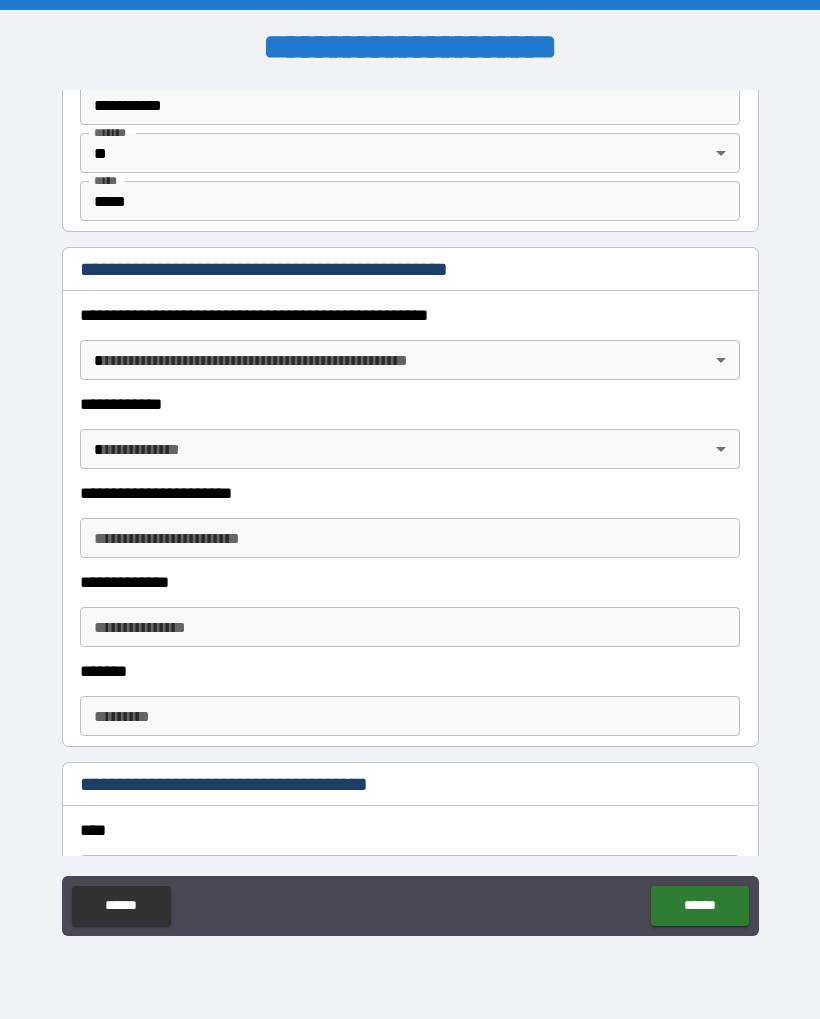 type on "*******" 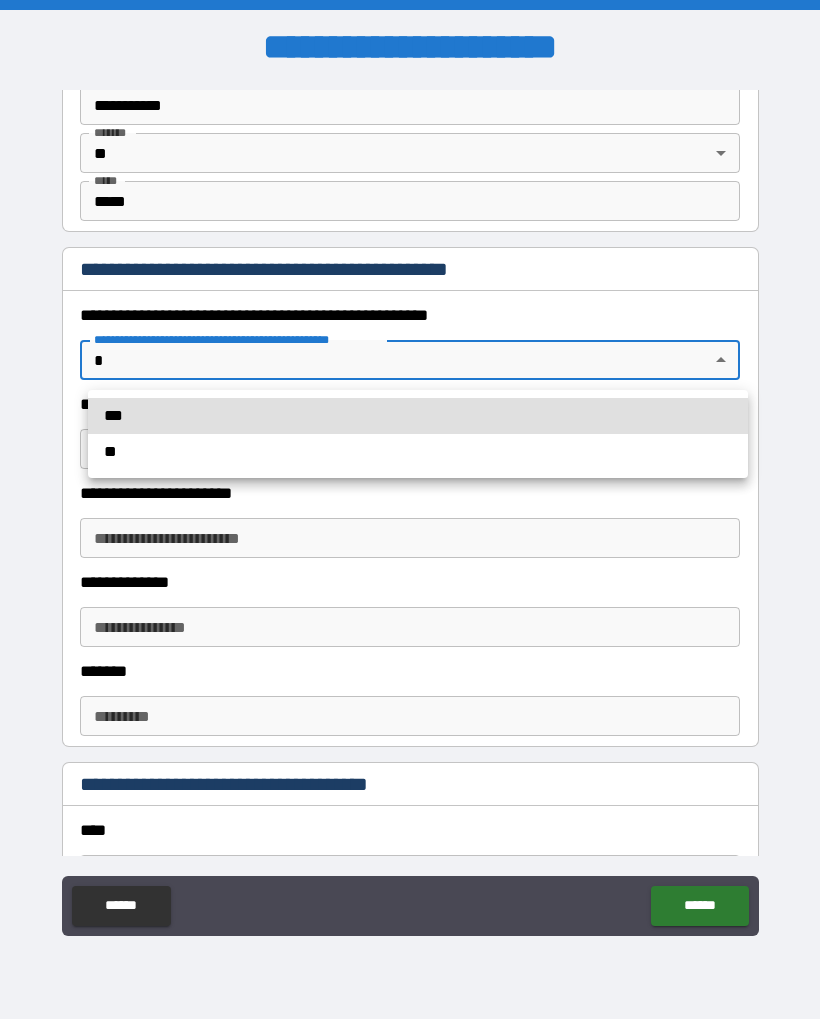 click on "**" at bounding box center (418, 452) 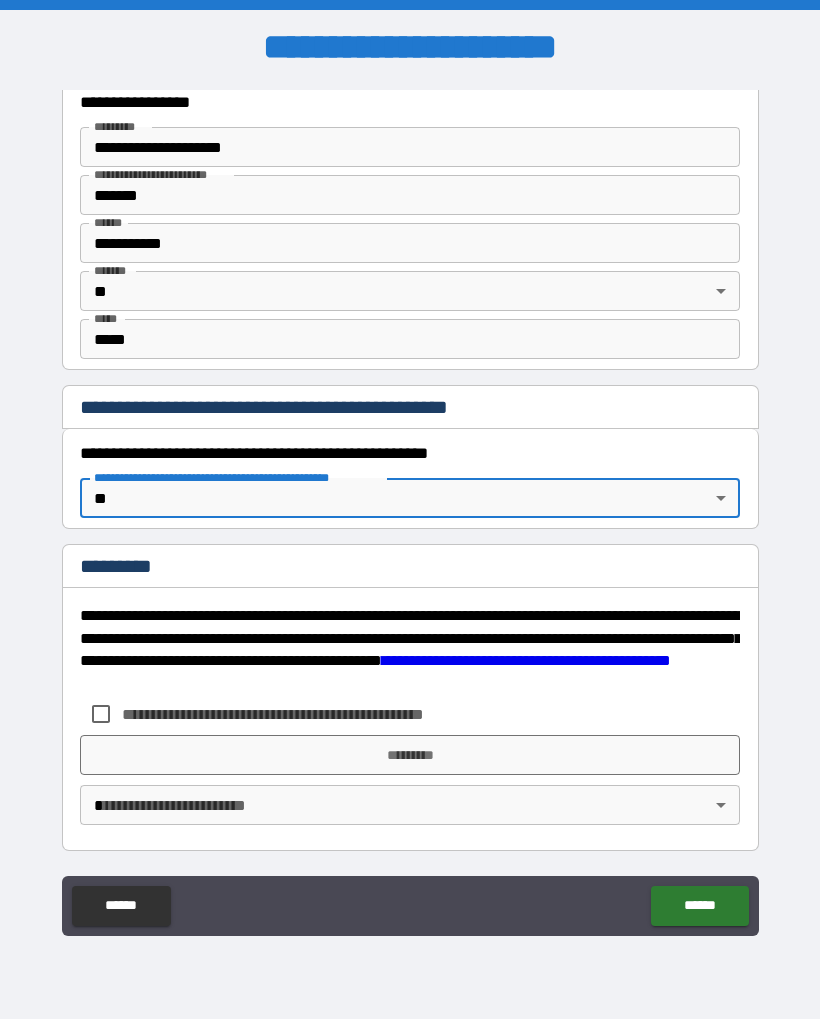 scroll, scrollTop: 1917, scrollLeft: 0, axis: vertical 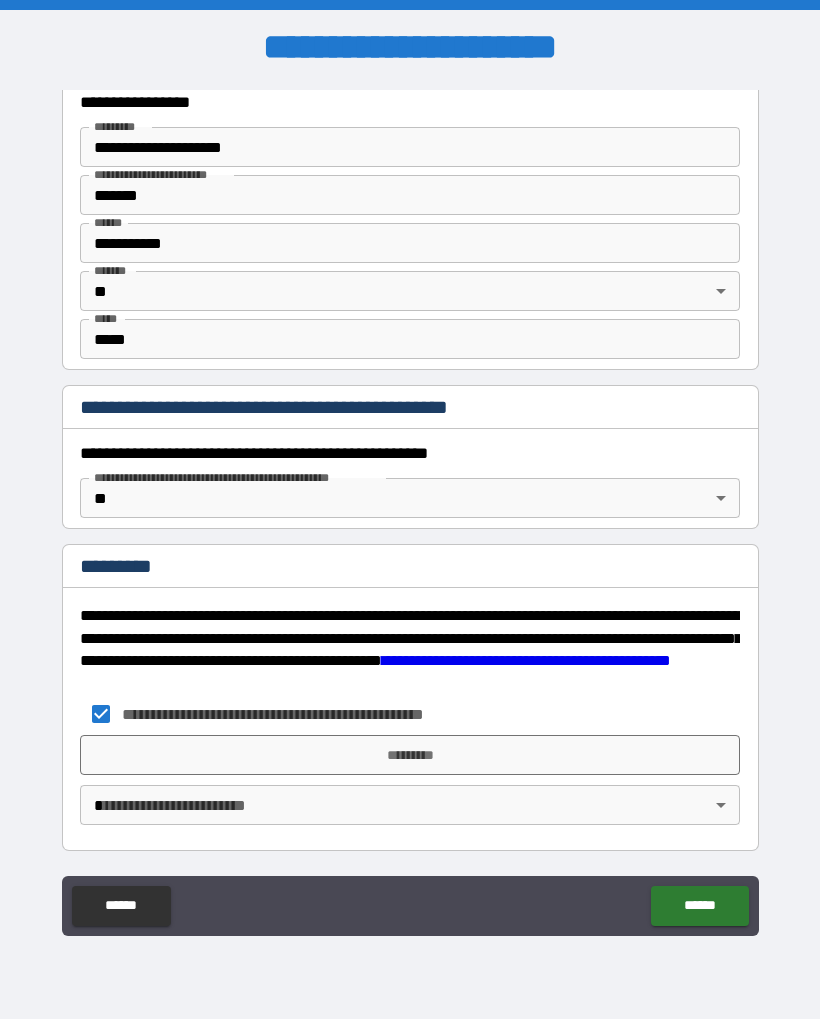 click on "*********" at bounding box center [410, 755] 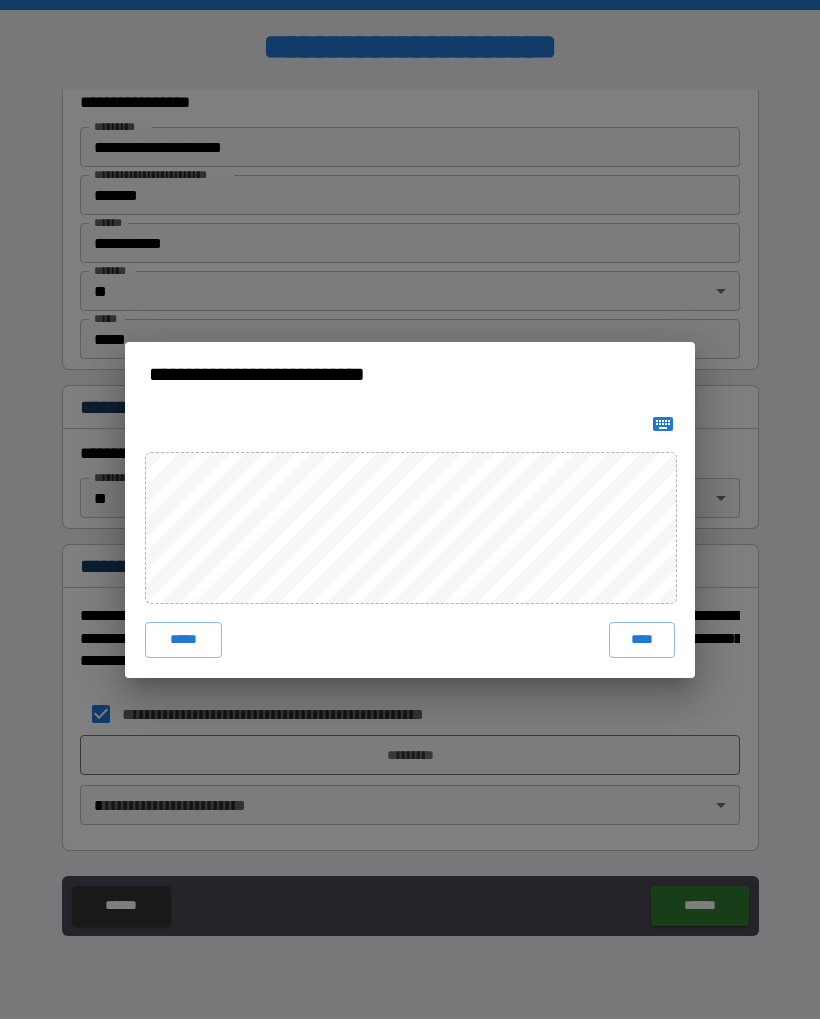click 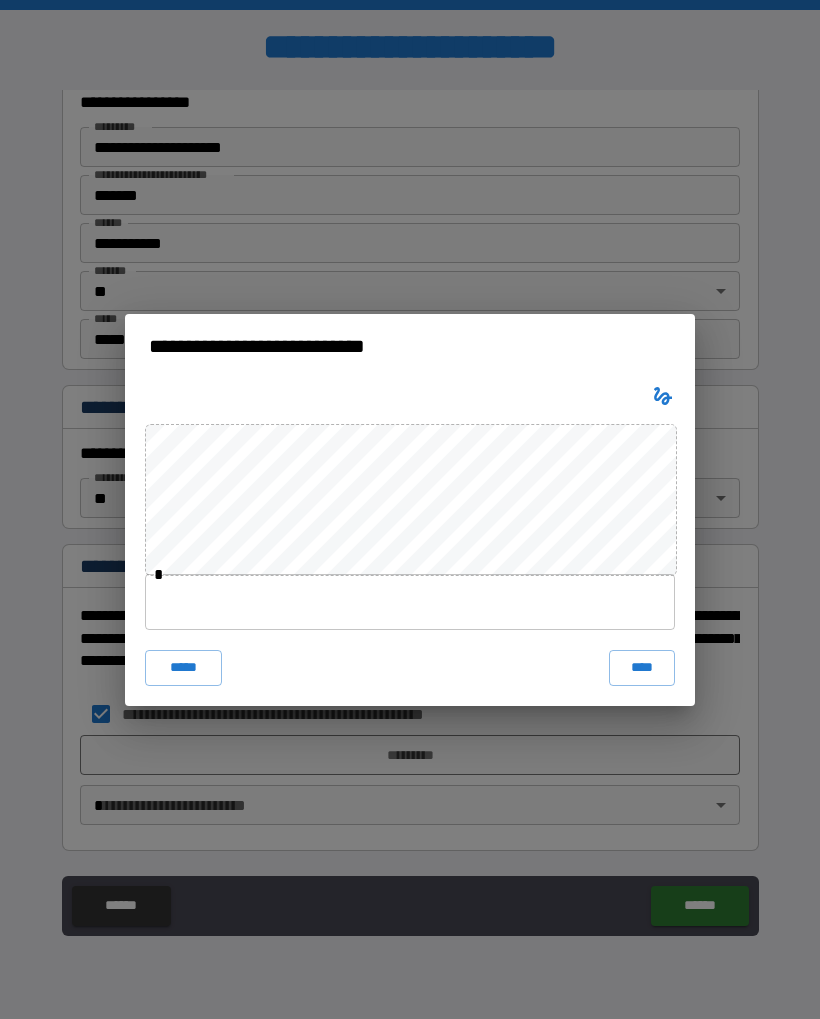 click at bounding box center [410, 602] 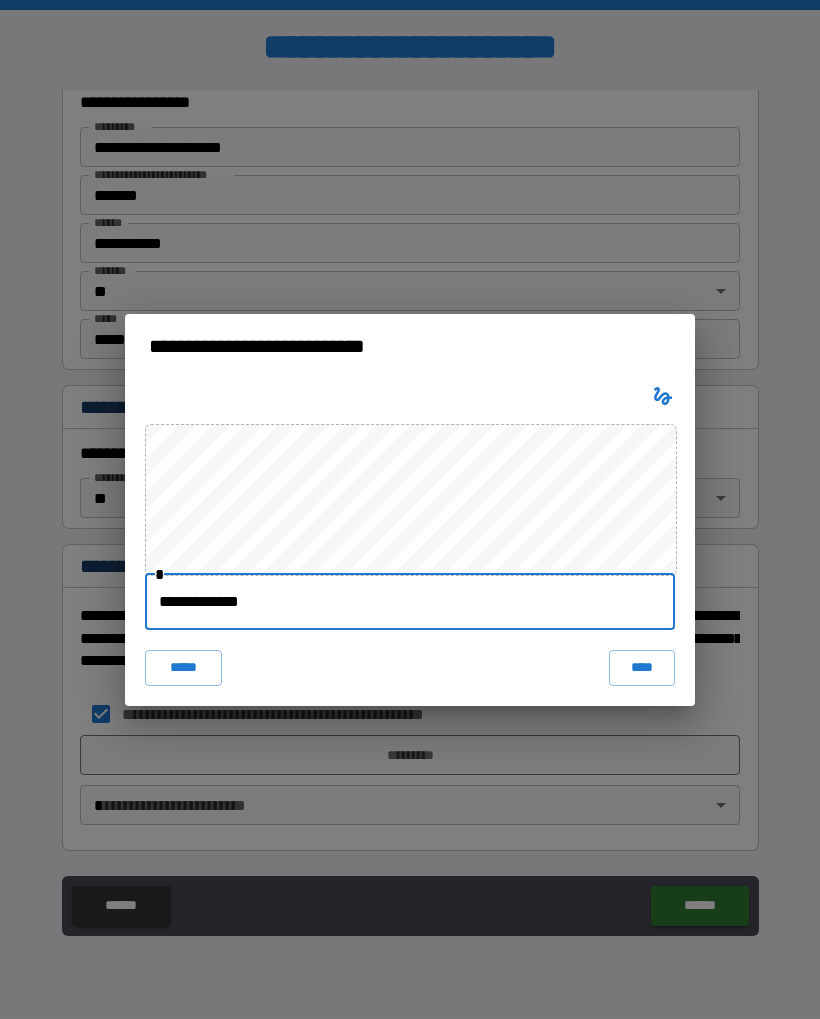 type on "**********" 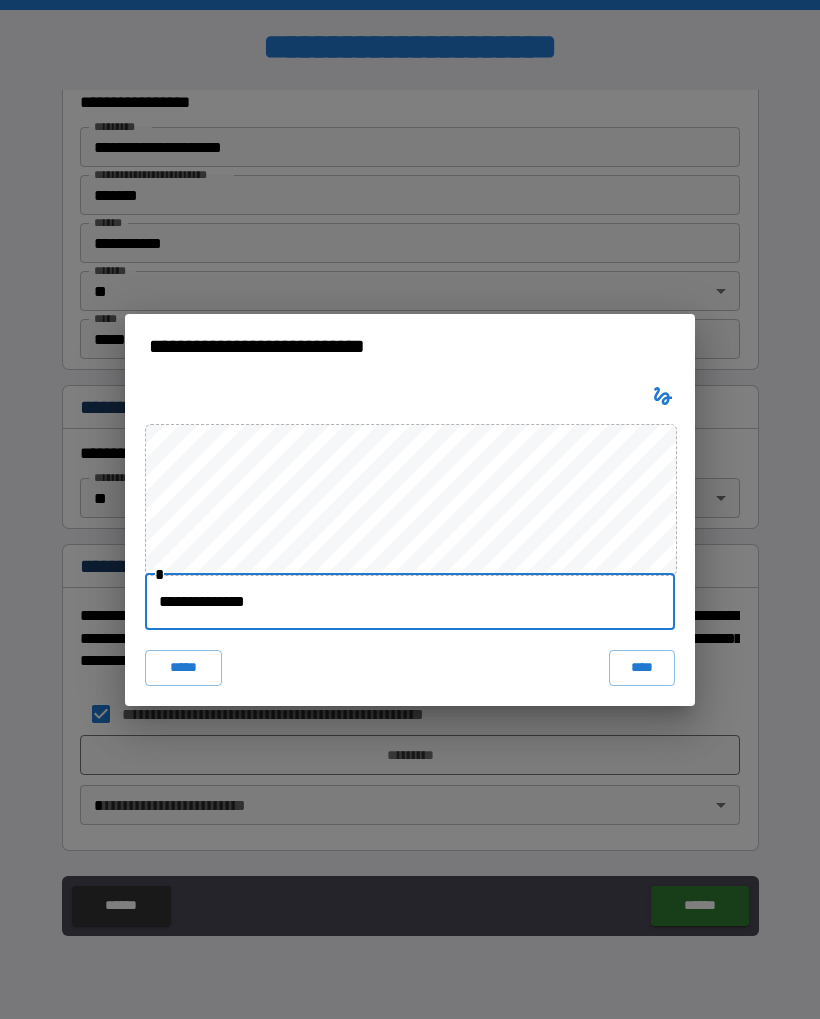 click on "****" at bounding box center (642, 668) 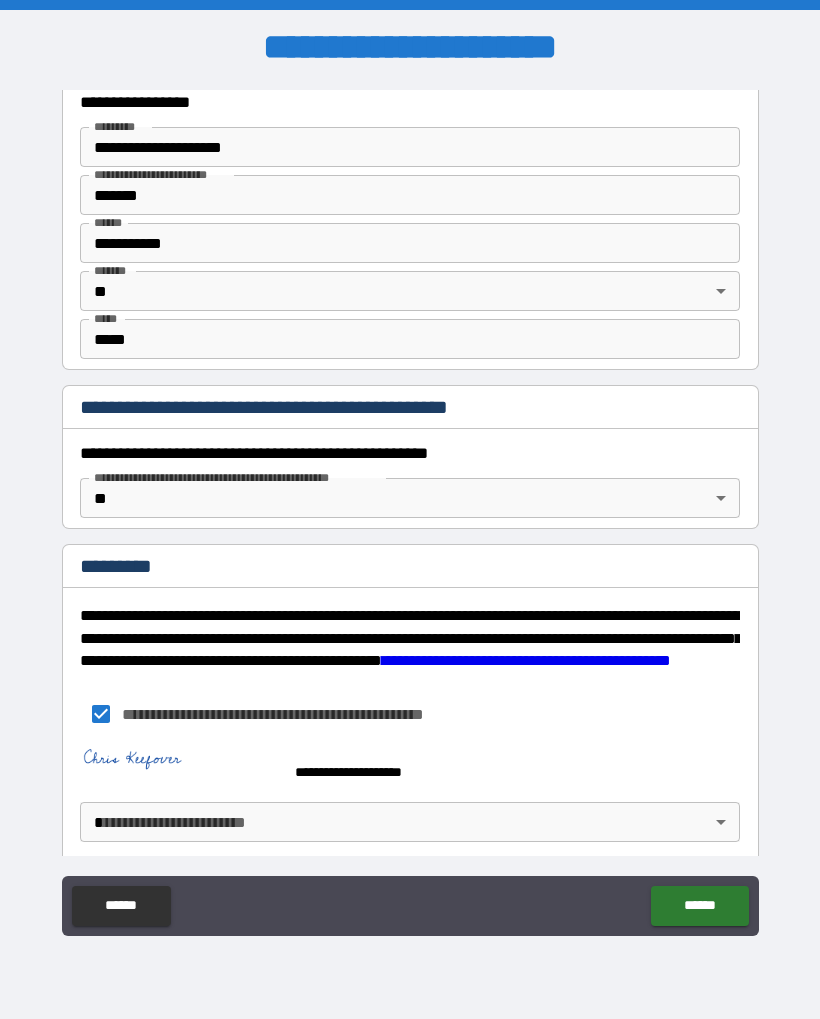 click on "**********" at bounding box center (410, 509) 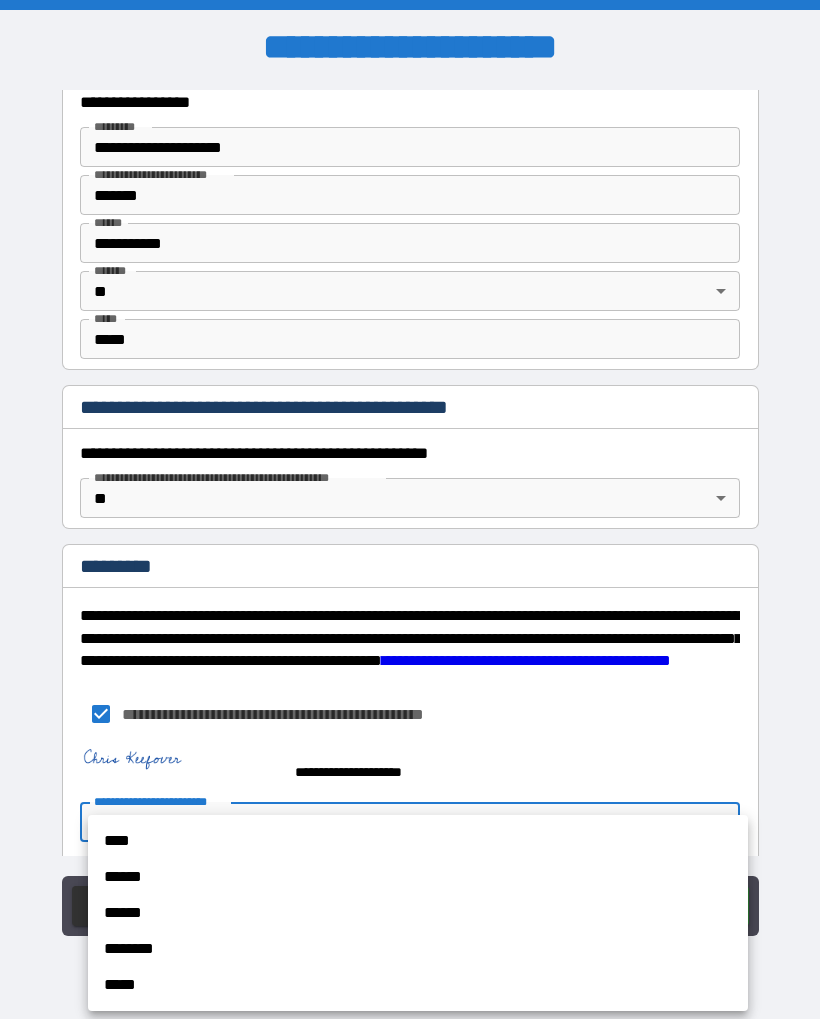 click on "****" at bounding box center (418, 841) 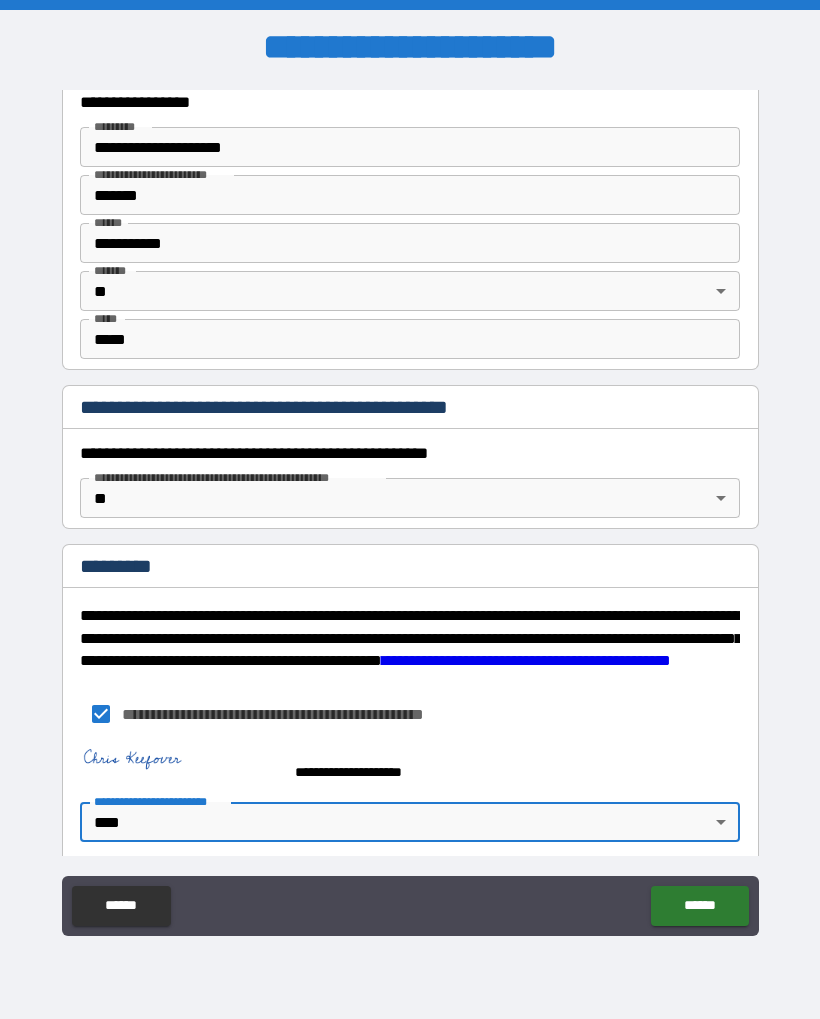 click on "******" at bounding box center (699, 906) 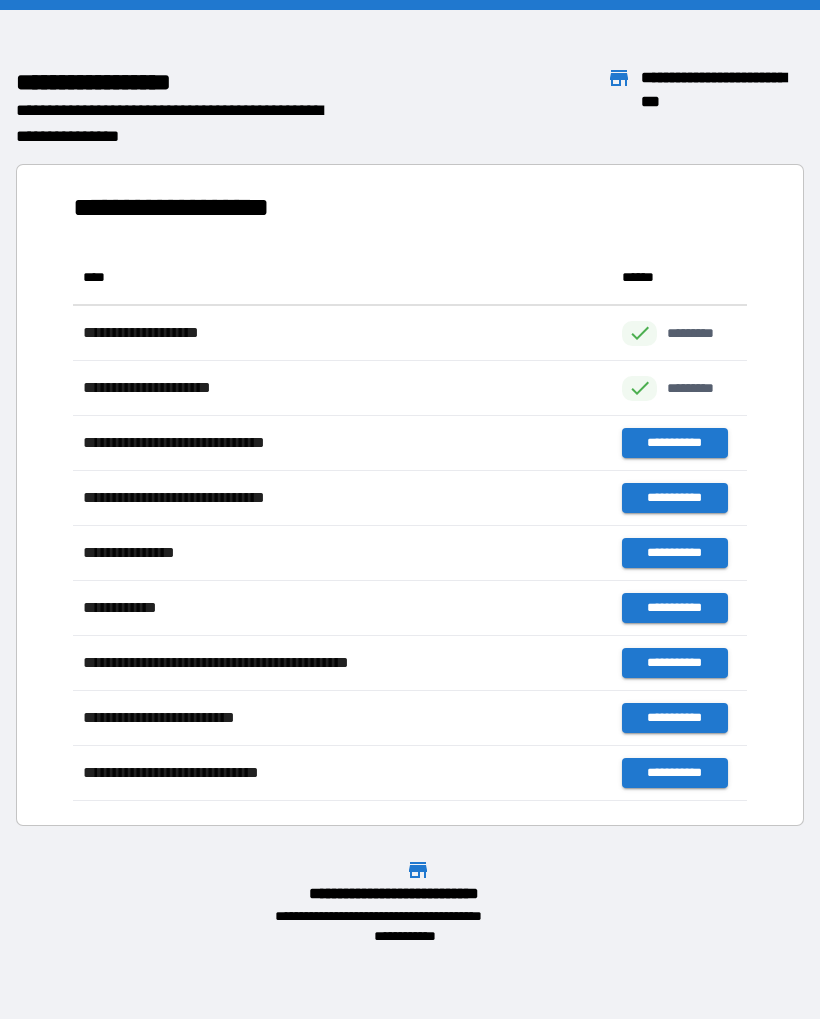 scroll, scrollTop: 1, scrollLeft: 1, axis: both 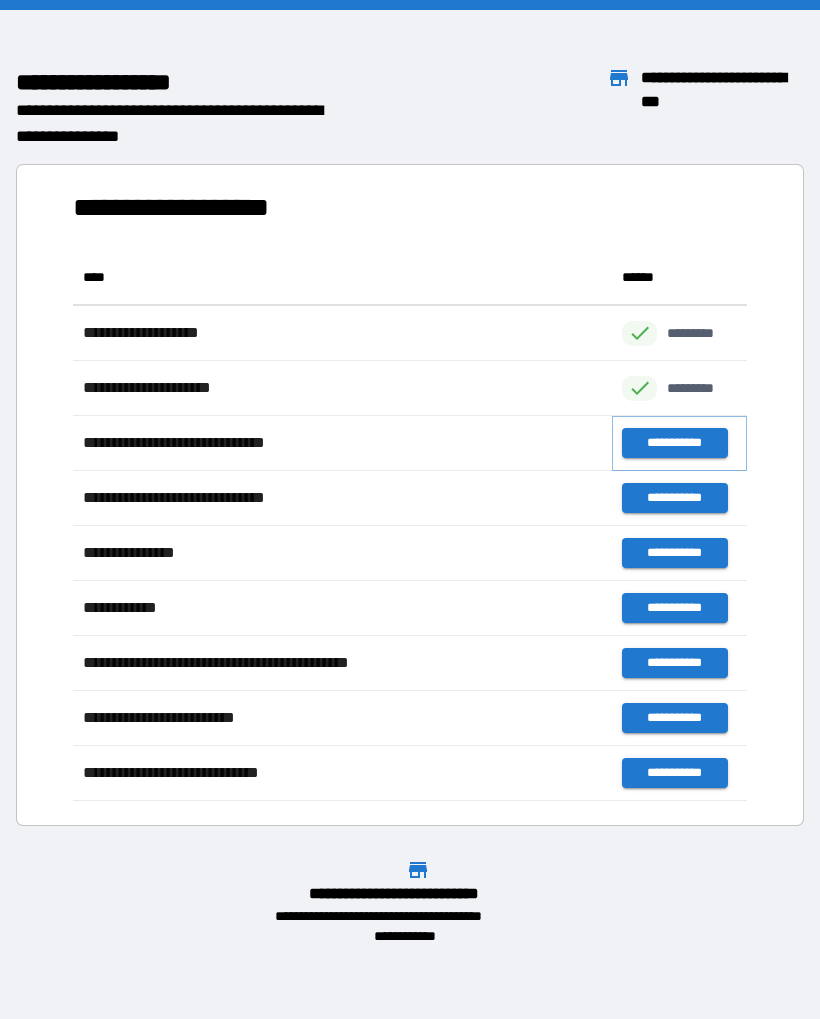 click on "**********" at bounding box center (674, 443) 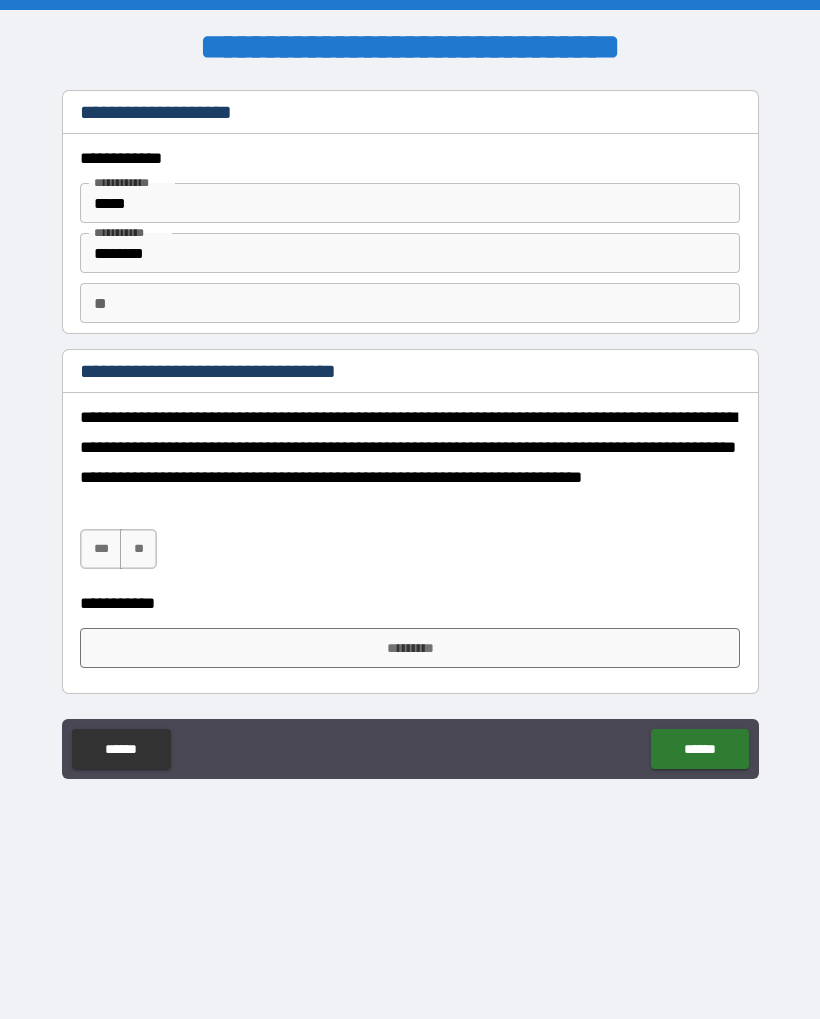 click on "***" at bounding box center (101, 549) 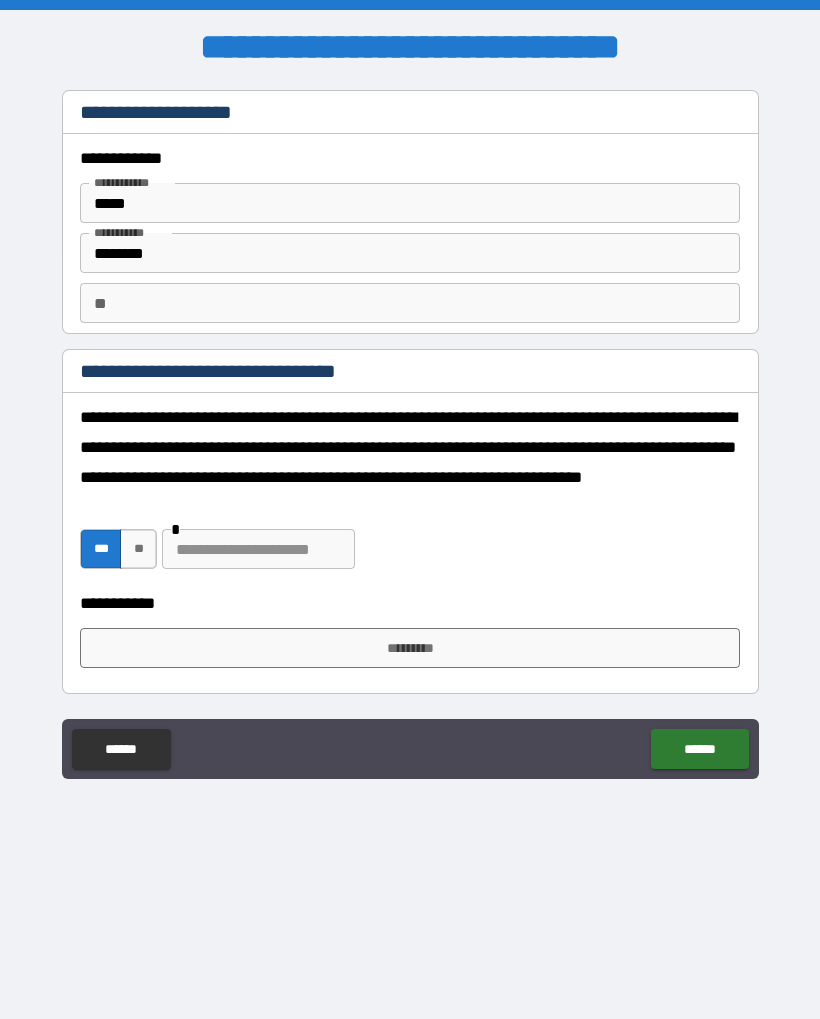 click on "*********" at bounding box center (410, 648) 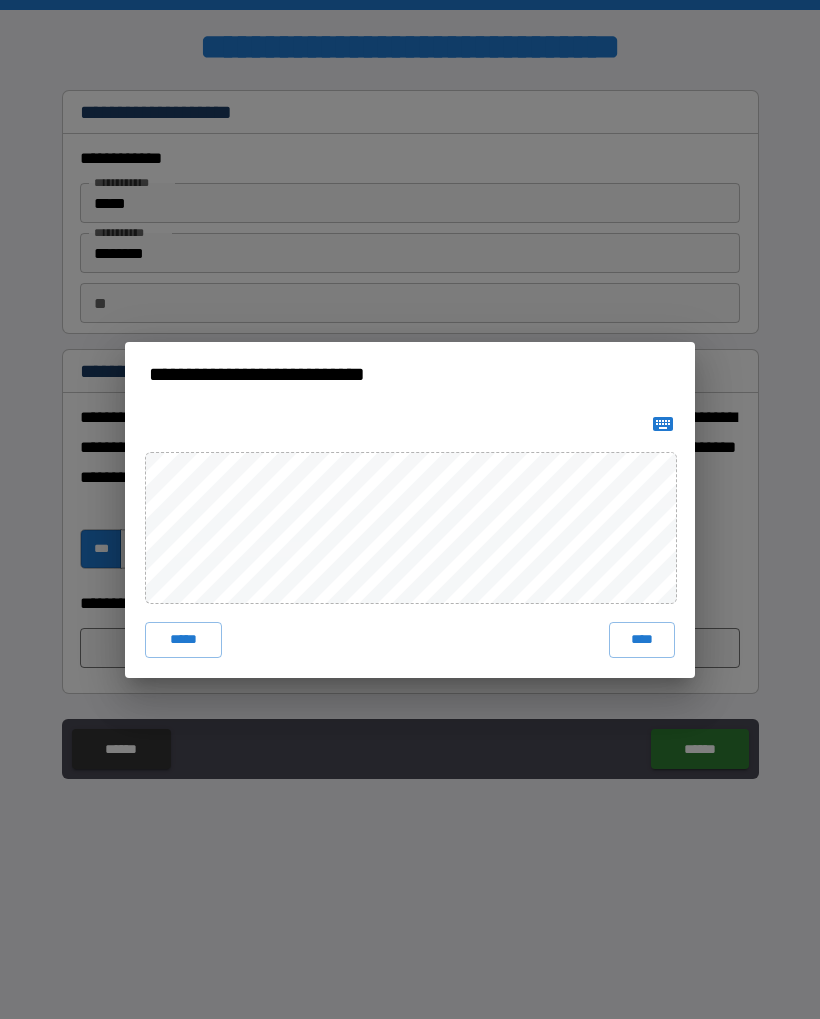 click 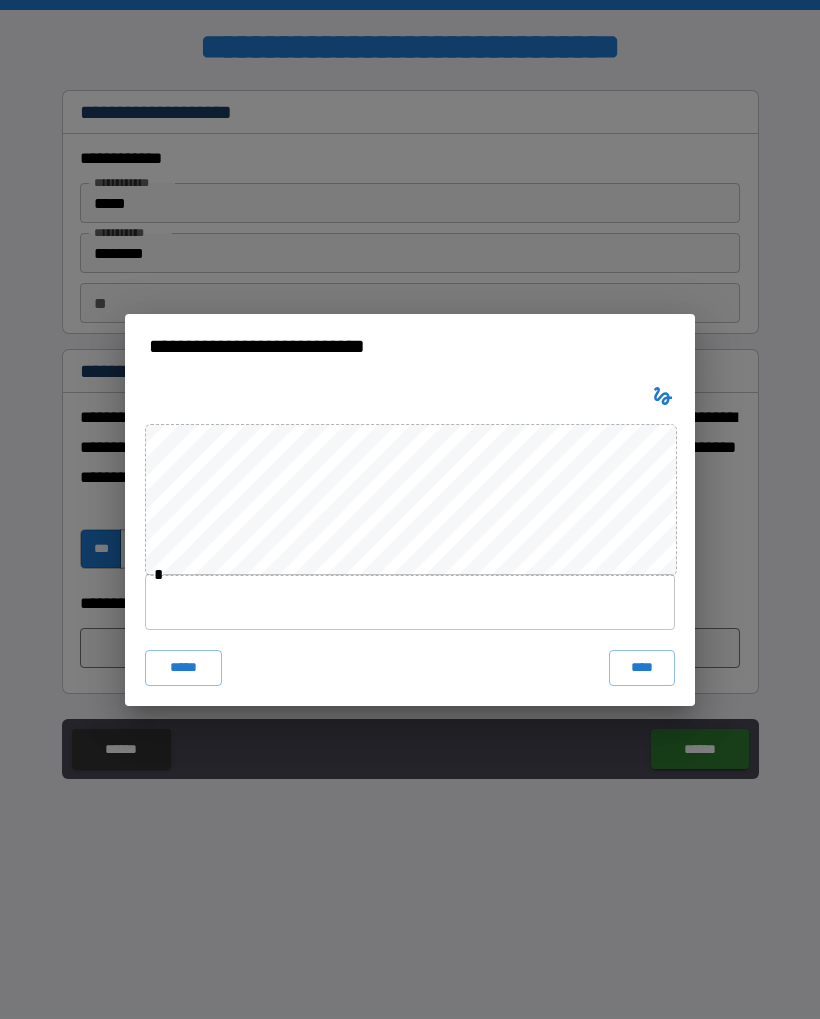 click on "*****" at bounding box center [183, 668] 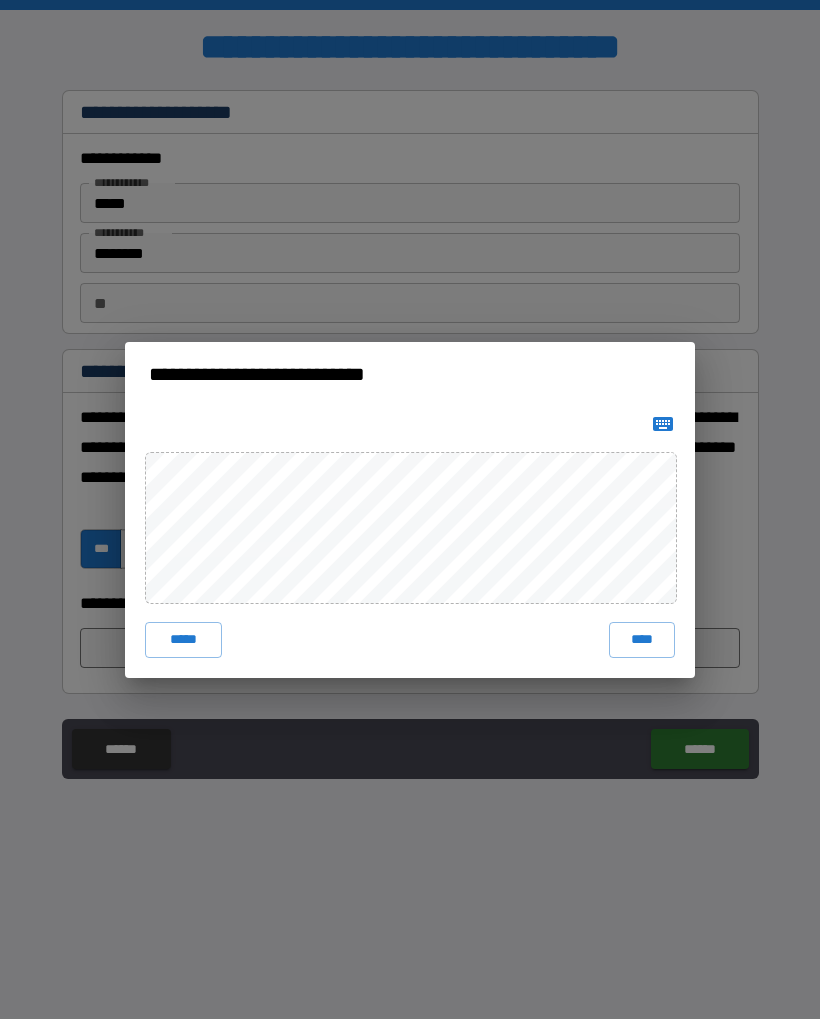 click 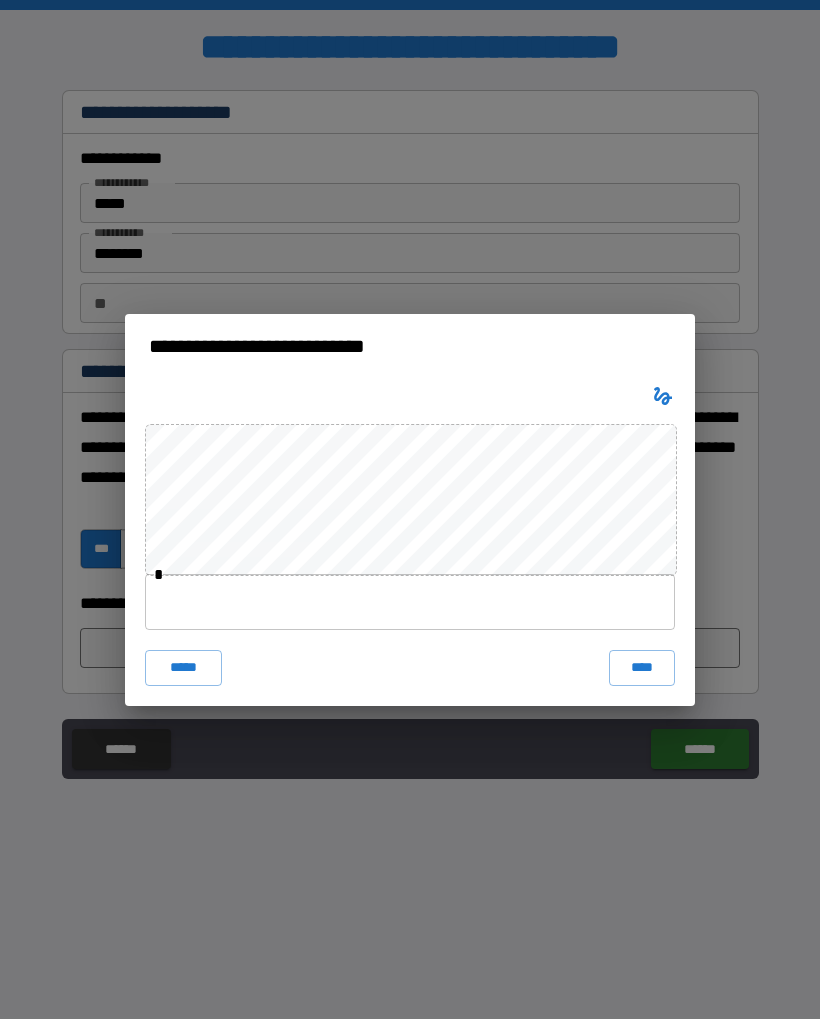 click at bounding box center [410, 602] 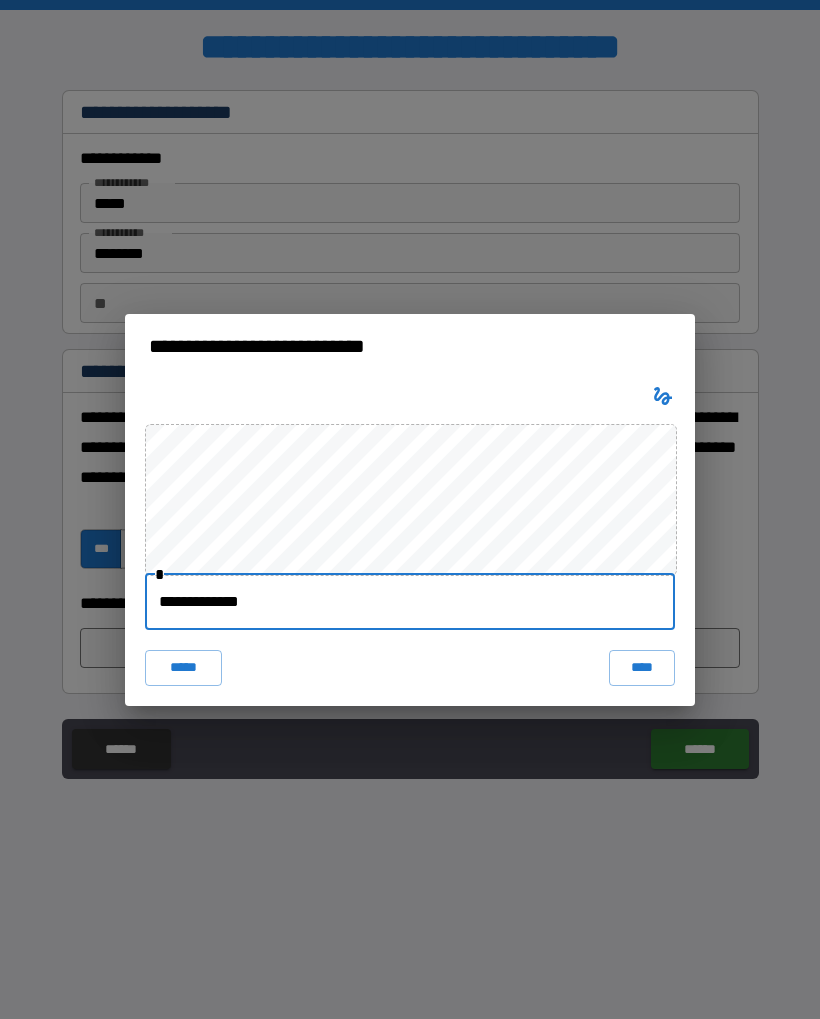 type on "**********" 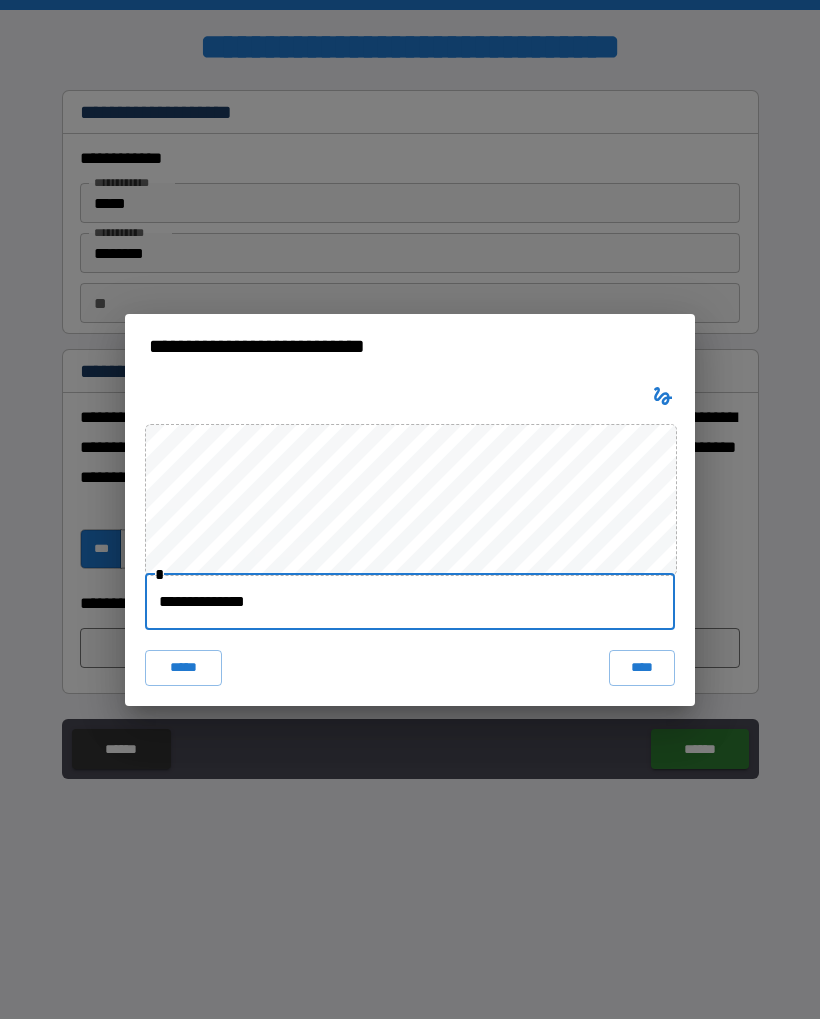 click on "****" at bounding box center (642, 668) 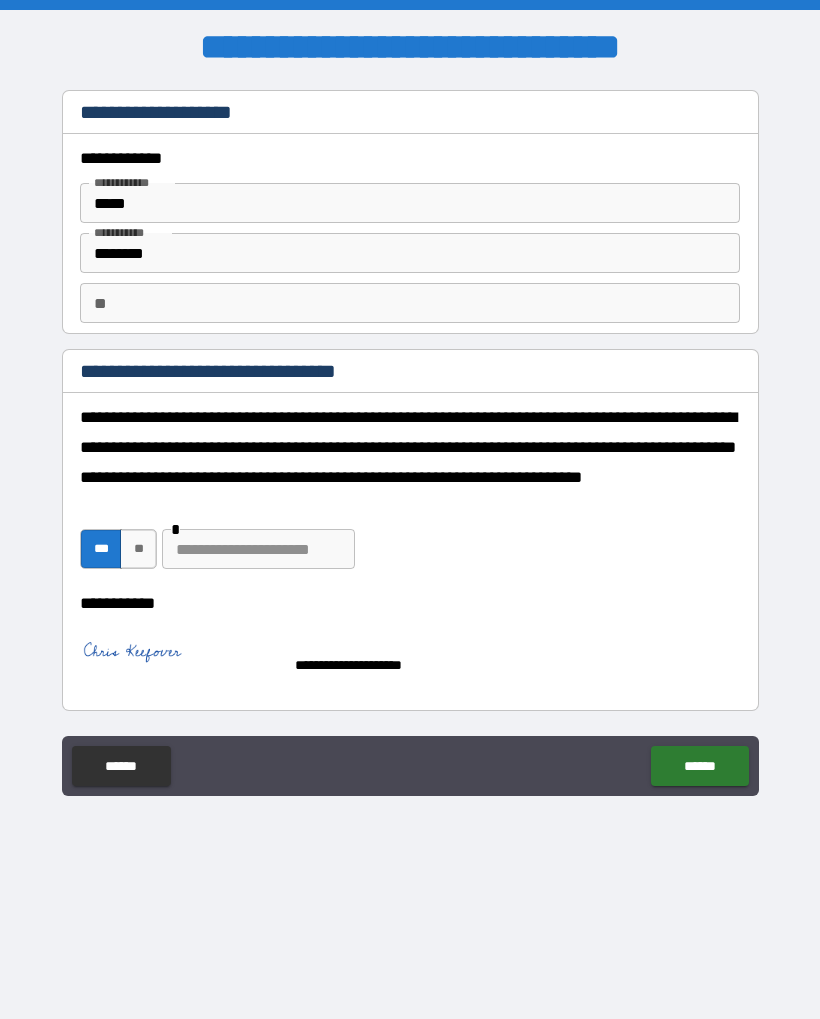 click on "******   ******" at bounding box center [410, 768] 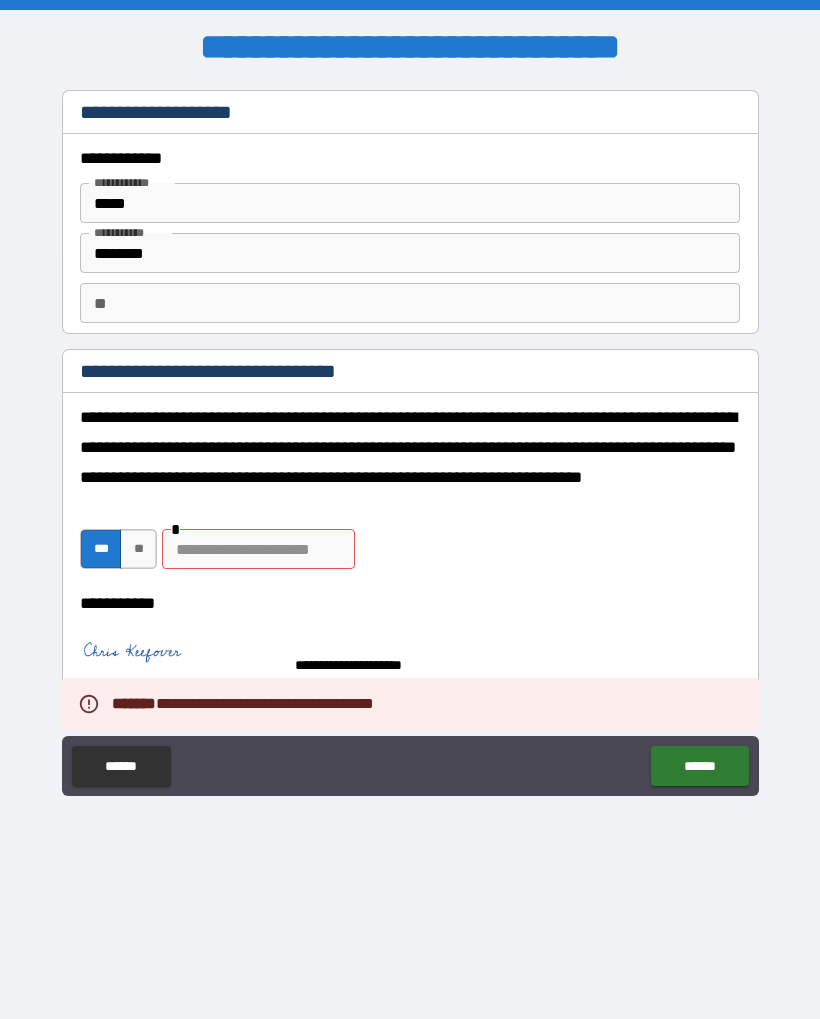 click on "**********" at bounding box center [410, 496] 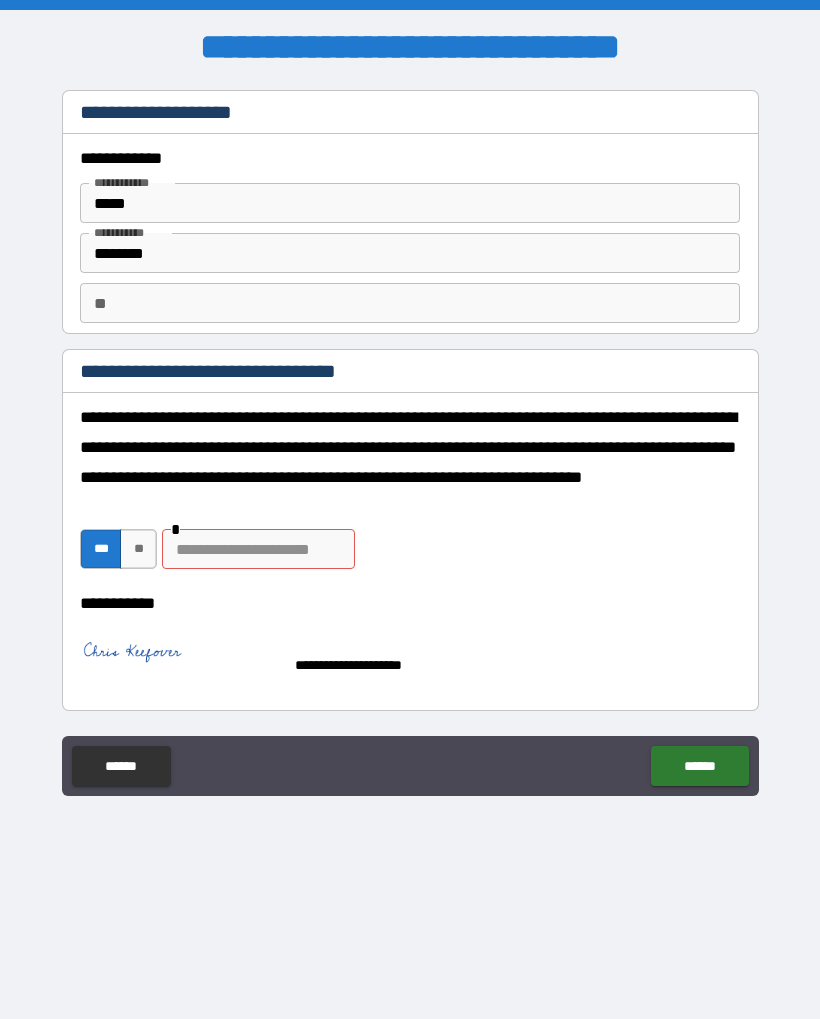 click at bounding box center [258, 549] 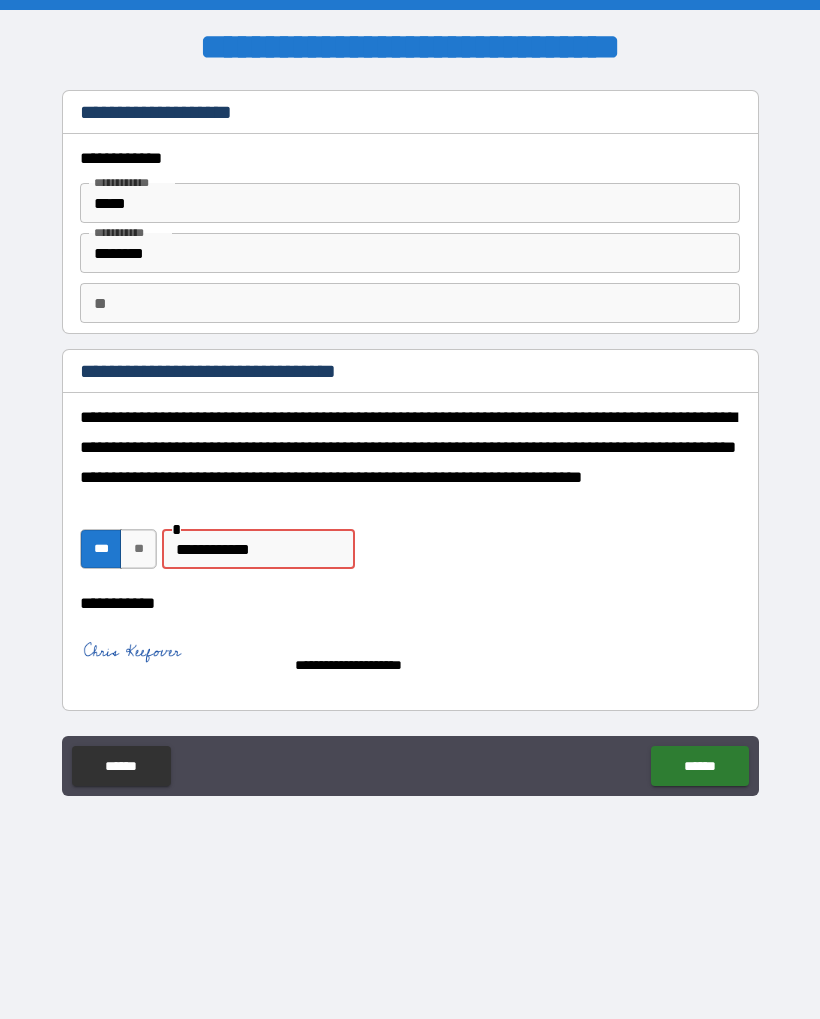 type on "**********" 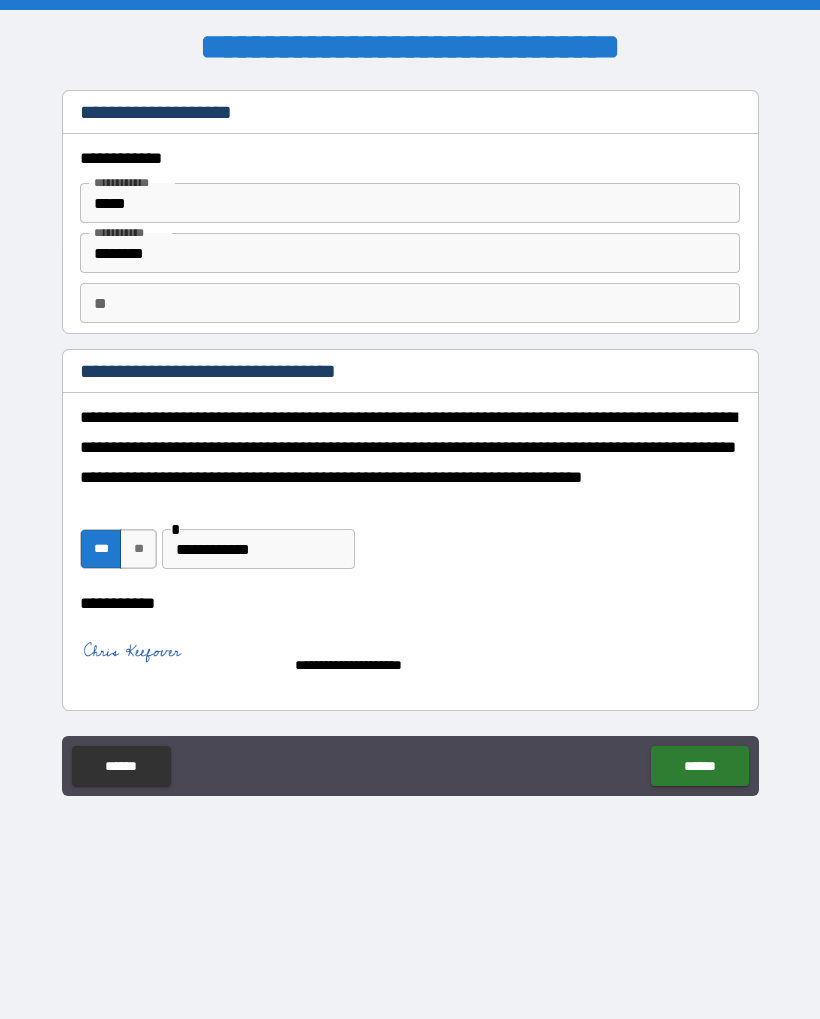 click on "******" at bounding box center [699, 766] 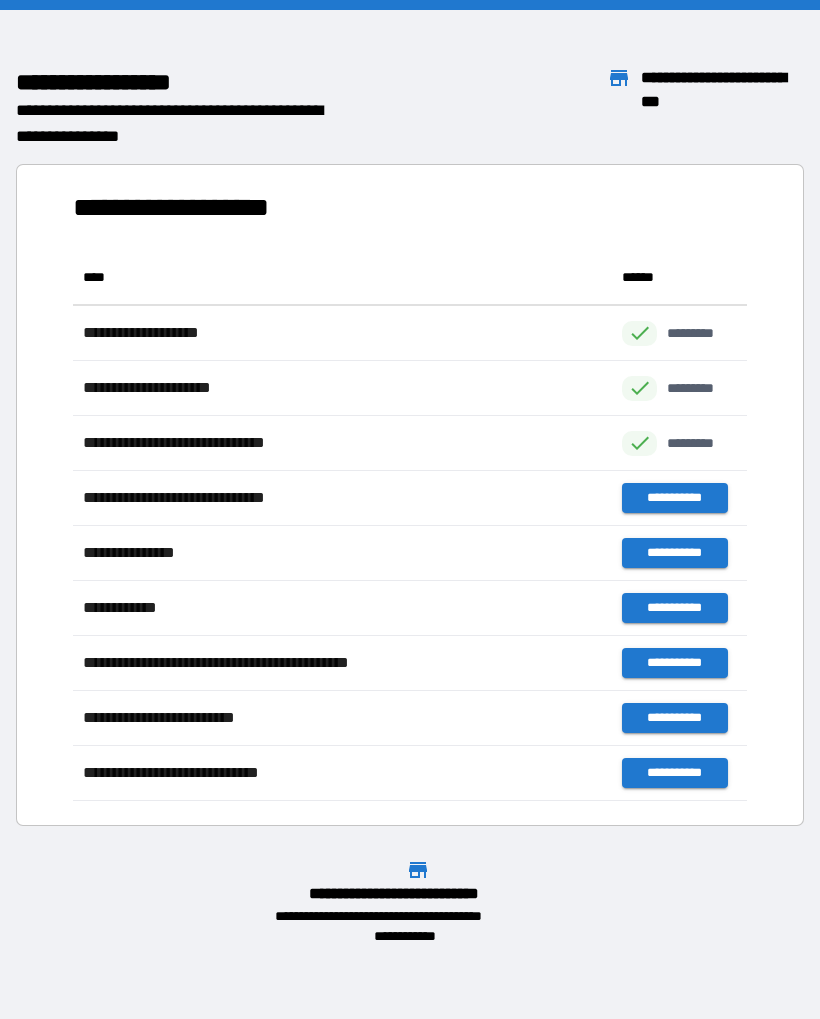 scroll, scrollTop: 1, scrollLeft: 1, axis: both 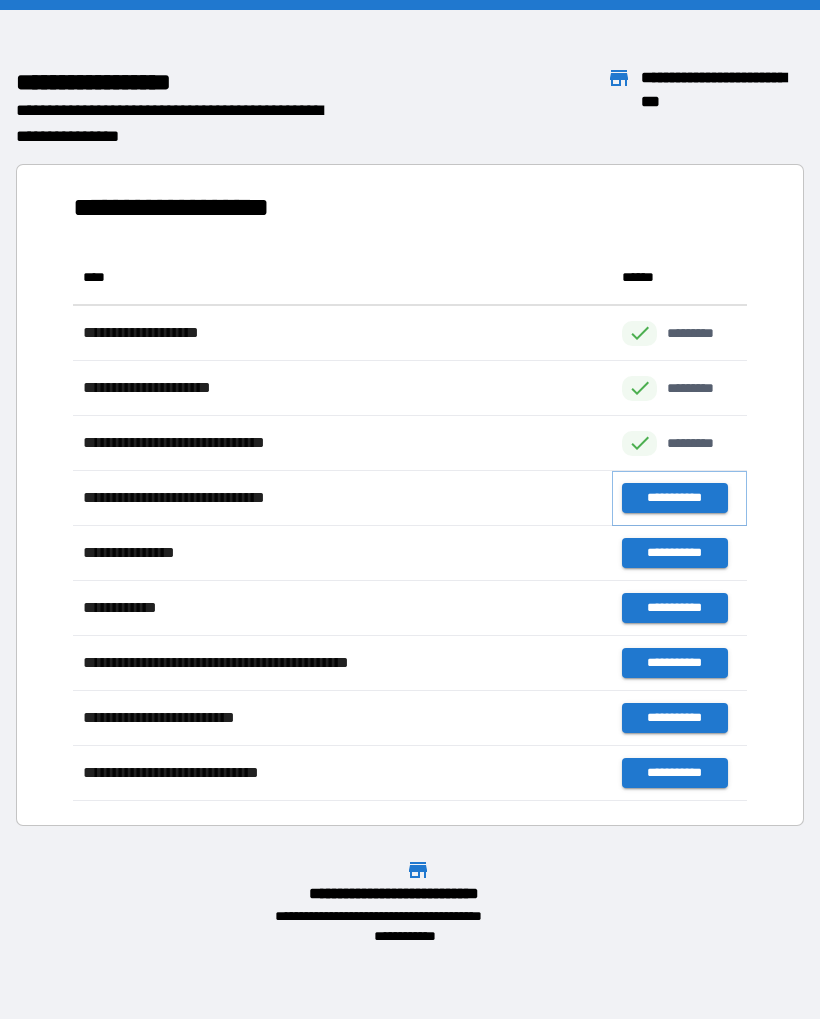 click on "**********" at bounding box center [674, 498] 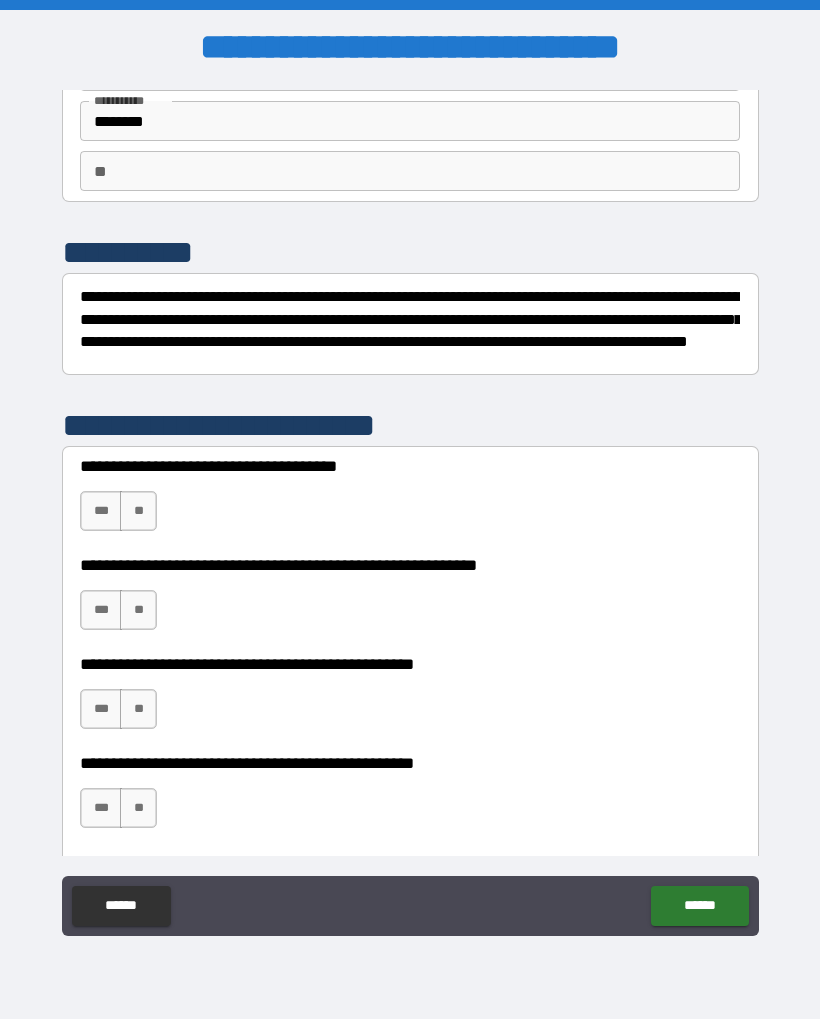 scroll, scrollTop: 134, scrollLeft: 0, axis: vertical 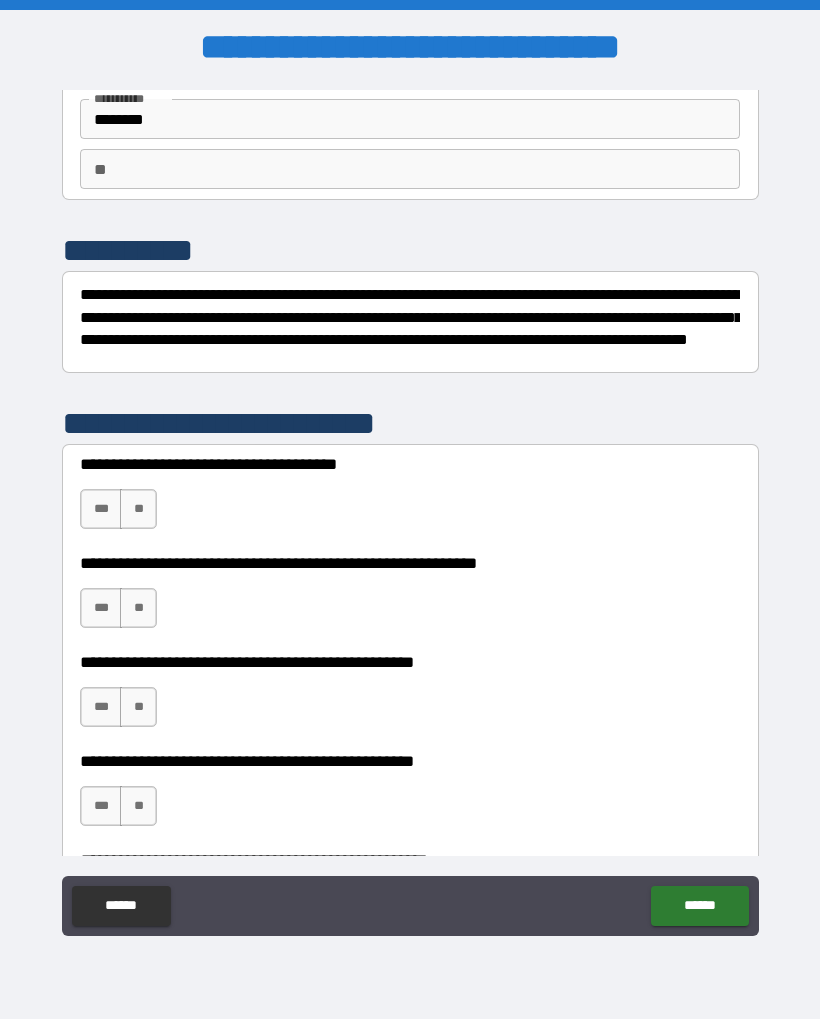 click on "***" at bounding box center (101, 509) 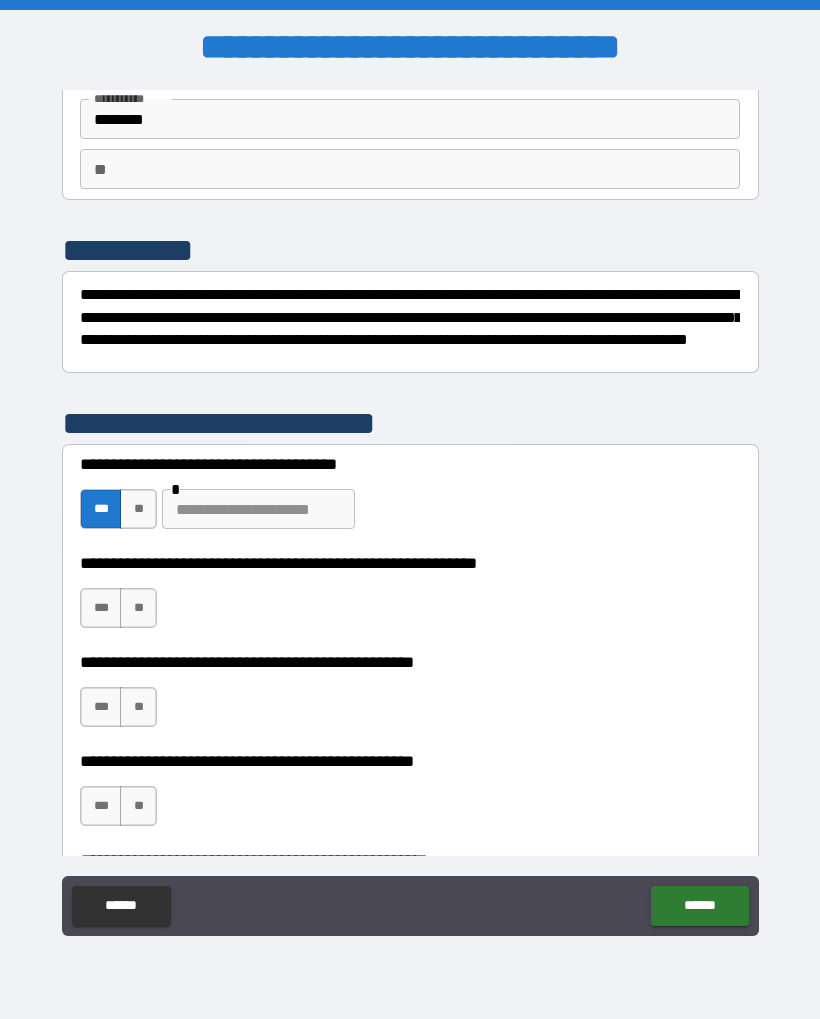 click on "***" at bounding box center (101, 608) 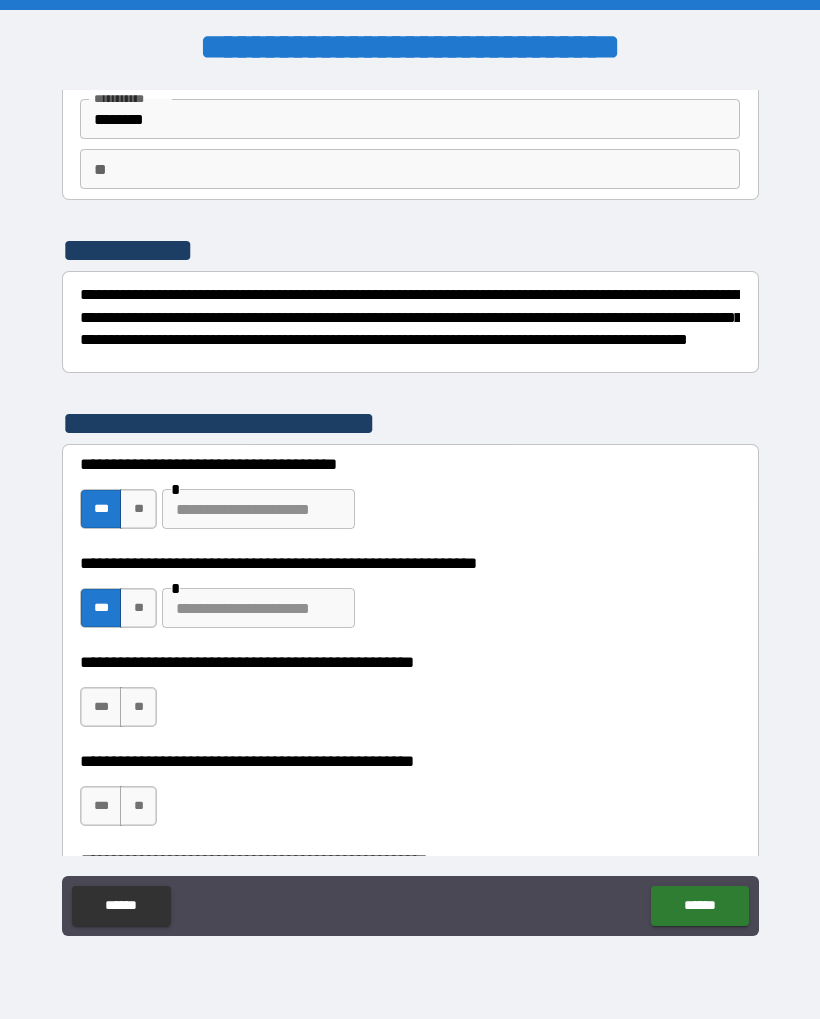 click at bounding box center [258, 509] 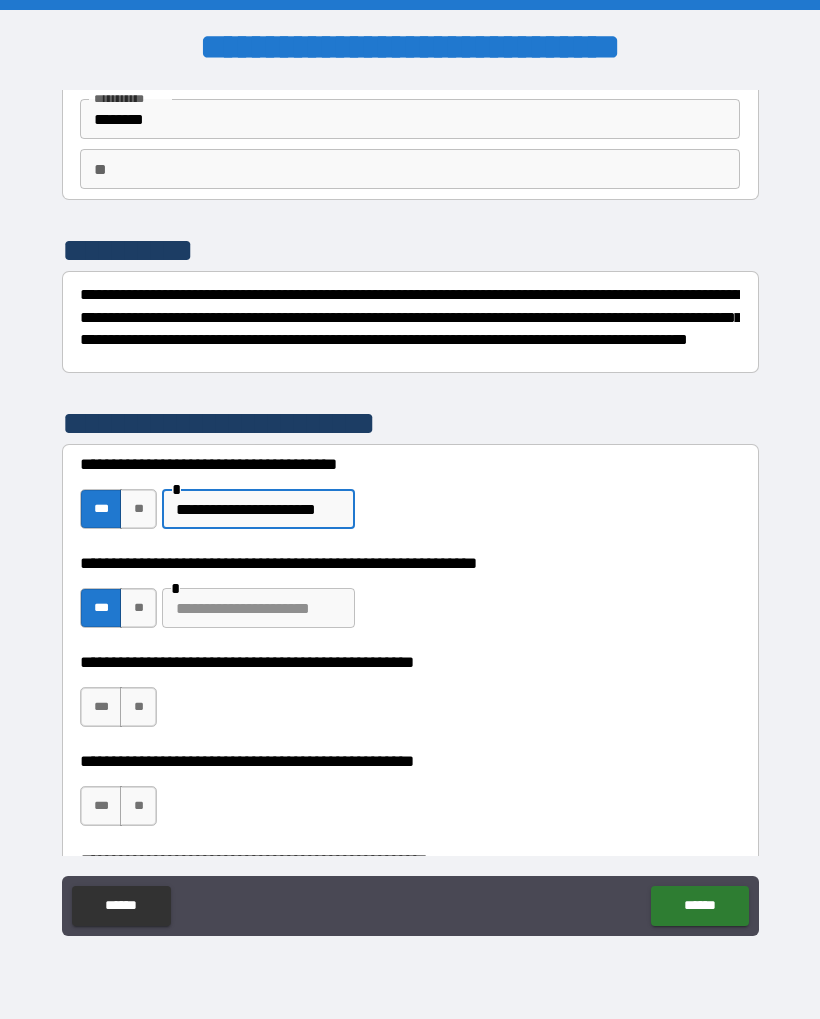 type on "**********" 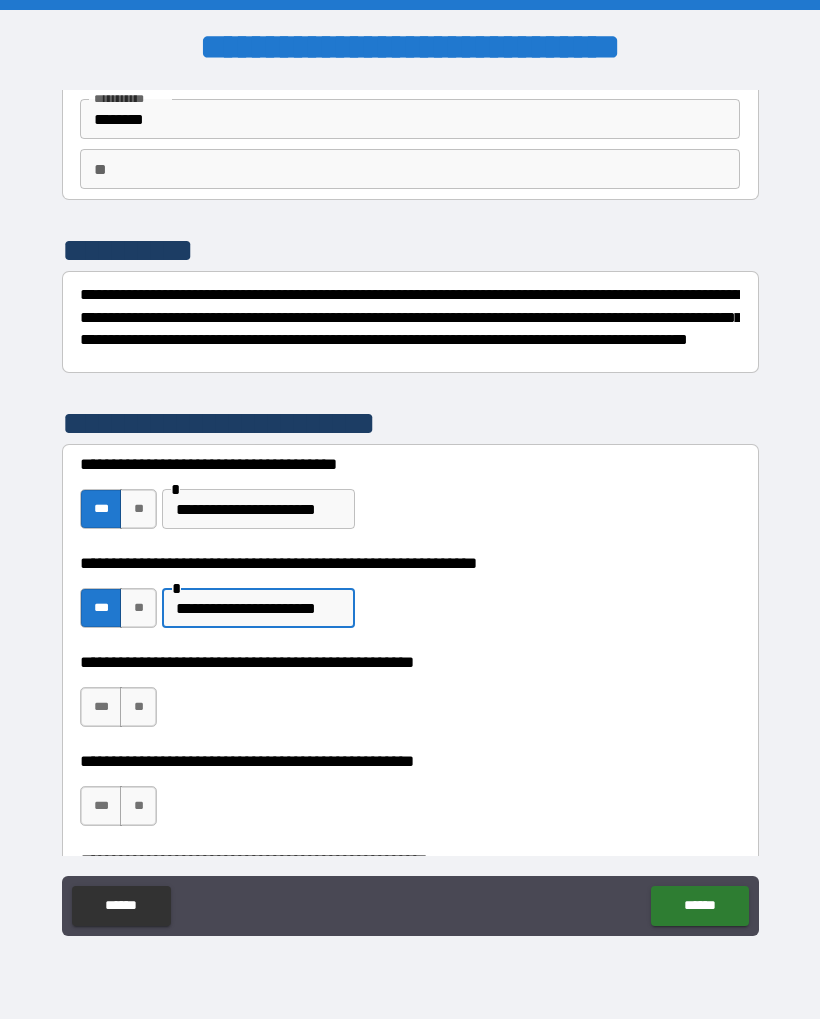 type on "**********" 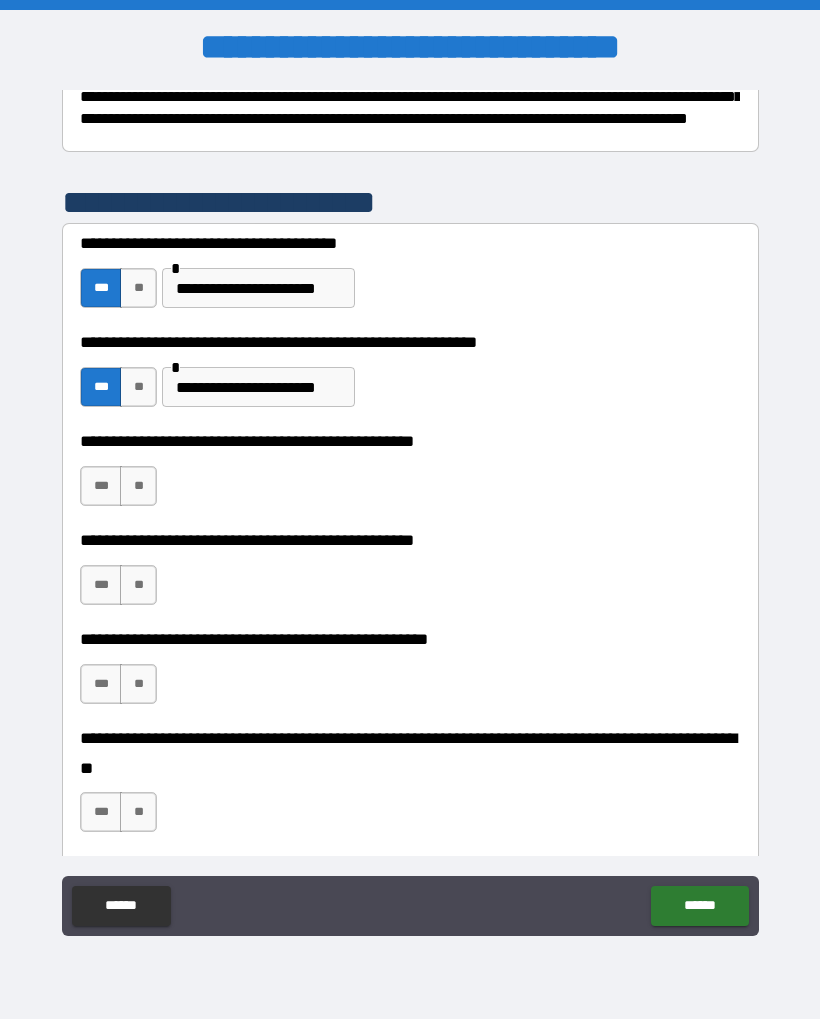 scroll, scrollTop: 364, scrollLeft: 0, axis: vertical 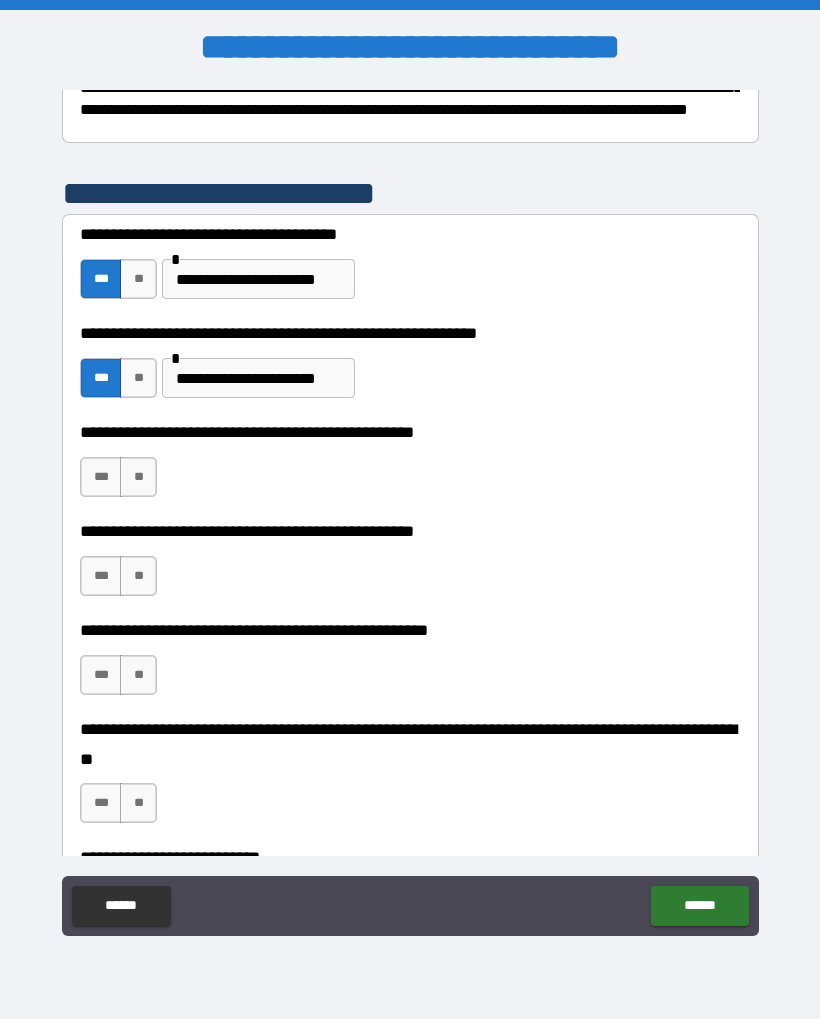 click on "**" at bounding box center [138, 477] 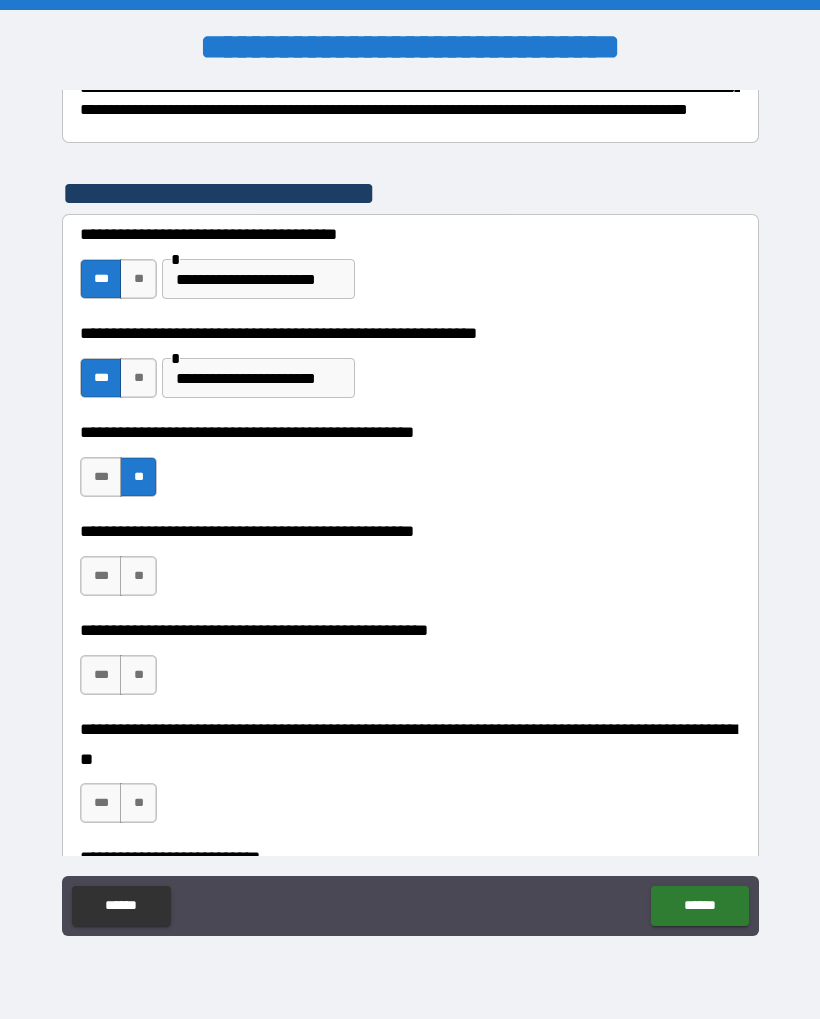 click on "***" at bounding box center (101, 576) 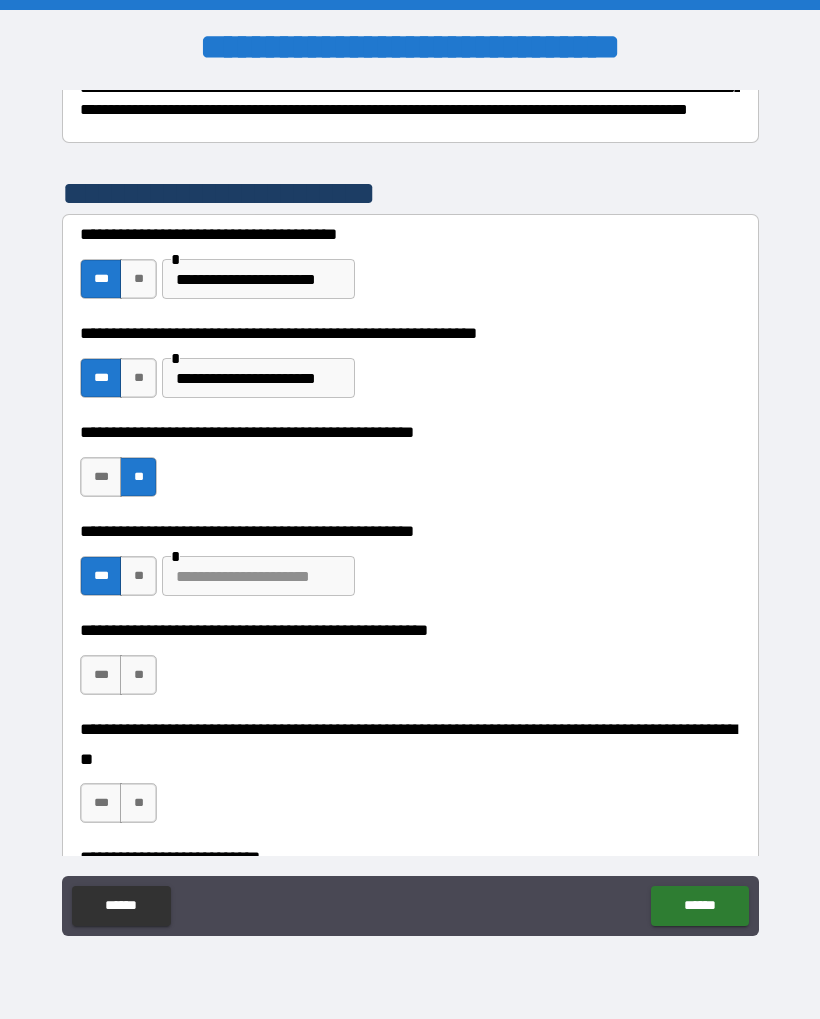 click at bounding box center (258, 576) 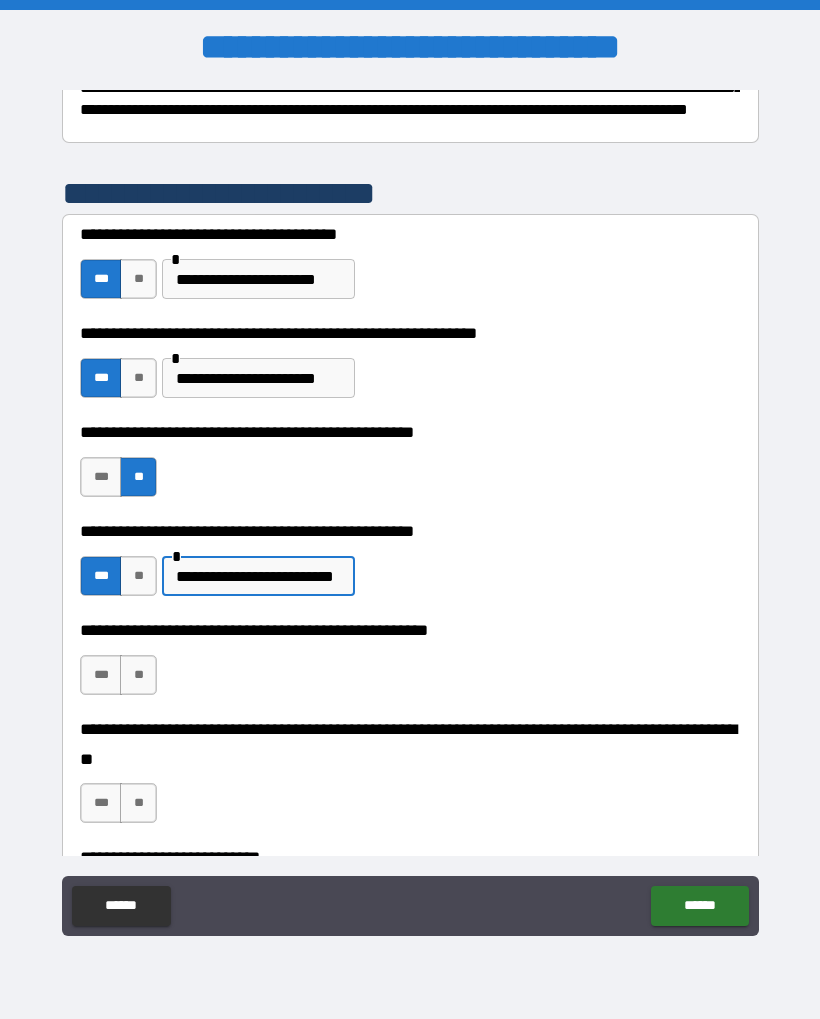 click on "**********" at bounding box center (258, 576) 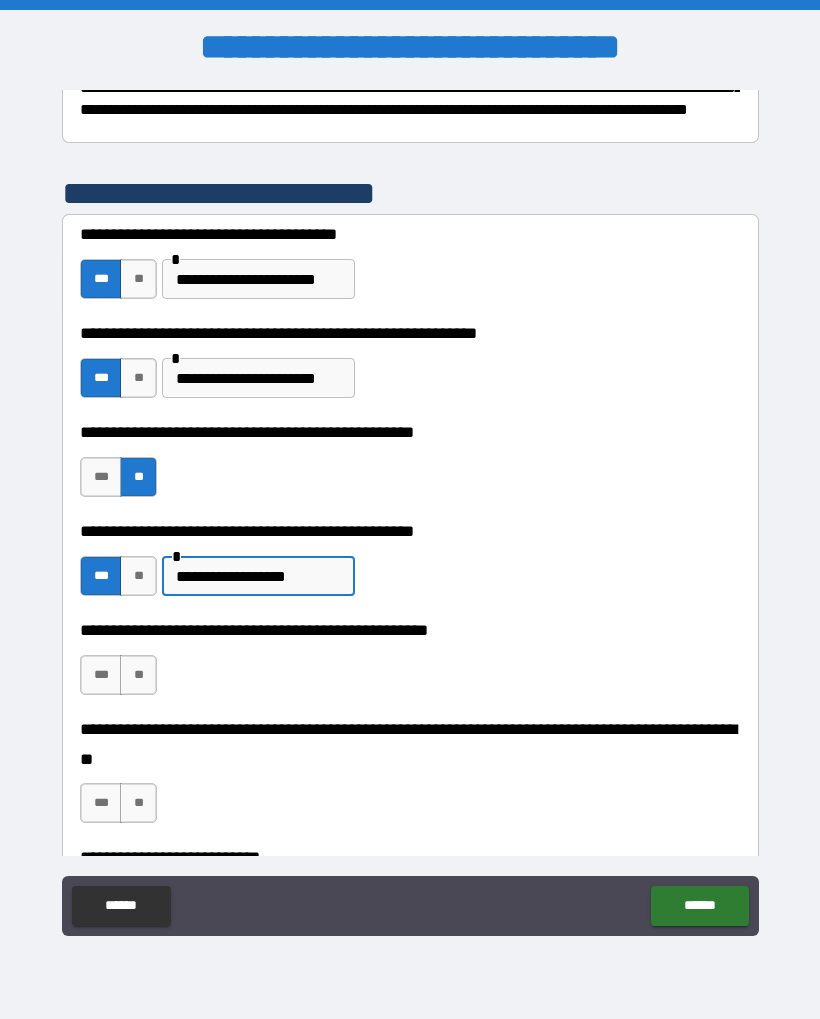 click on "**********" at bounding box center [258, 576] 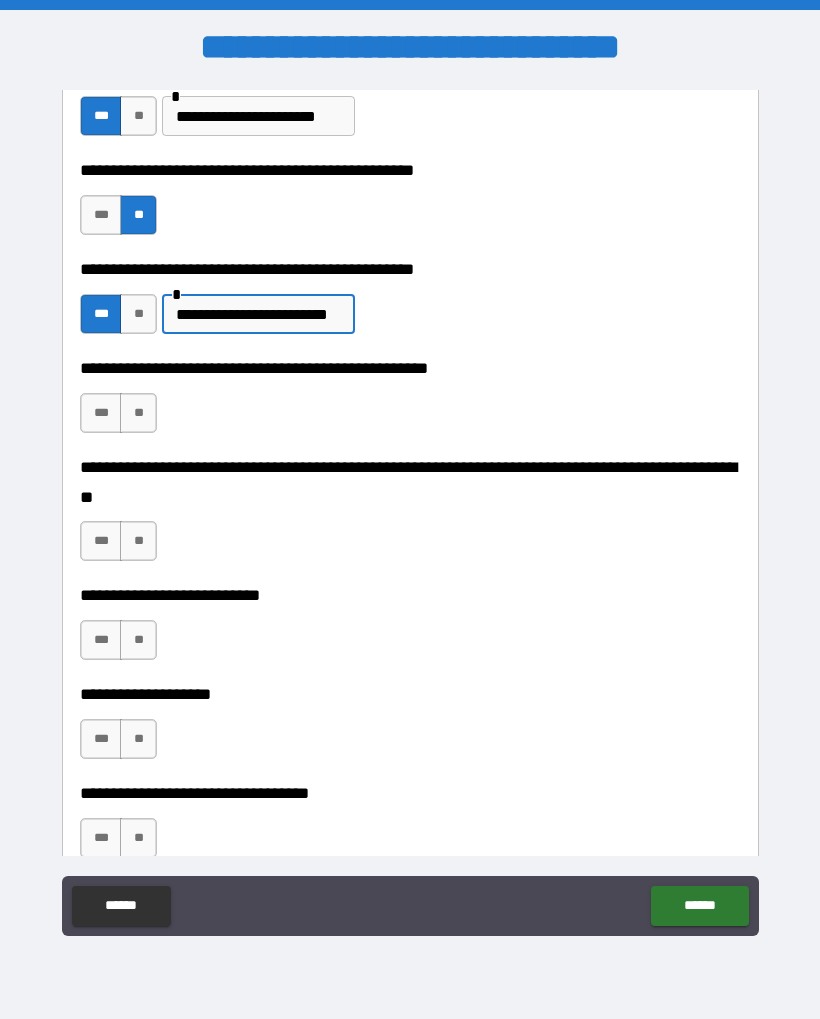 scroll, scrollTop: 627, scrollLeft: 0, axis: vertical 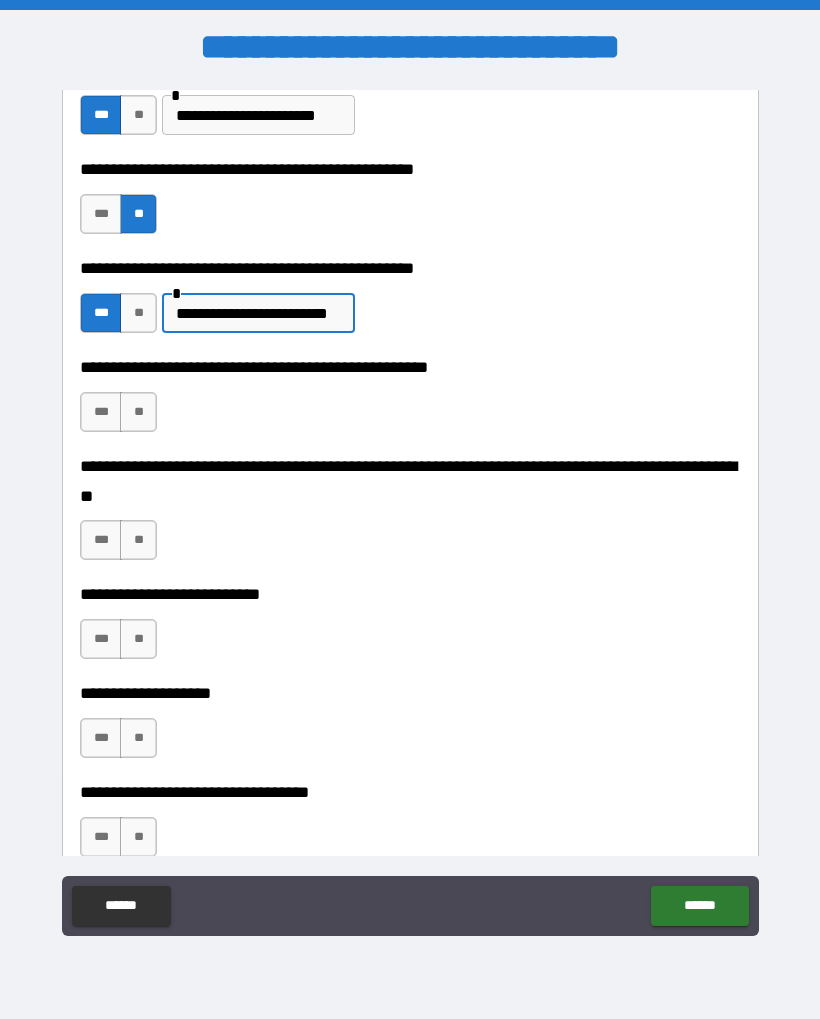 type on "**********" 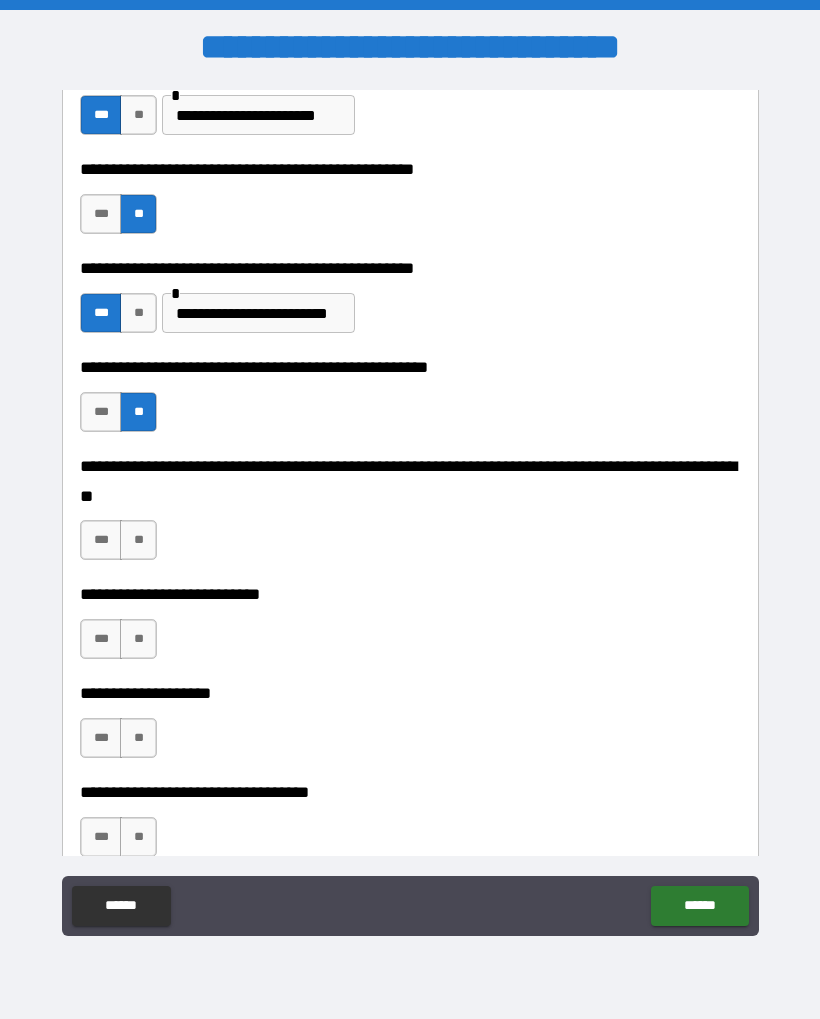 click on "**" at bounding box center (138, 540) 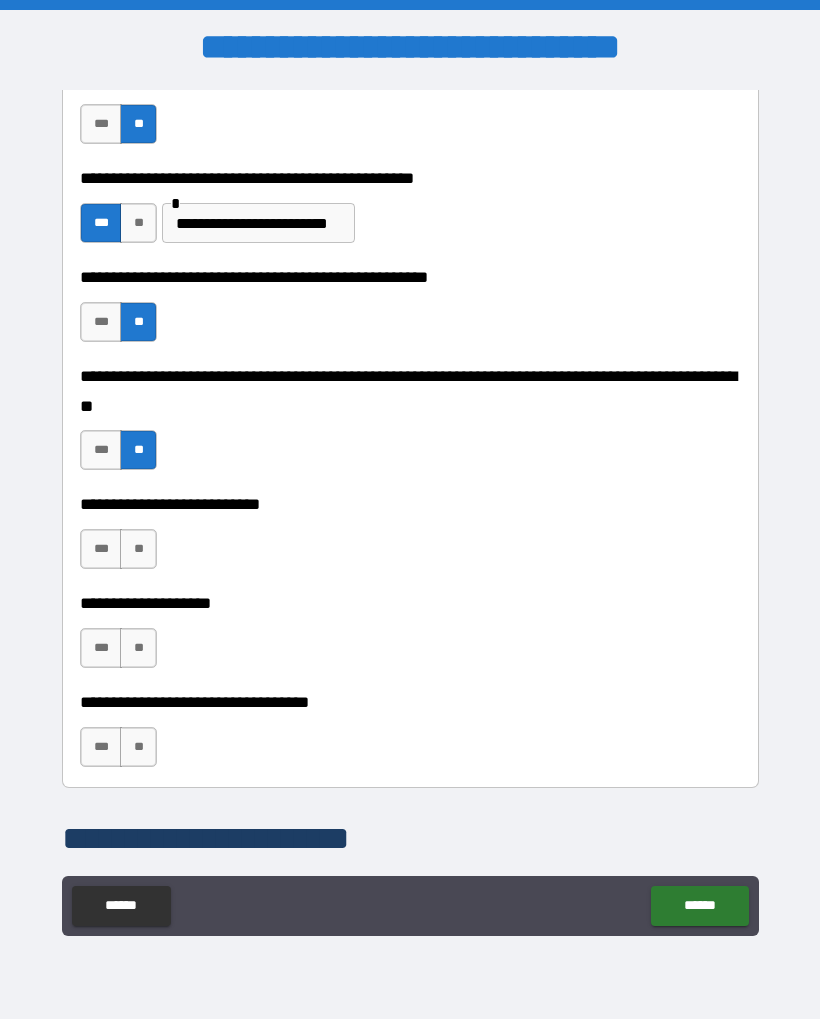 scroll, scrollTop: 718, scrollLeft: 0, axis: vertical 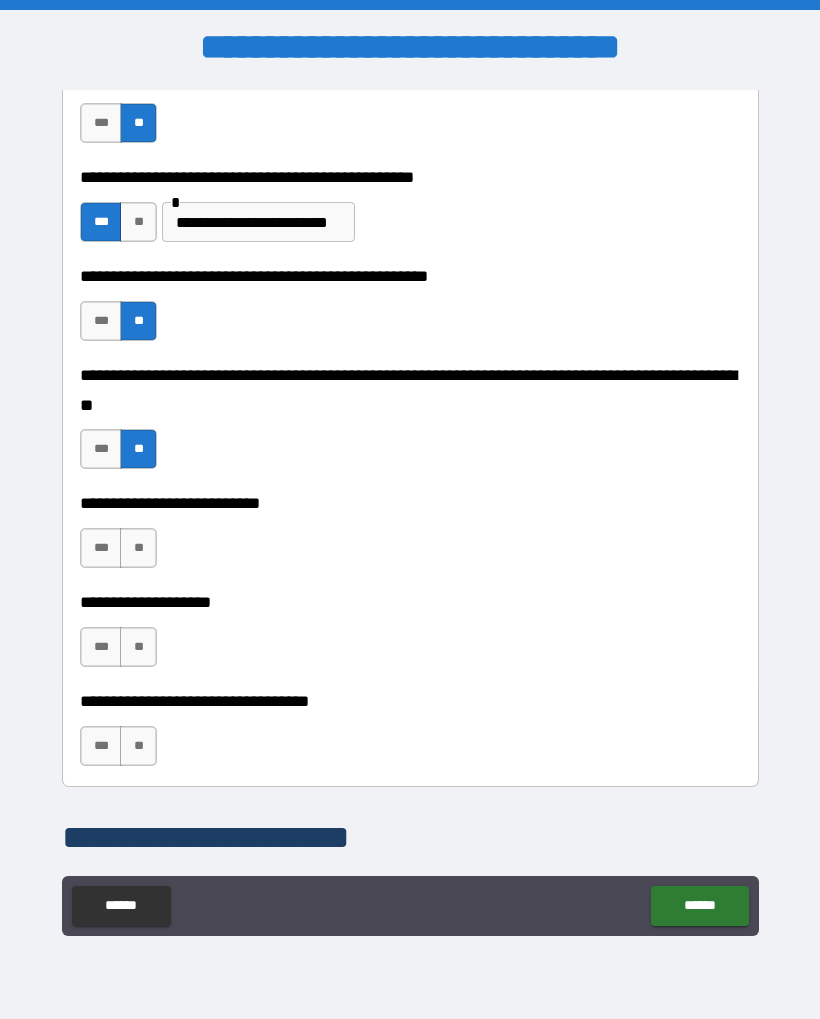 click on "**" at bounding box center (138, 548) 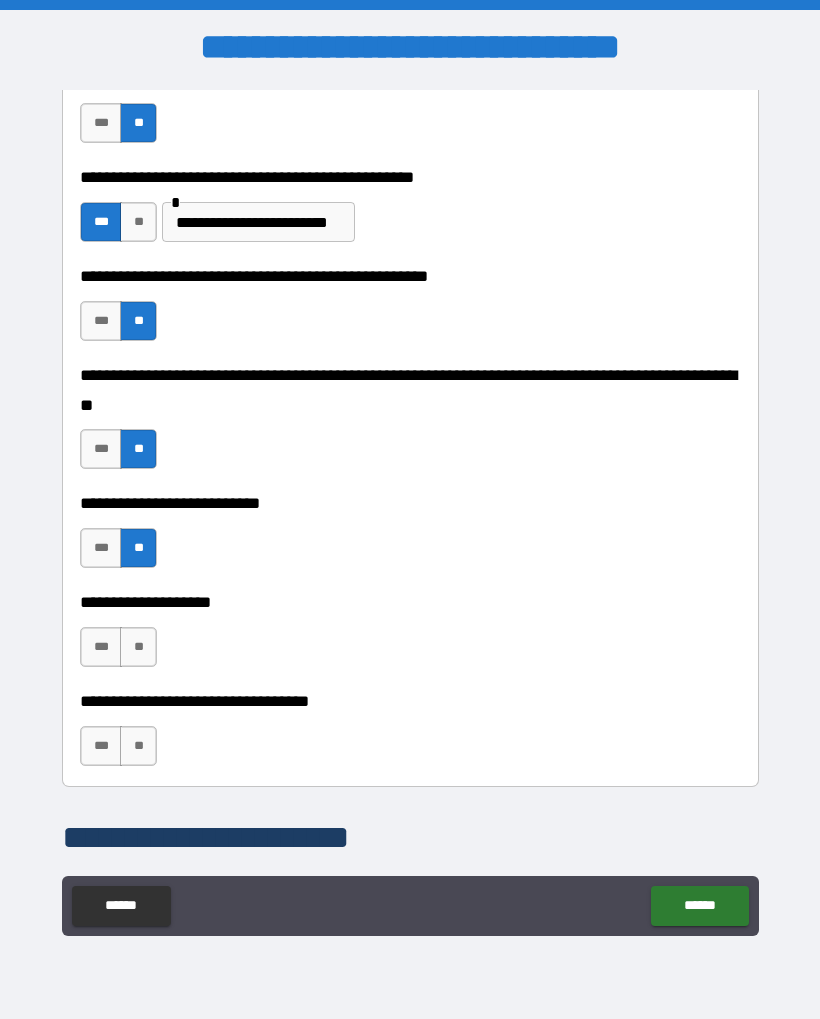 click on "**" at bounding box center [138, 647] 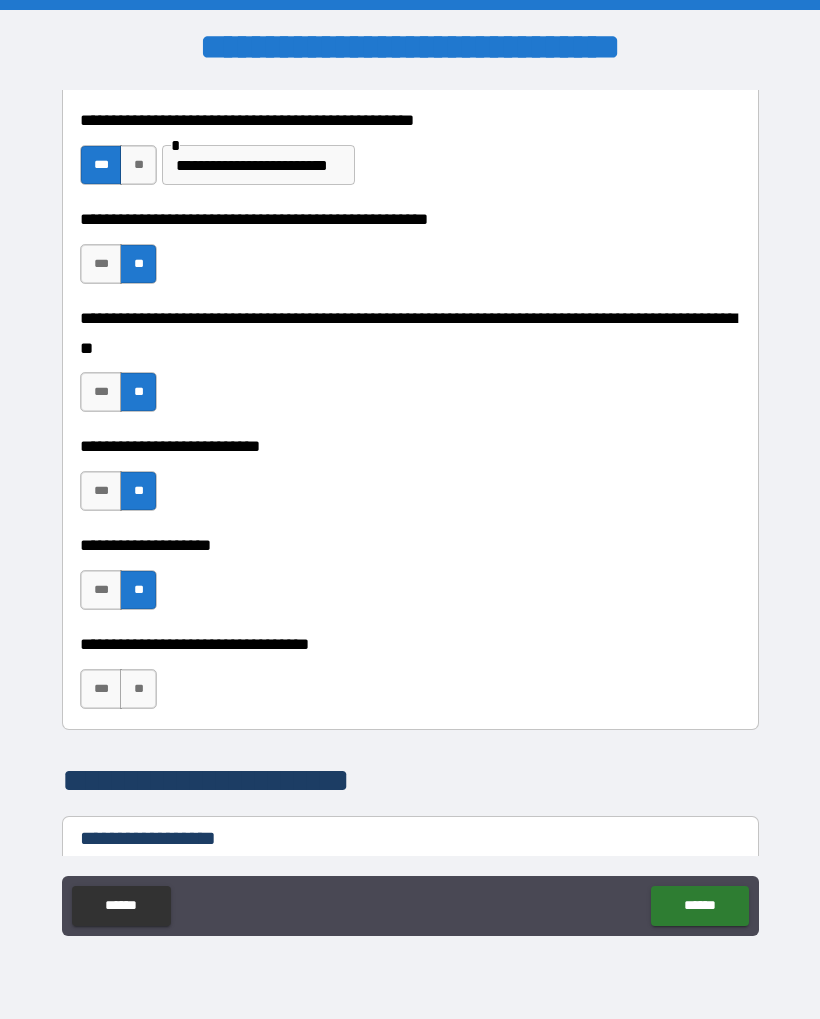 scroll, scrollTop: 832, scrollLeft: 0, axis: vertical 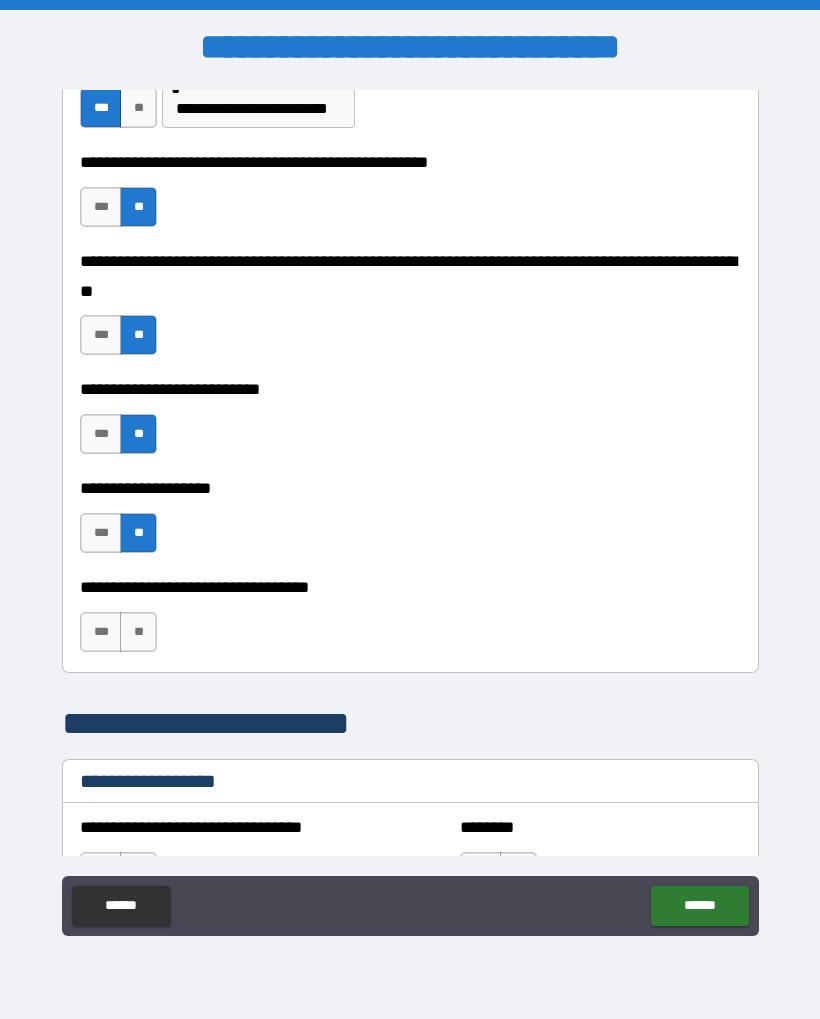 click on "**" at bounding box center (138, 632) 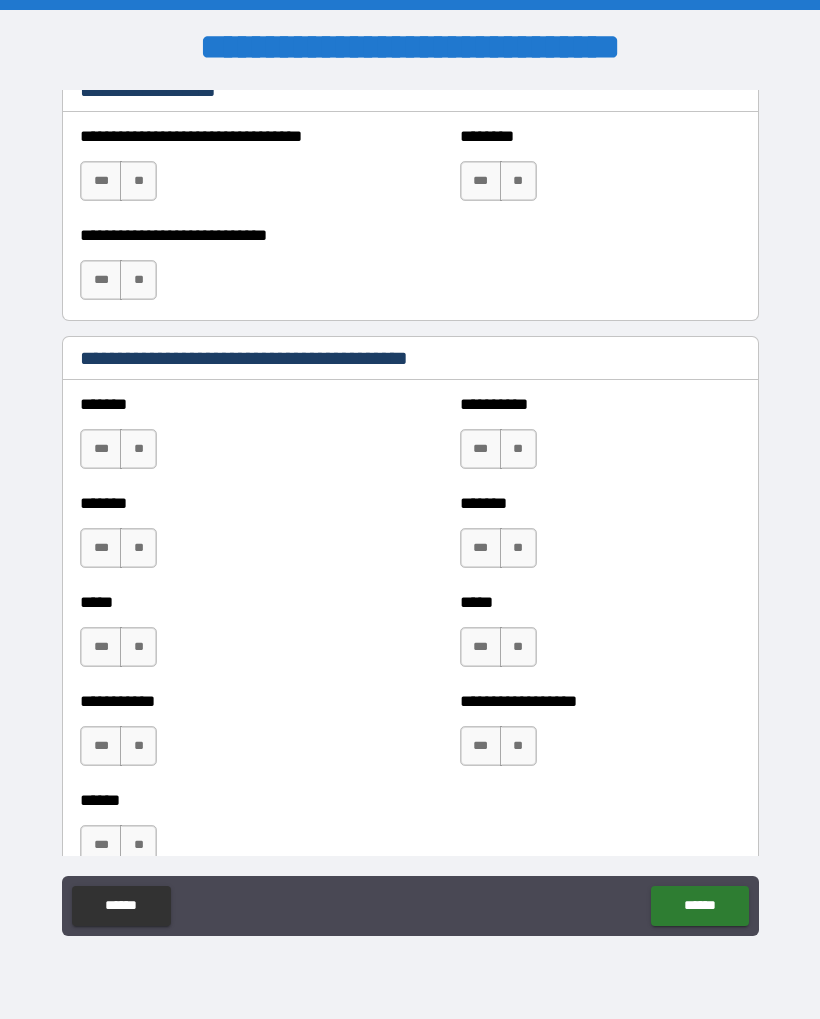 scroll, scrollTop: 1532, scrollLeft: 0, axis: vertical 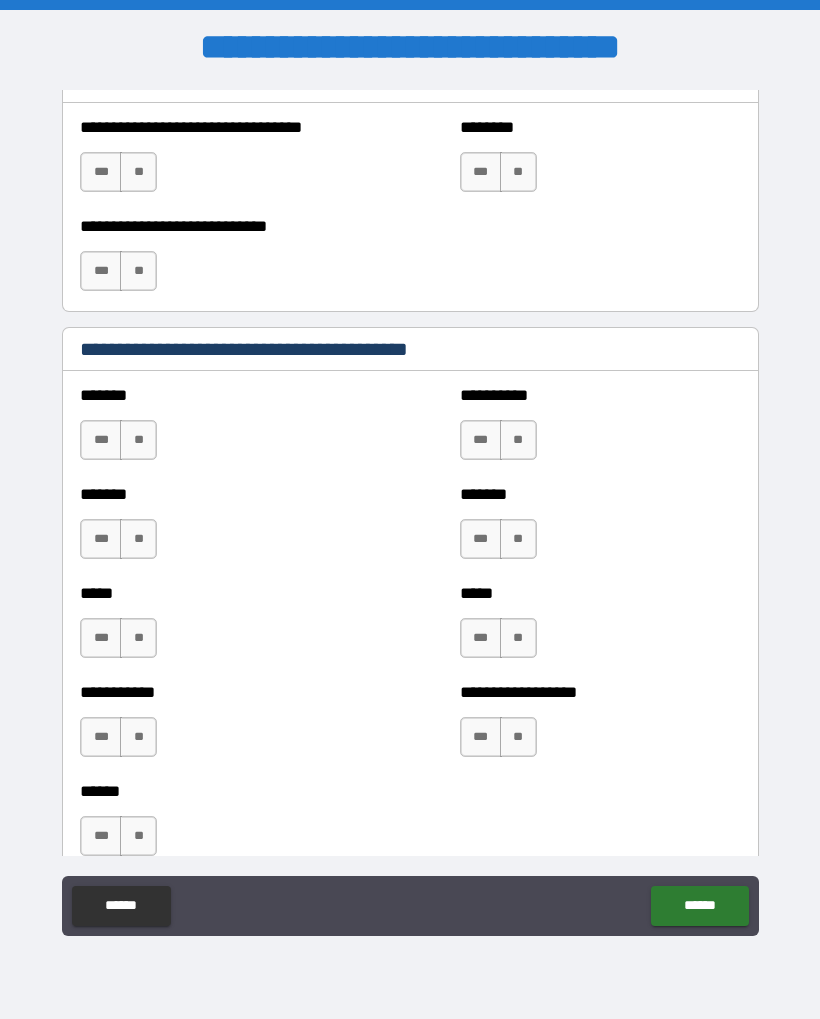 click on "**" at bounding box center [138, 440] 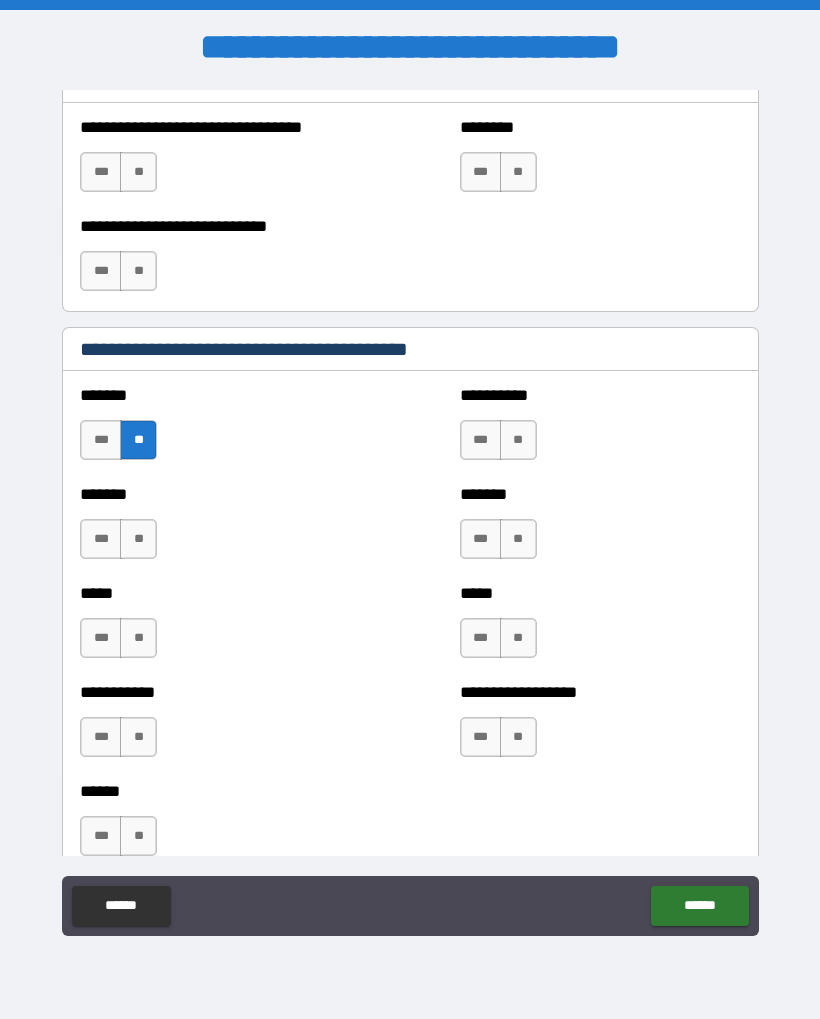 click on "**" at bounding box center [138, 539] 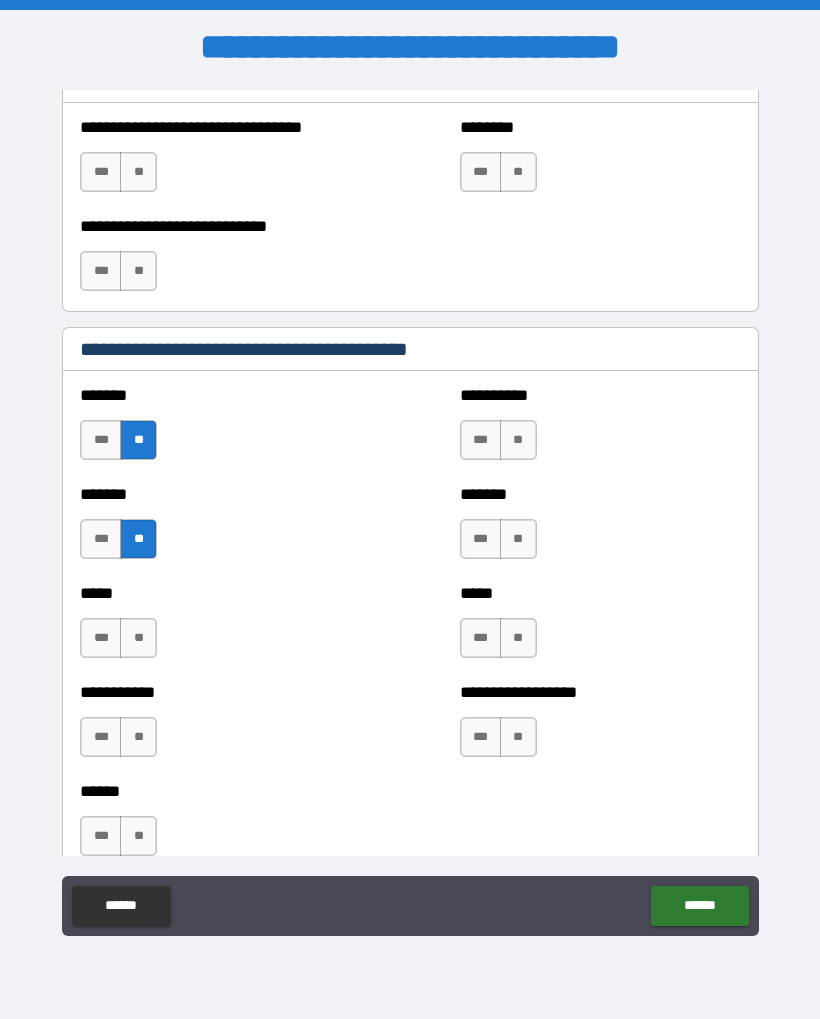 click on "**" at bounding box center (138, 638) 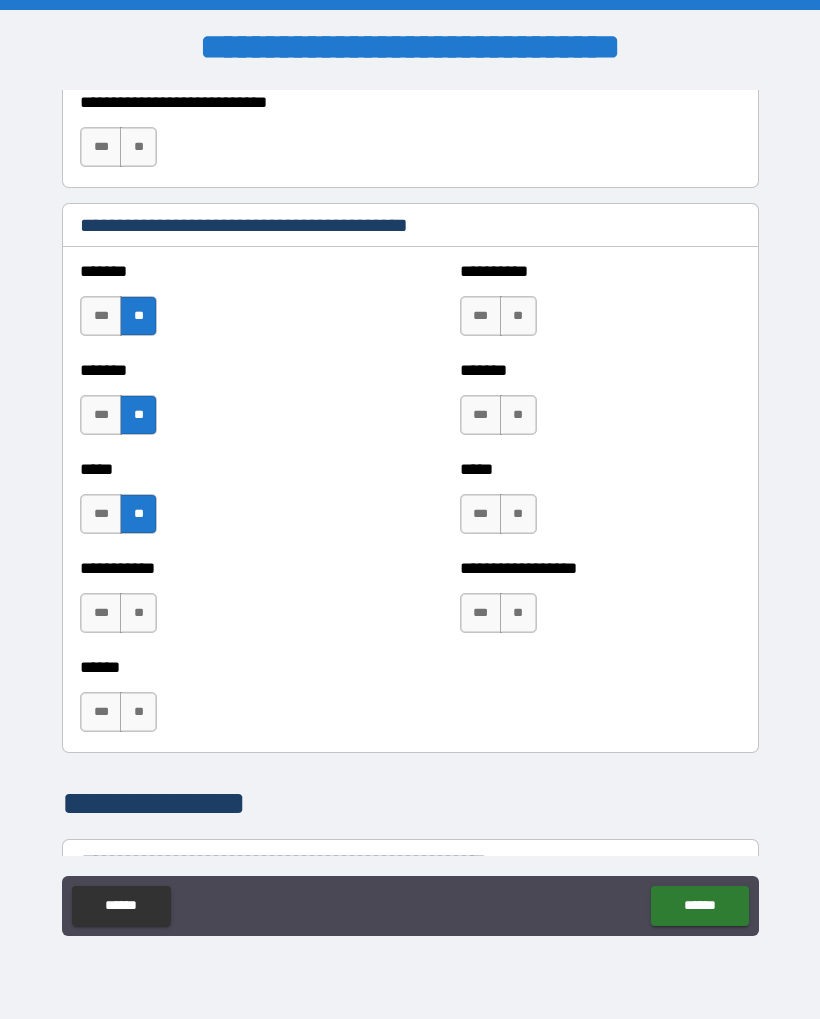 scroll, scrollTop: 1654, scrollLeft: 0, axis: vertical 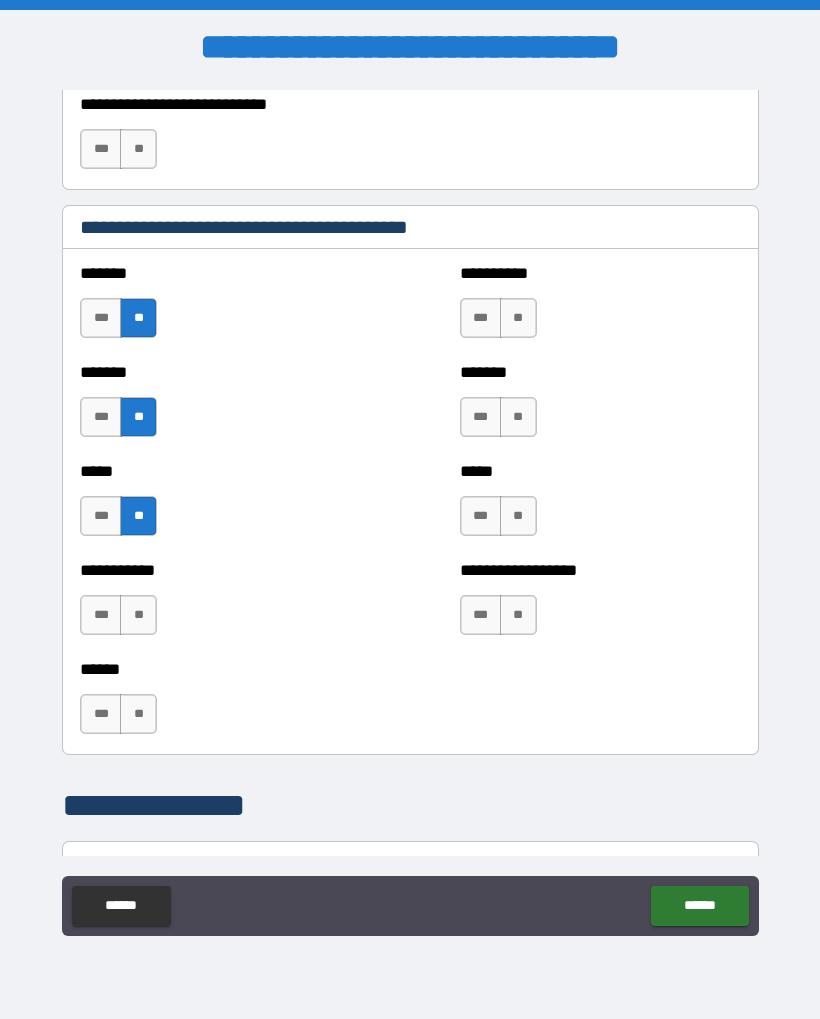 click on "**" at bounding box center [138, 615] 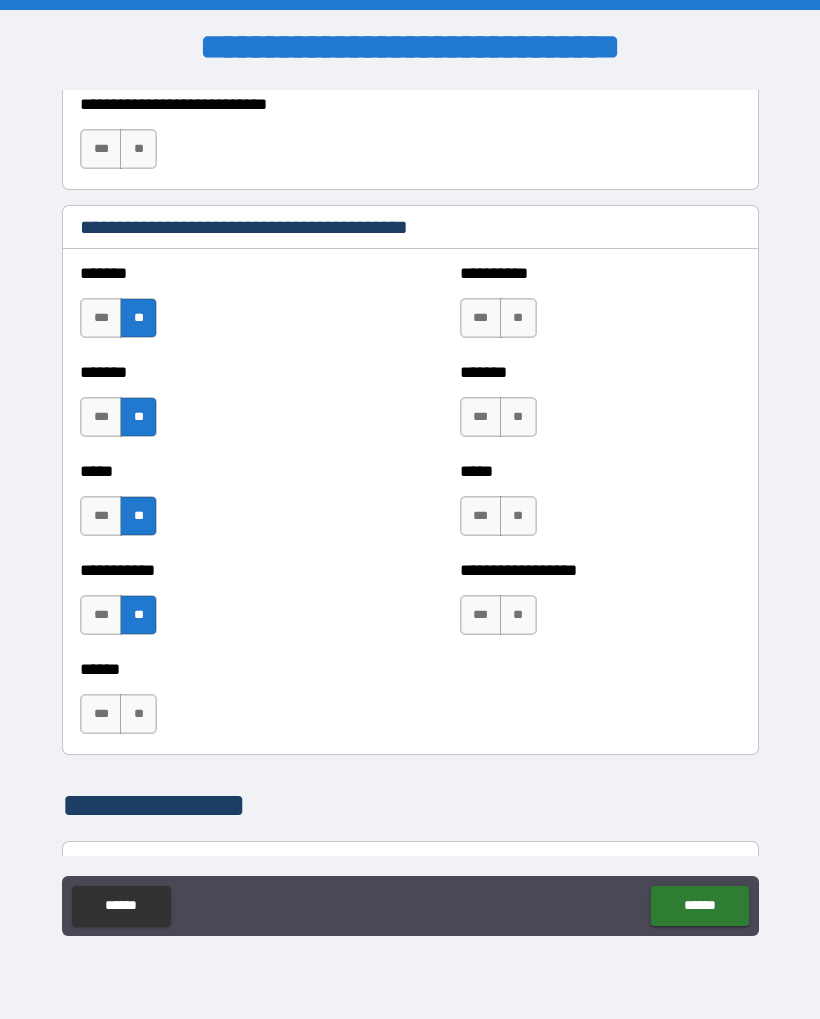 click on "**" at bounding box center (138, 714) 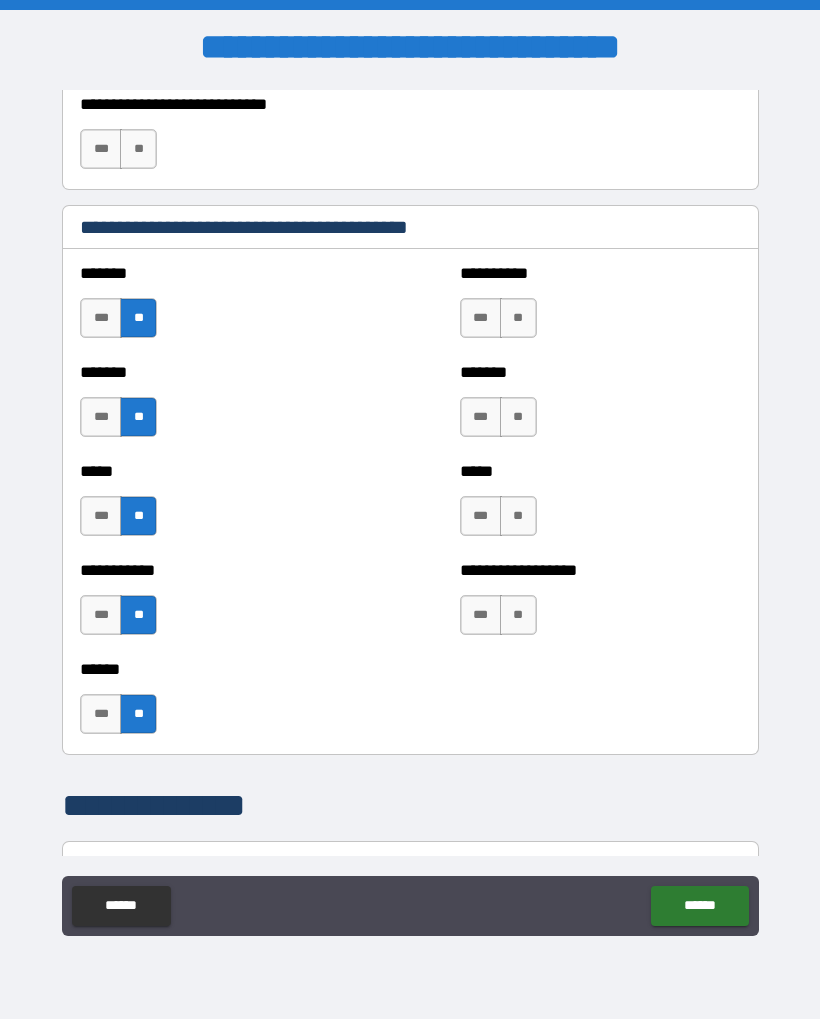 click on "**" at bounding box center (518, 318) 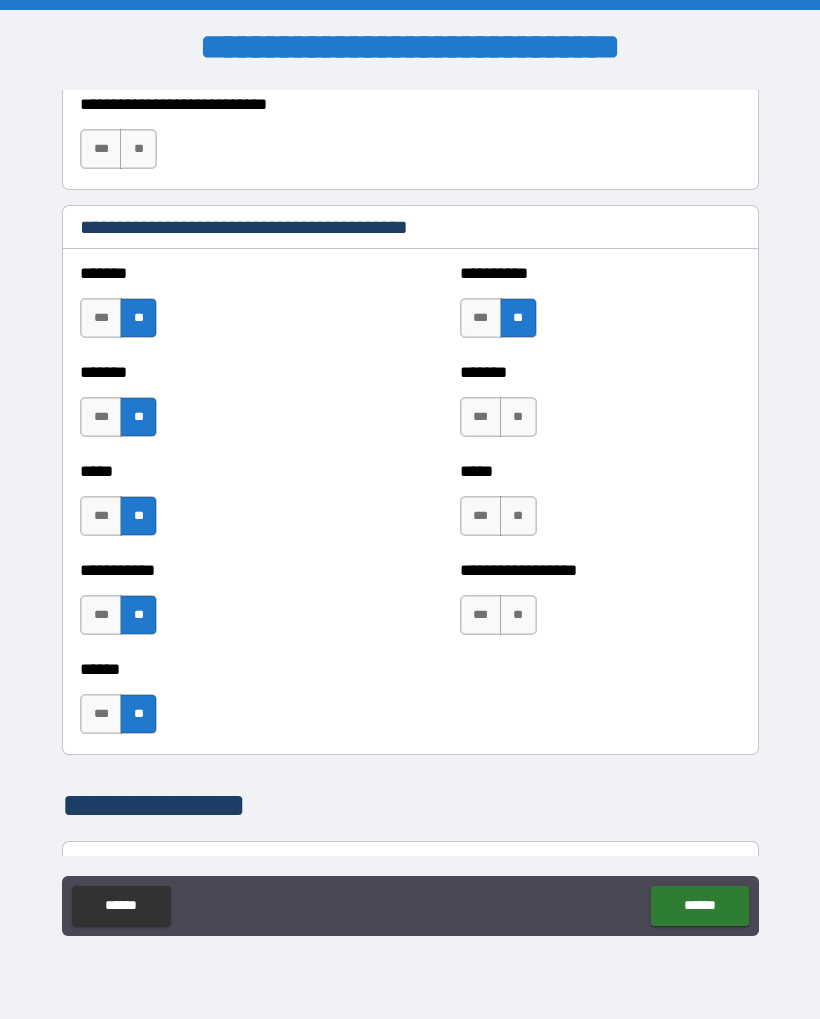 click on "**" at bounding box center (518, 417) 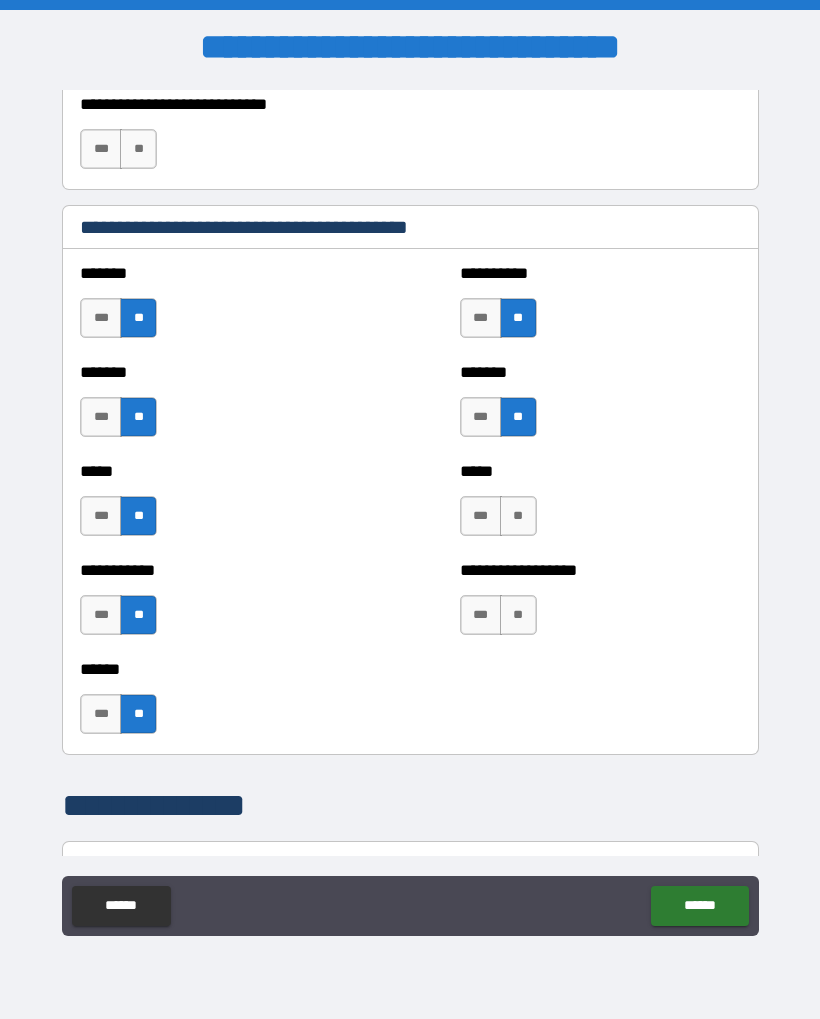click on "**" at bounding box center [518, 516] 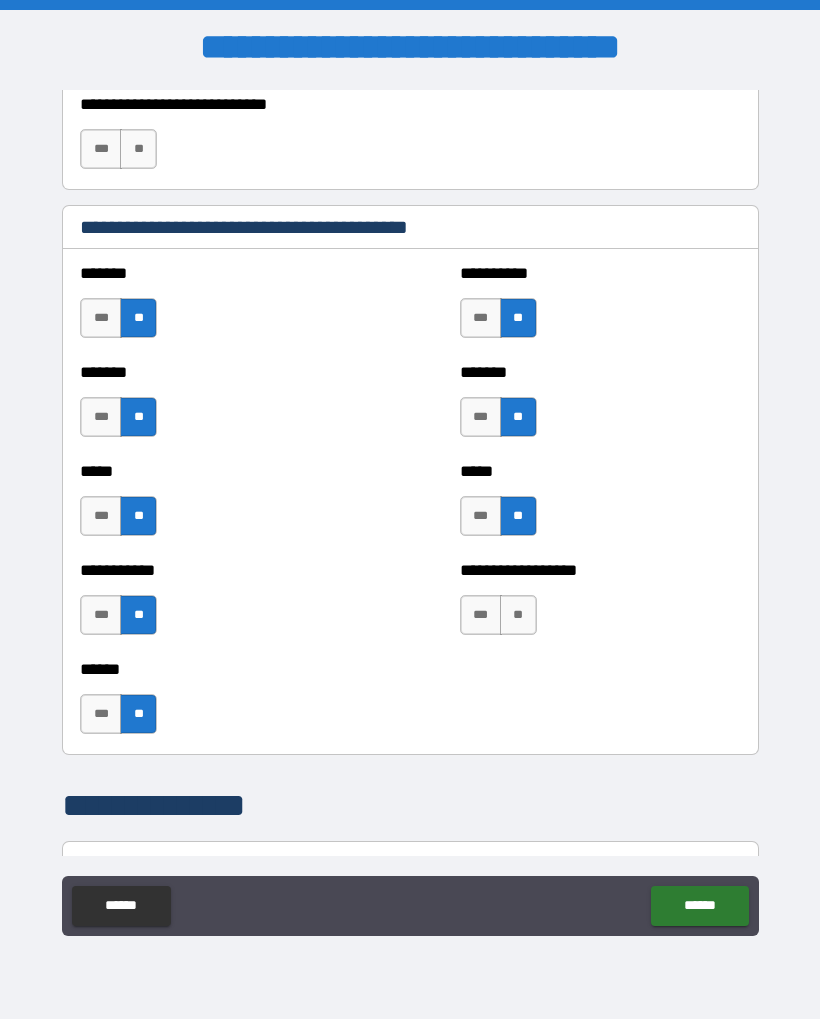 click on "**" at bounding box center [518, 615] 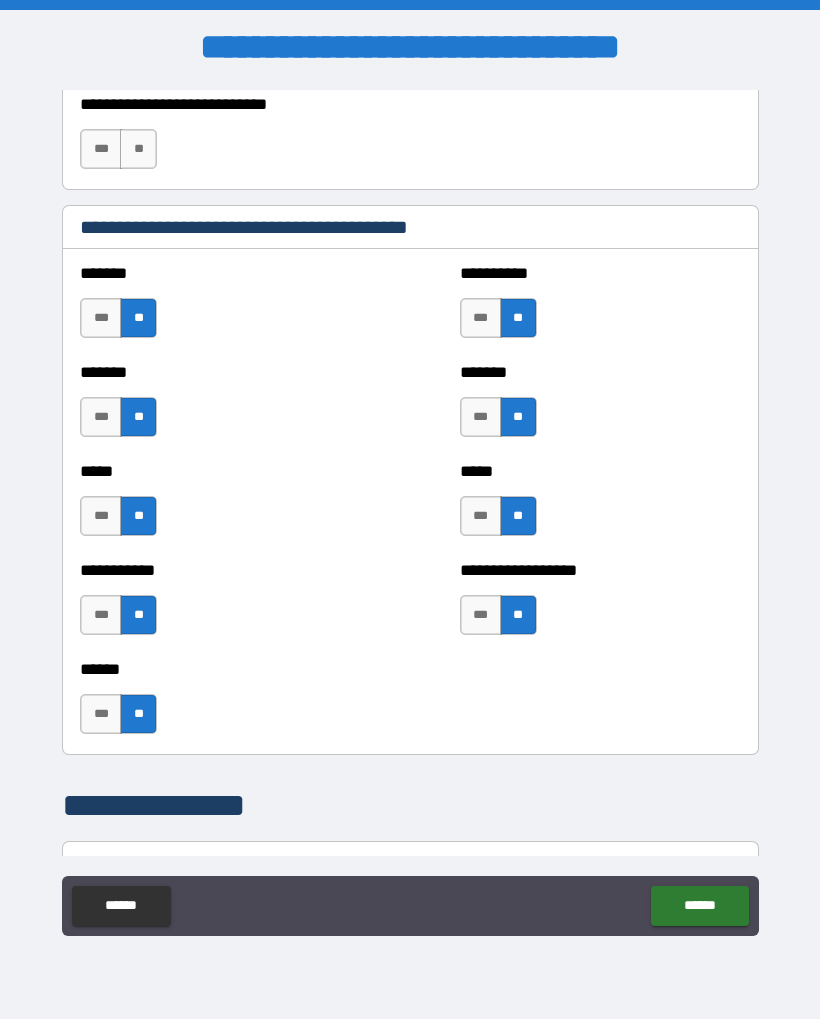 click on "***" at bounding box center [481, 318] 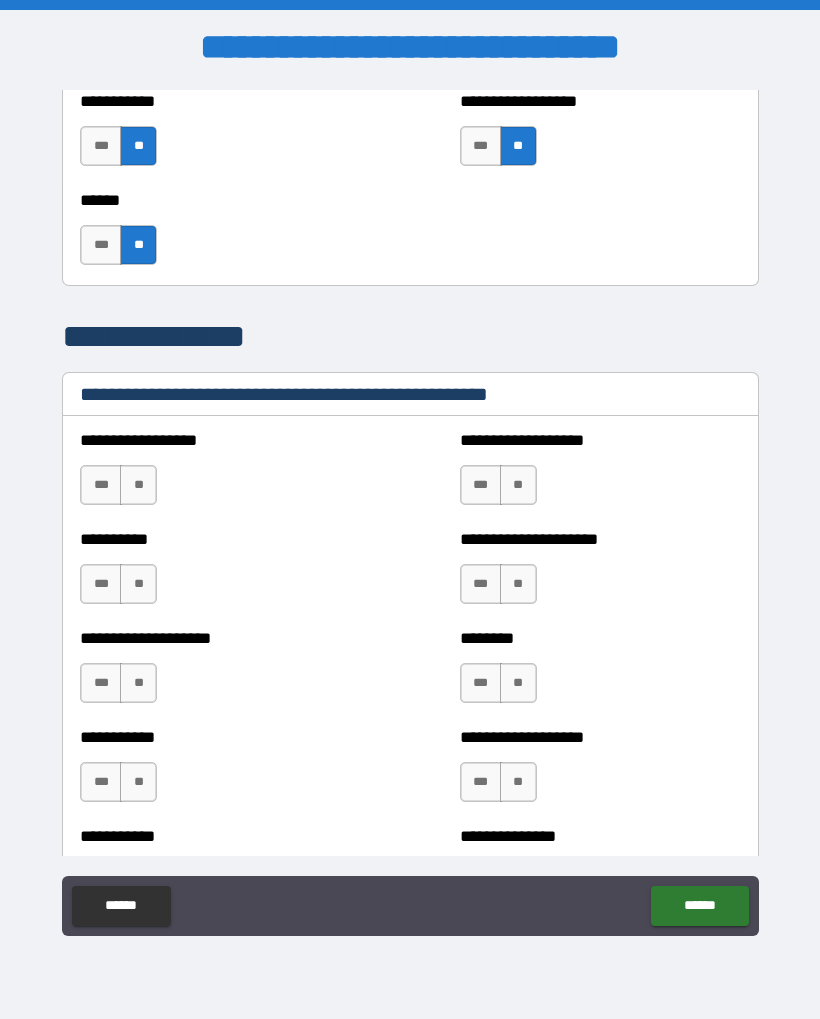 scroll, scrollTop: 2176, scrollLeft: 0, axis: vertical 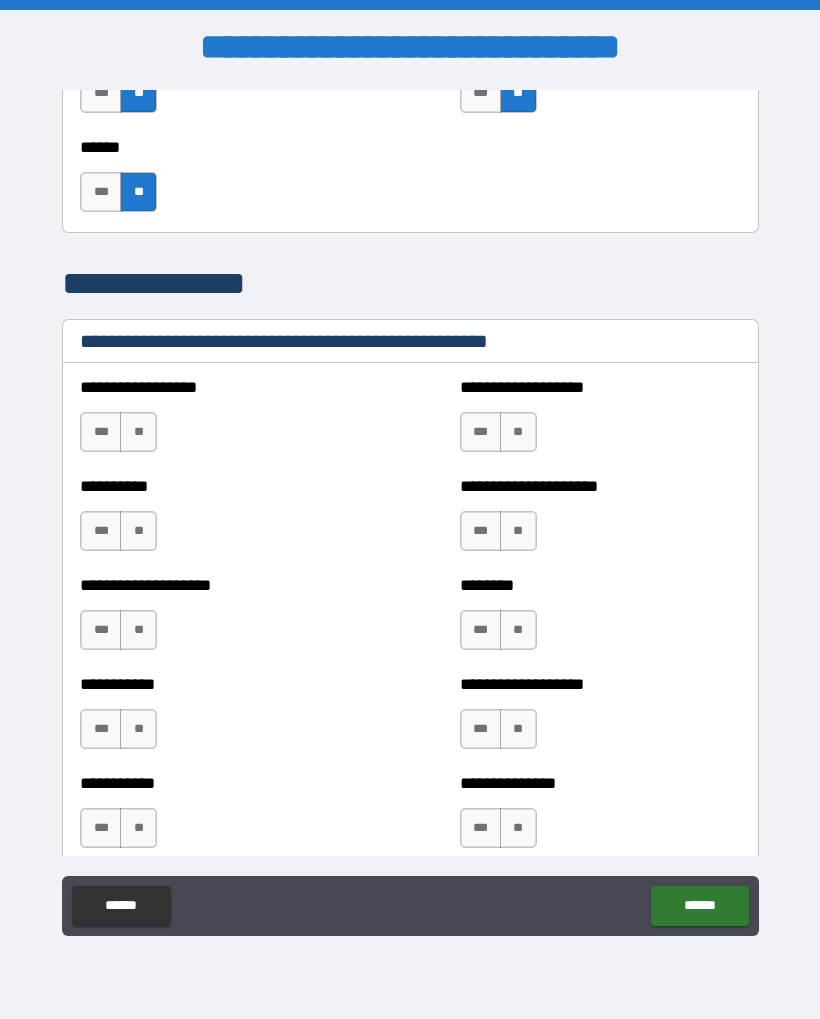 click on "**" at bounding box center (138, 432) 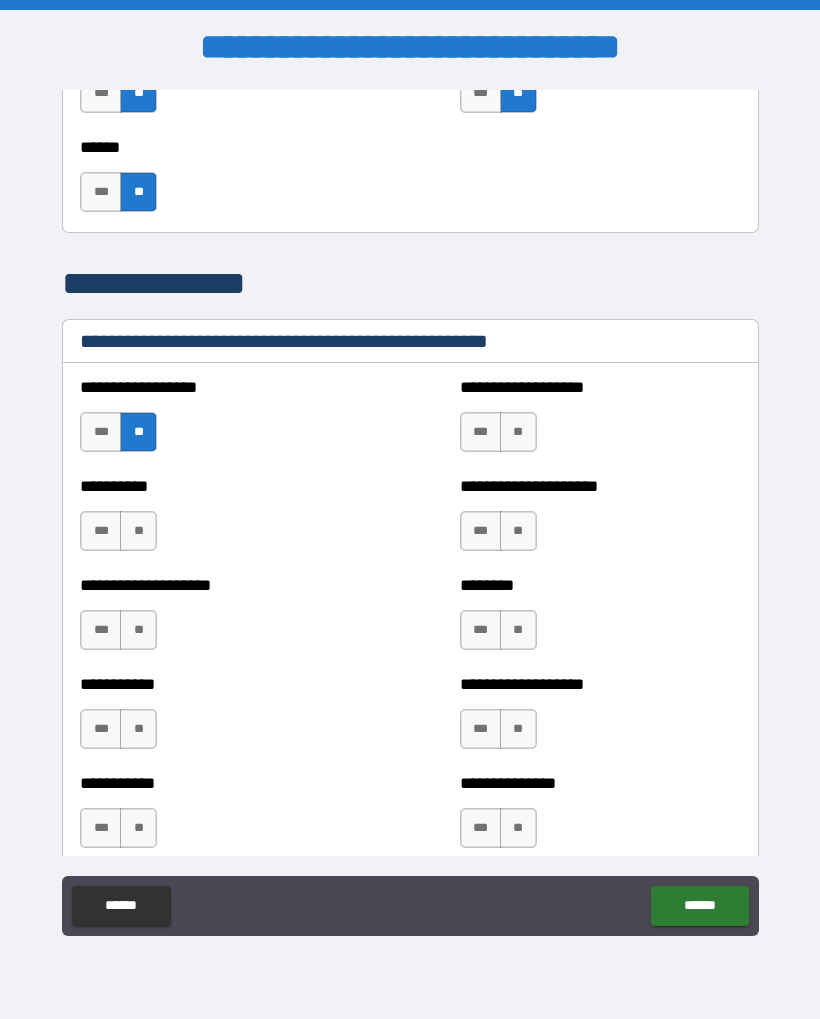 click on "**" at bounding box center (138, 531) 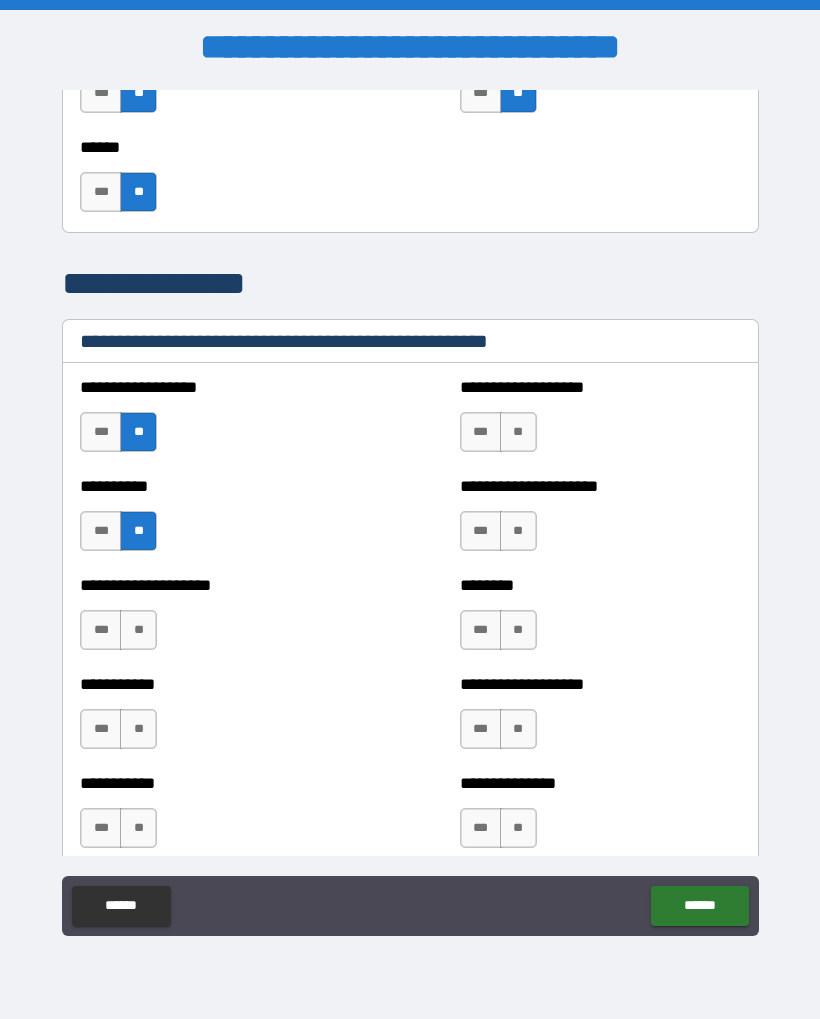 click on "**" at bounding box center [138, 630] 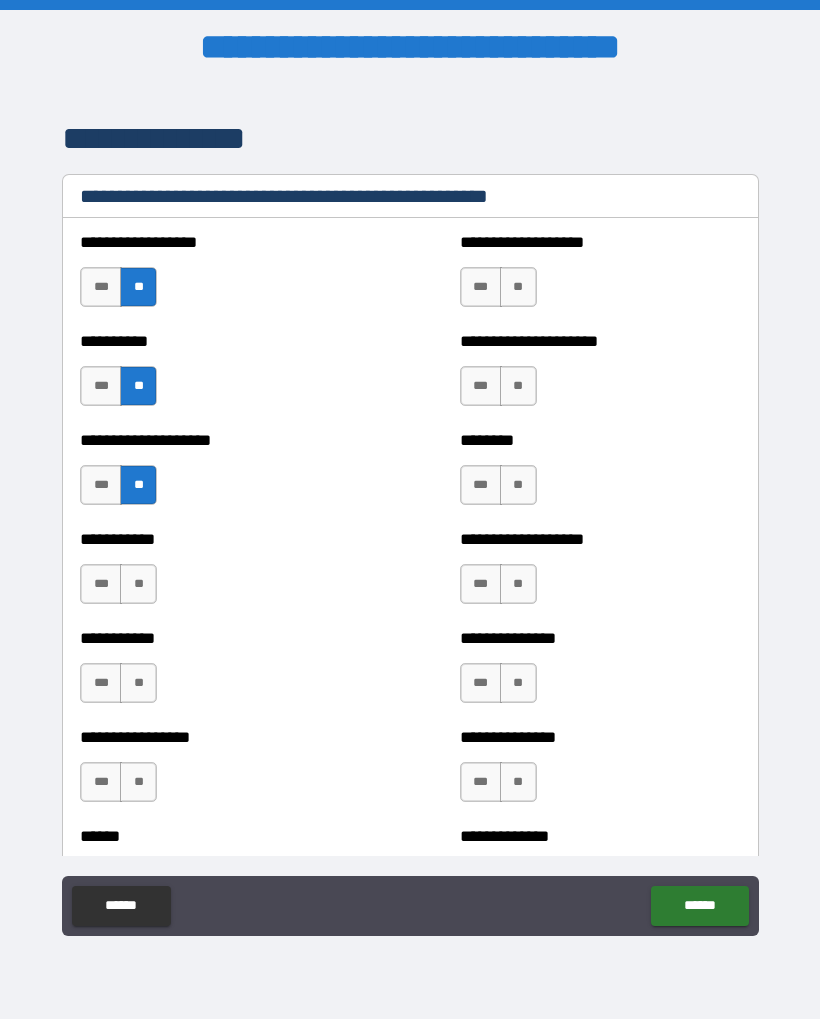 scroll, scrollTop: 2318, scrollLeft: 0, axis: vertical 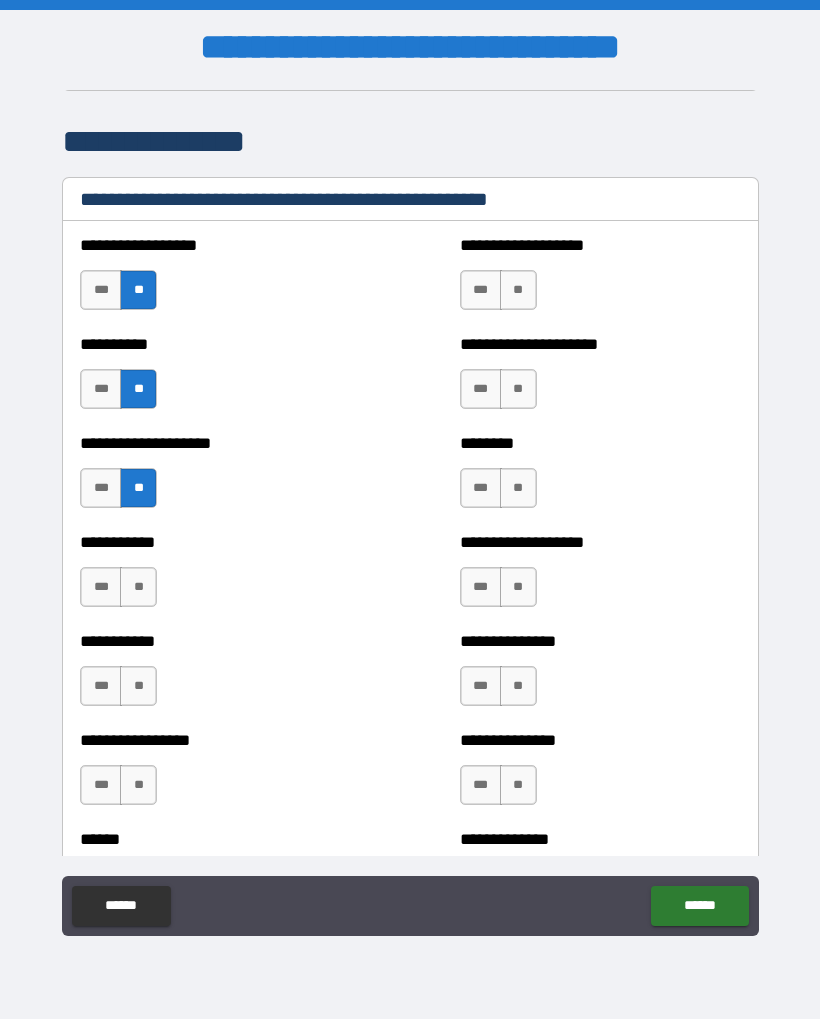 click on "**" at bounding box center (138, 587) 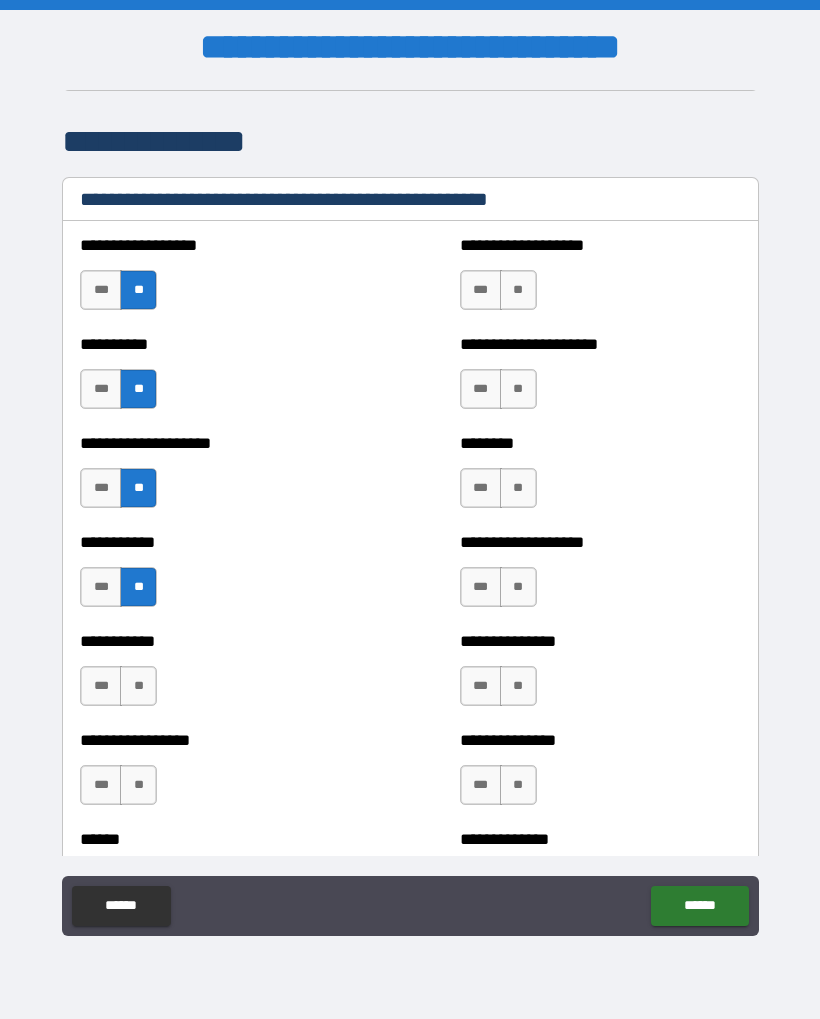 click on "**" at bounding box center [138, 686] 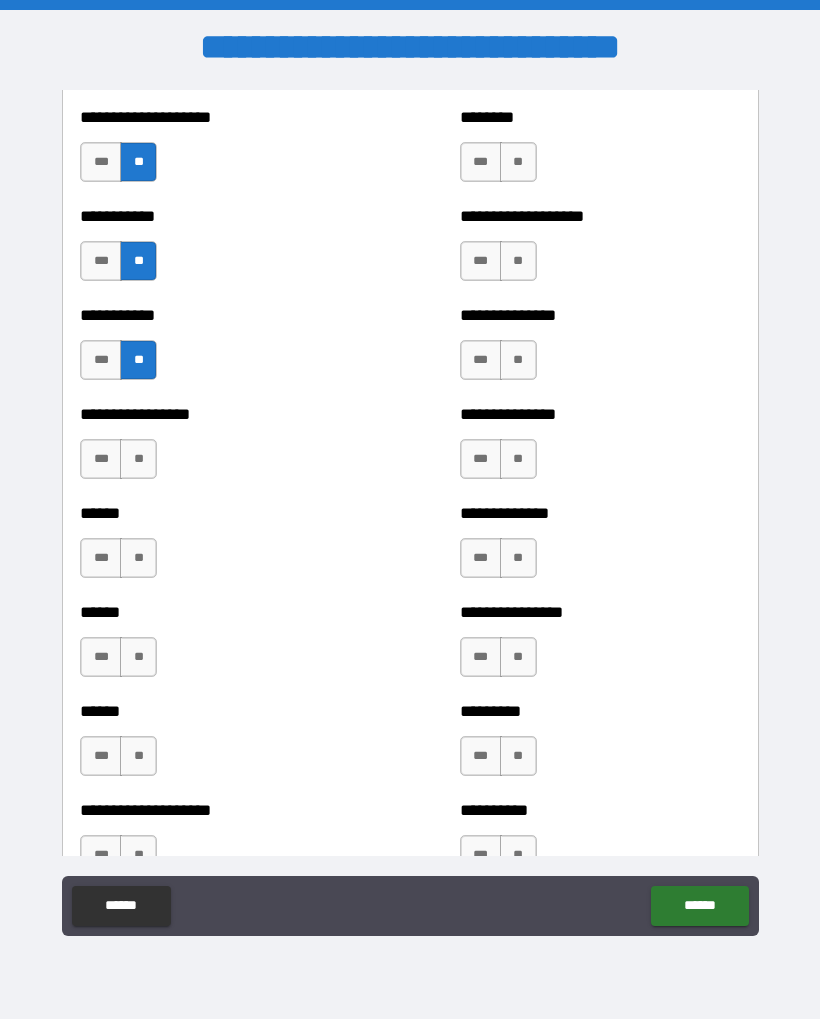 scroll, scrollTop: 2614, scrollLeft: 0, axis: vertical 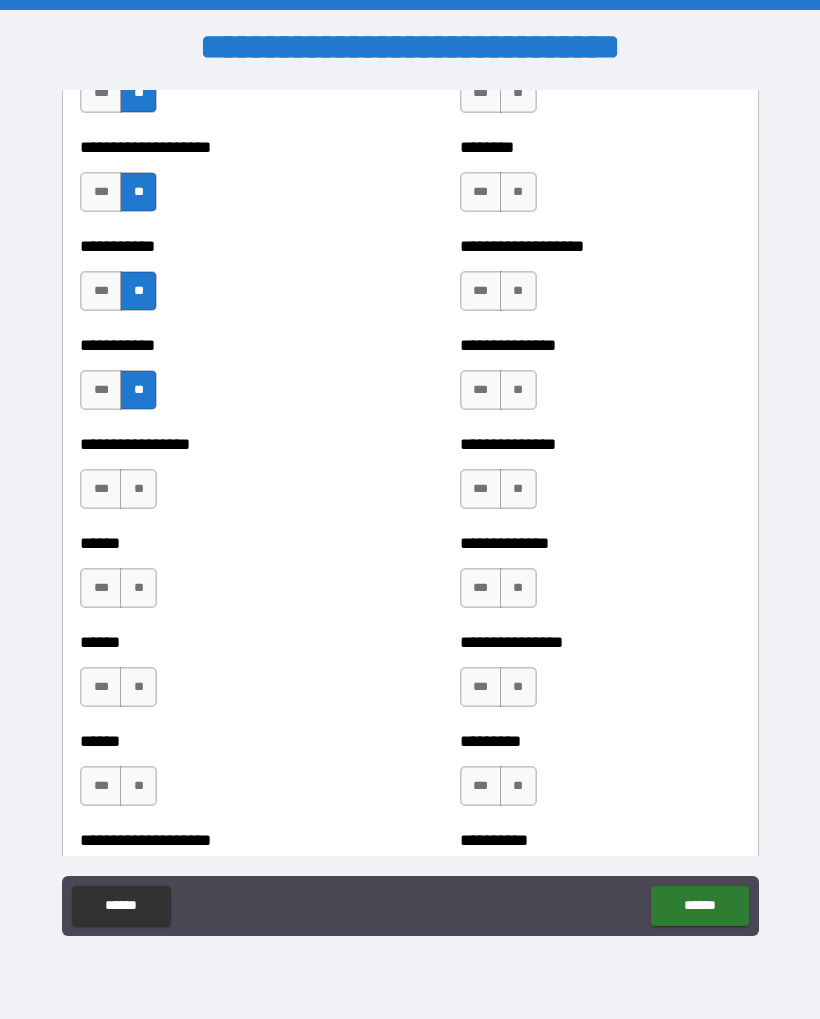 click on "**" at bounding box center [138, 489] 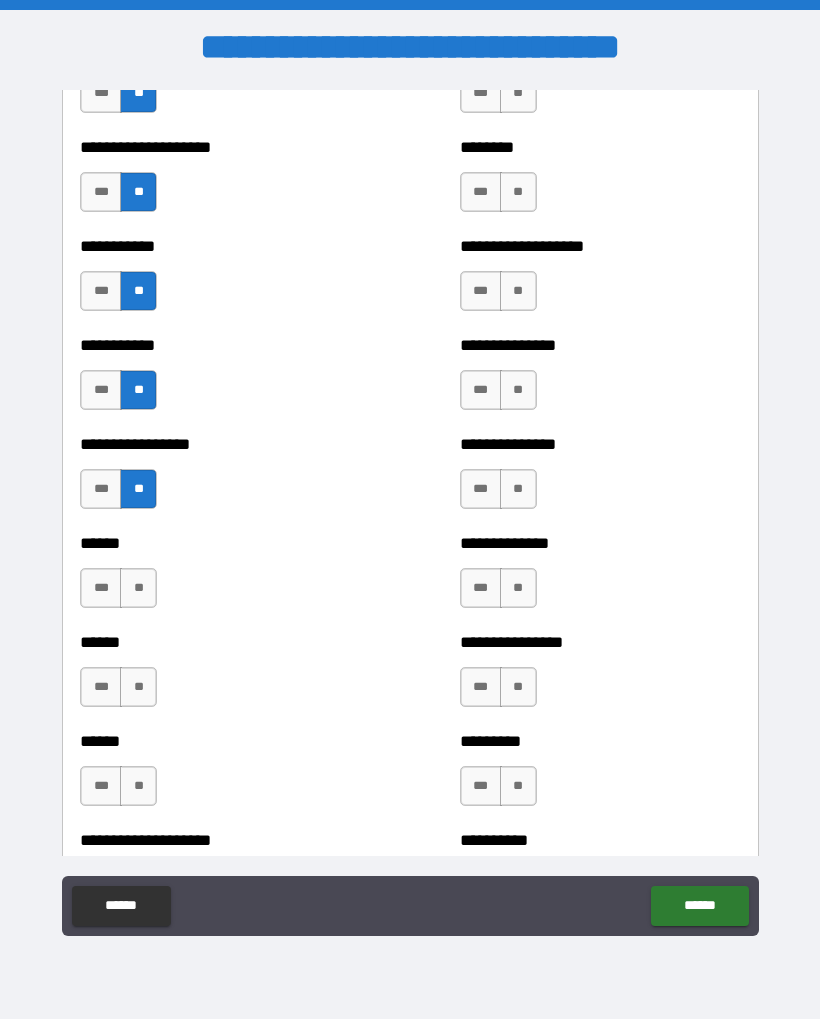 click on "**" at bounding box center (138, 588) 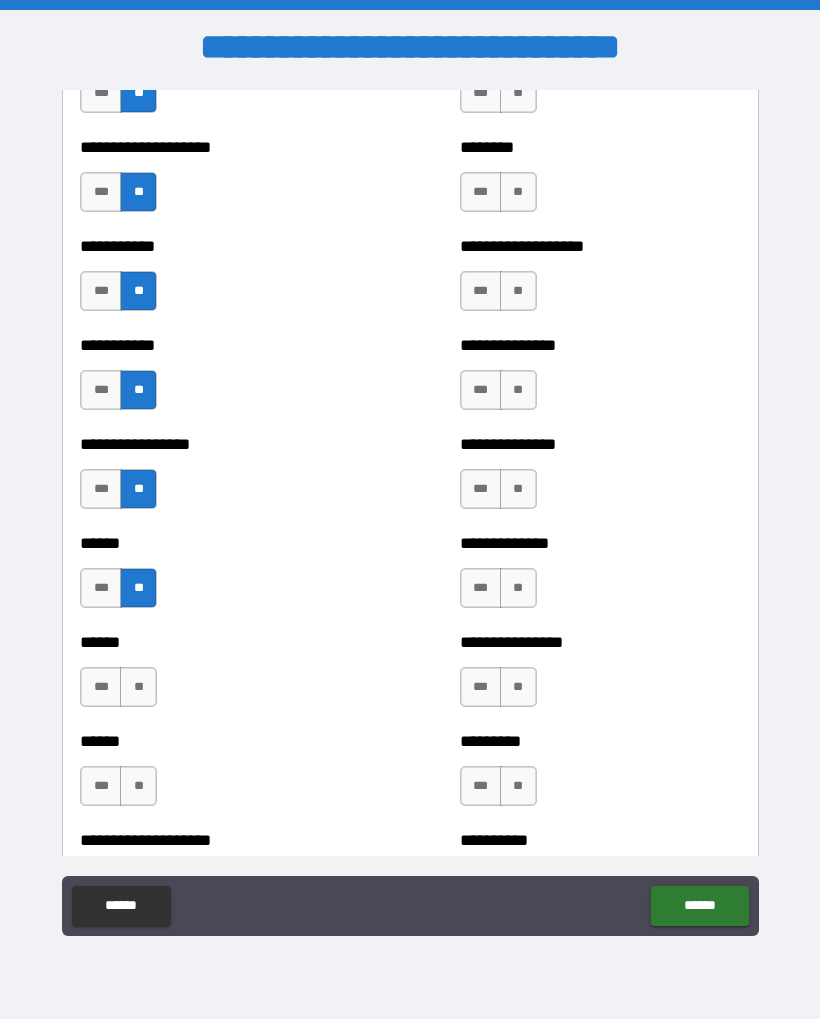 click on "**" at bounding box center (138, 687) 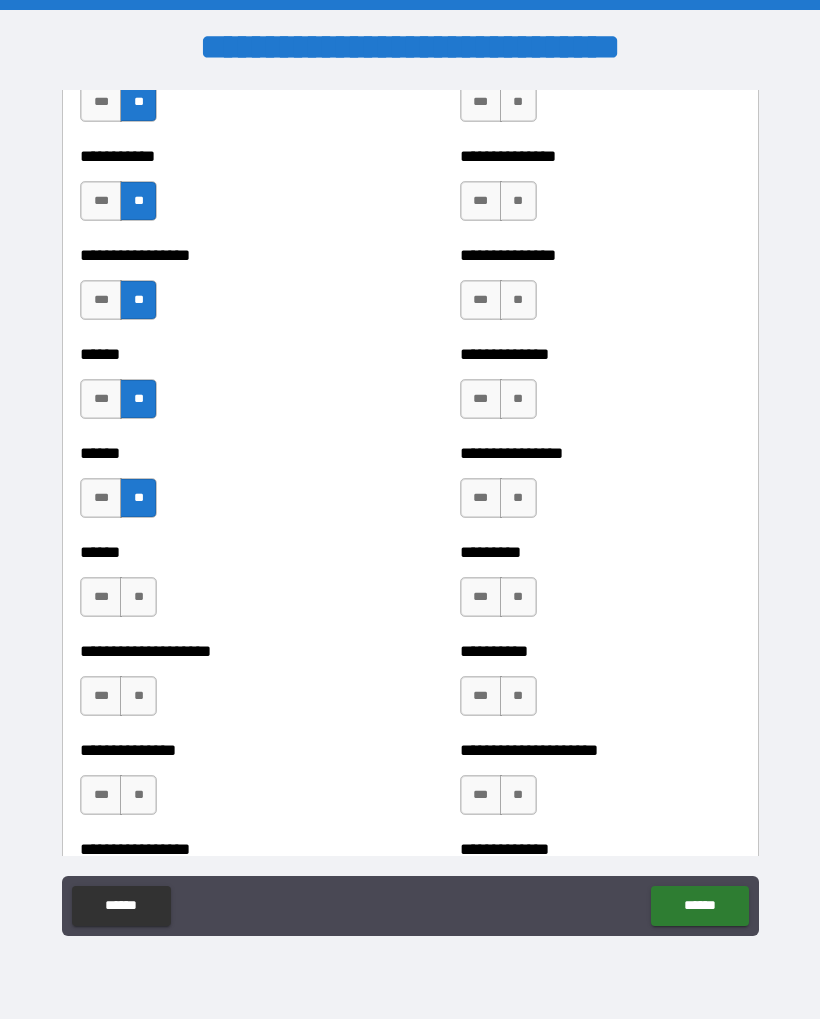 click on "**" at bounding box center (138, 597) 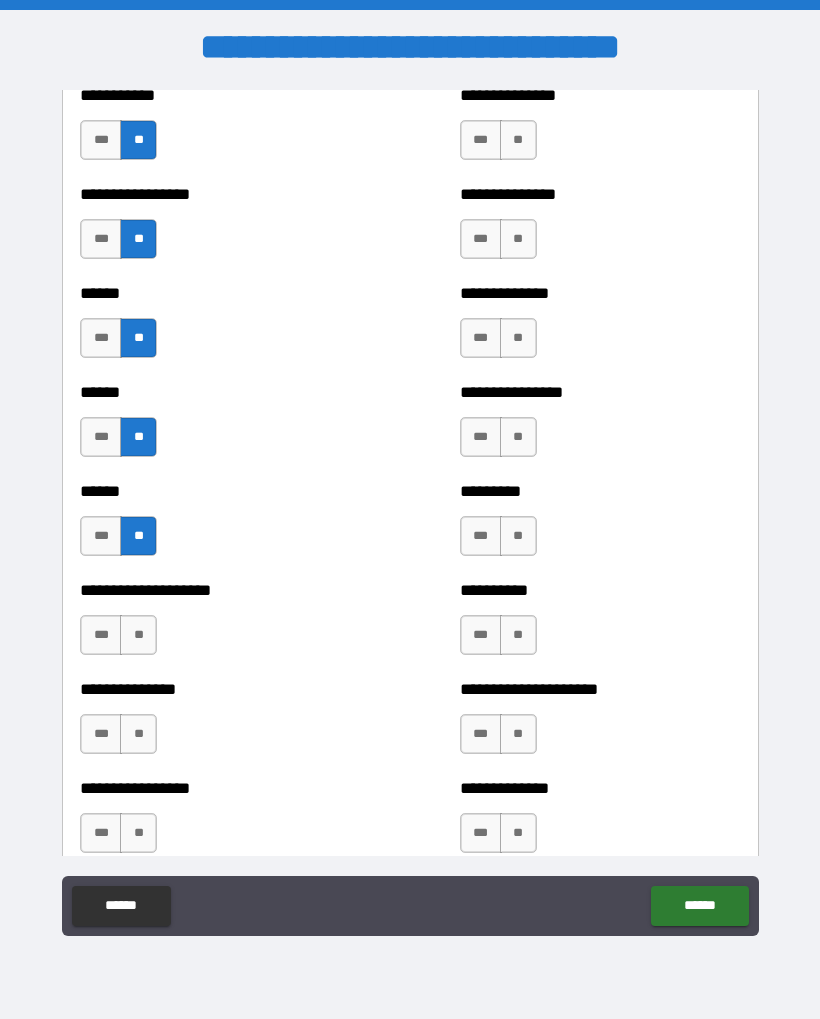 scroll, scrollTop: 2937, scrollLeft: 0, axis: vertical 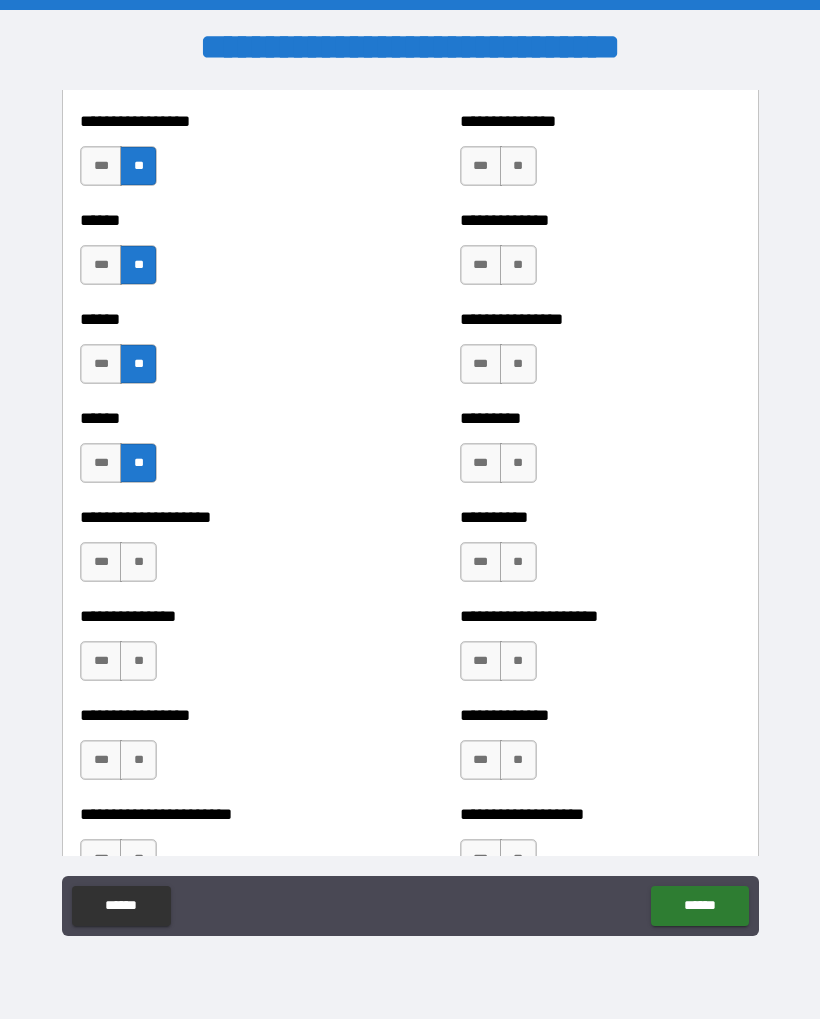 click on "**" at bounding box center (138, 562) 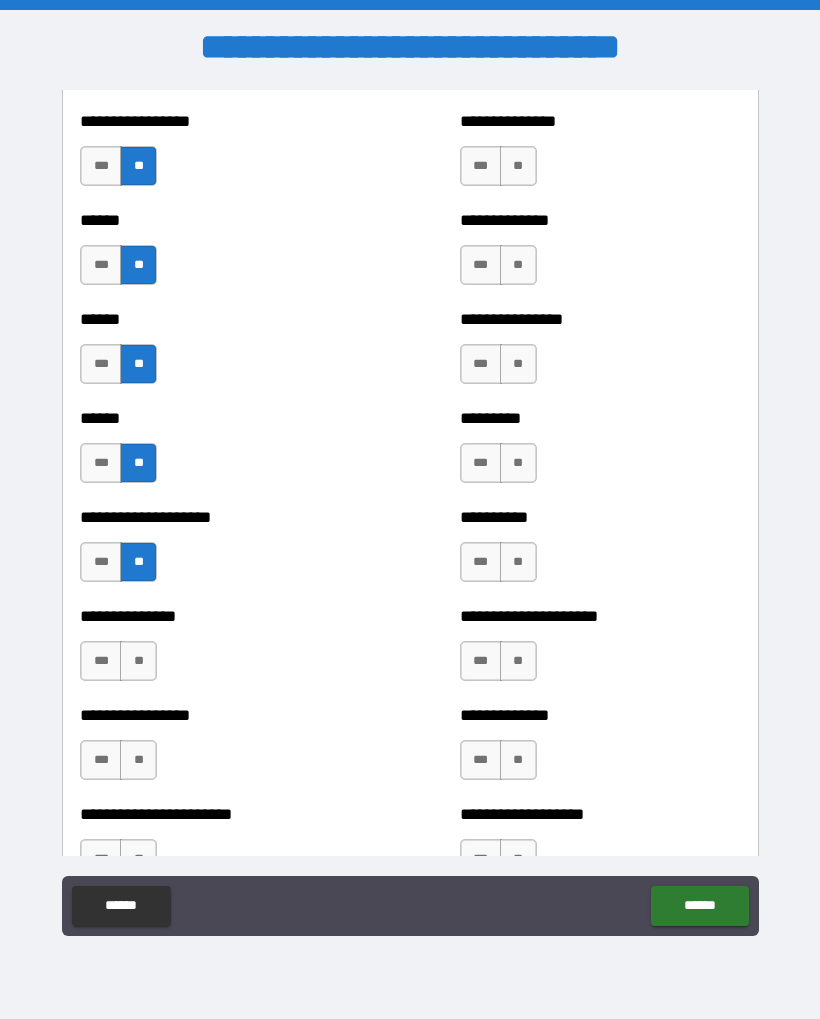 click on "**" at bounding box center [138, 661] 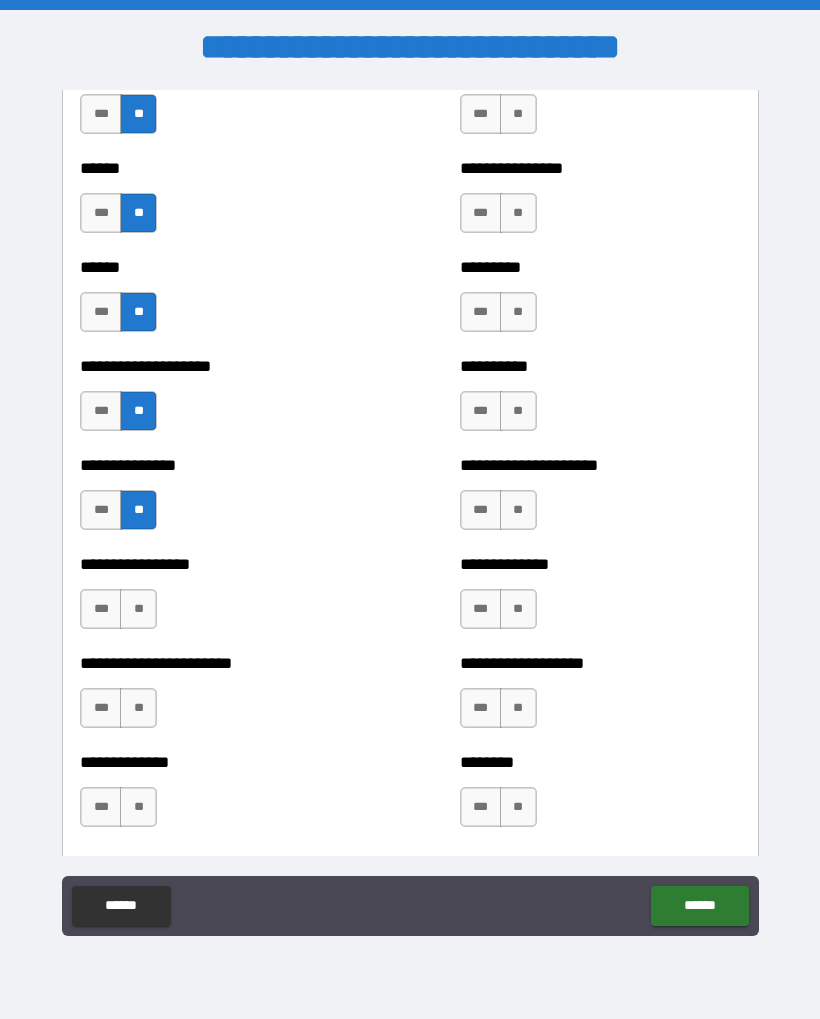 scroll, scrollTop: 3087, scrollLeft: 0, axis: vertical 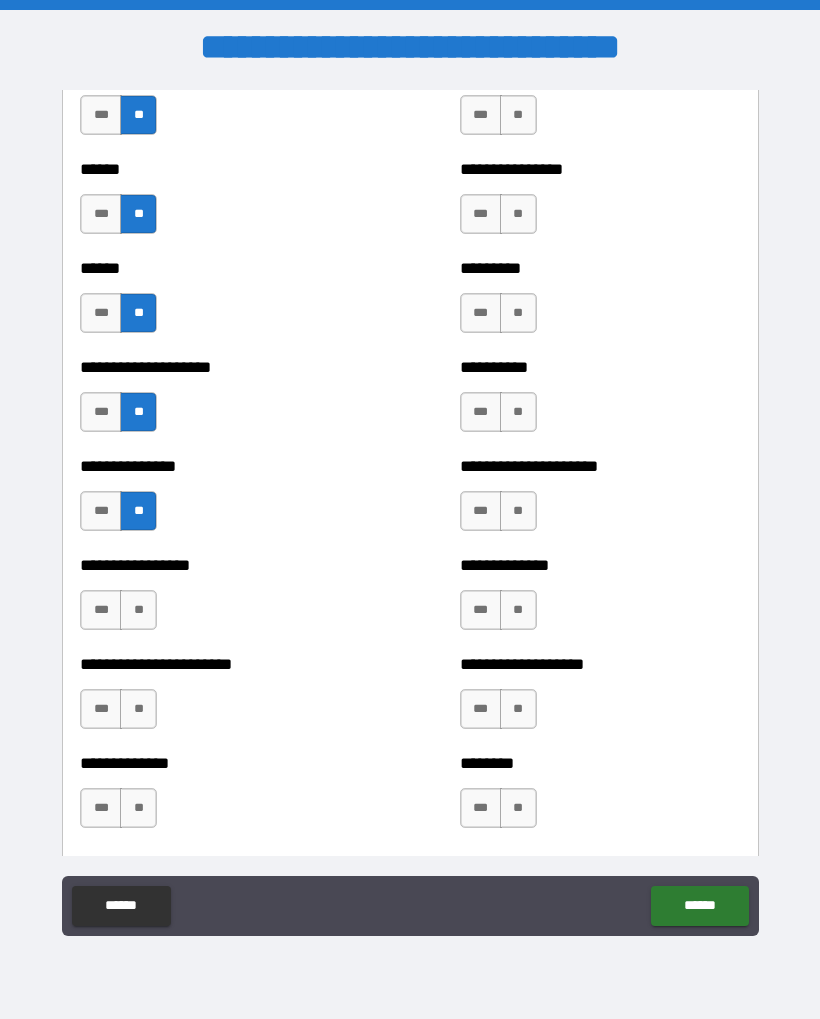 click on "**" at bounding box center (138, 610) 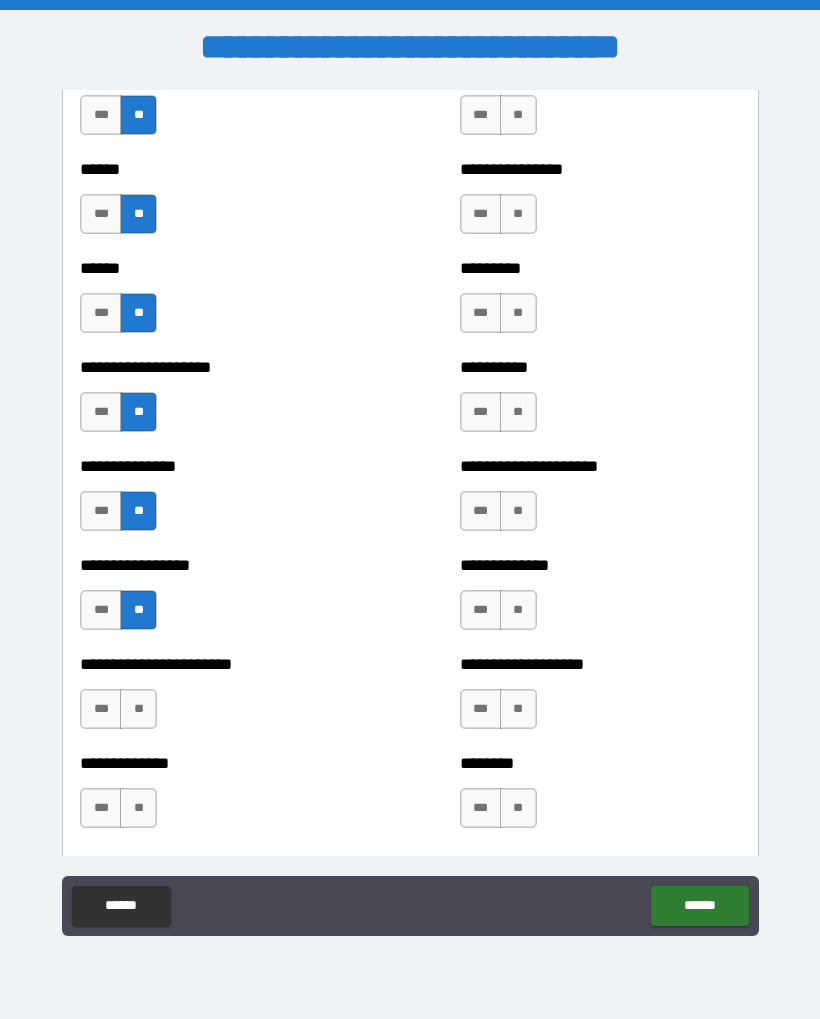 click on "**" at bounding box center (138, 709) 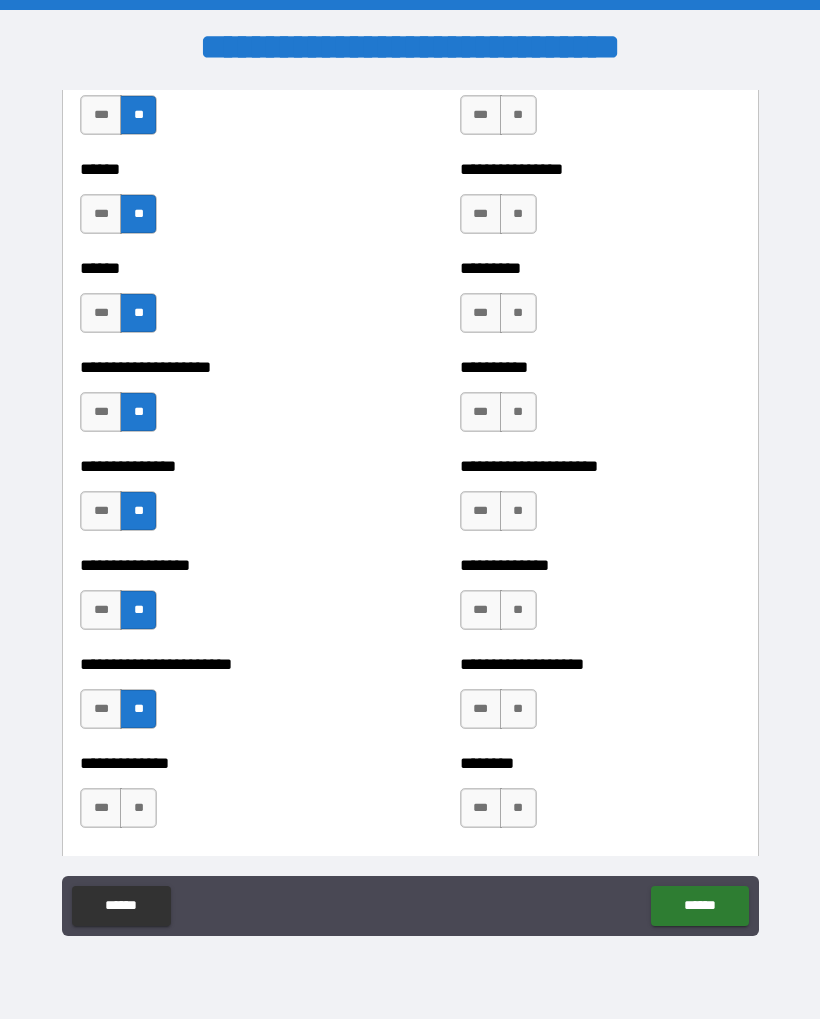 click on "**" at bounding box center [138, 808] 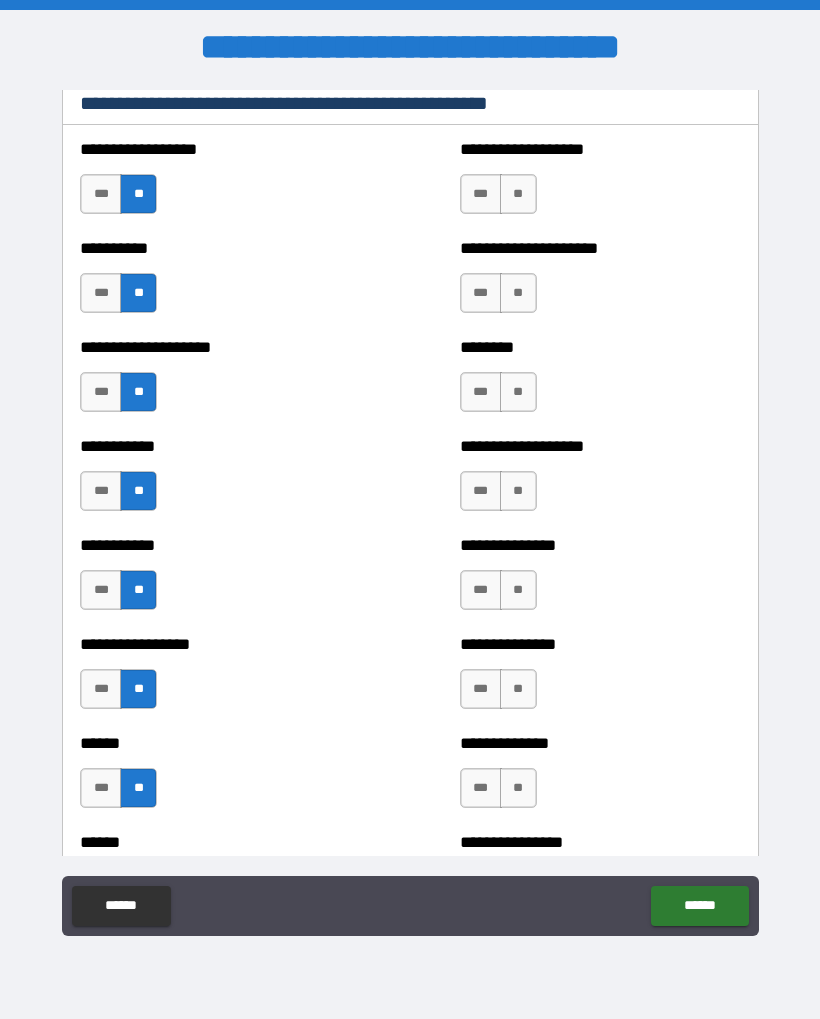 scroll, scrollTop: 2397, scrollLeft: 0, axis: vertical 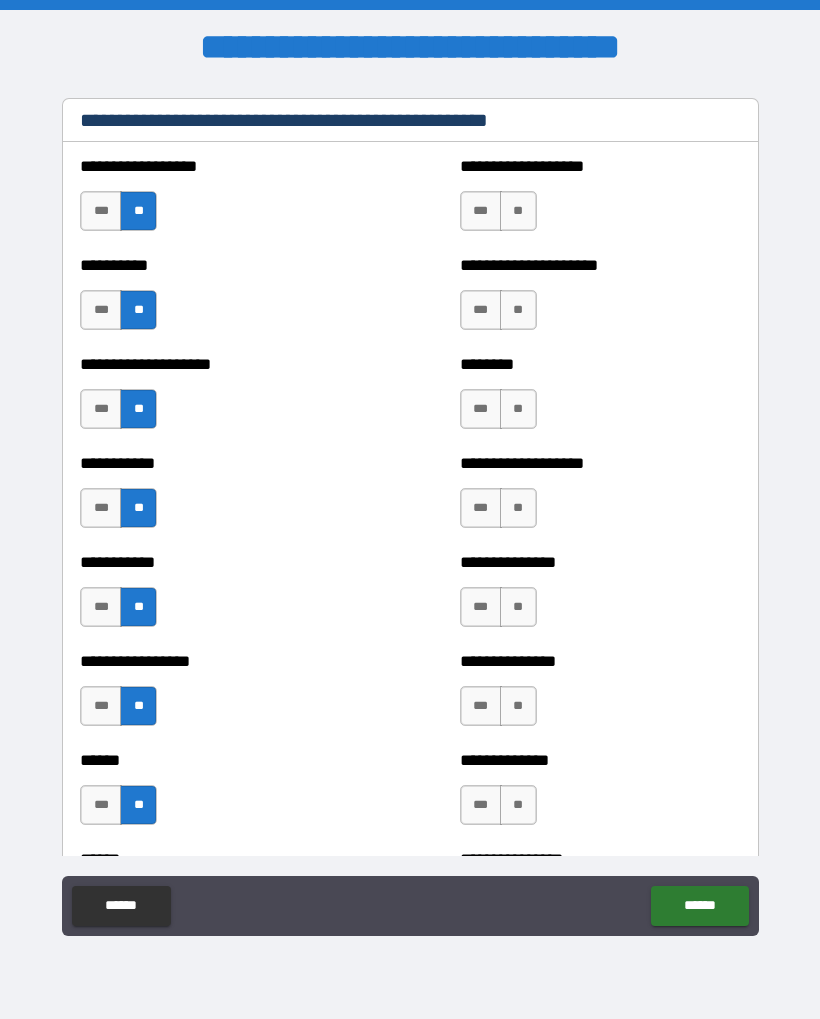click on "**" at bounding box center (518, 211) 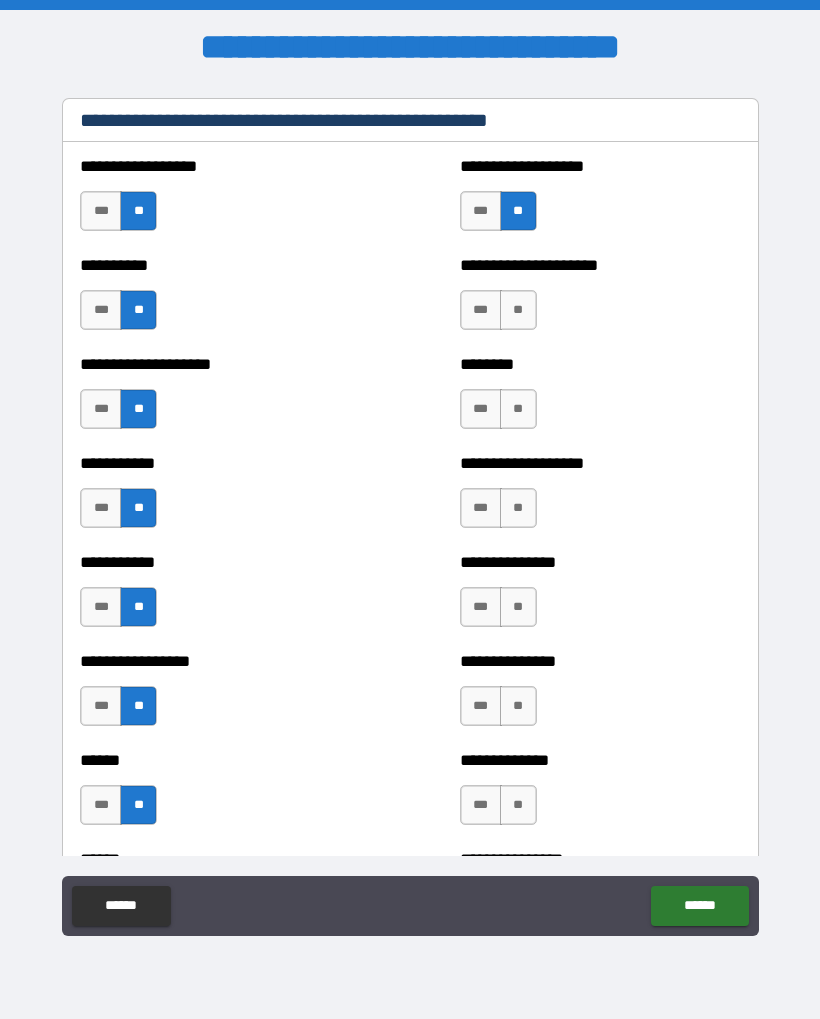 click on "**" at bounding box center [518, 310] 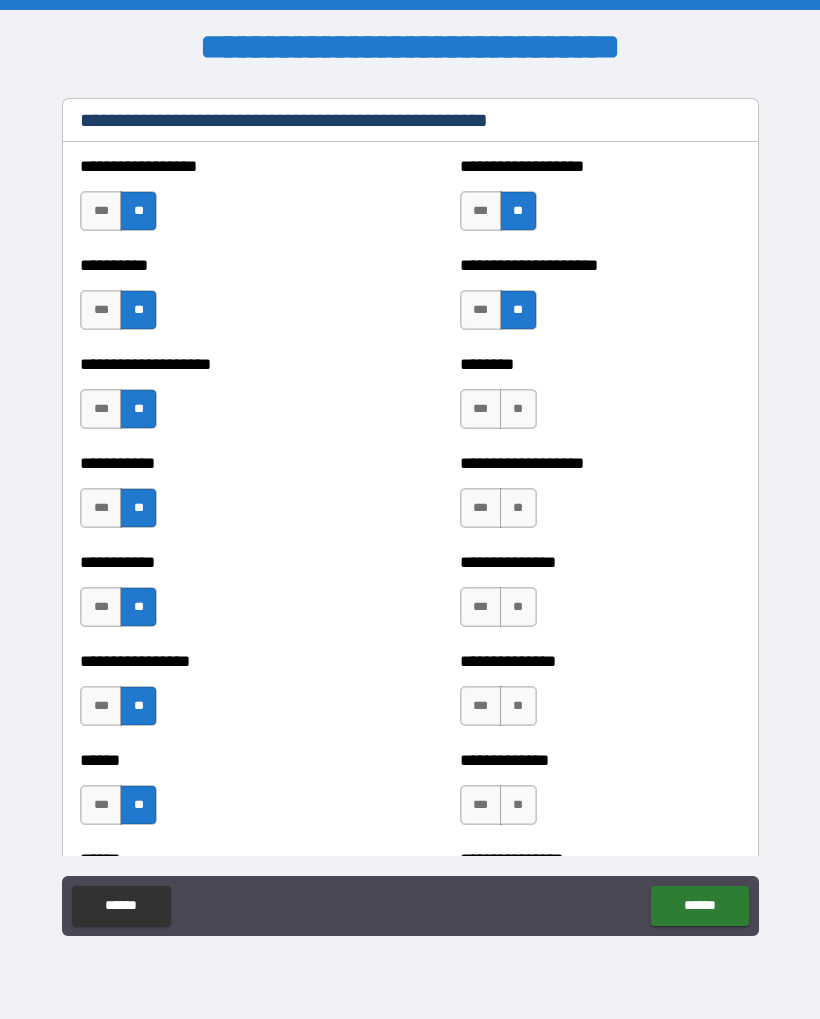 click on "**" at bounding box center (518, 409) 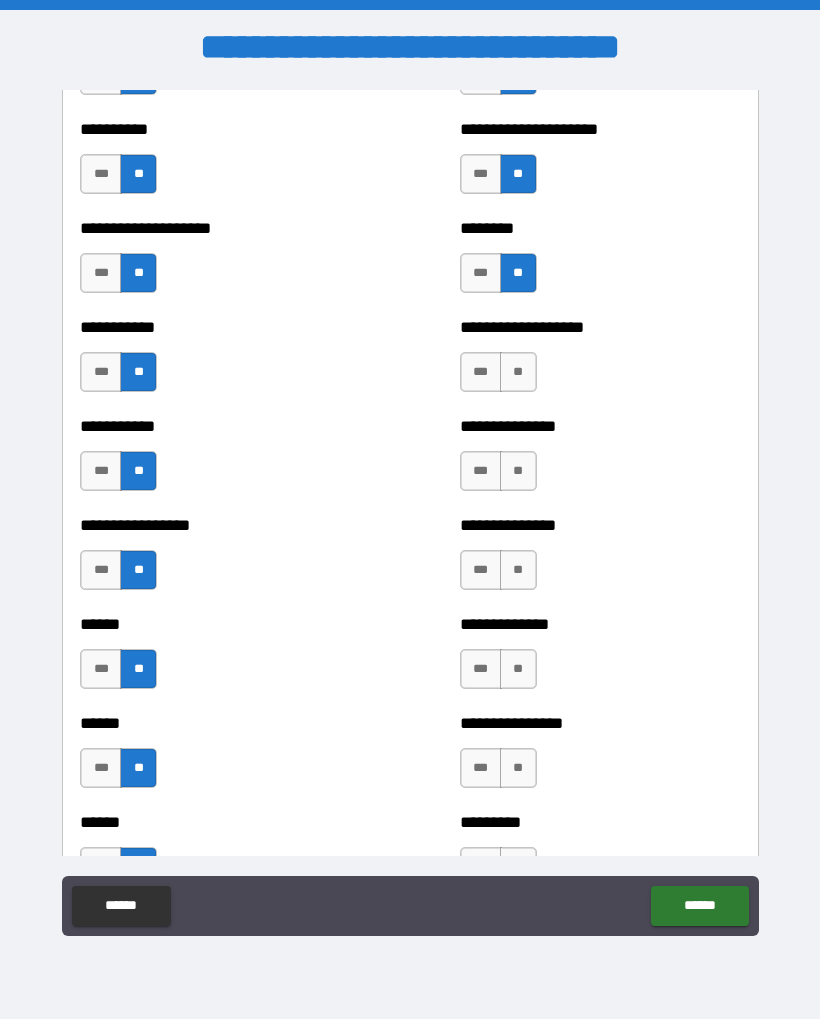 scroll, scrollTop: 2555, scrollLeft: 0, axis: vertical 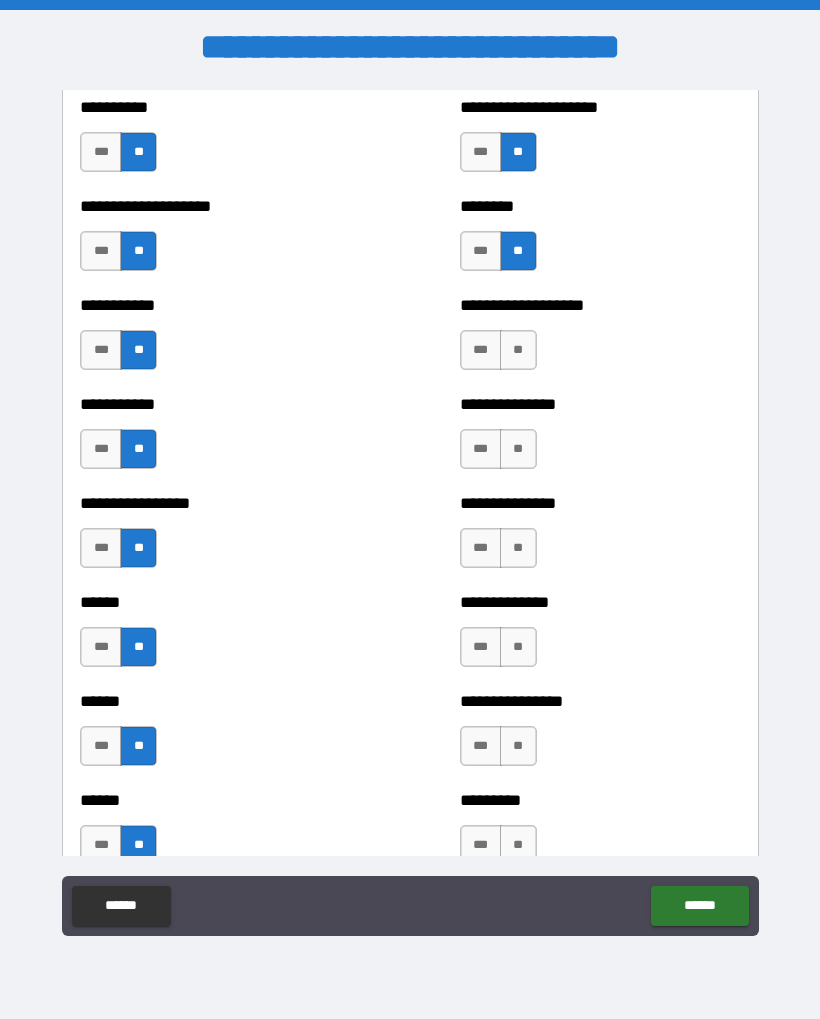 click on "**" at bounding box center (518, 350) 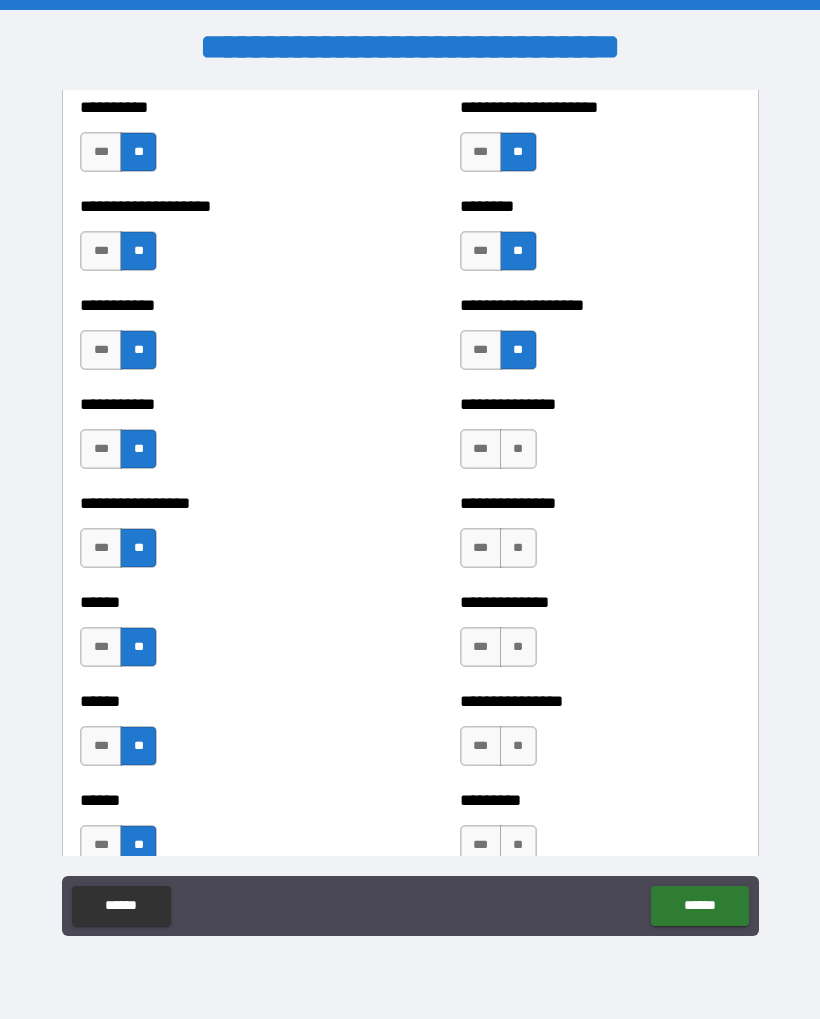 click on "**" at bounding box center [518, 449] 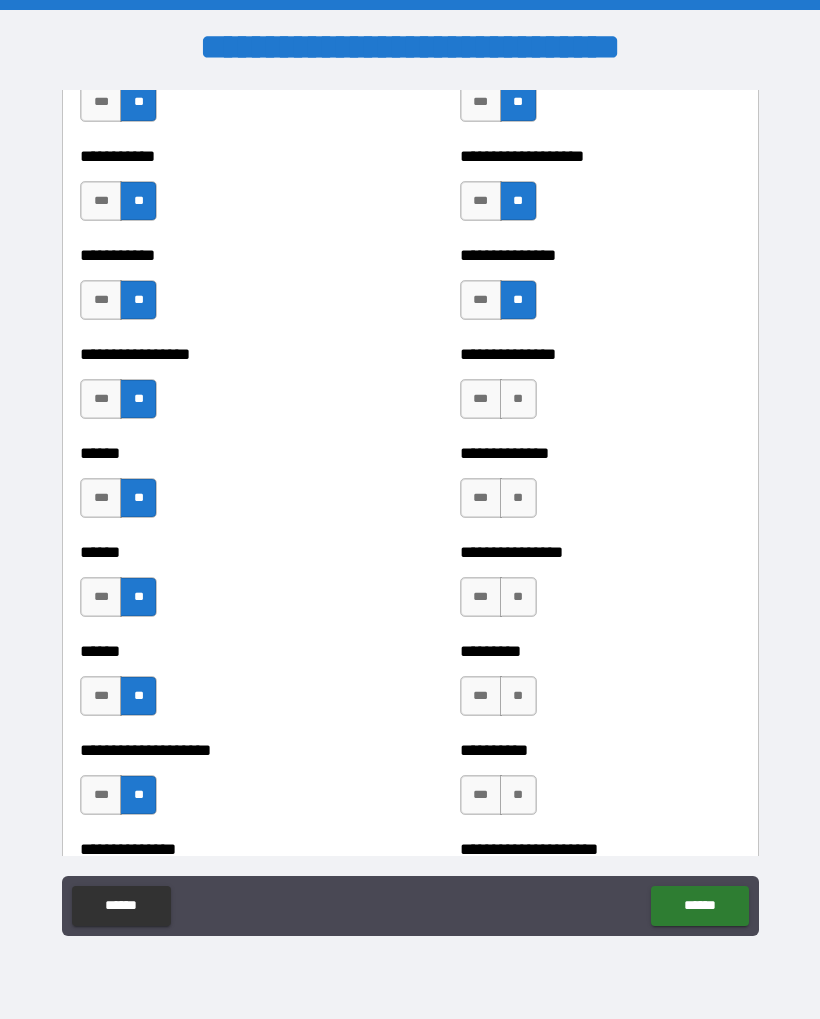 scroll, scrollTop: 2711, scrollLeft: 0, axis: vertical 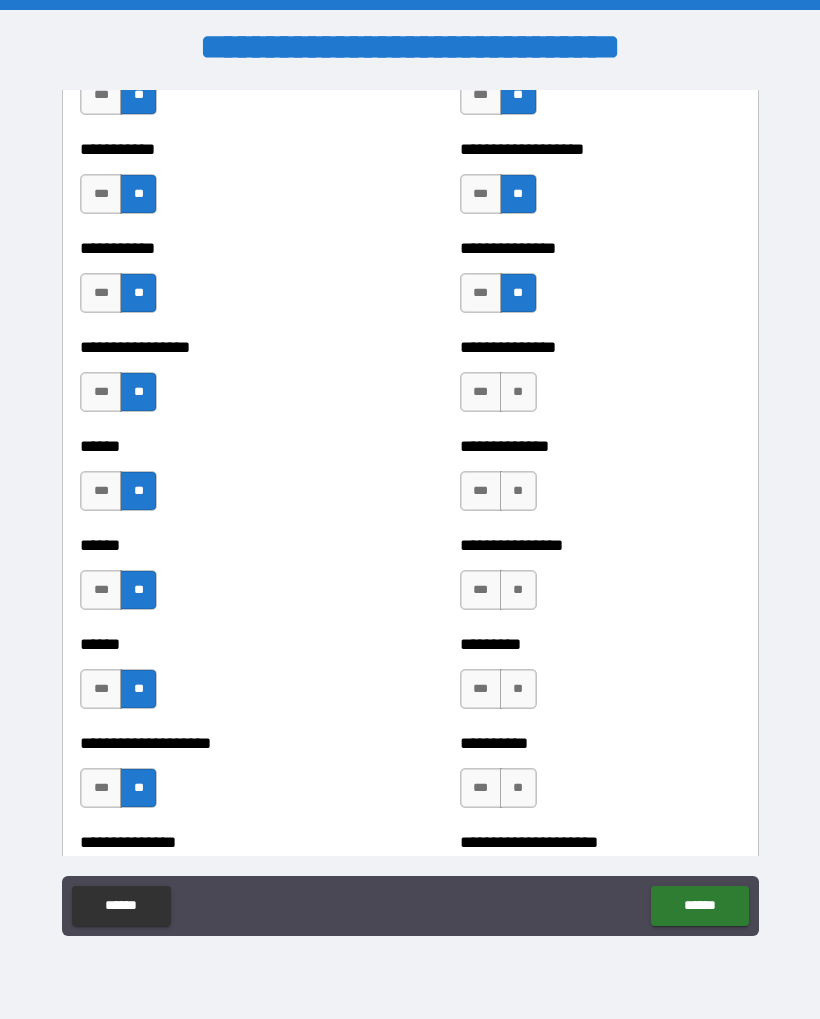click on "**" at bounding box center [518, 392] 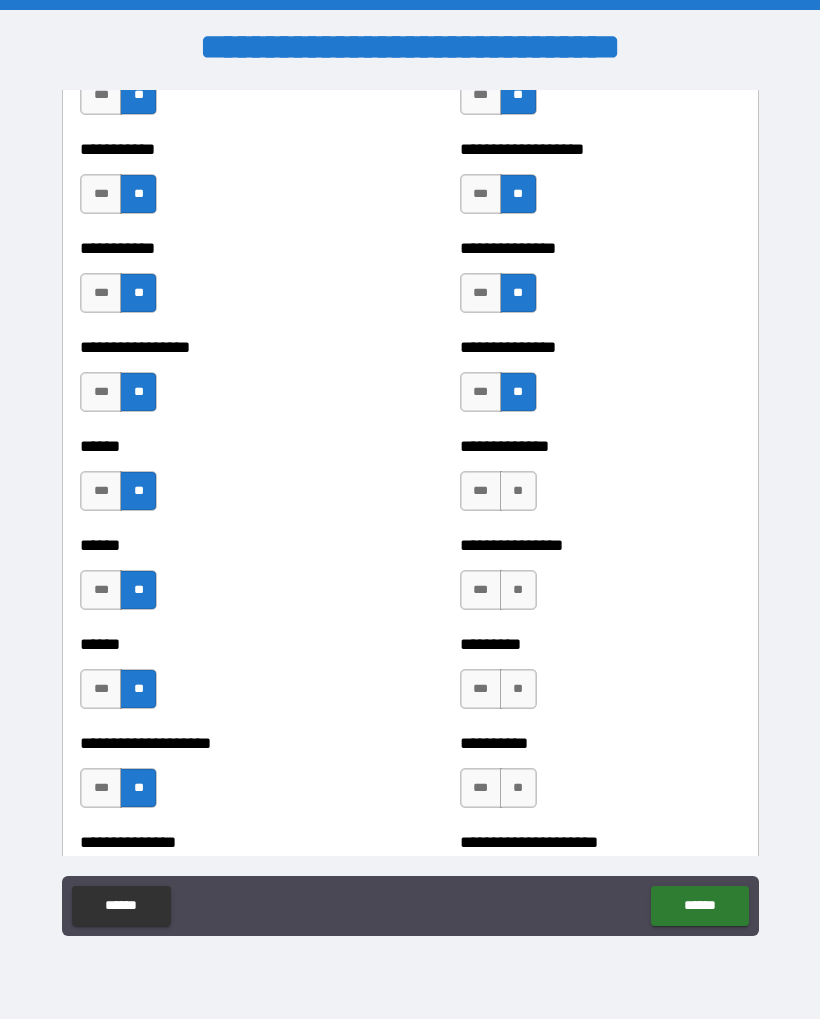 click on "**" at bounding box center (518, 491) 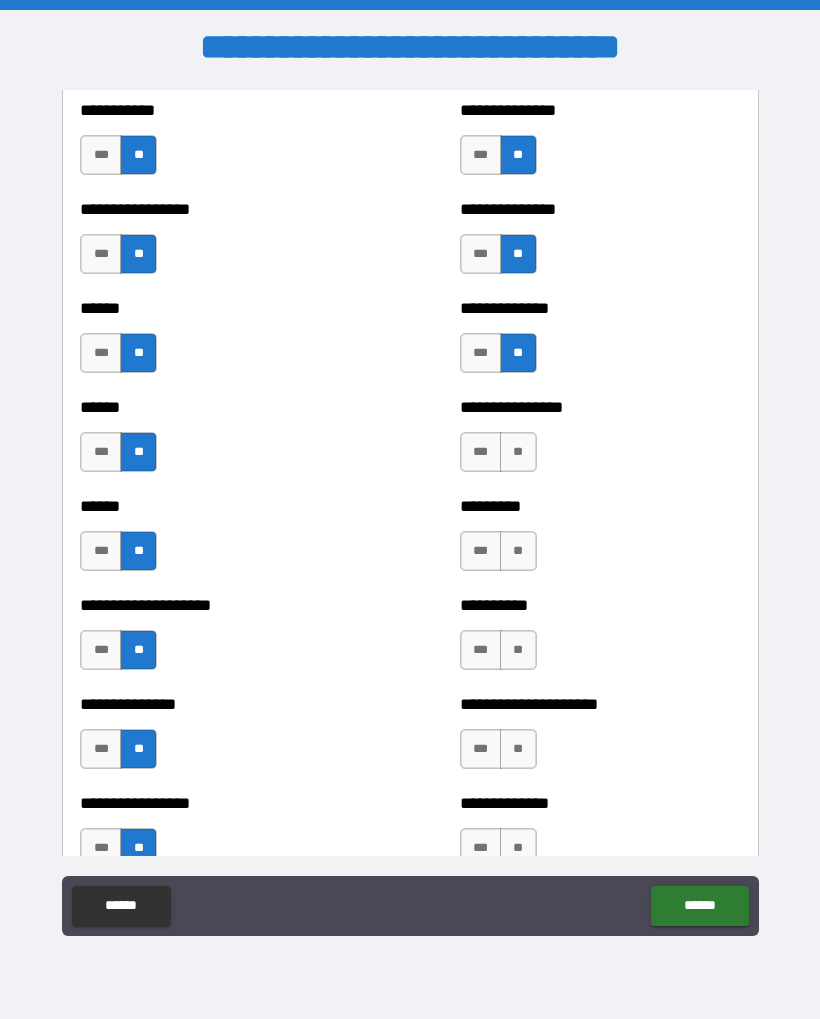 scroll, scrollTop: 2876, scrollLeft: 0, axis: vertical 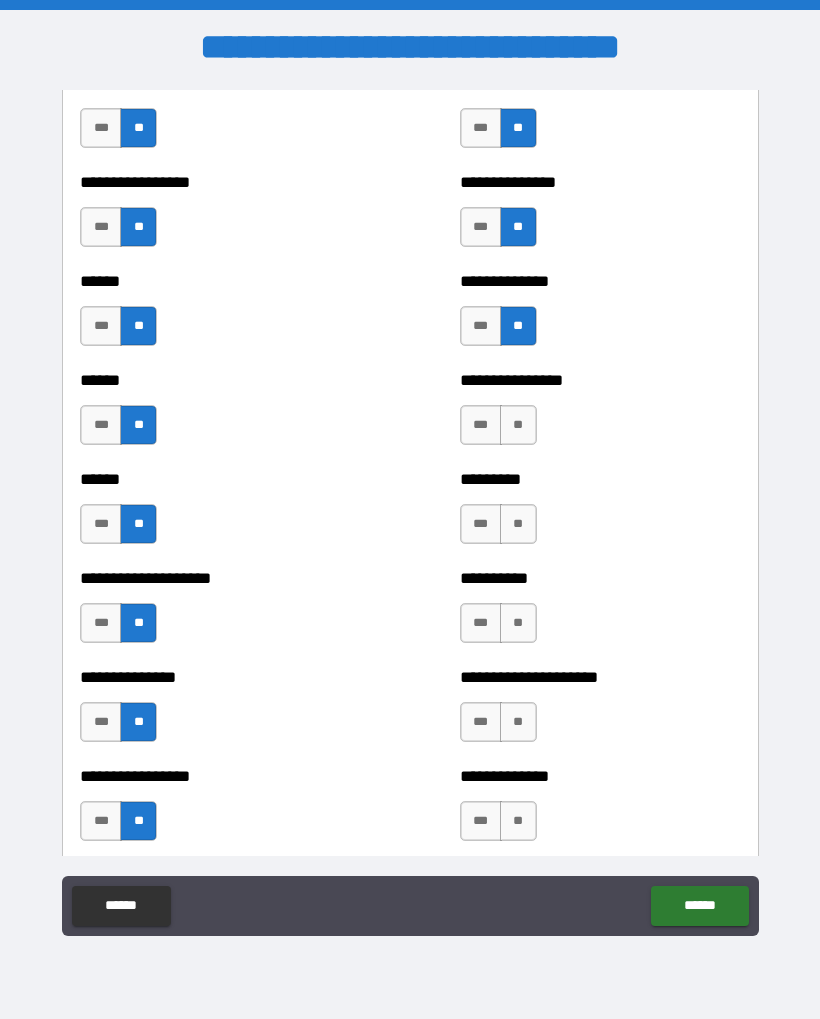 click on "**" at bounding box center [518, 425] 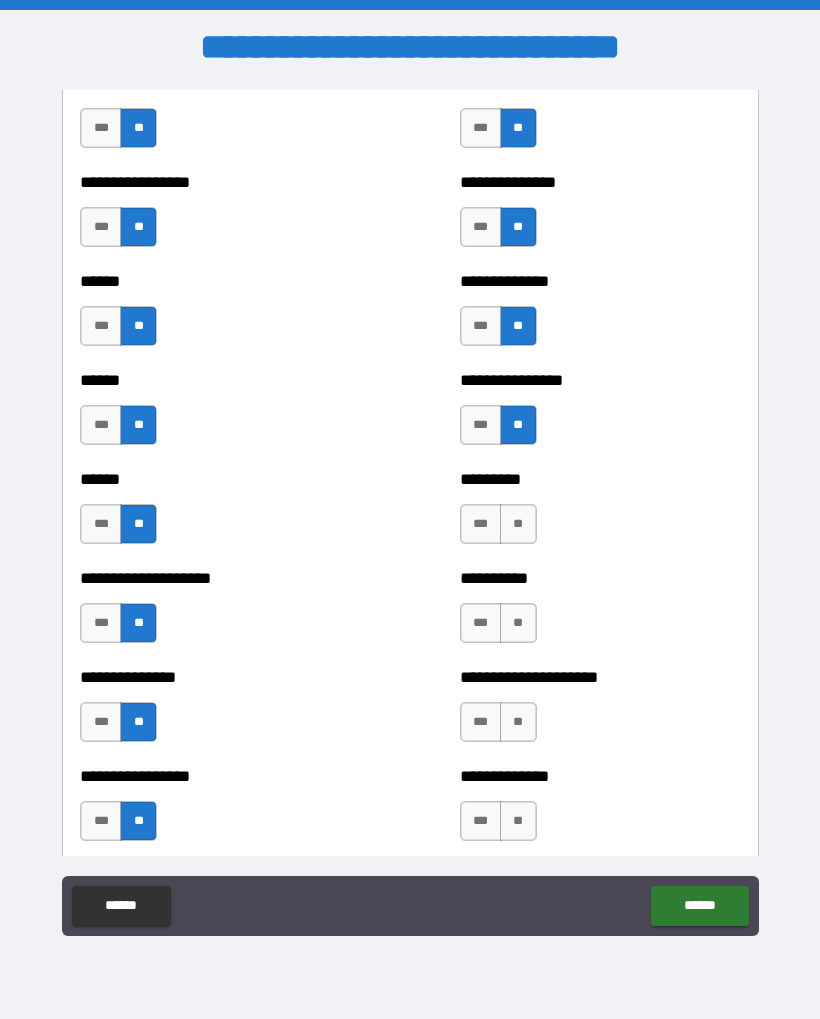 click on "**" at bounding box center [518, 524] 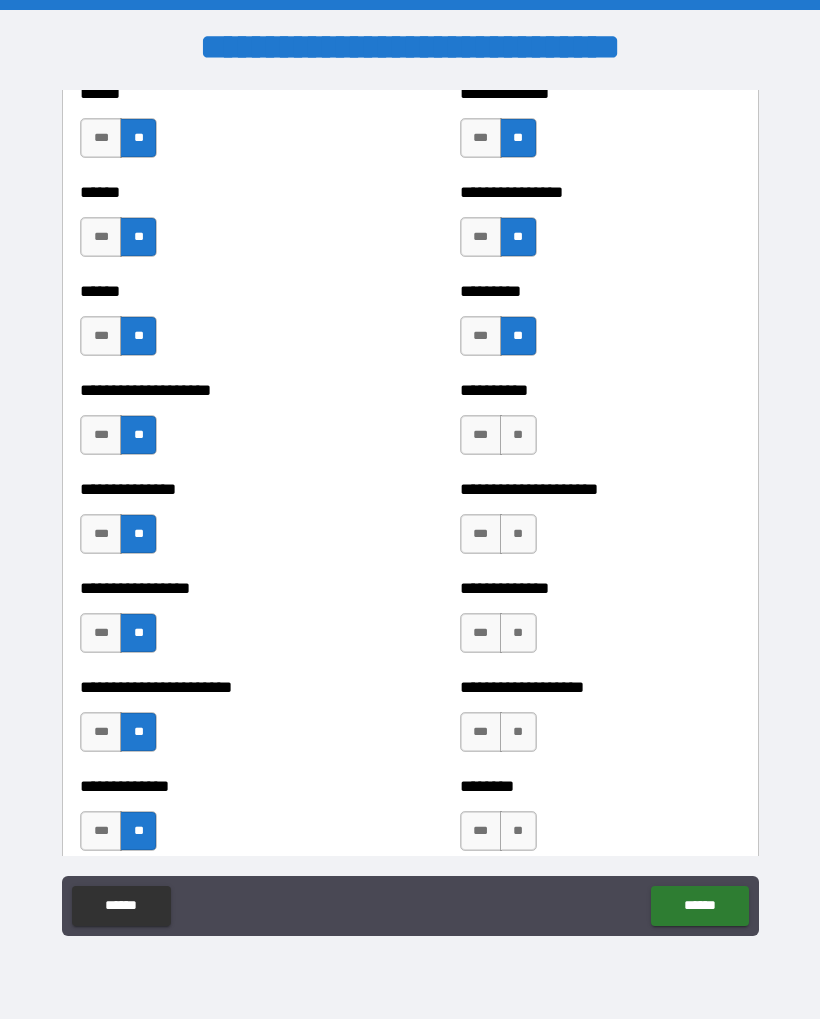 scroll, scrollTop: 3072, scrollLeft: 0, axis: vertical 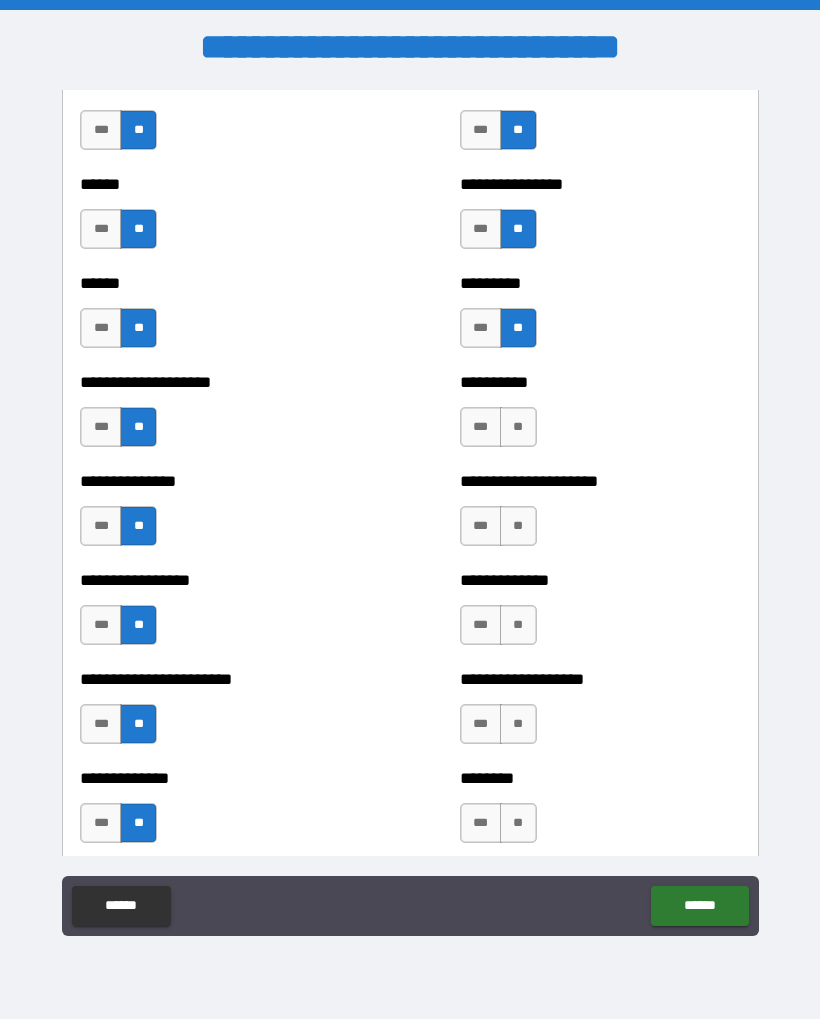 click on "**" at bounding box center (518, 427) 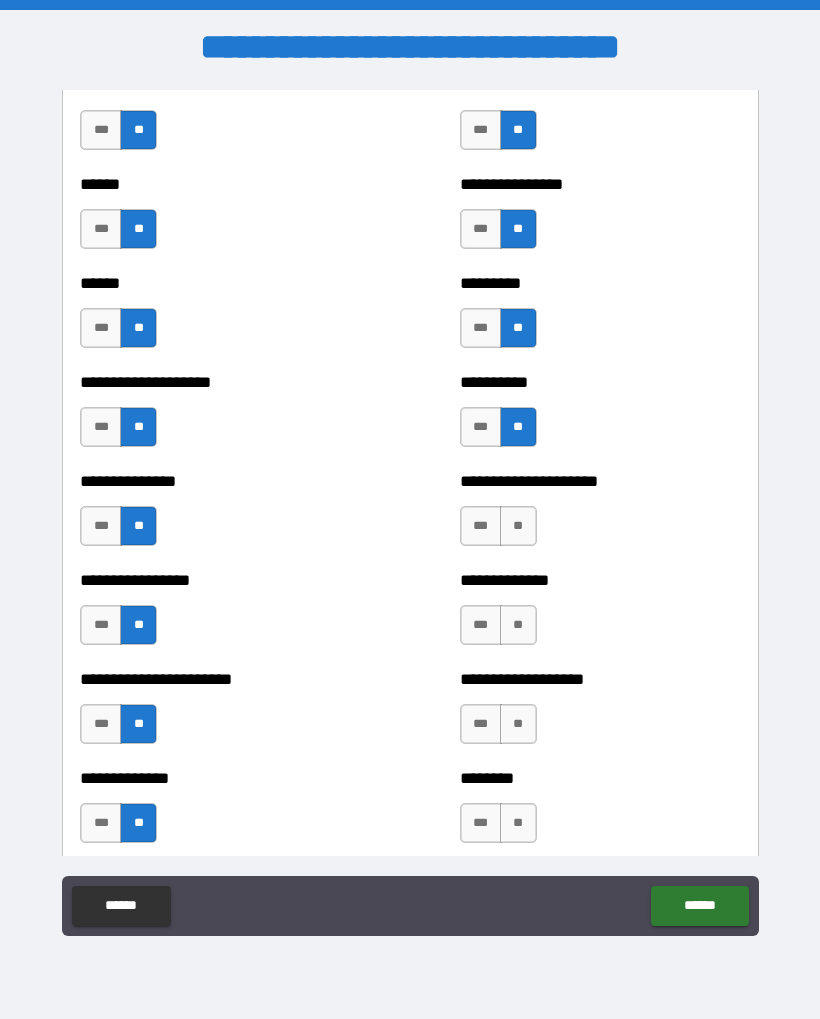 click on "**" at bounding box center [518, 526] 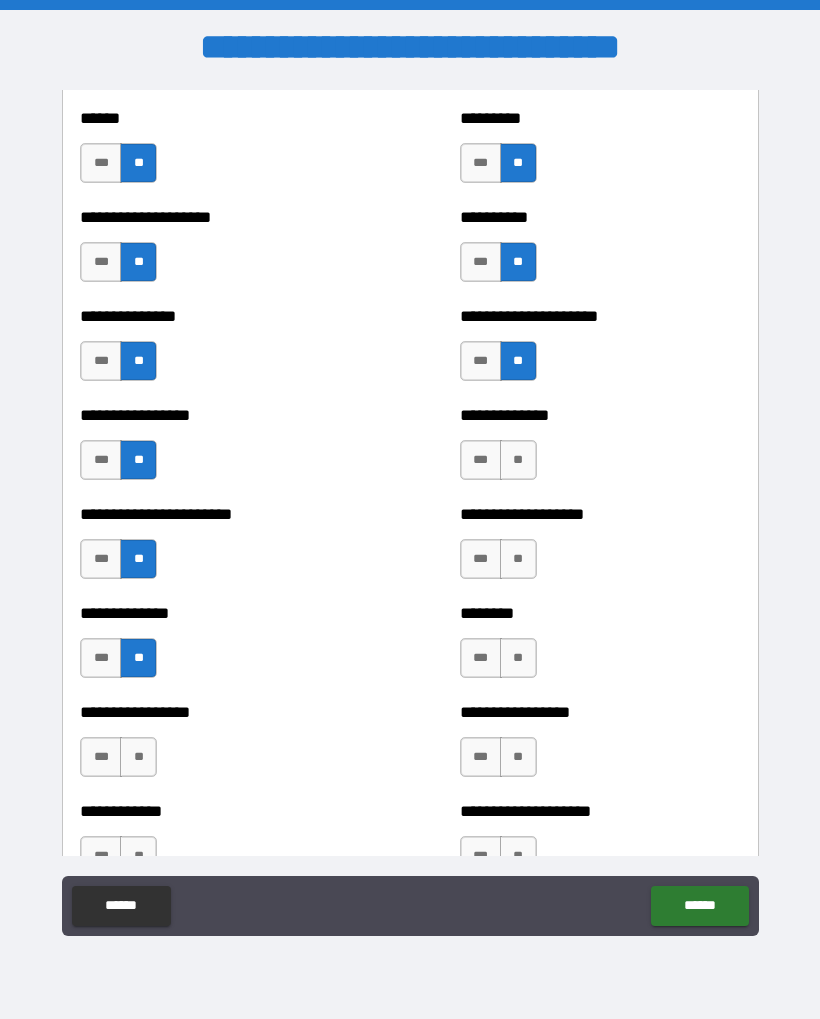 scroll, scrollTop: 3262, scrollLeft: 0, axis: vertical 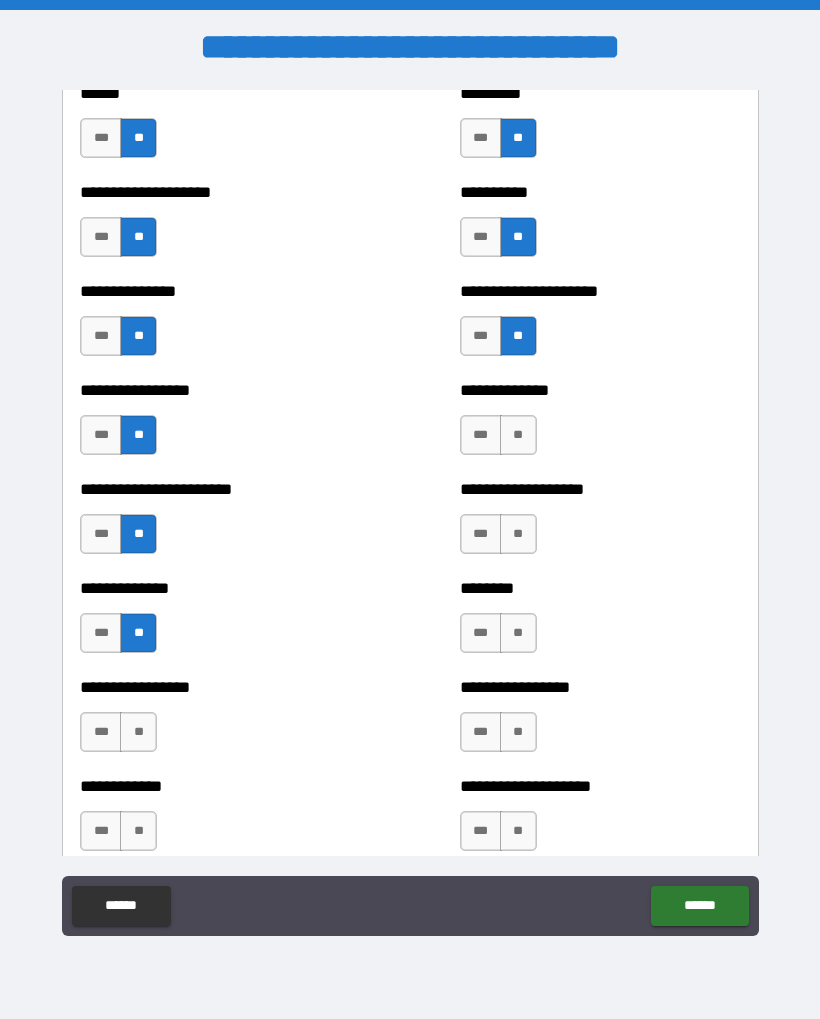 click on "**" at bounding box center (518, 435) 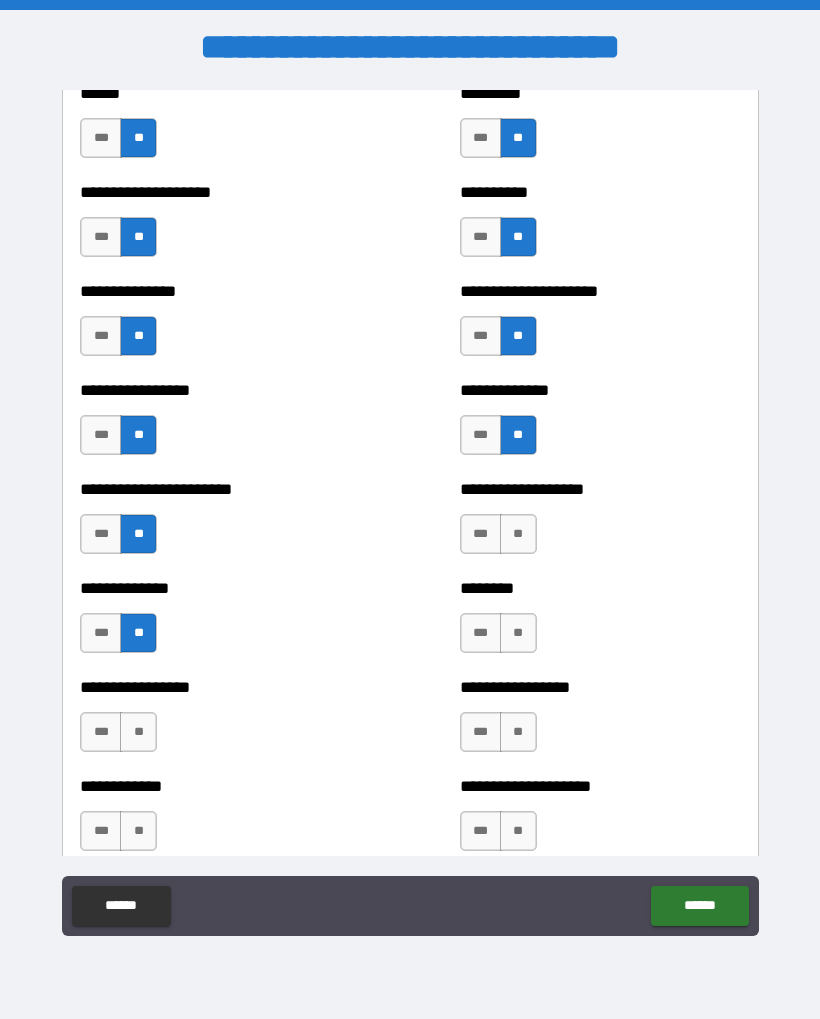 click on "**" at bounding box center (518, 534) 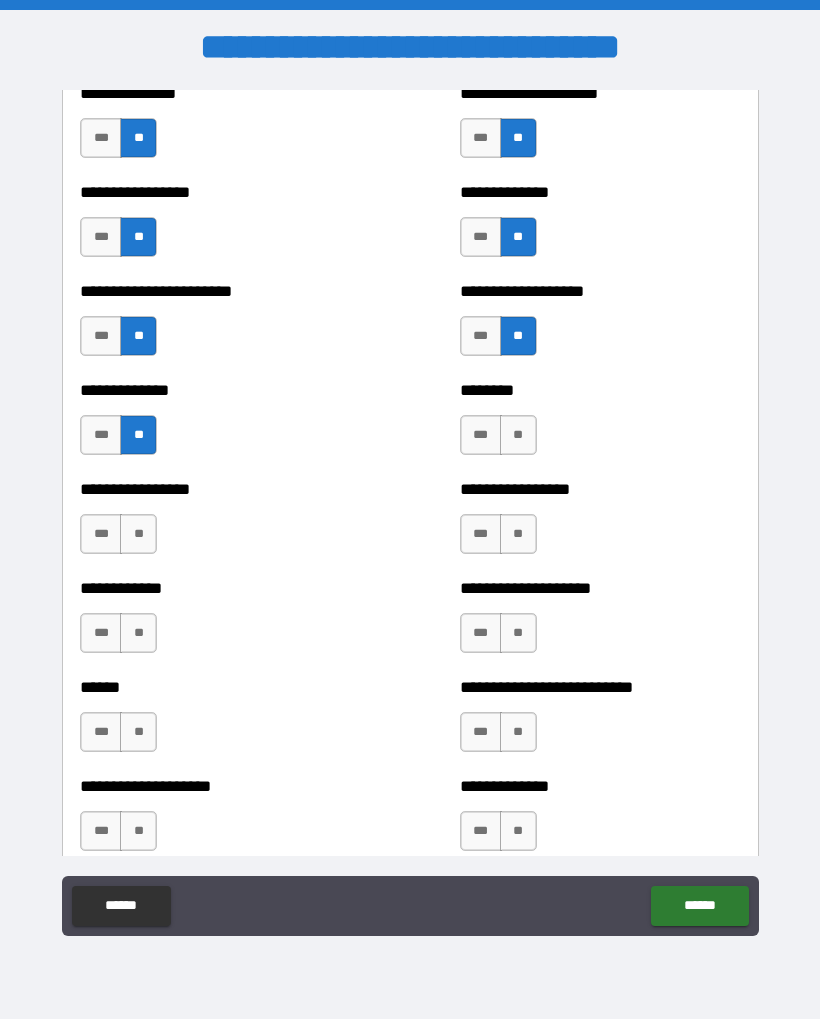 scroll, scrollTop: 3497, scrollLeft: 0, axis: vertical 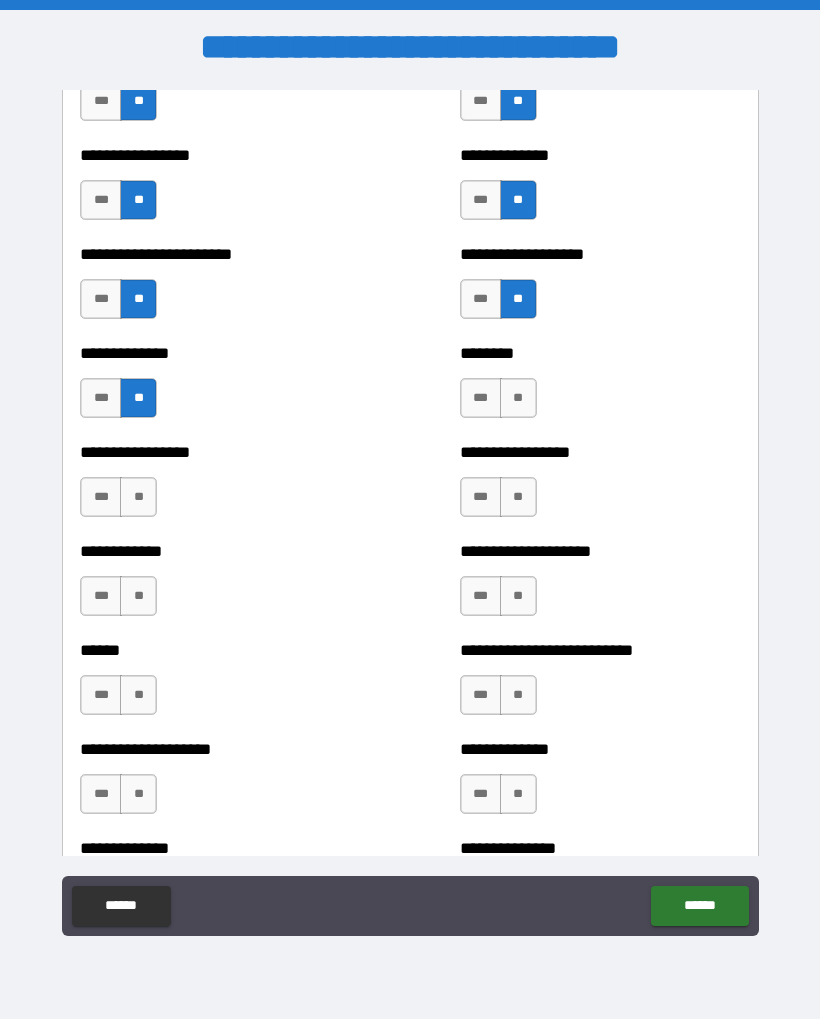 click on "**" at bounding box center [518, 398] 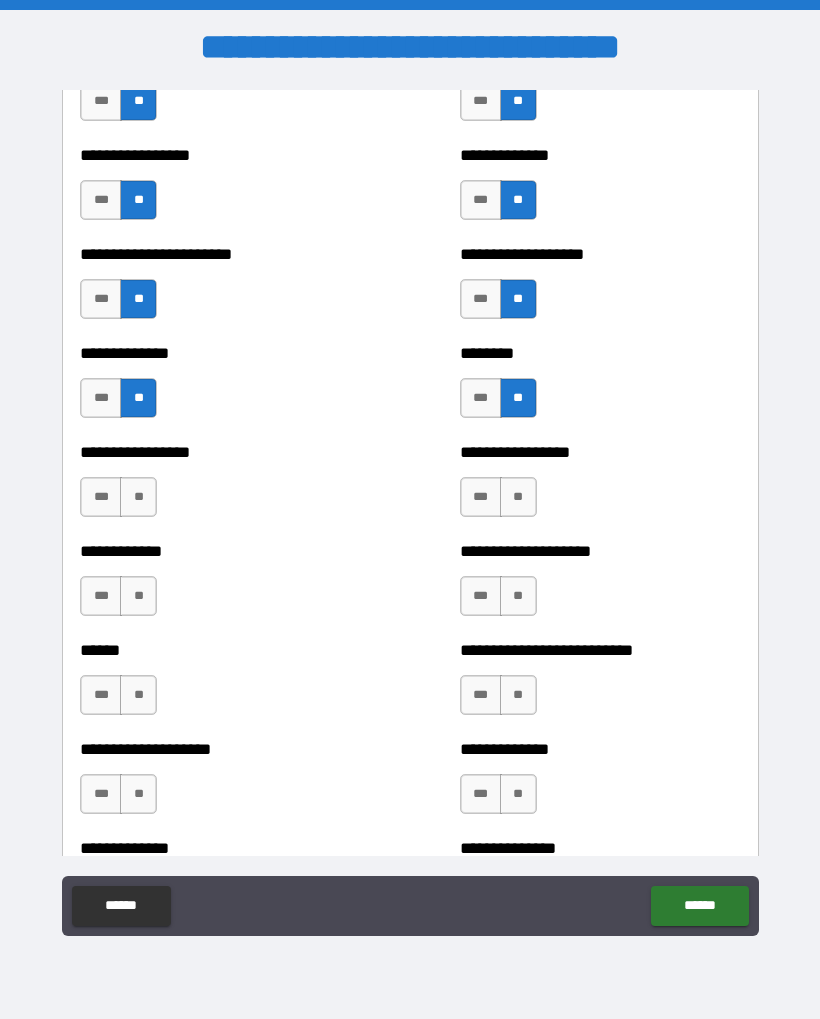 click on "**" at bounding box center [518, 497] 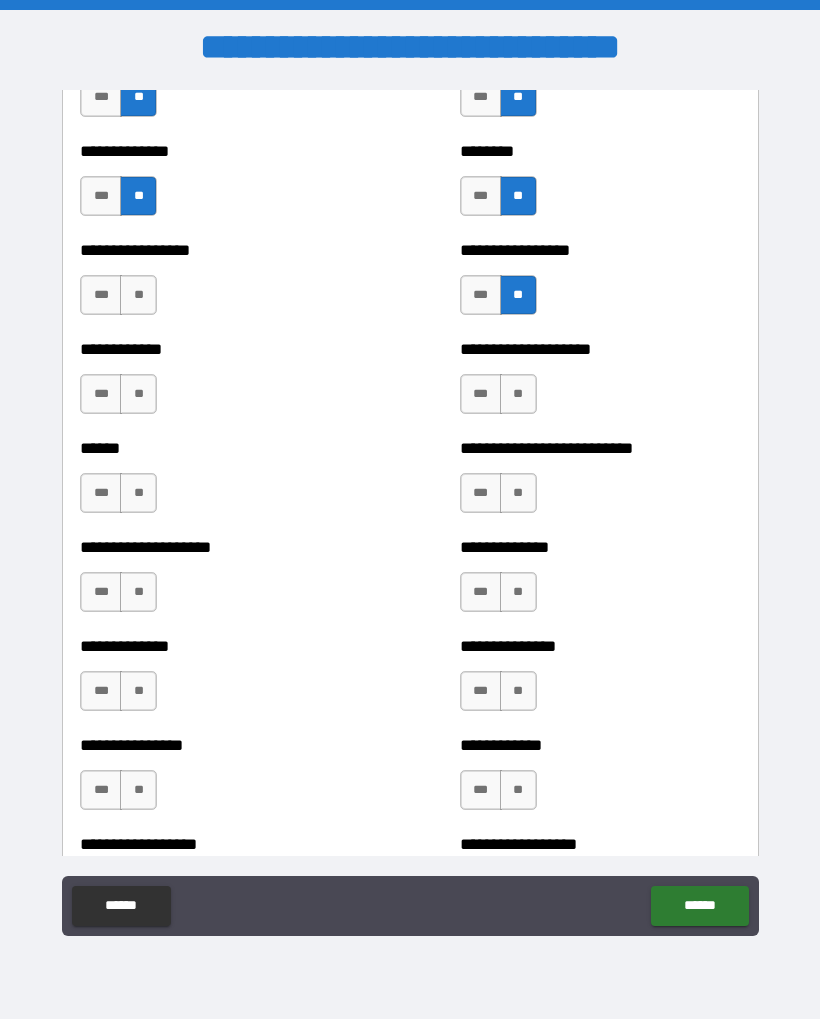 scroll, scrollTop: 3703, scrollLeft: 0, axis: vertical 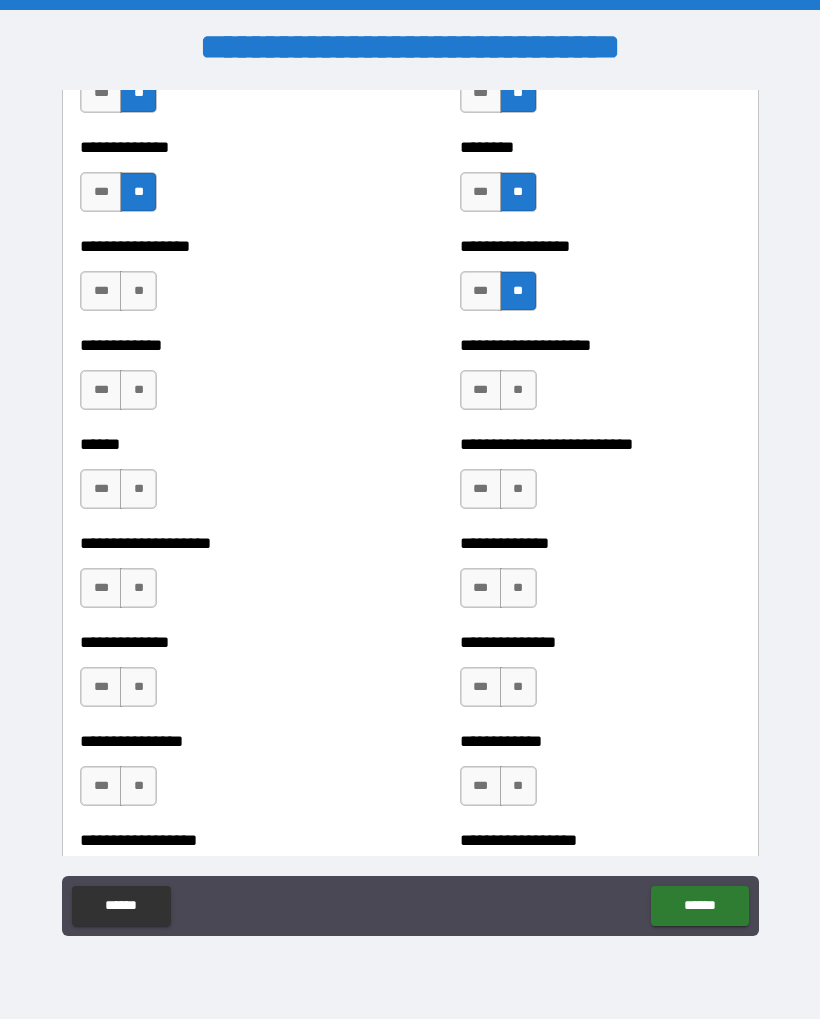 click on "**" at bounding box center (518, 390) 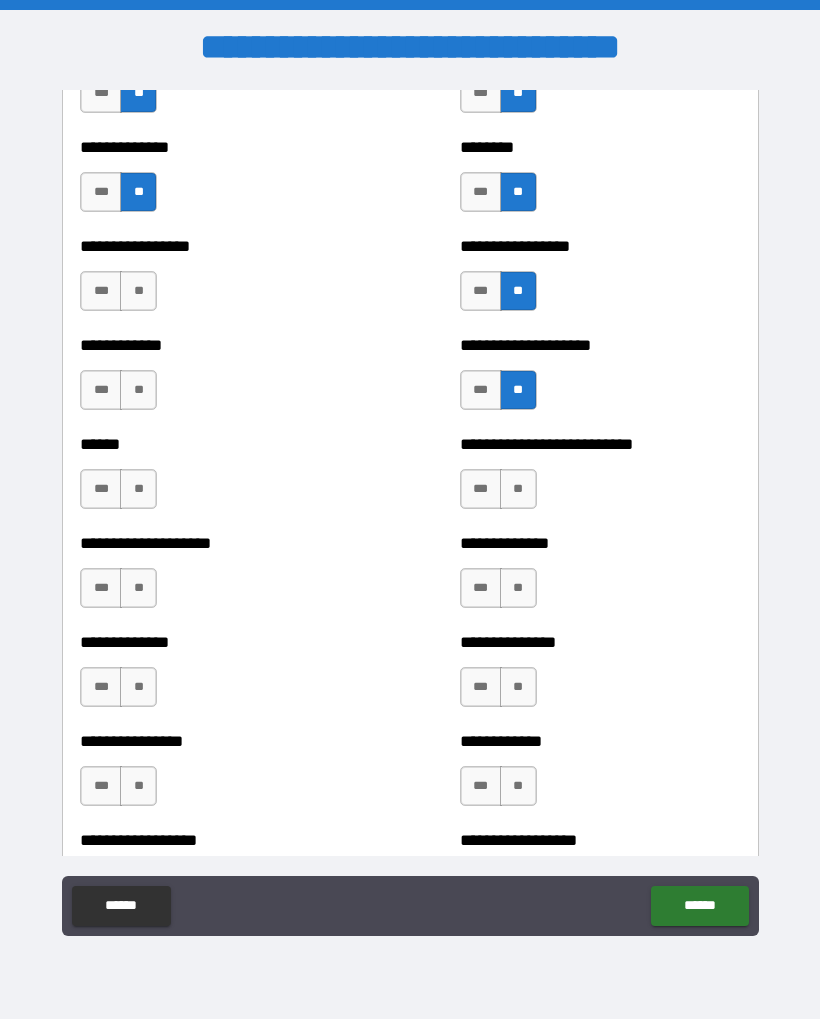 click on "**" at bounding box center [518, 489] 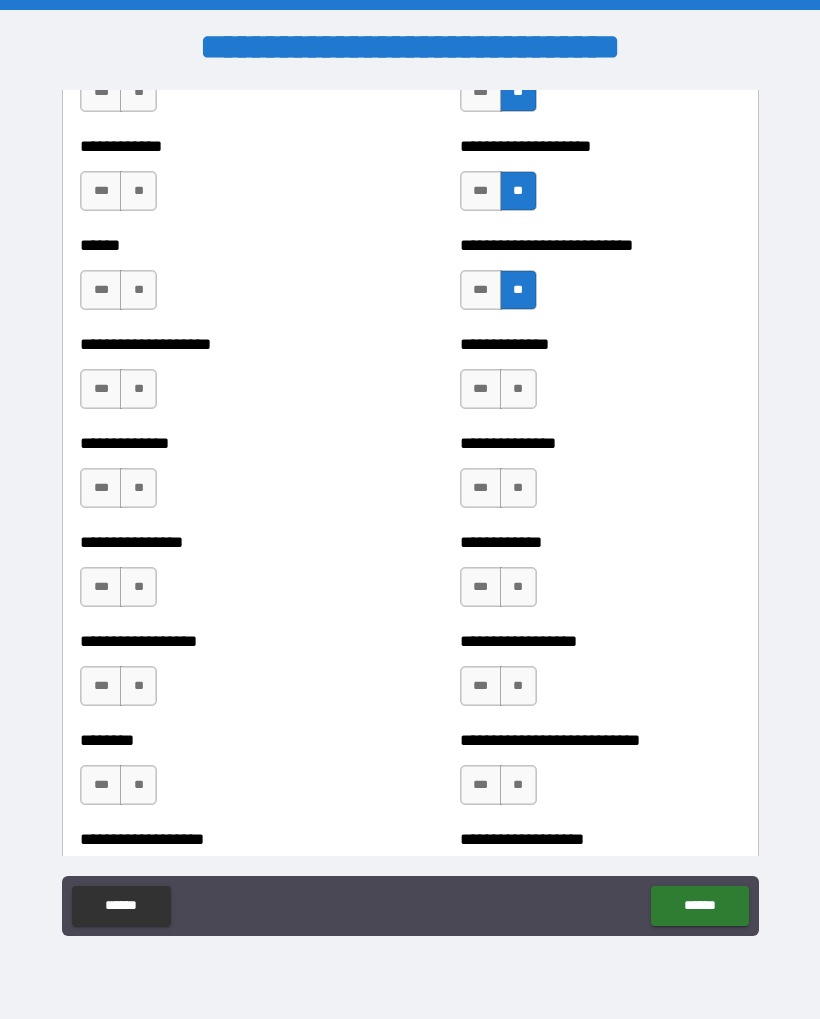 scroll, scrollTop: 3903, scrollLeft: 0, axis: vertical 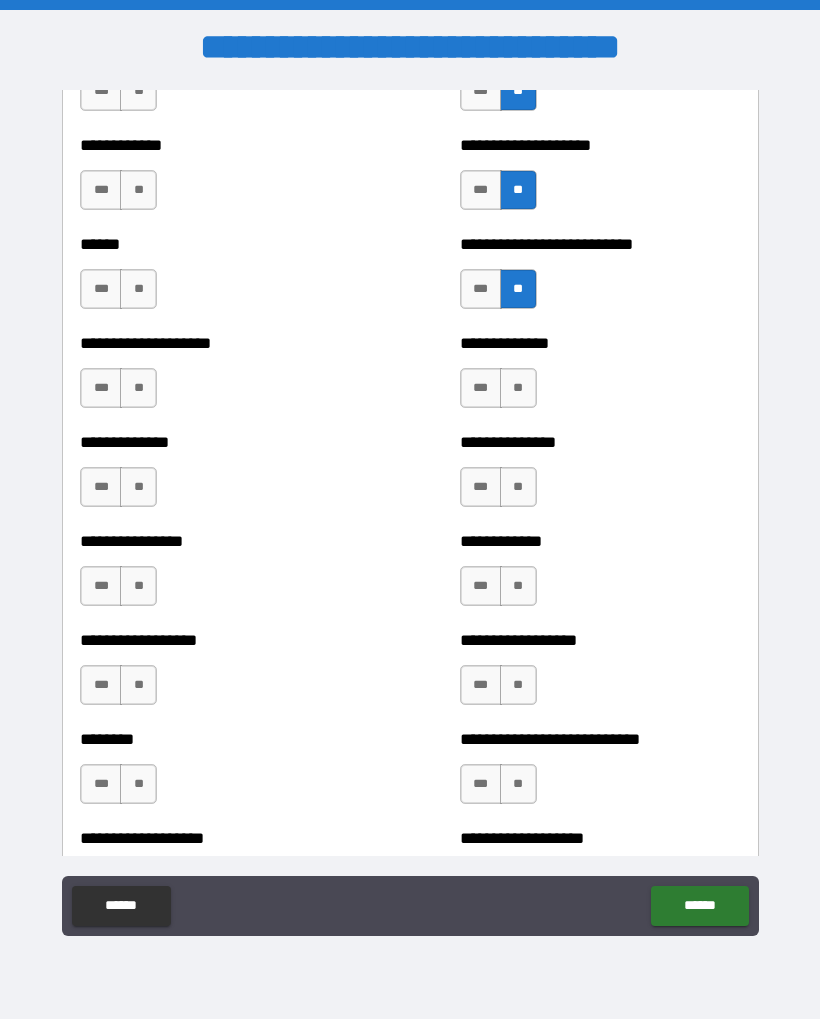 click on "**" at bounding box center (518, 388) 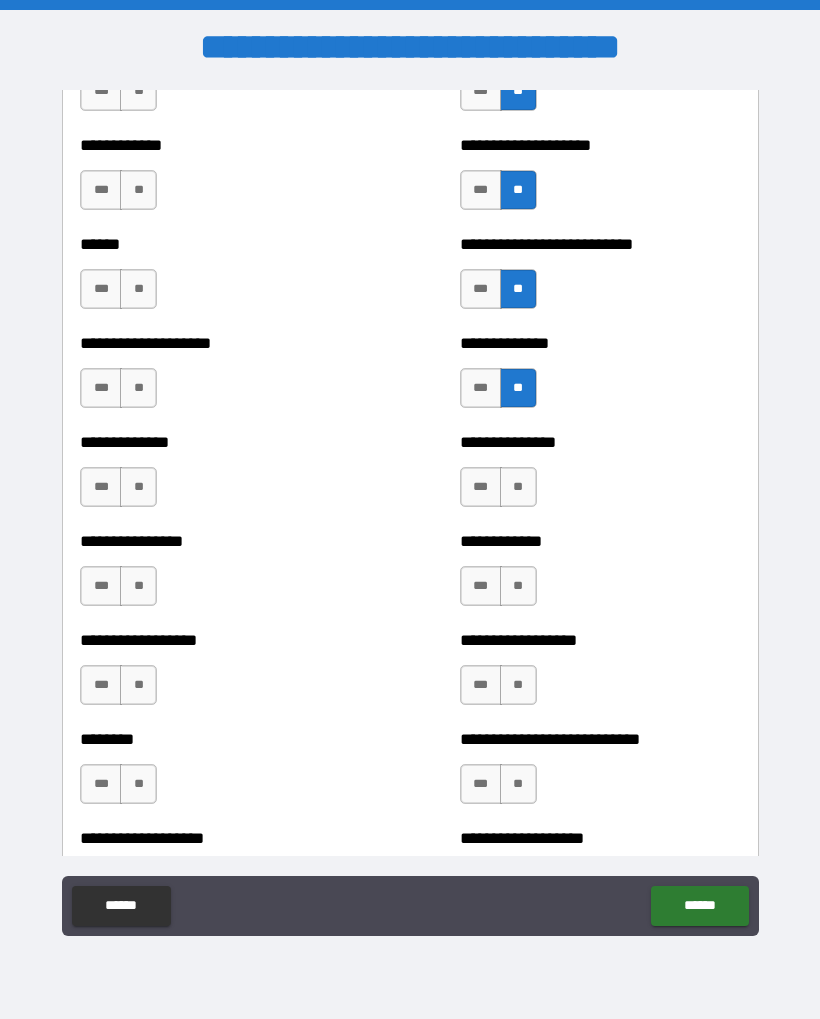 click on "**" at bounding box center [518, 487] 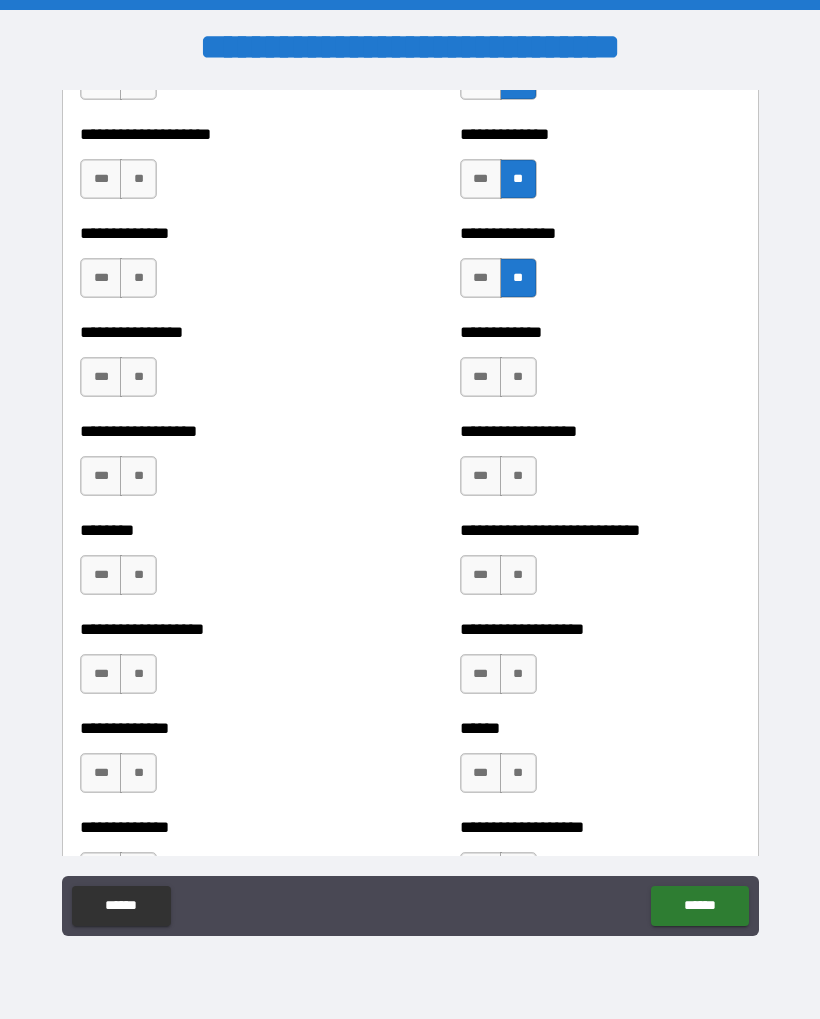 scroll, scrollTop: 4138, scrollLeft: 0, axis: vertical 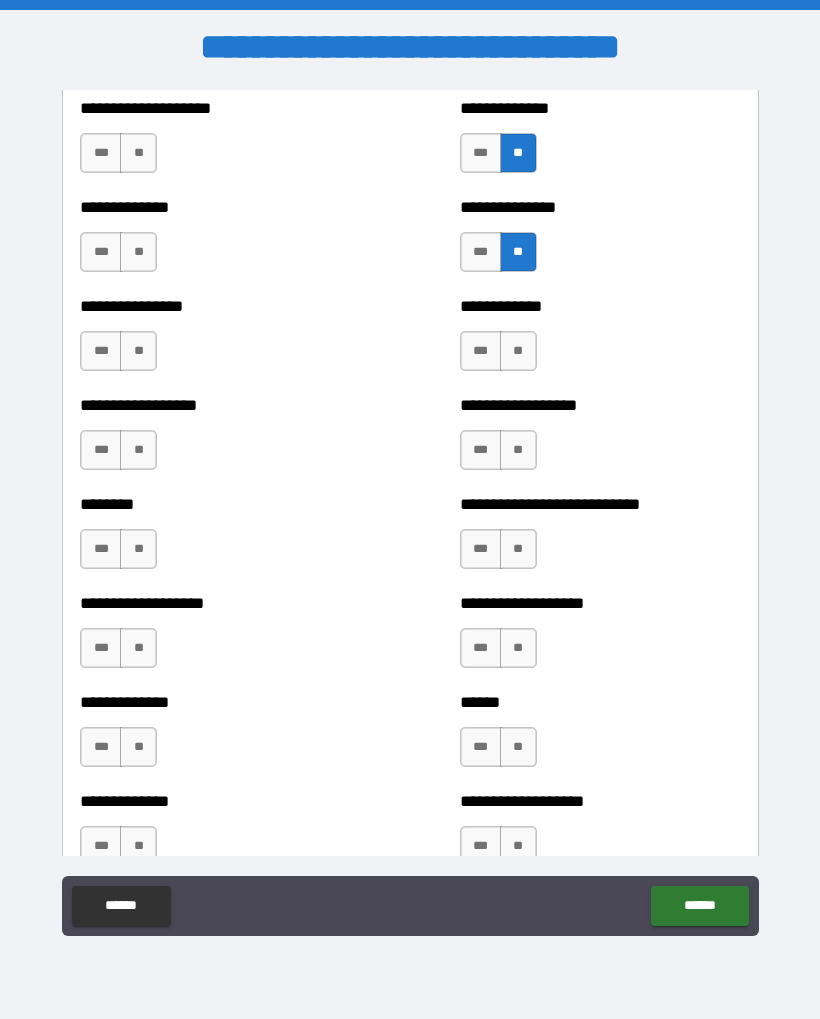click on "**" at bounding box center [518, 351] 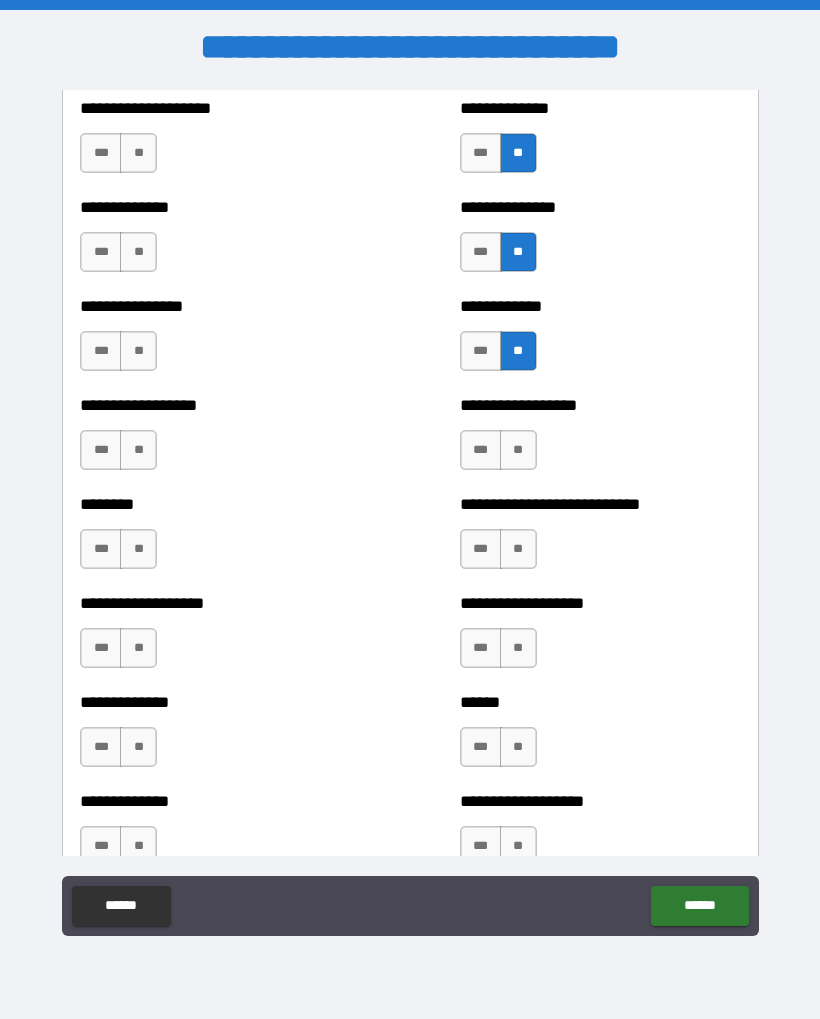 click on "**" at bounding box center (518, 450) 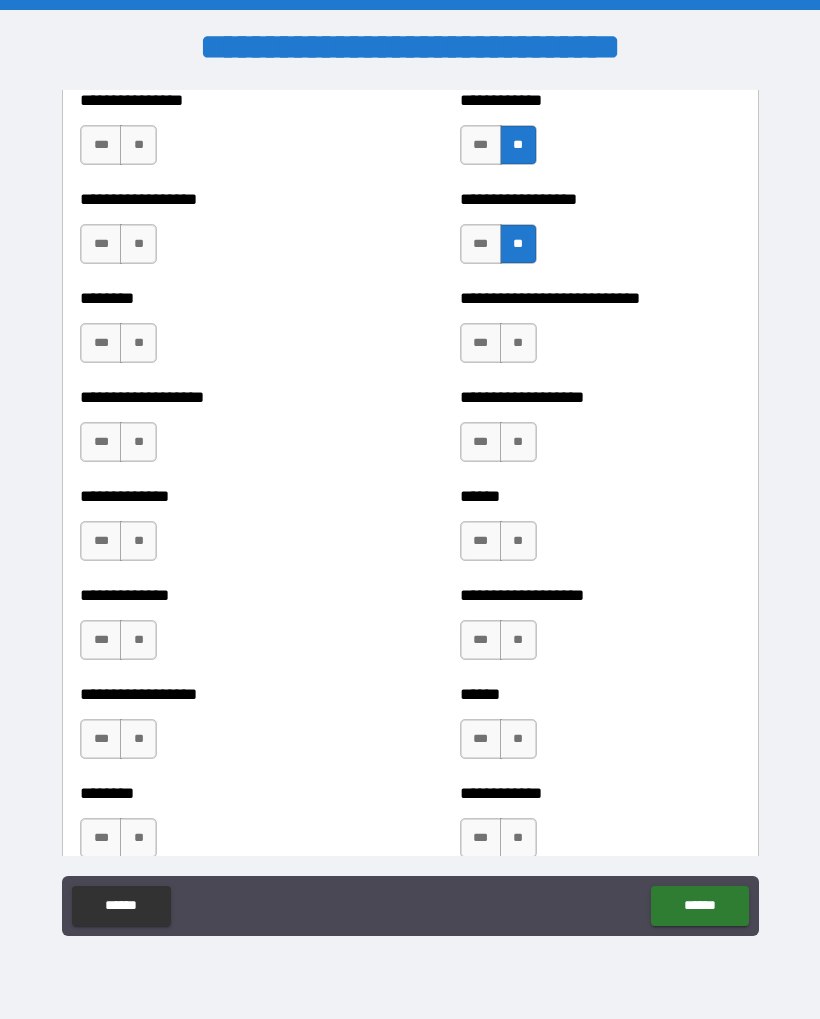 scroll, scrollTop: 4345, scrollLeft: 0, axis: vertical 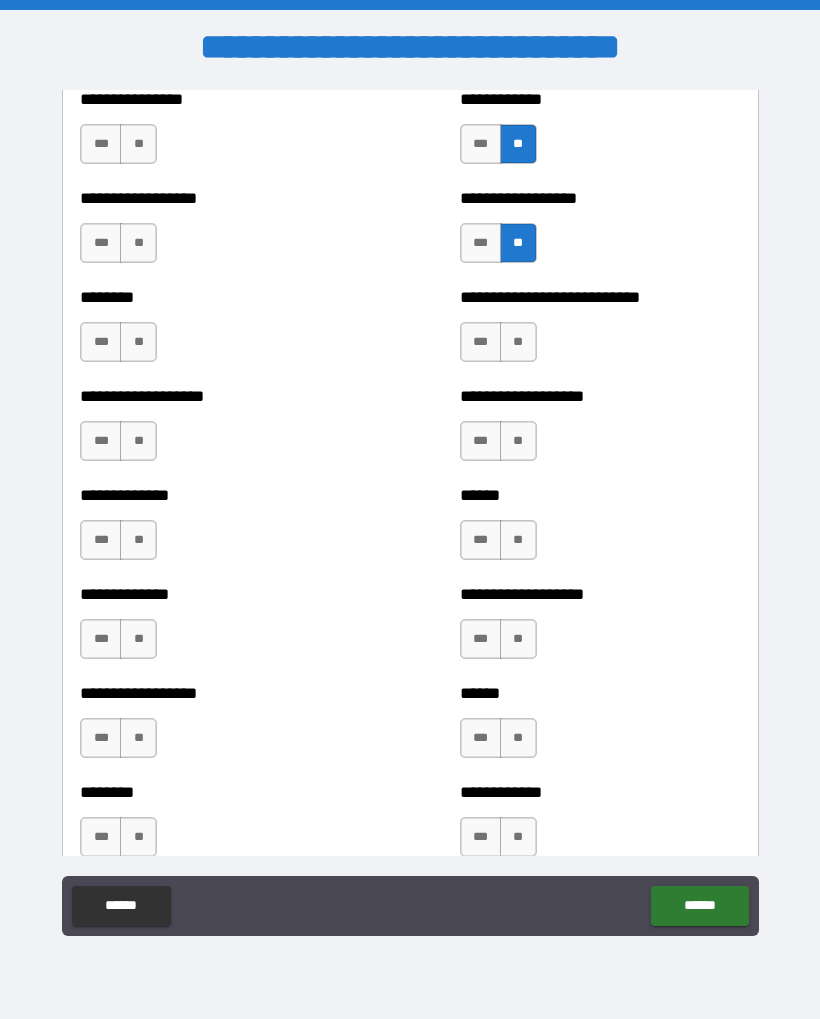 click on "**" at bounding box center [518, 342] 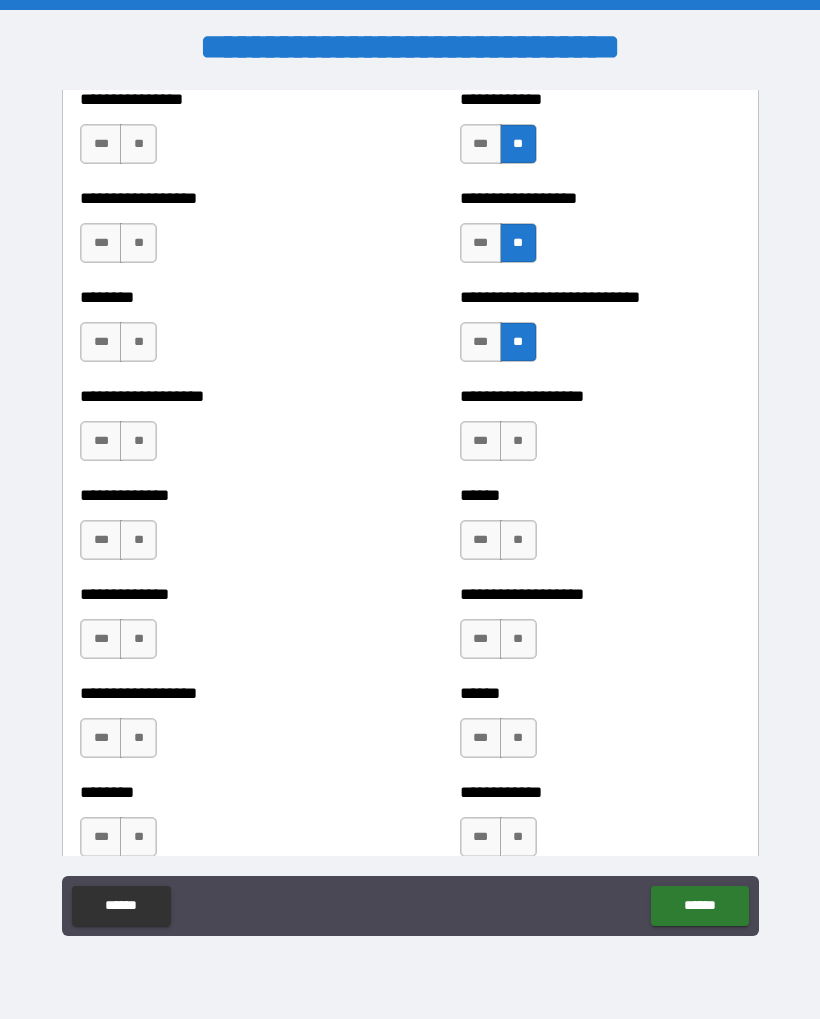 click on "**" at bounding box center (518, 441) 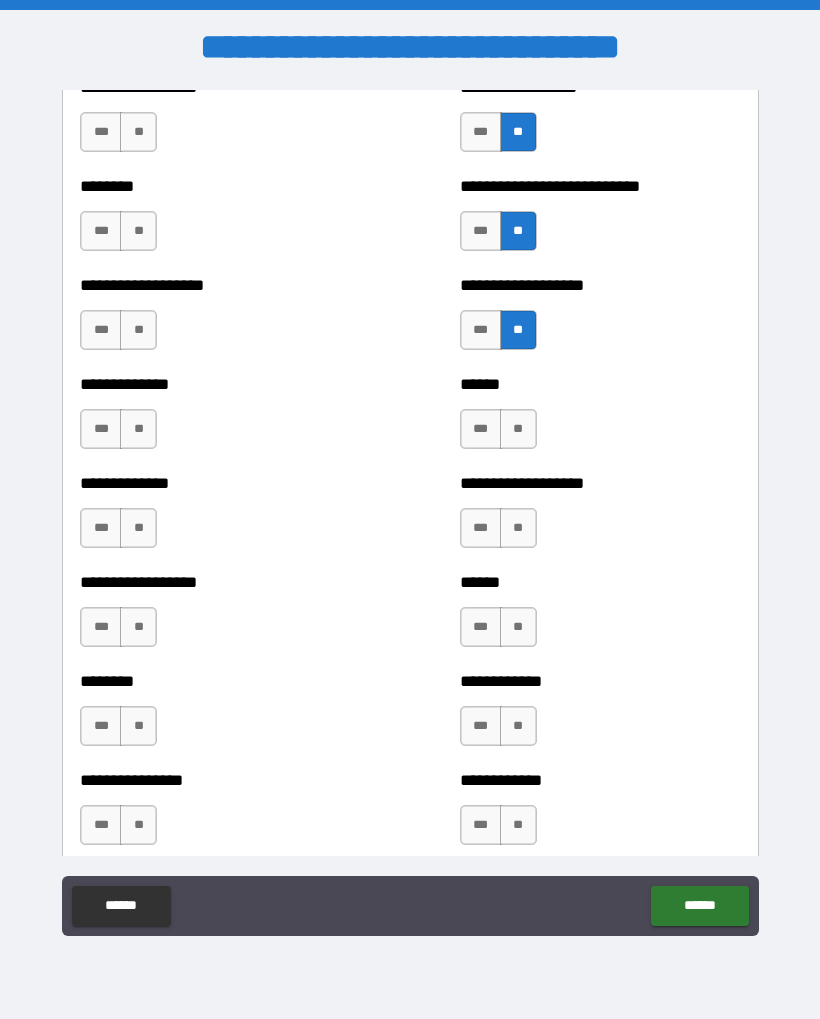 scroll, scrollTop: 4457, scrollLeft: 0, axis: vertical 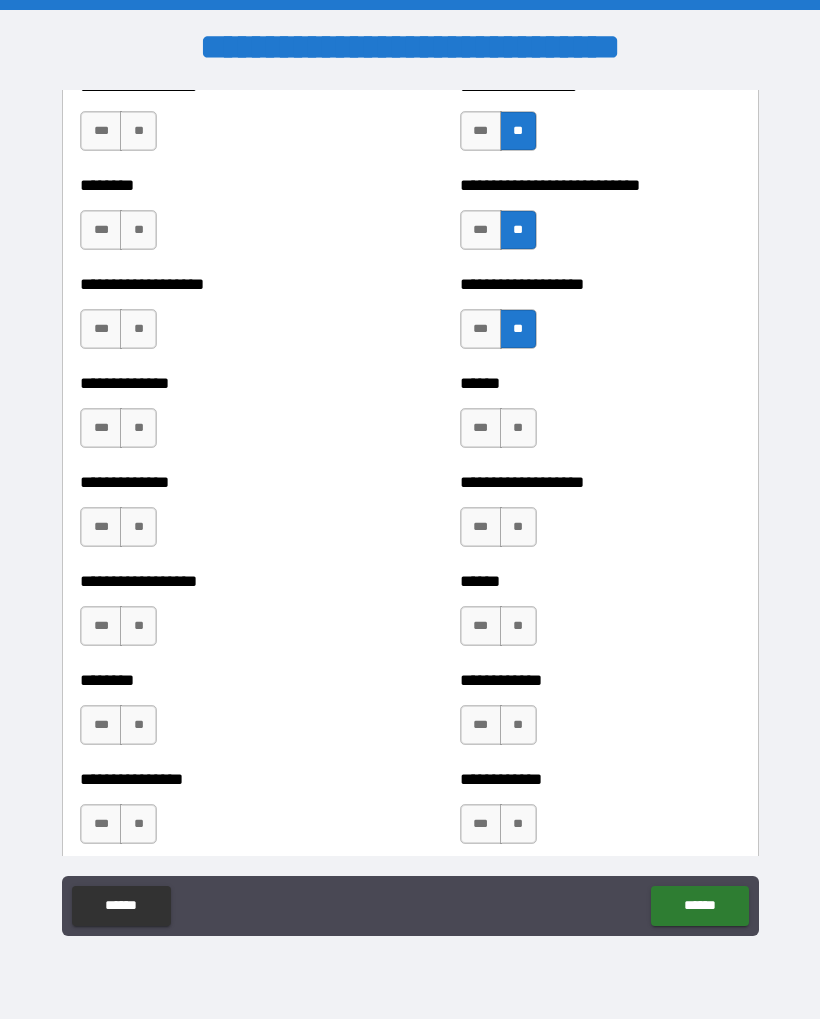 click on "**" at bounding box center [518, 428] 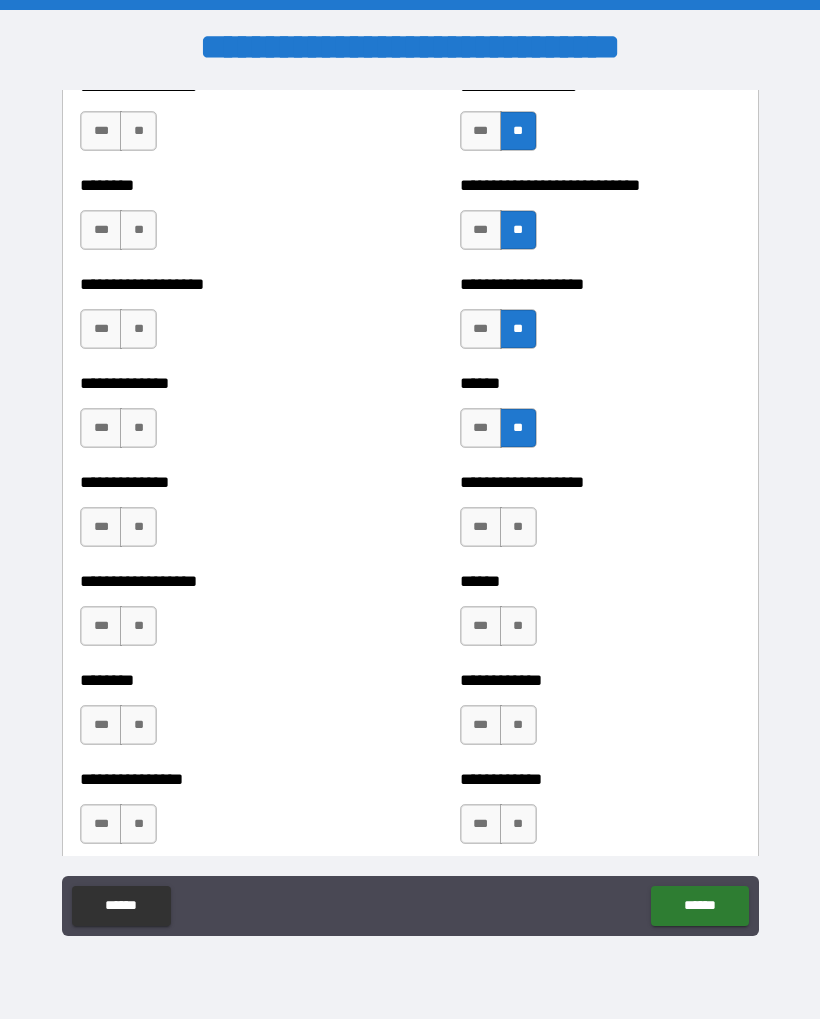click on "**" at bounding box center (518, 527) 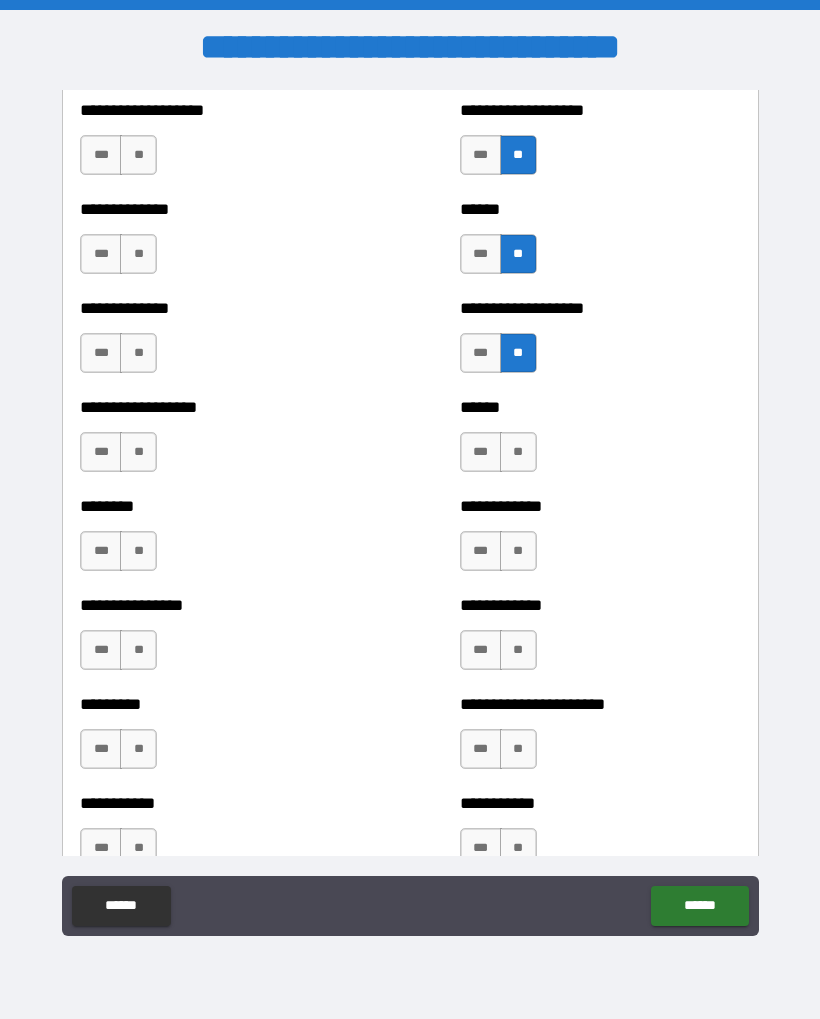 click on "**" at bounding box center (518, 452) 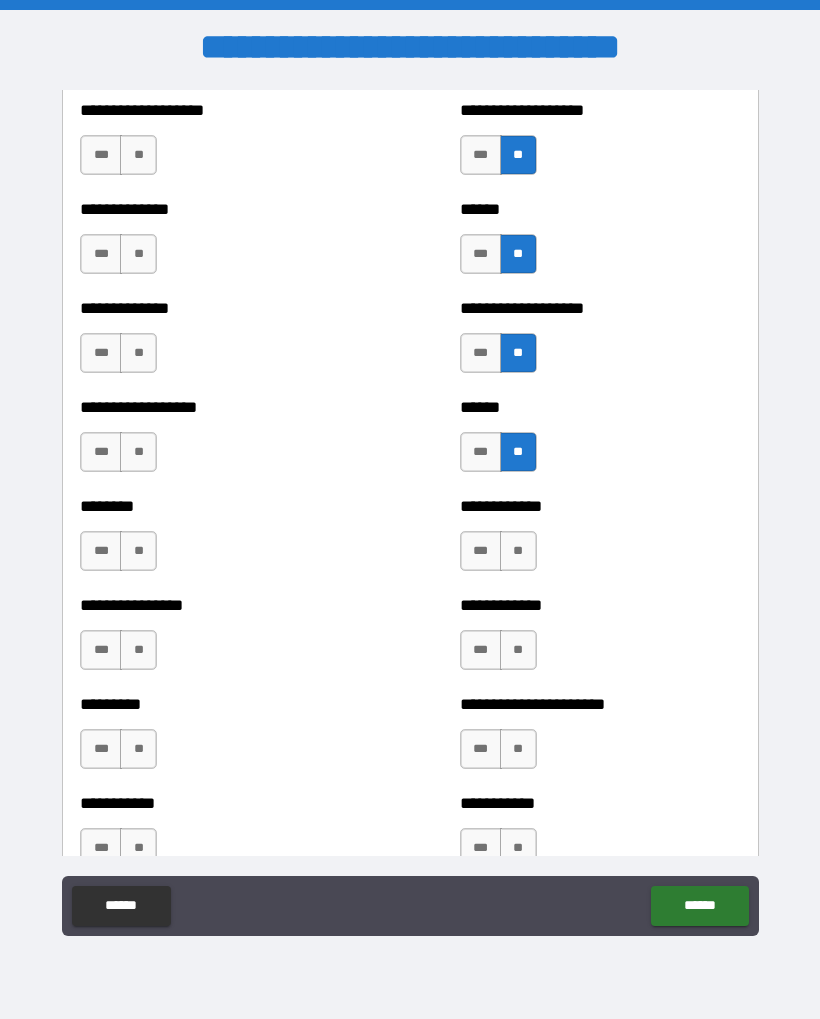 click on "**" at bounding box center (518, 551) 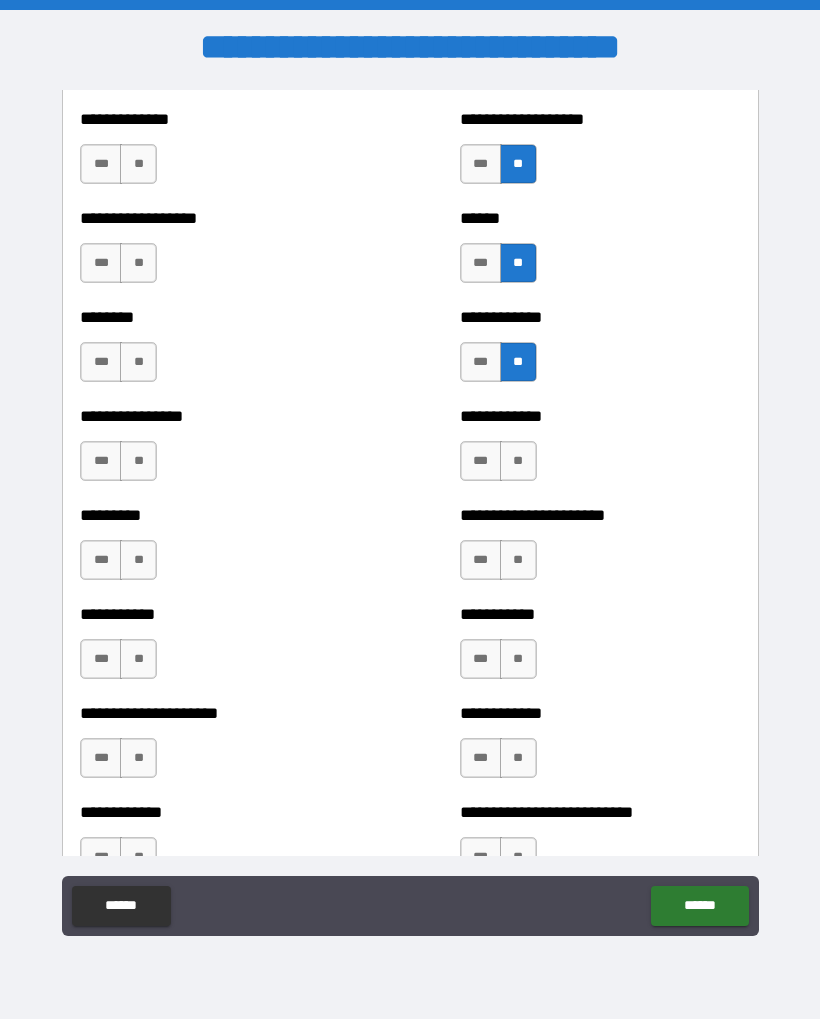 scroll, scrollTop: 4837, scrollLeft: 0, axis: vertical 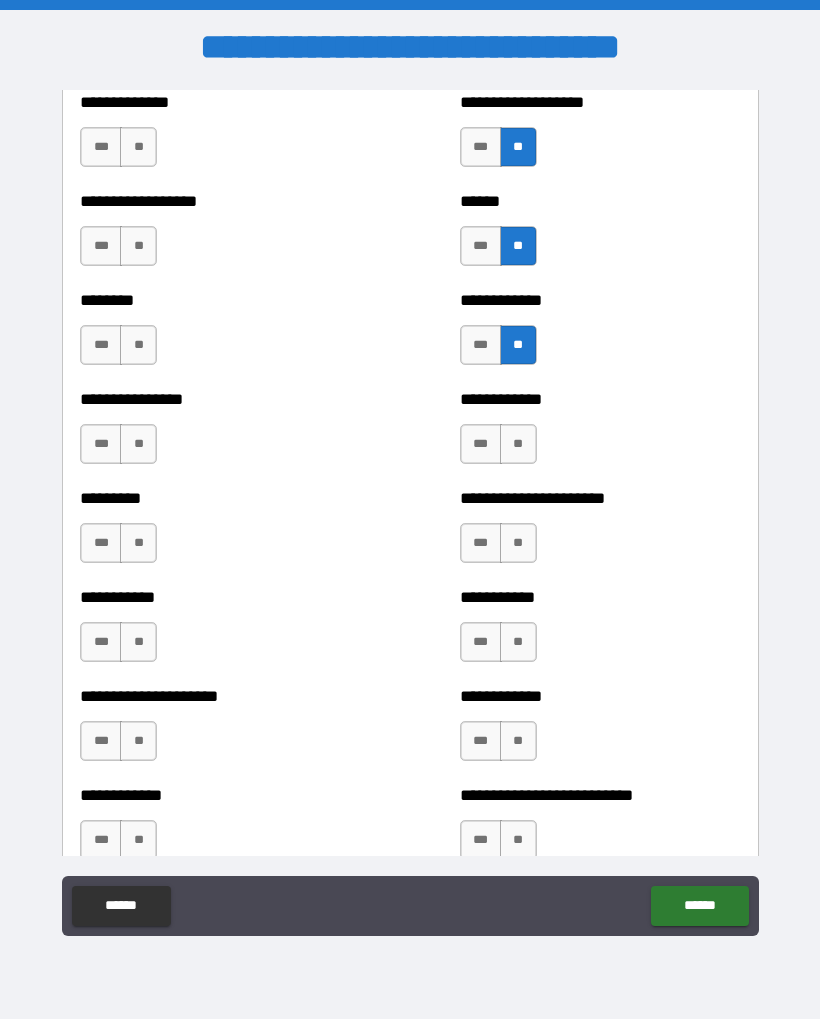 click on "**" at bounding box center (518, 444) 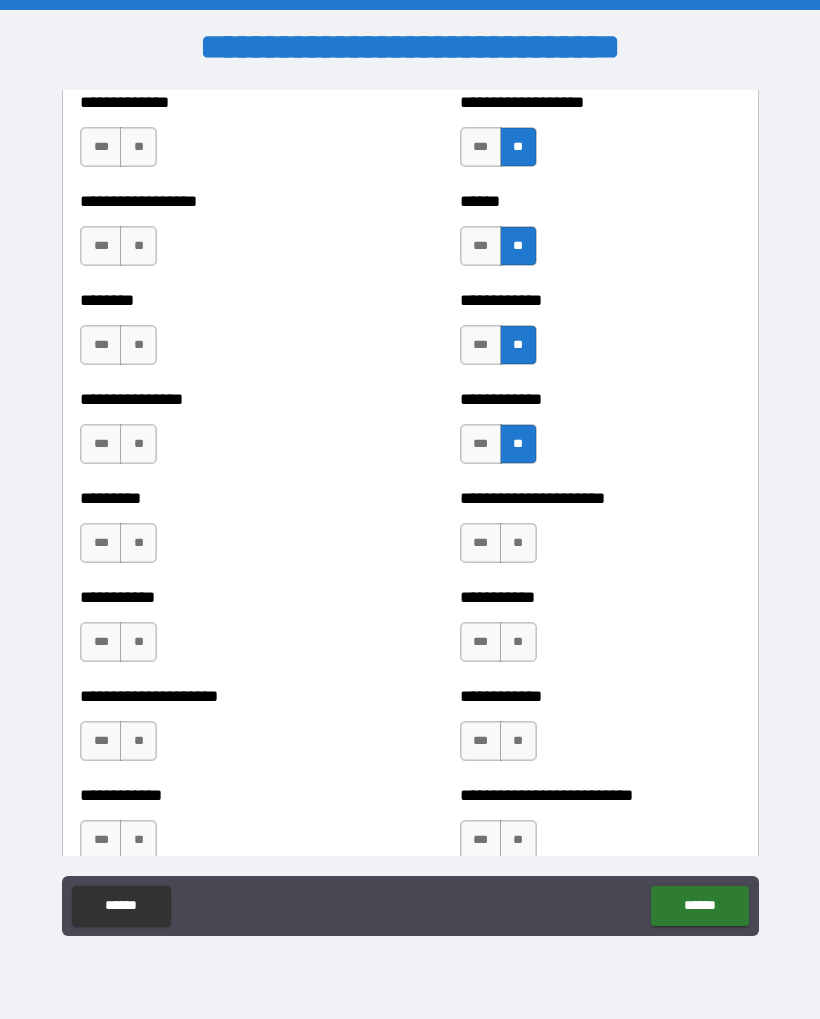 click on "**" at bounding box center [518, 543] 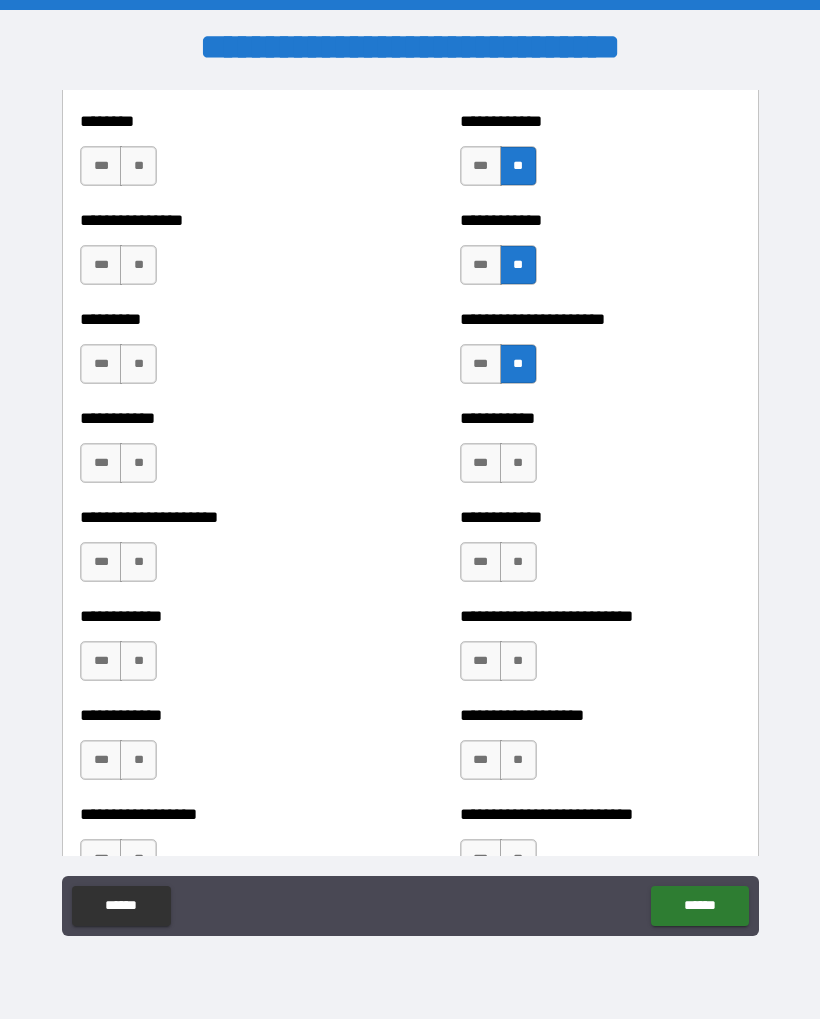 click on "**" at bounding box center [518, 463] 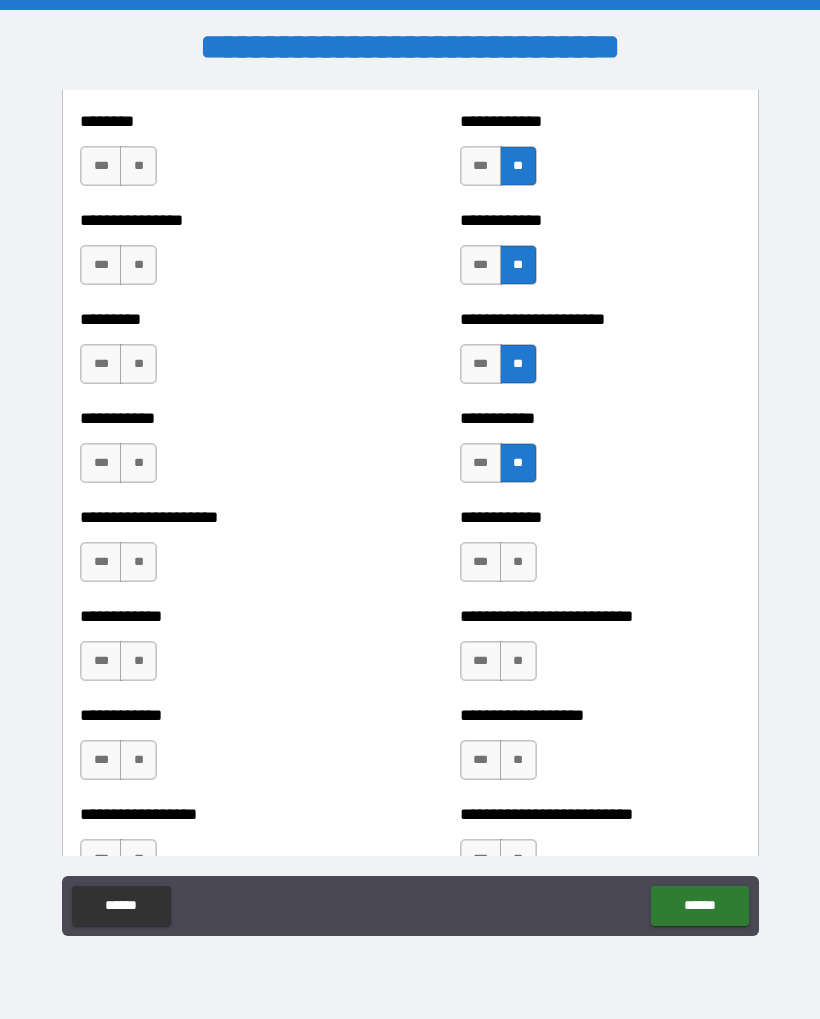 click on "**" at bounding box center (518, 562) 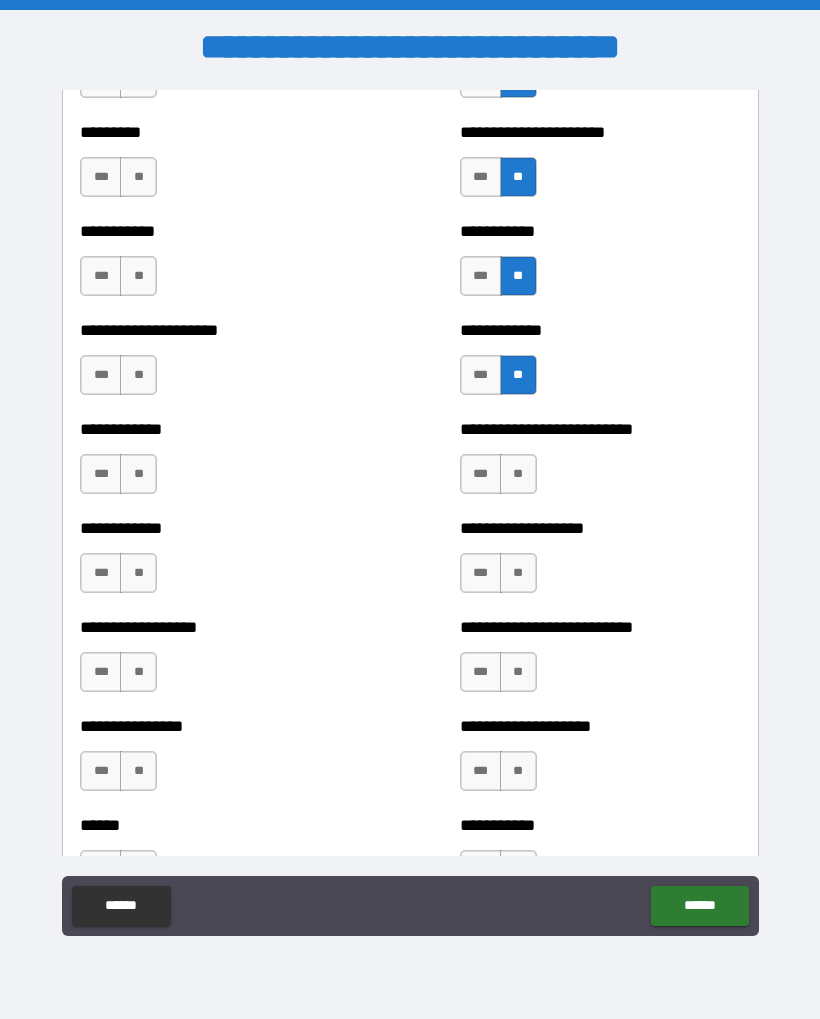scroll, scrollTop: 5213, scrollLeft: 0, axis: vertical 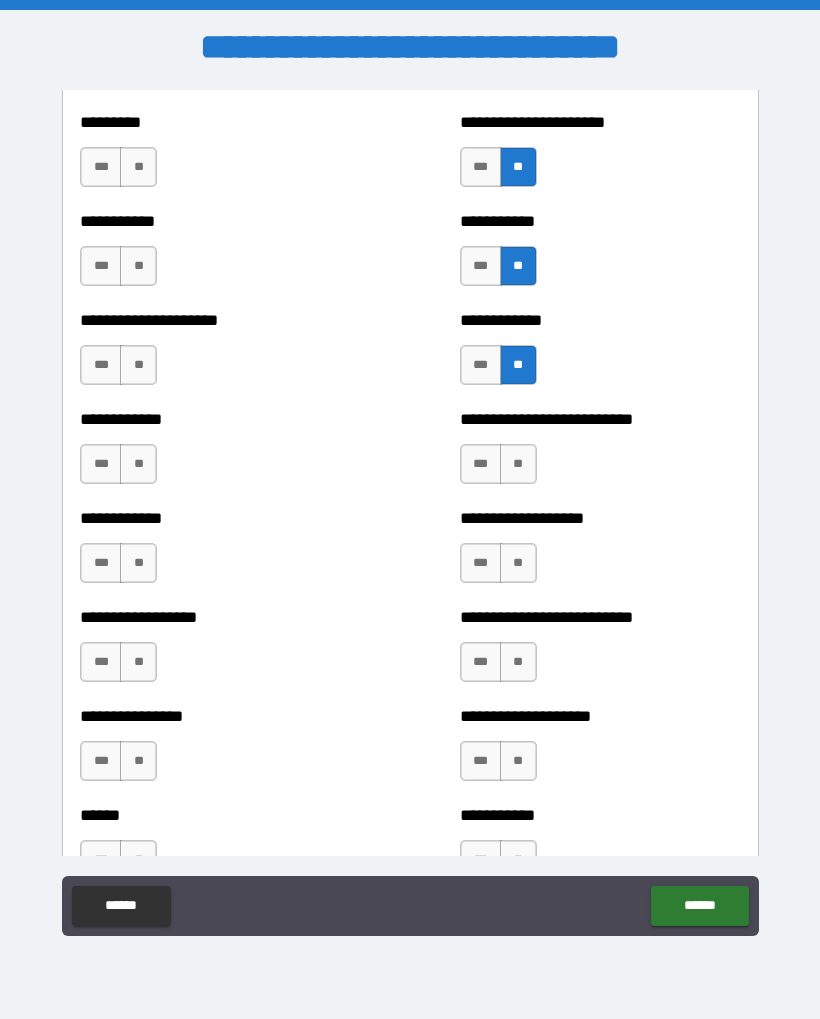 click on "**" at bounding box center (518, 464) 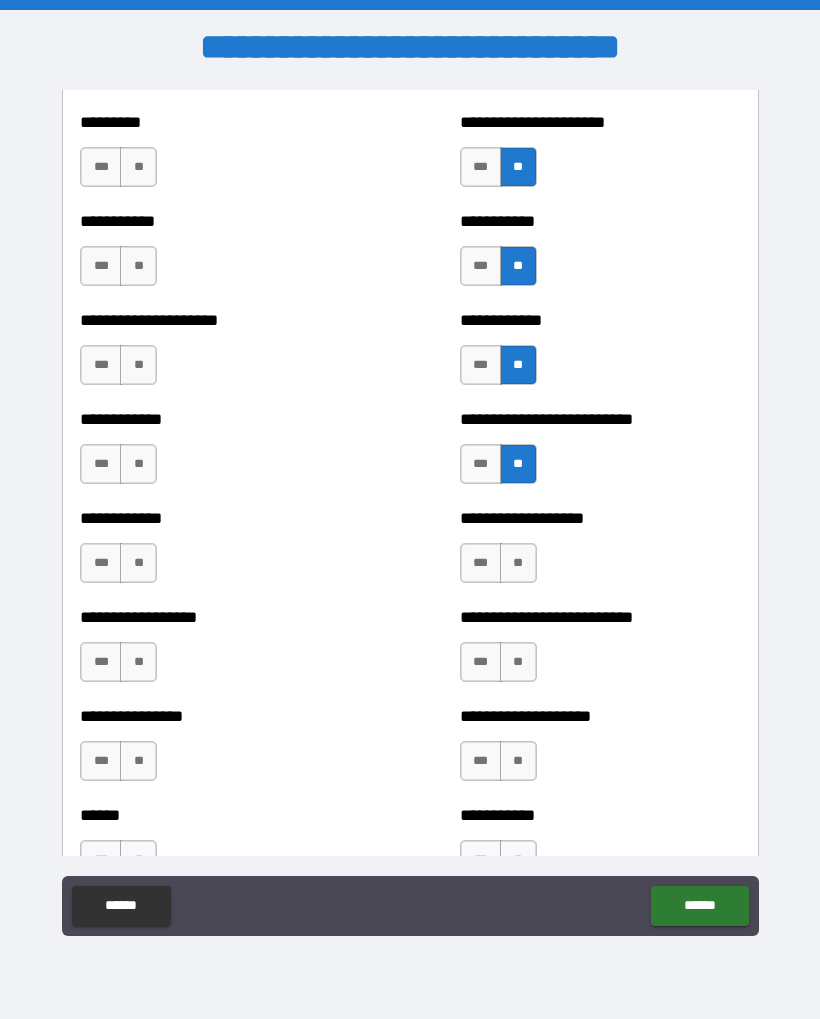 click on "**" at bounding box center (518, 563) 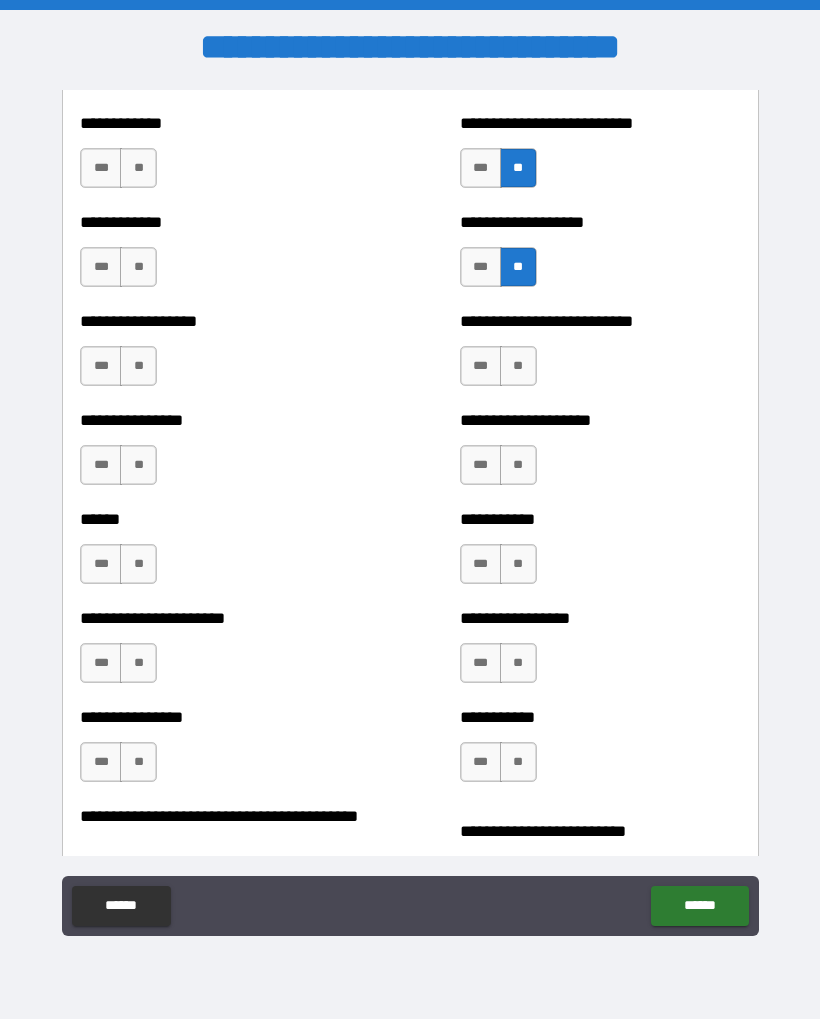 scroll, scrollTop: 5513, scrollLeft: 0, axis: vertical 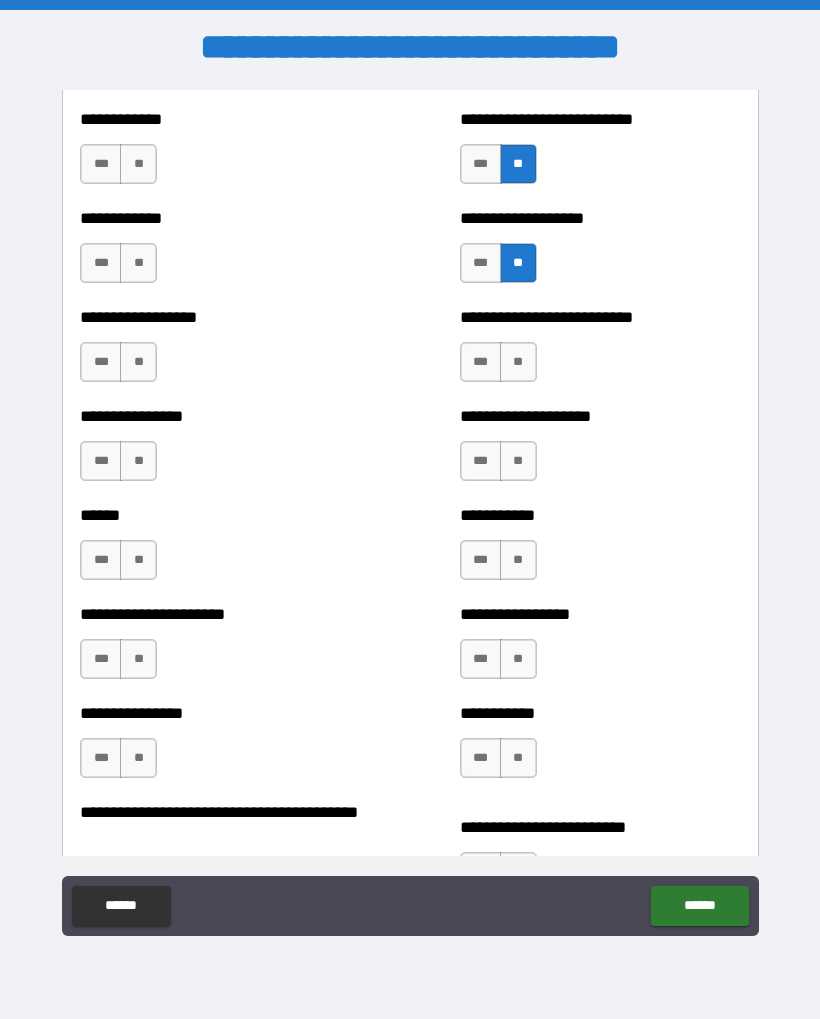 click on "**" at bounding box center [518, 362] 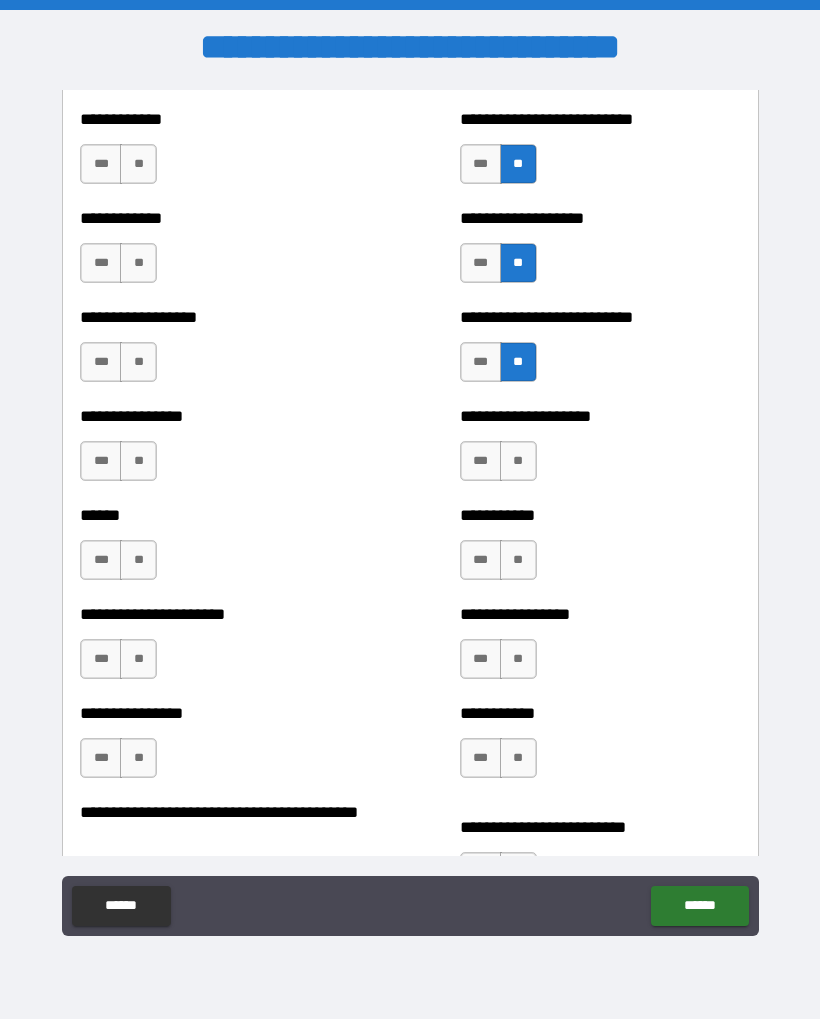 click on "**" at bounding box center (518, 461) 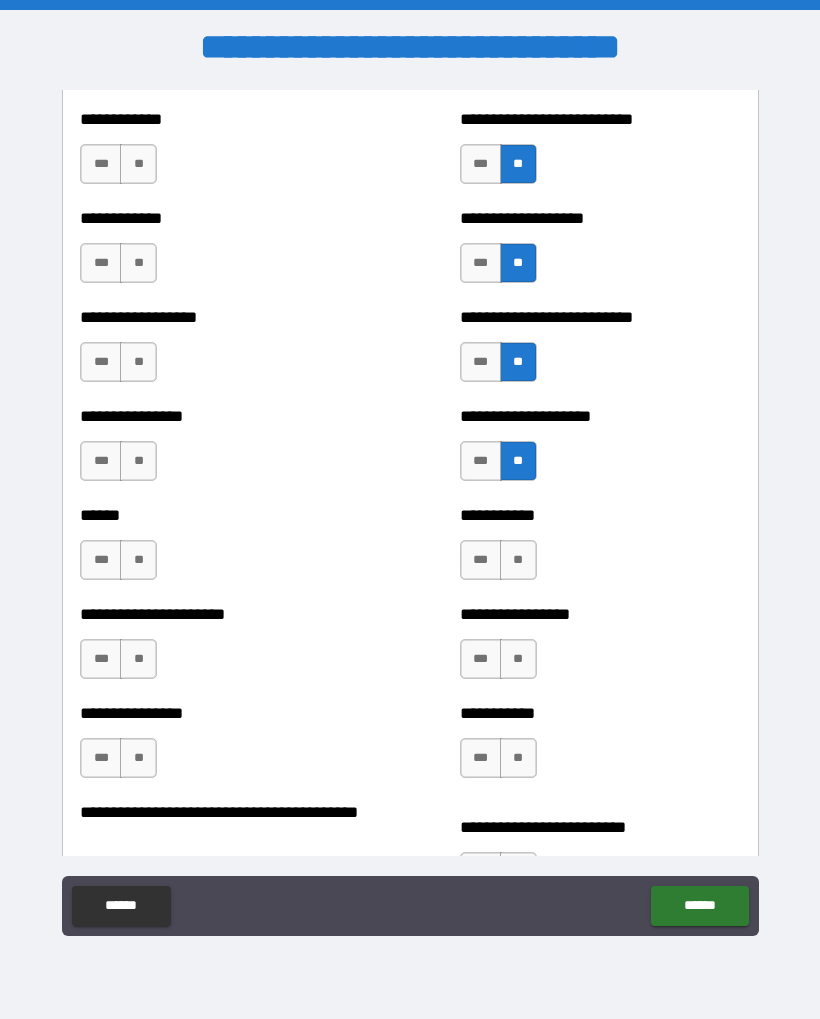 click on "**" at bounding box center (518, 560) 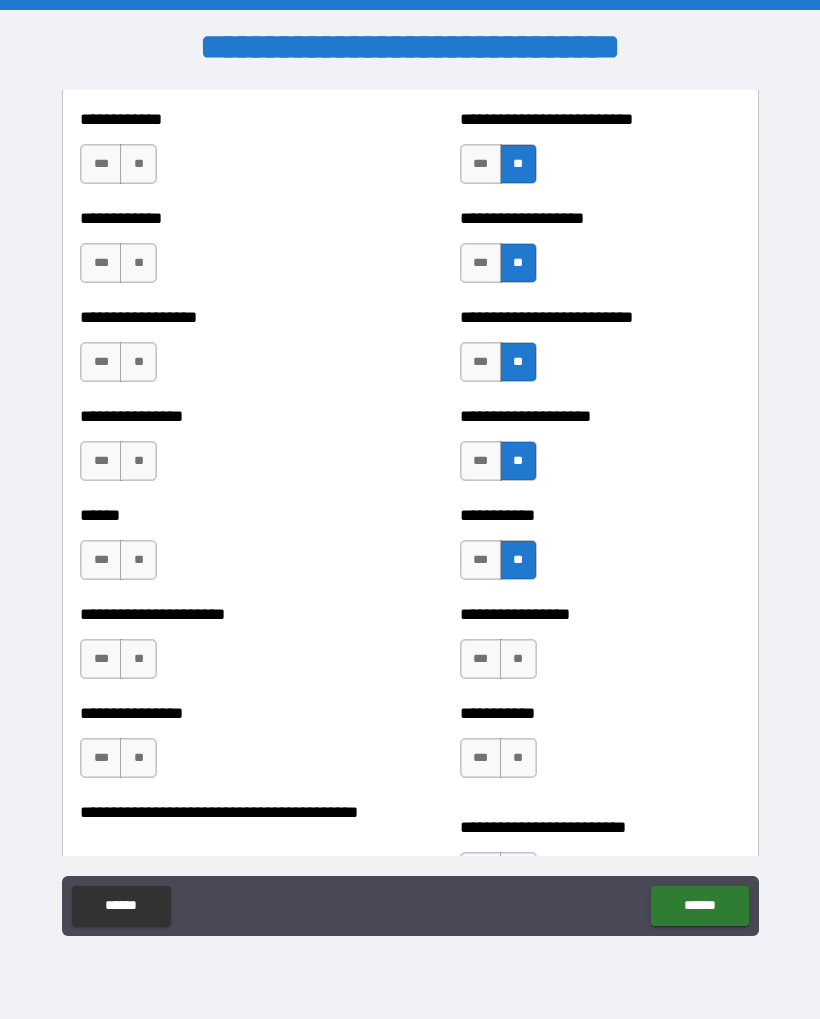 click on "**" at bounding box center [518, 659] 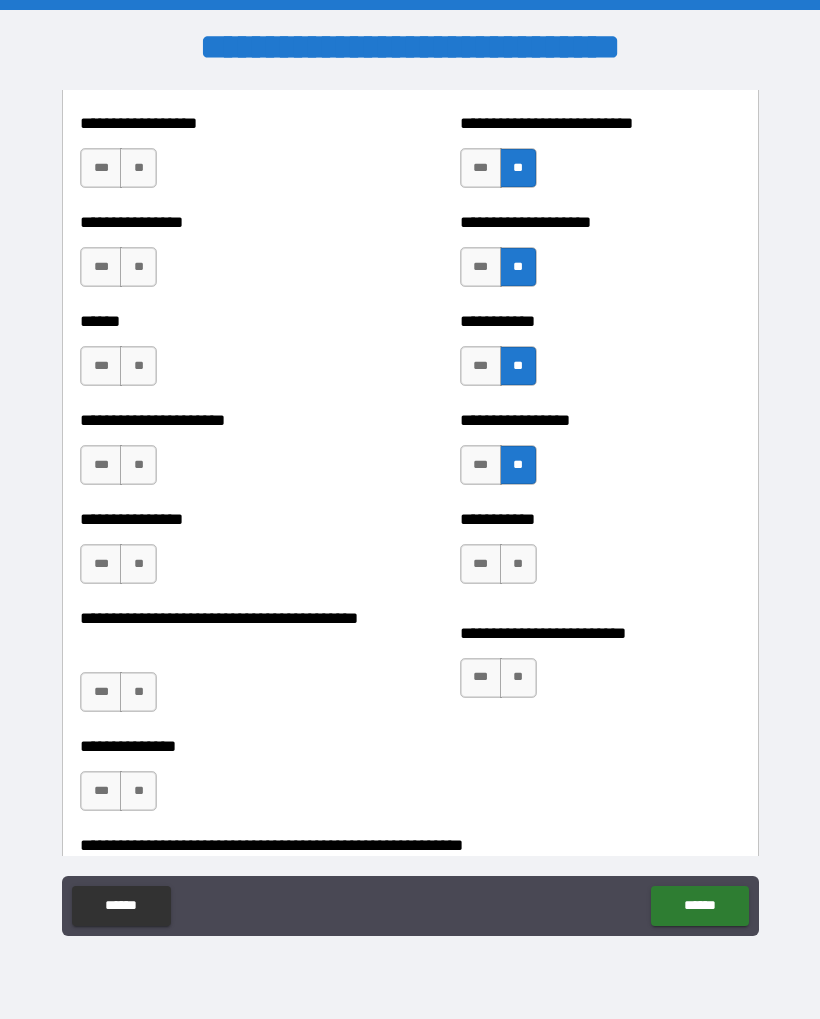 scroll, scrollTop: 5712, scrollLeft: 0, axis: vertical 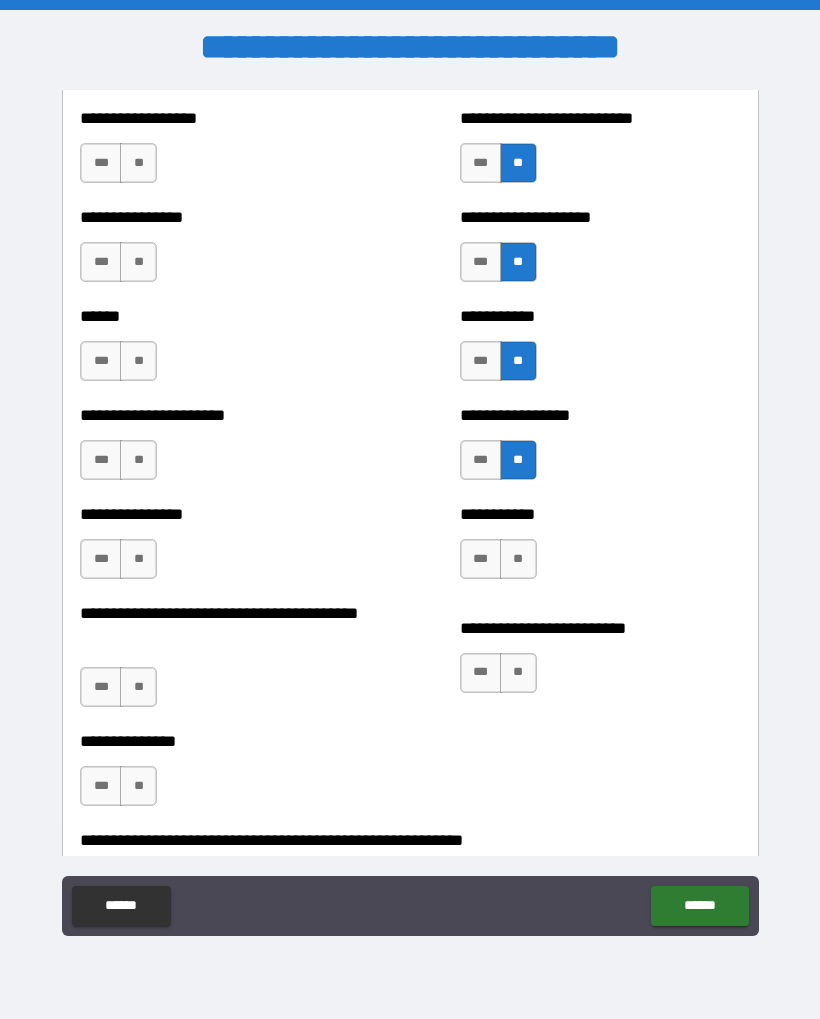click on "***" at bounding box center [481, 460] 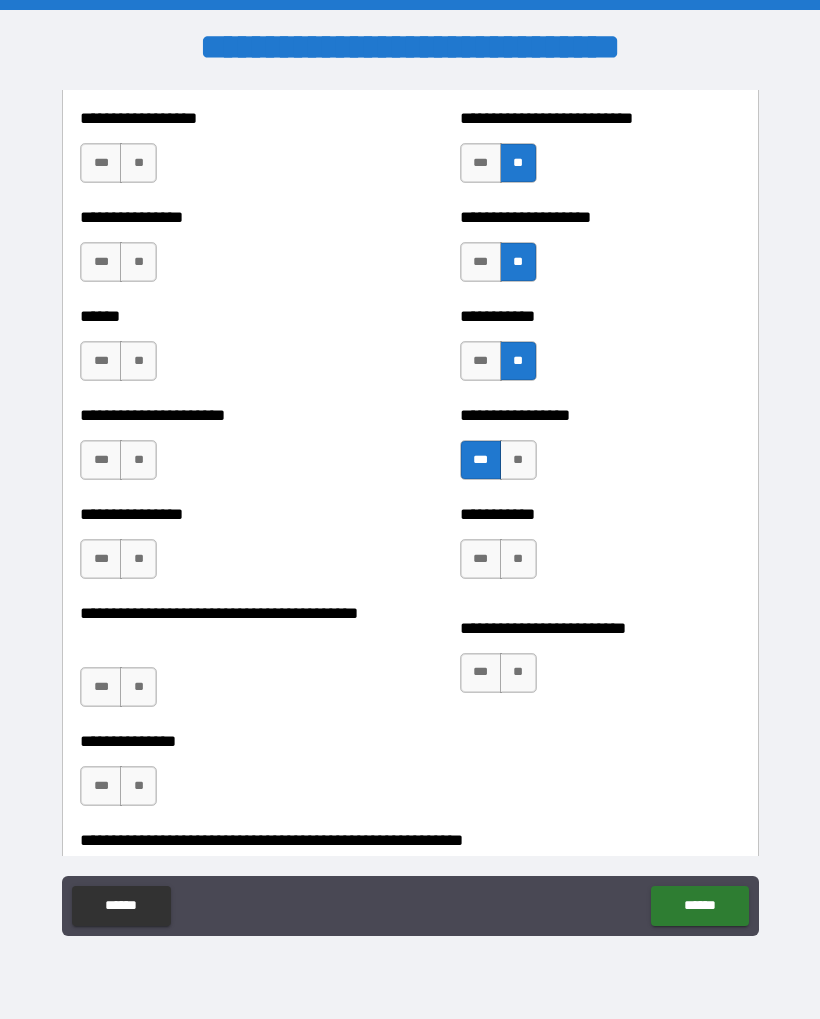 click on "**" at bounding box center [518, 559] 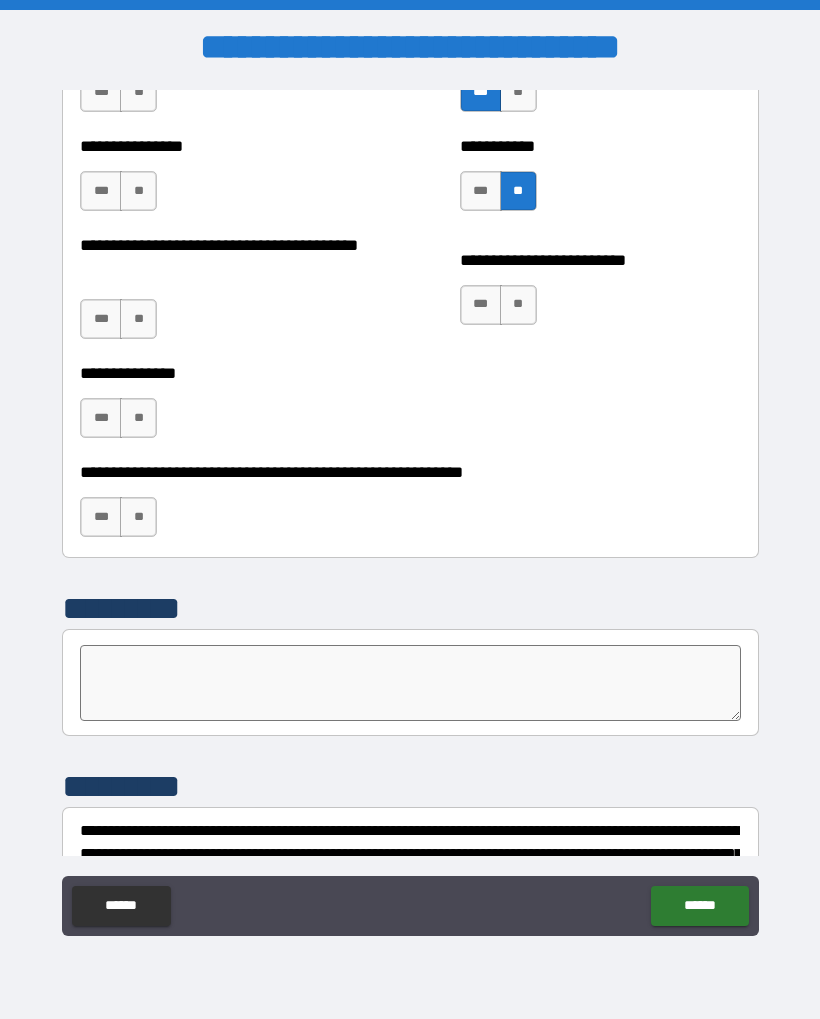 scroll, scrollTop: 6082, scrollLeft: 0, axis: vertical 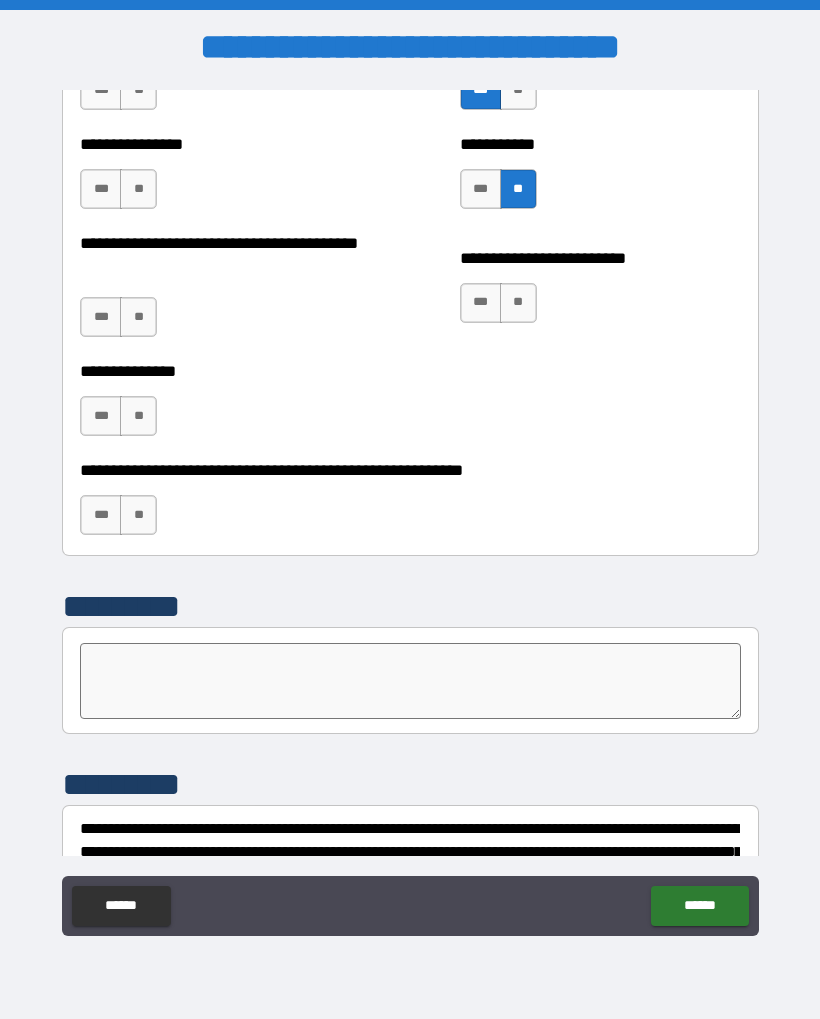 click on "**" at bounding box center (518, 303) 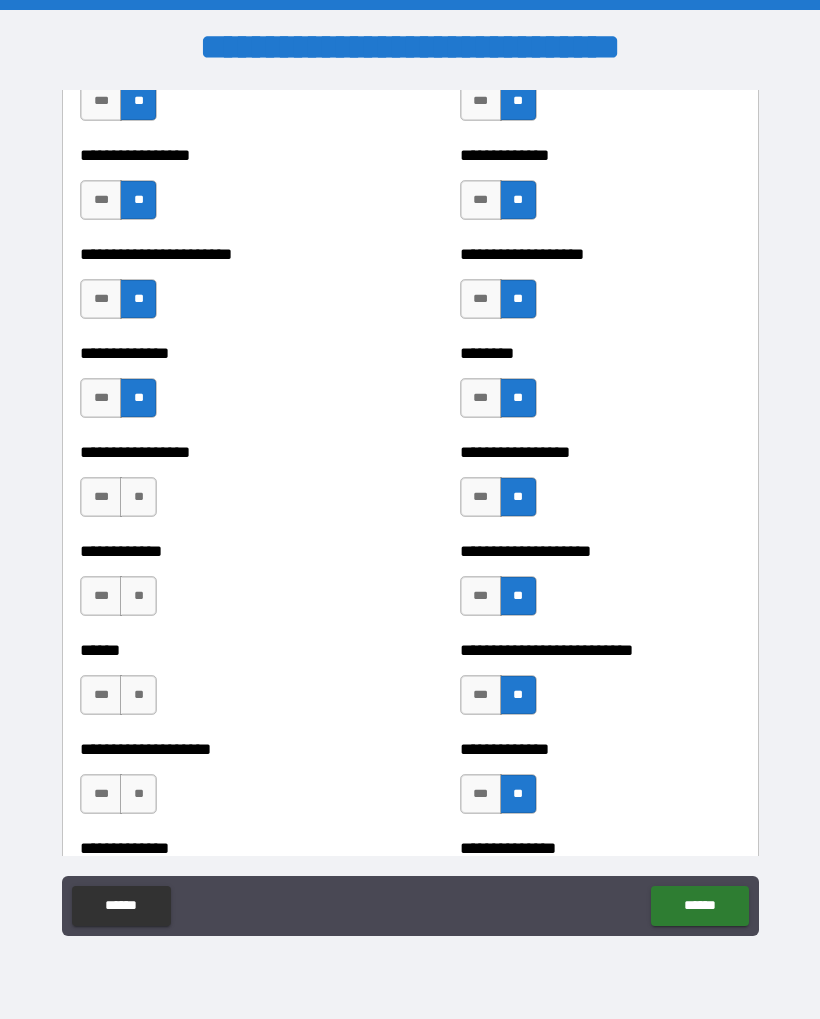 scroll, scrollTop: 3499, scrollLeft: 0, axis: vertical 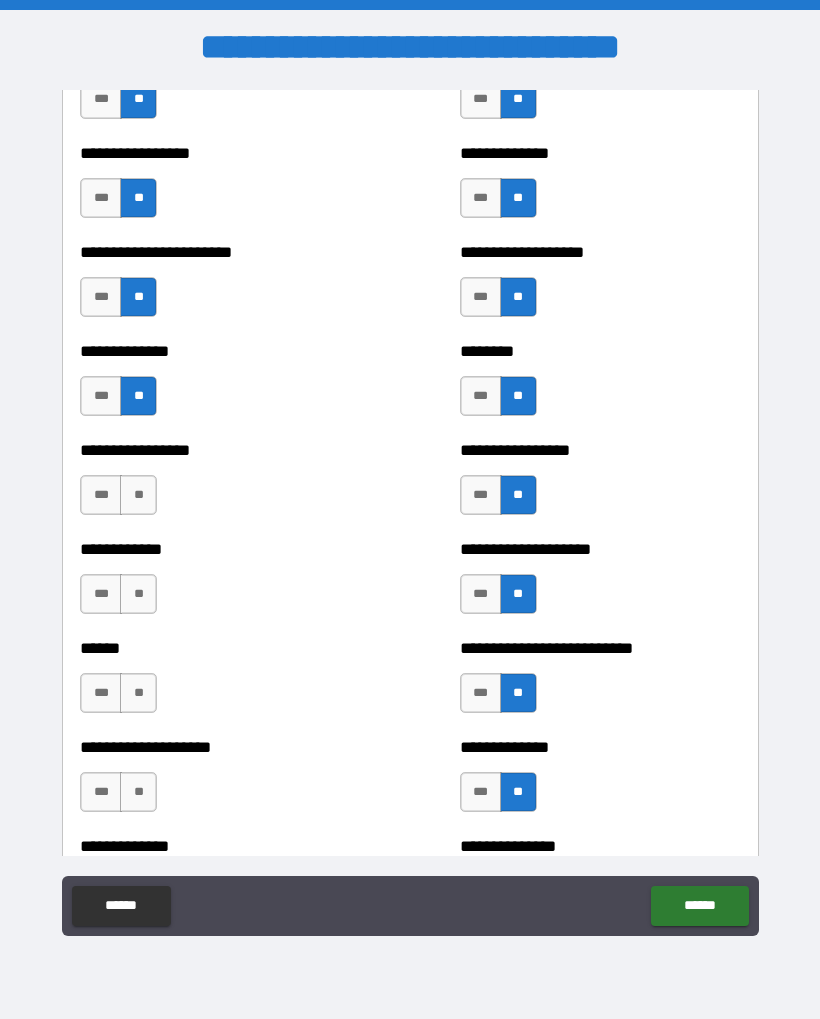 click on "**" at bounding box center (138, 495) 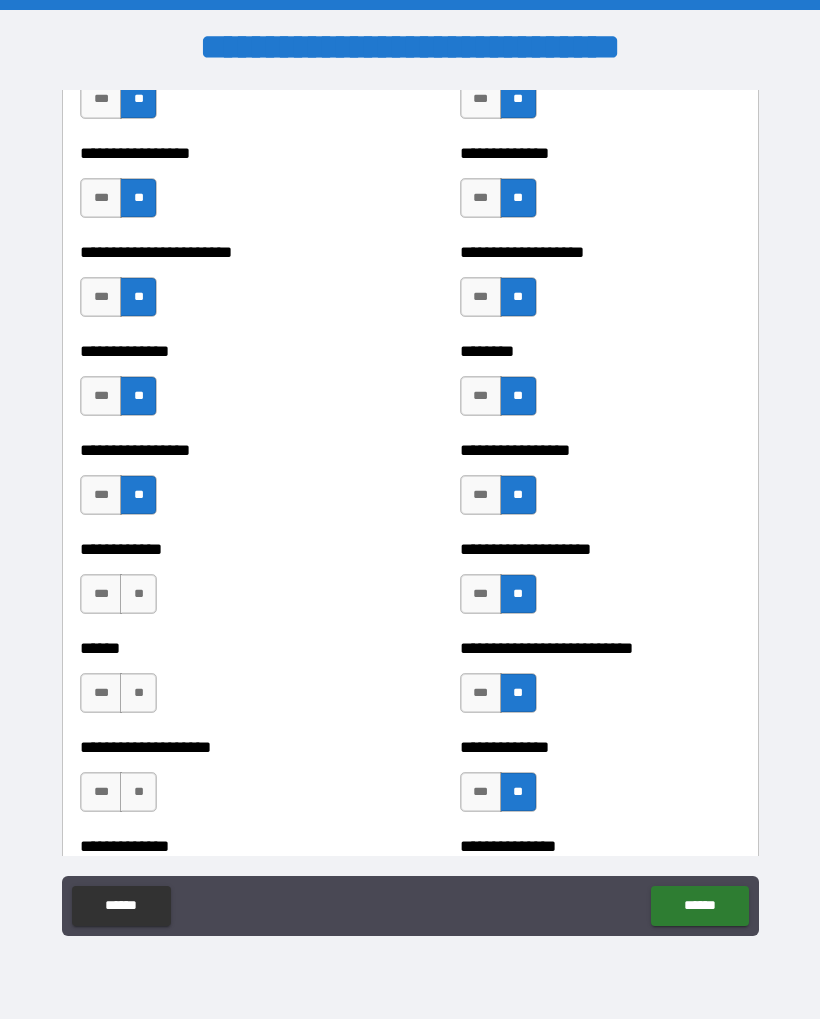 click on "**" at bounding box center [138, 594] 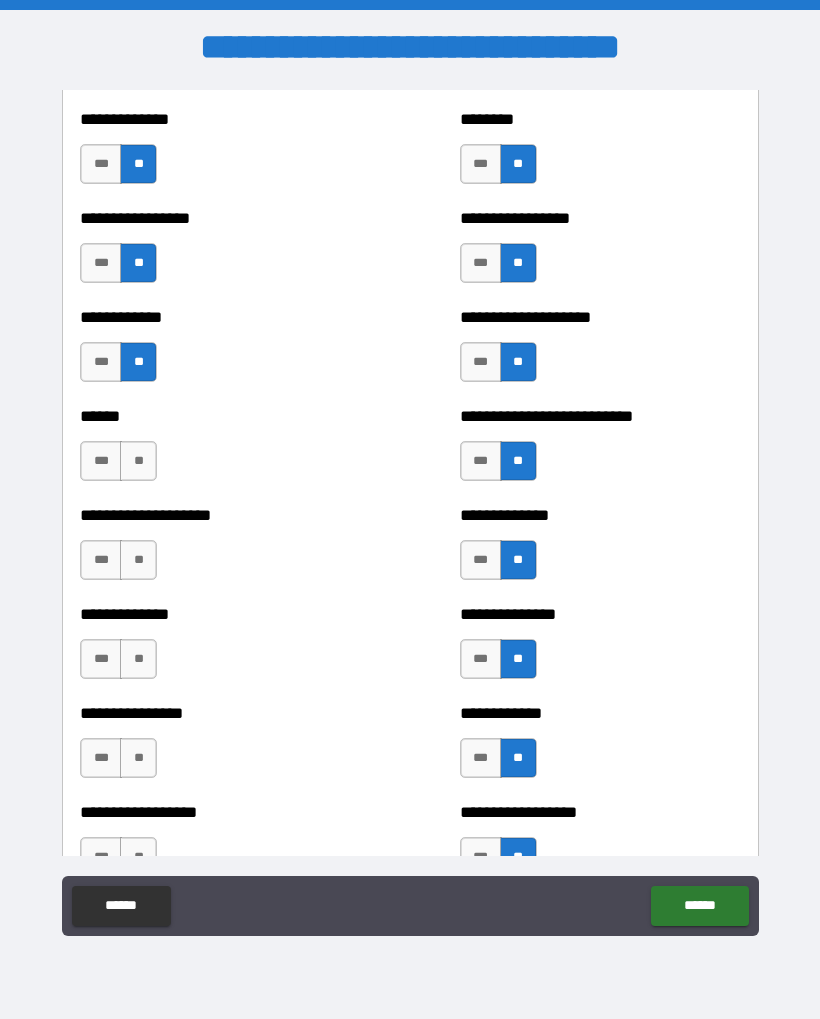 scroll, scrollTop: 3734, scrollLeft: 0, axis: vertical 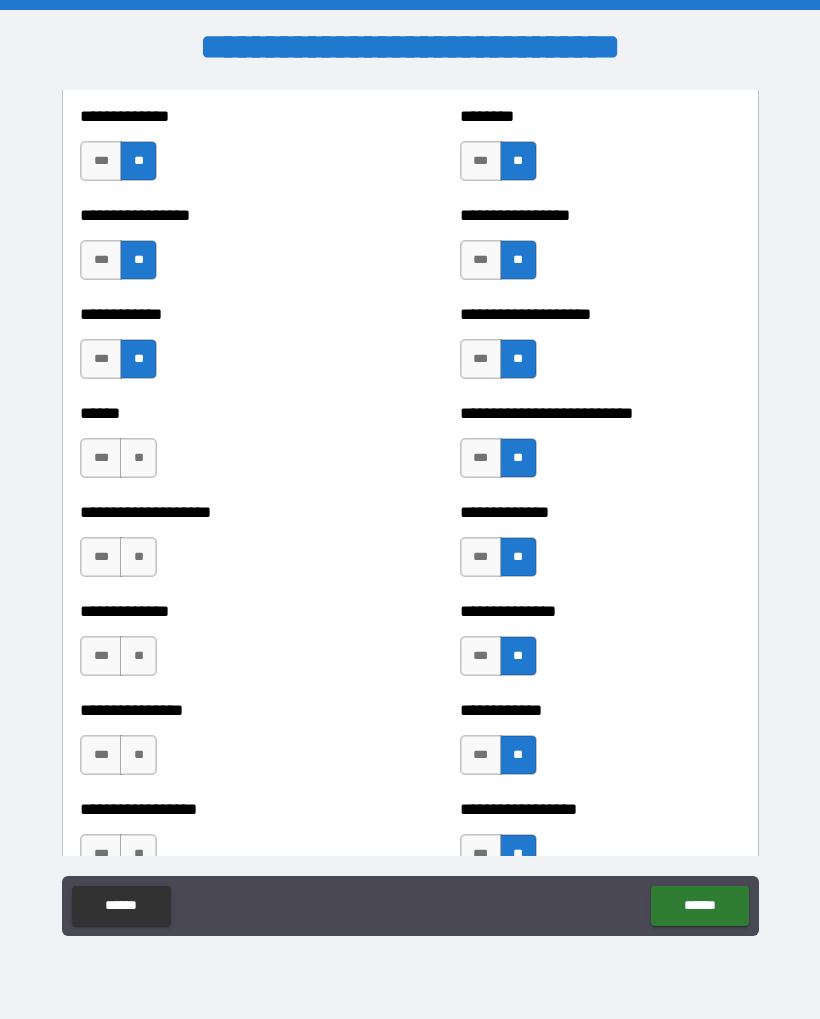 click on "**" at bounding box center [138, 458] 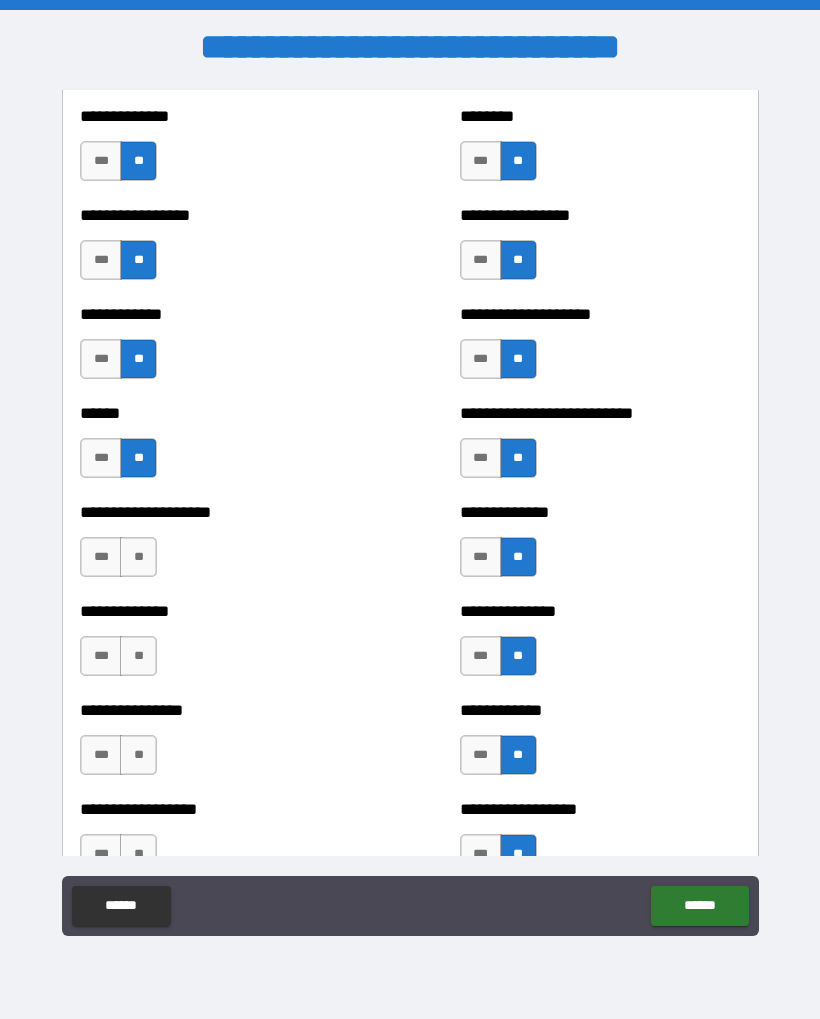click on "**" at bounding box center (138, 557) 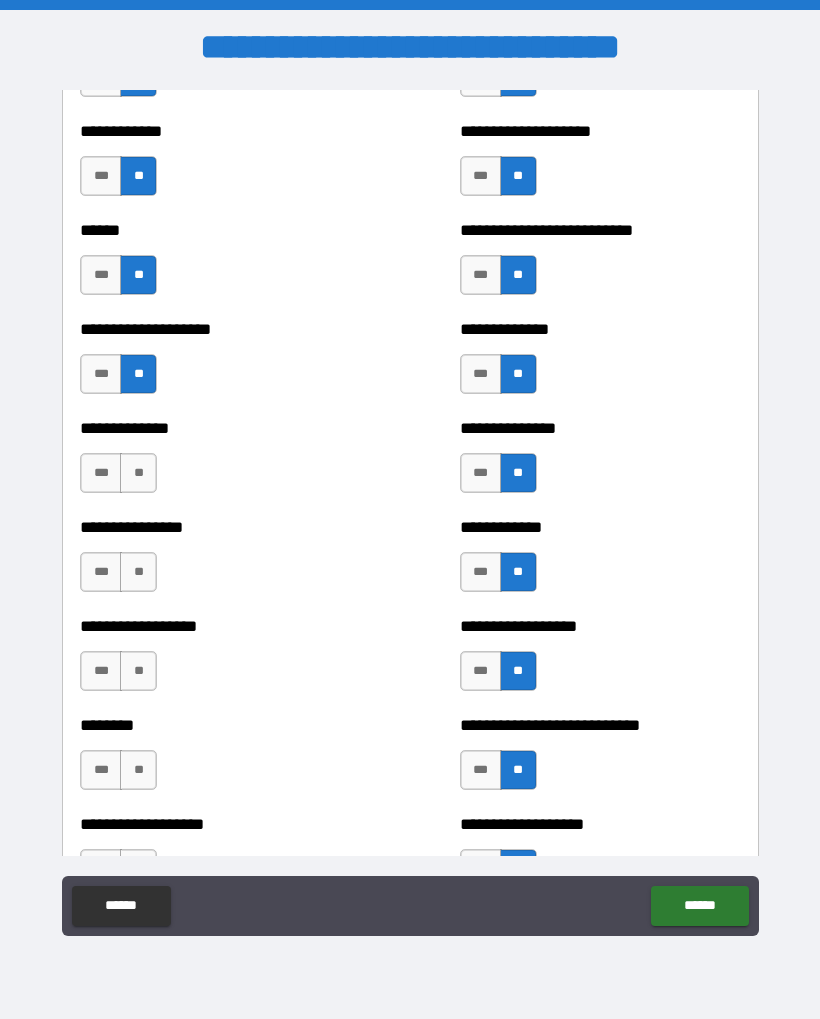scroll, scrollTop: 3924, scrollLeft: 0, axis: vertical 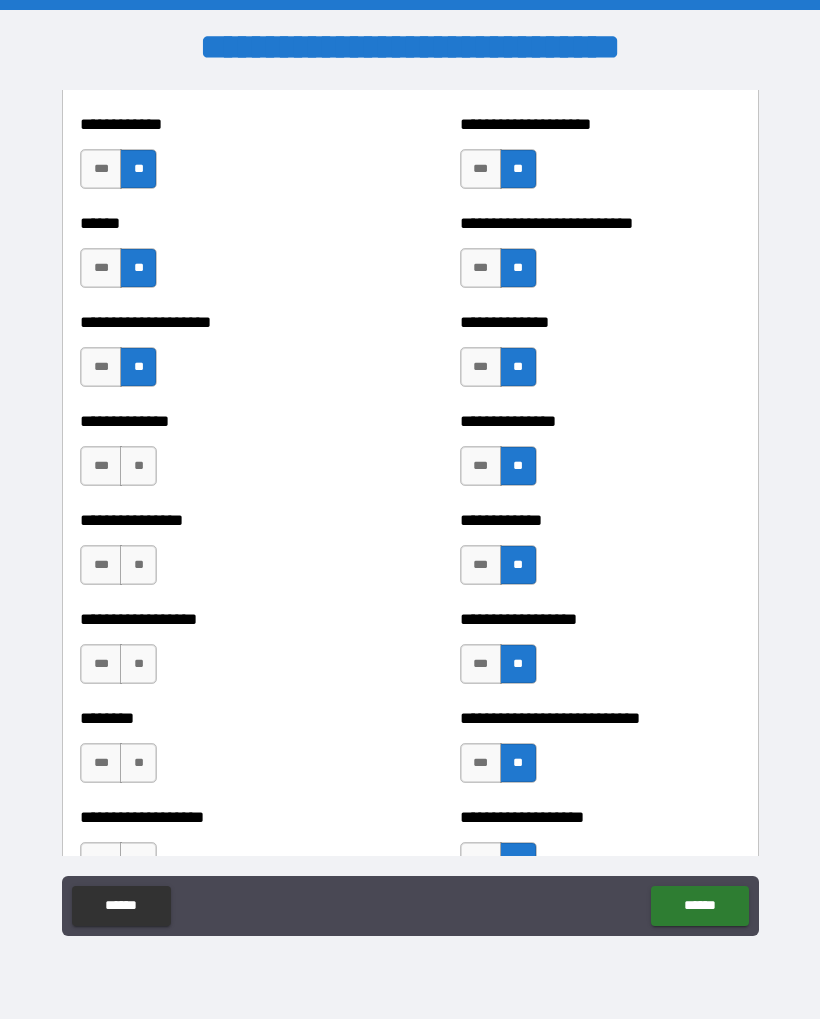 click on "**" at bounding box center (138, 466) 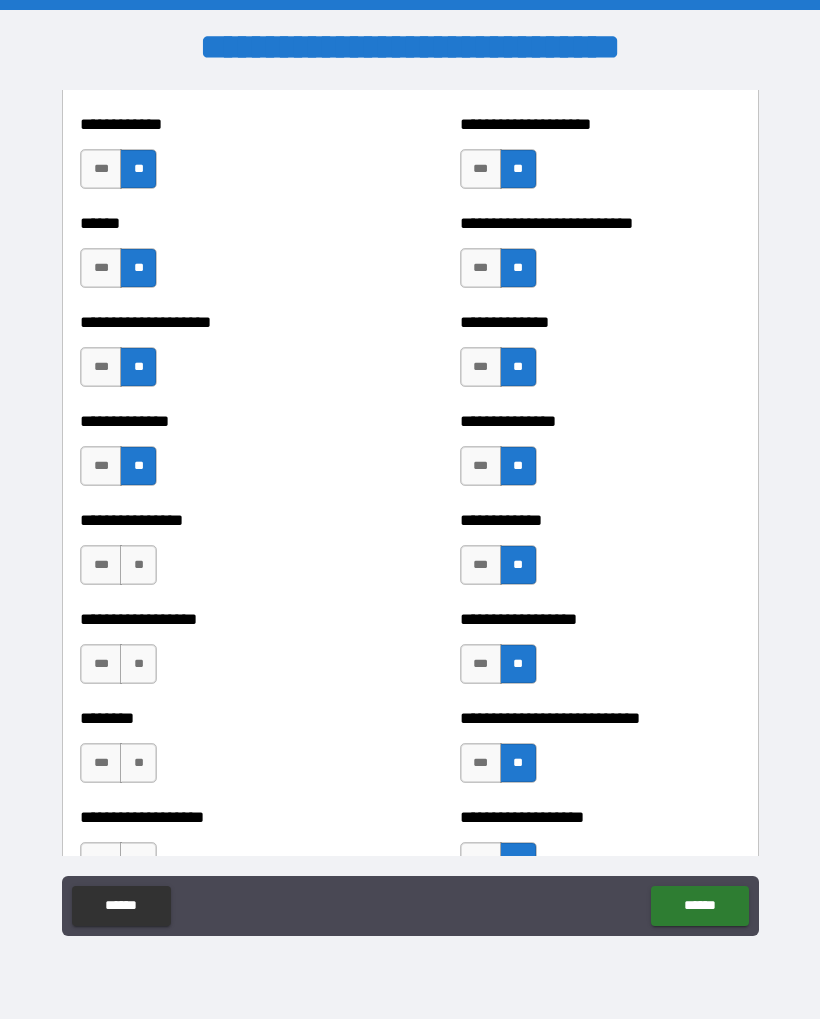 click on "**" at bounding box center (138, 565) 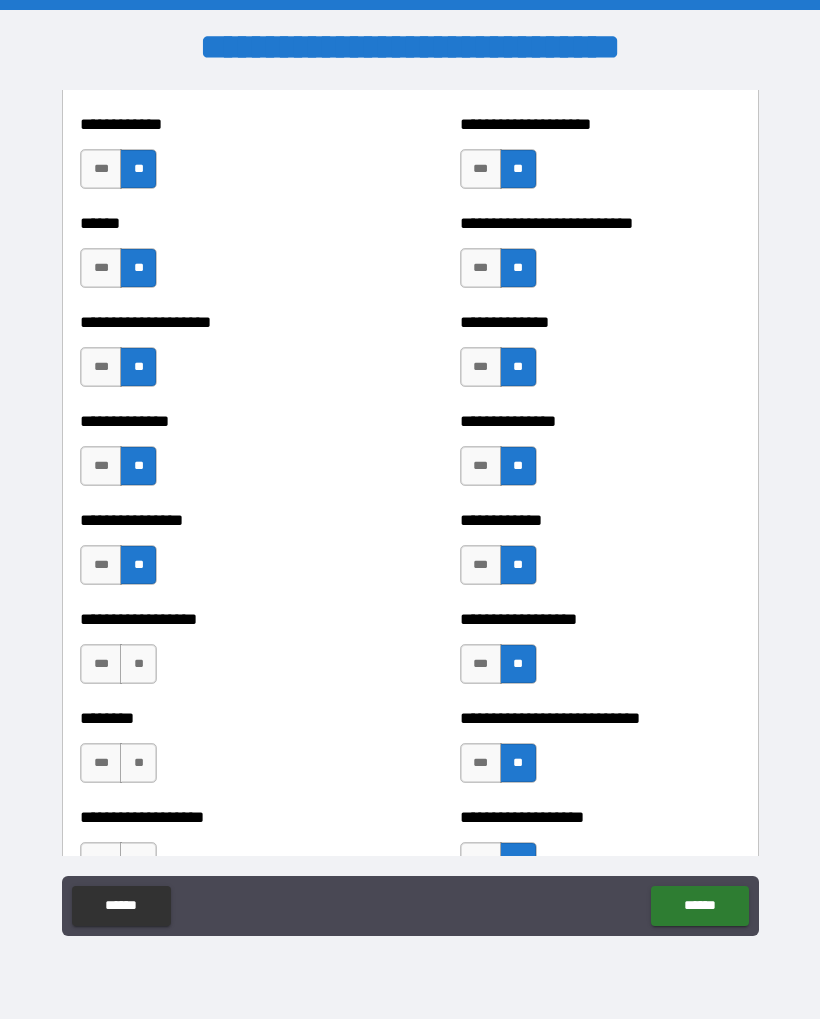 click on "**" at bounding box center [138, 664] 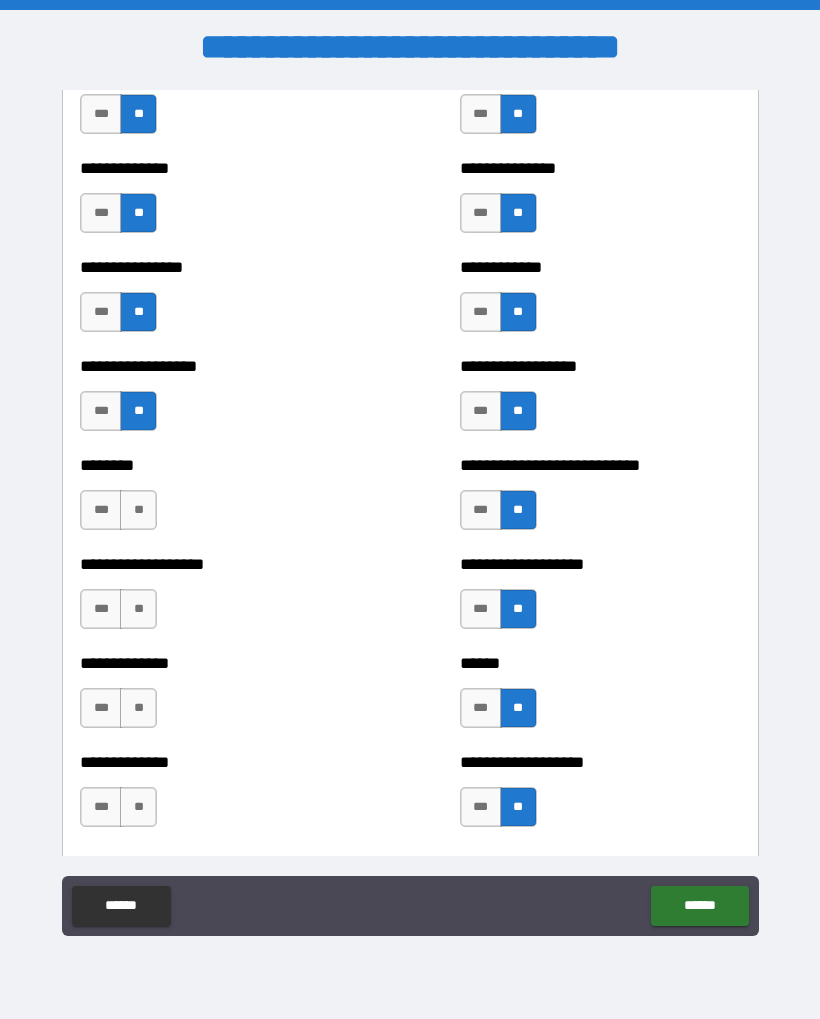 click on "**" at bounding box center (138, 510) 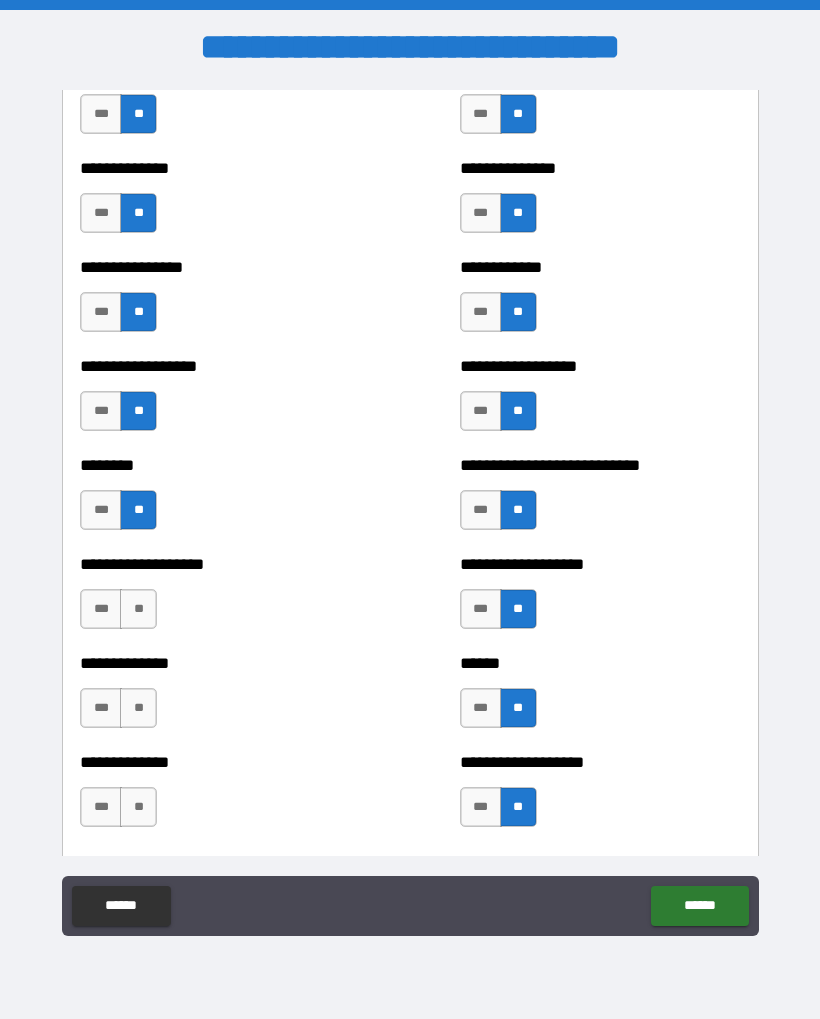 click on "**" at bounding box center [138, 609] 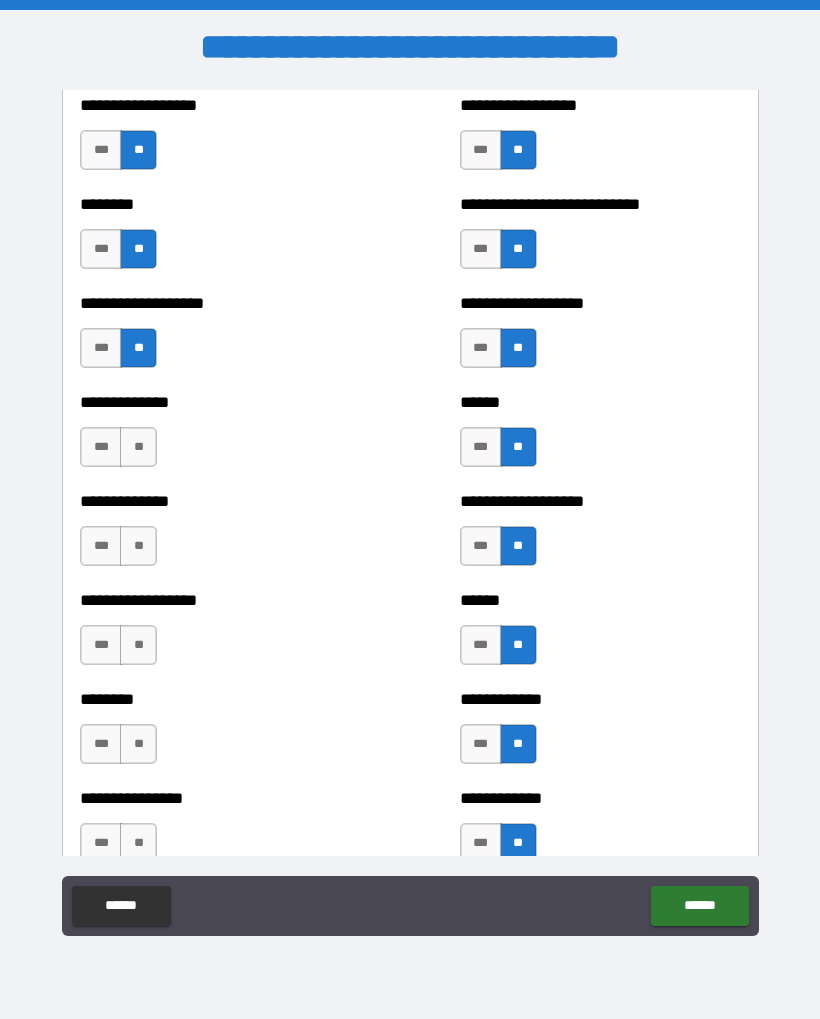 scroll, scrollTop: 4440, scrollLeft: 0, axis: vertical 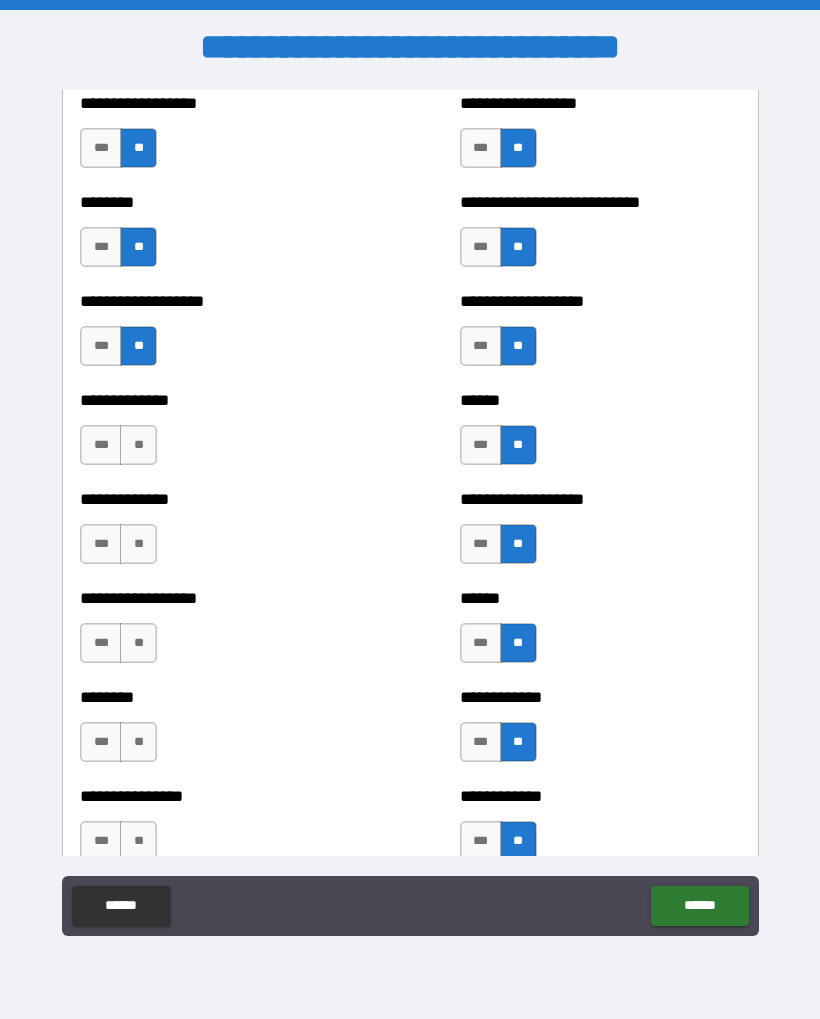 click on "**" at bounding box center [138, 445] 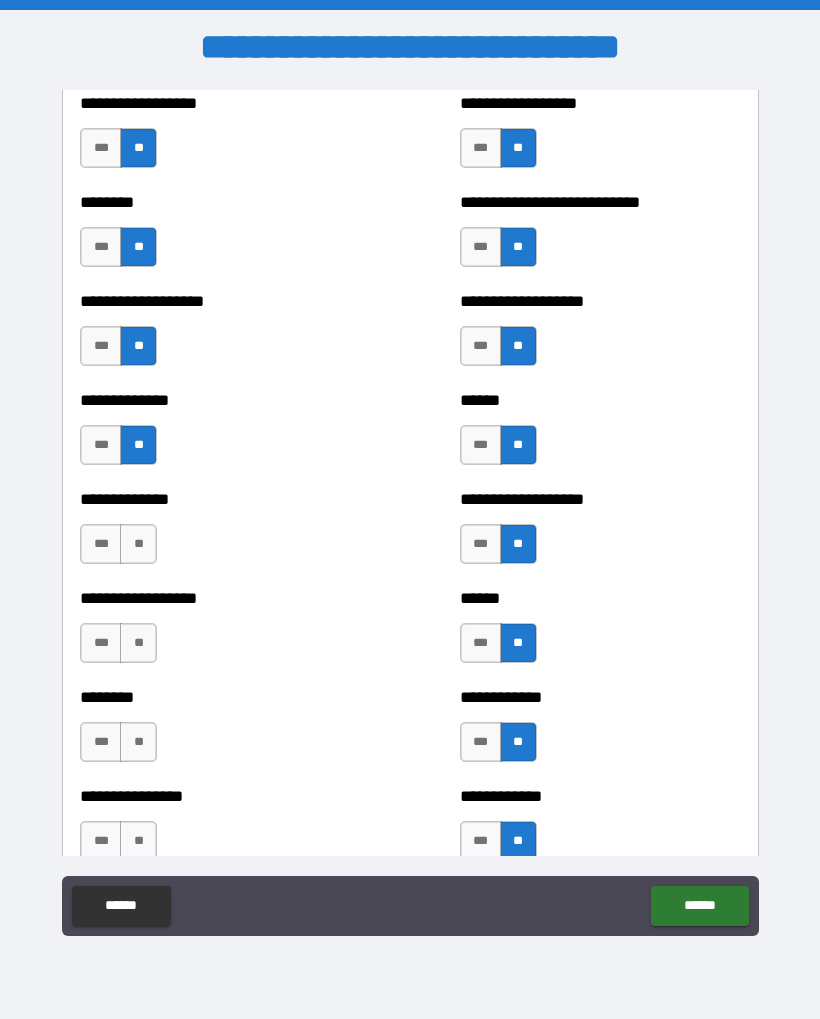 click on "**" at bounding box center (138, 544) 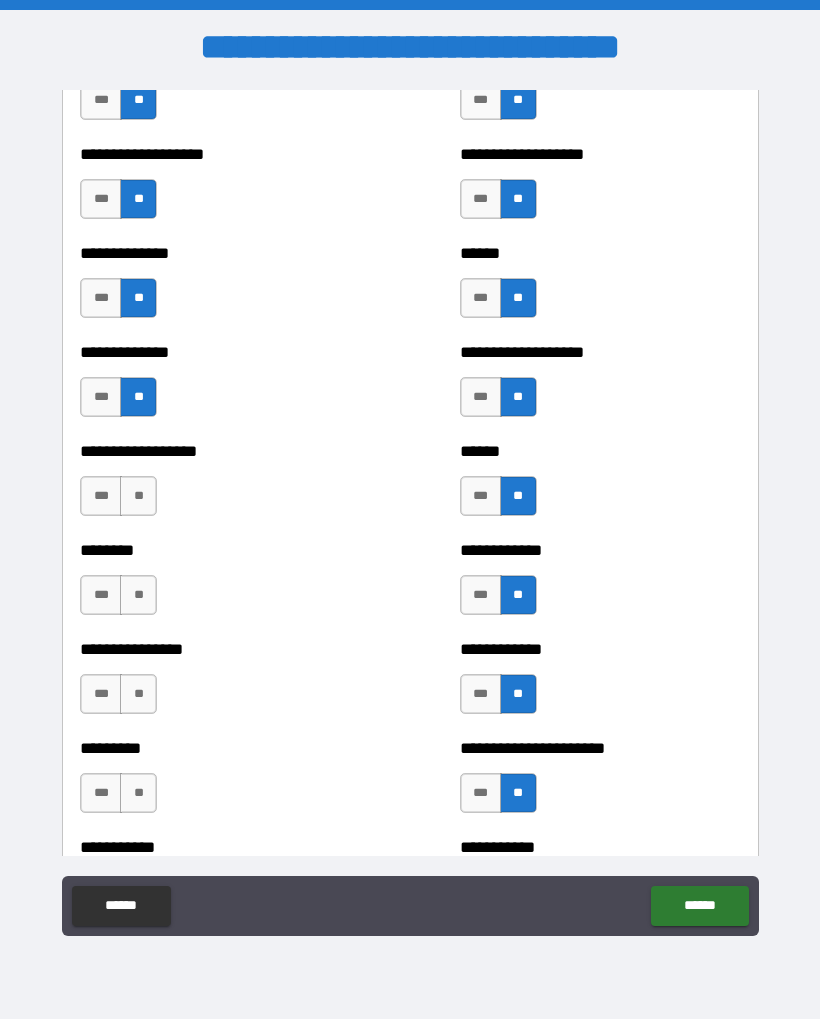 scroll, scrollTop: 4590, scrollLeft: 0, axis: vertical 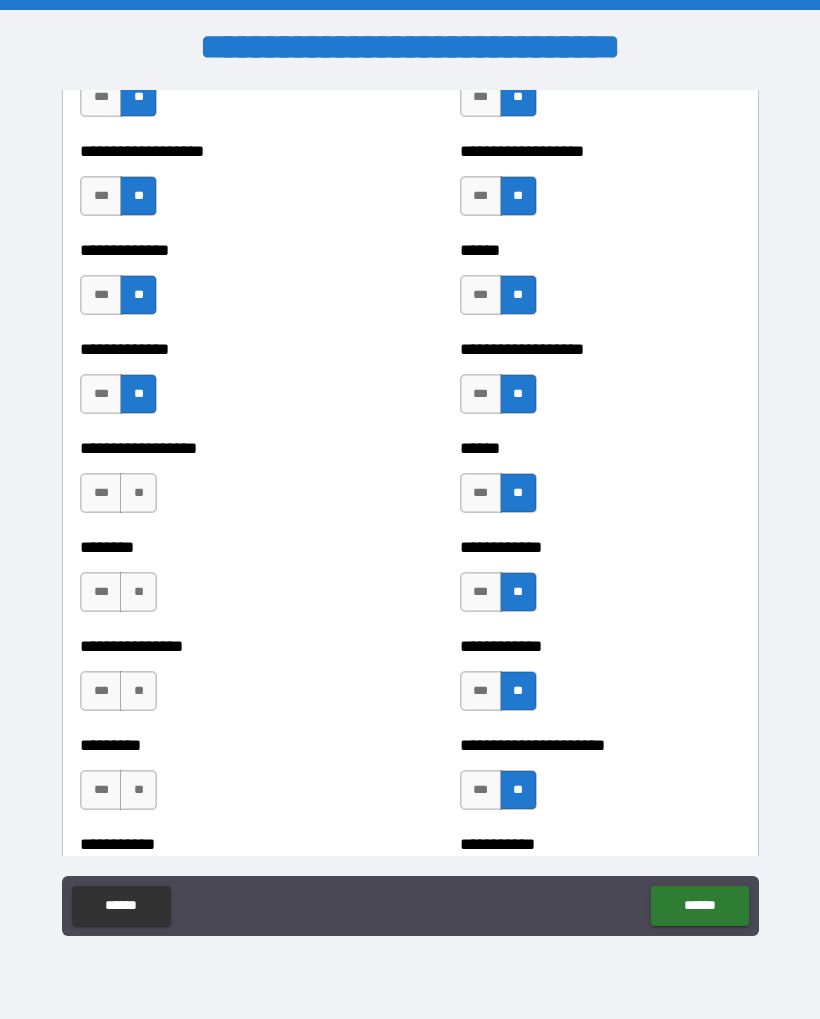 click on "**" at bounding box center (138, 493) 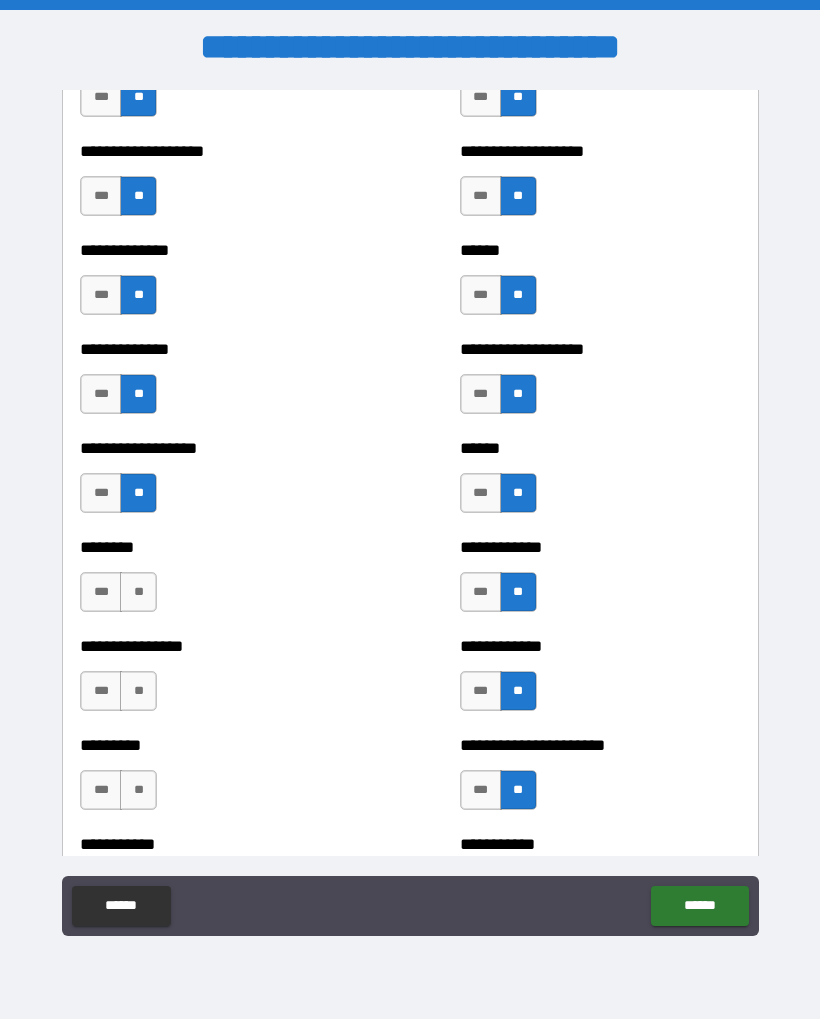 click on "**" at bounding box center (138, 592) 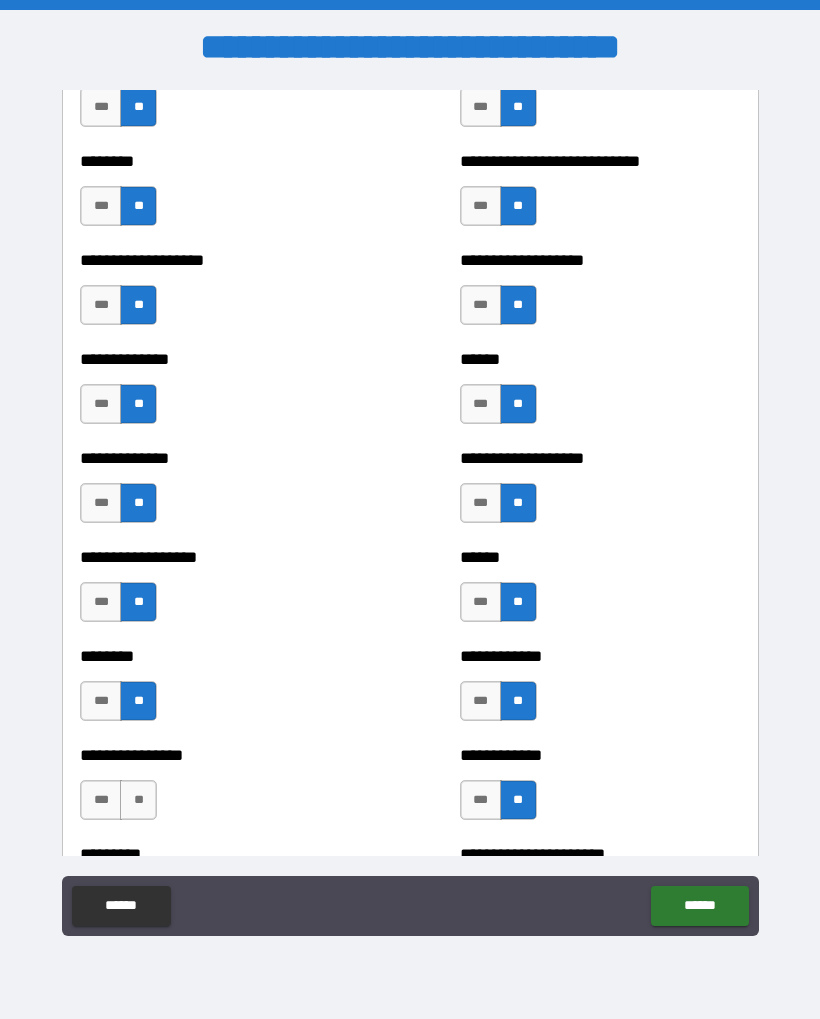 scroll, scrollTop: 4479, scrollLeft: 0, axis: vertical 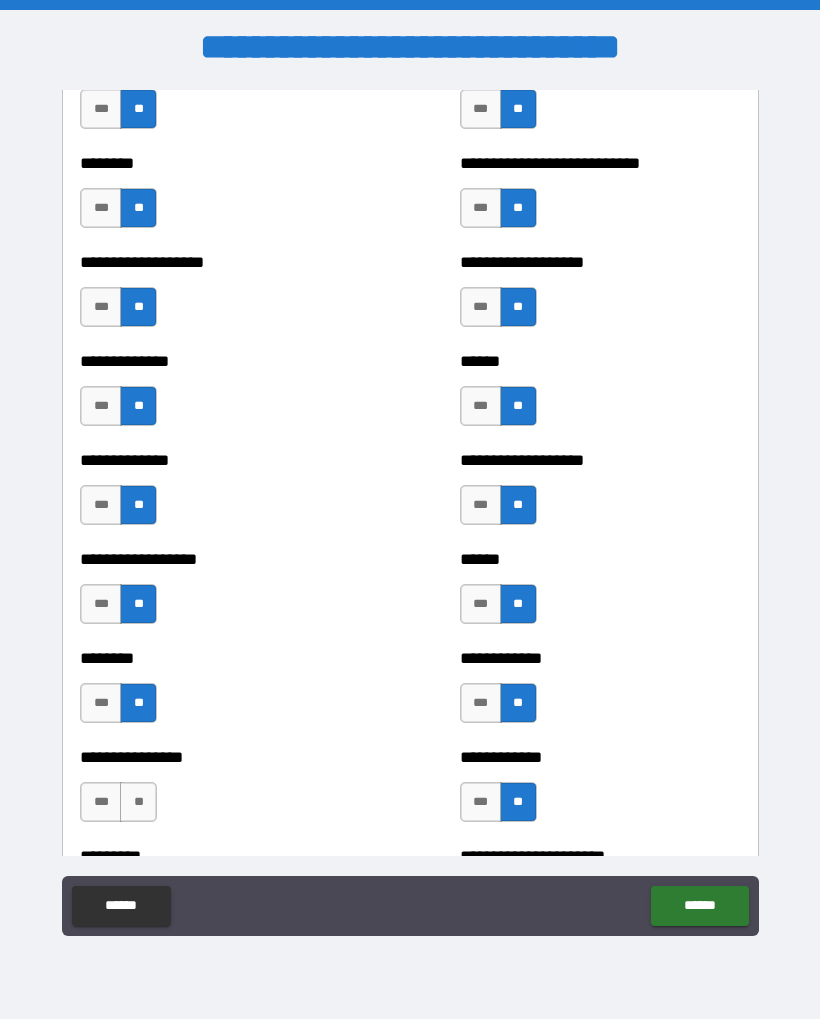 click on "***" at bounding box center (101, 307) 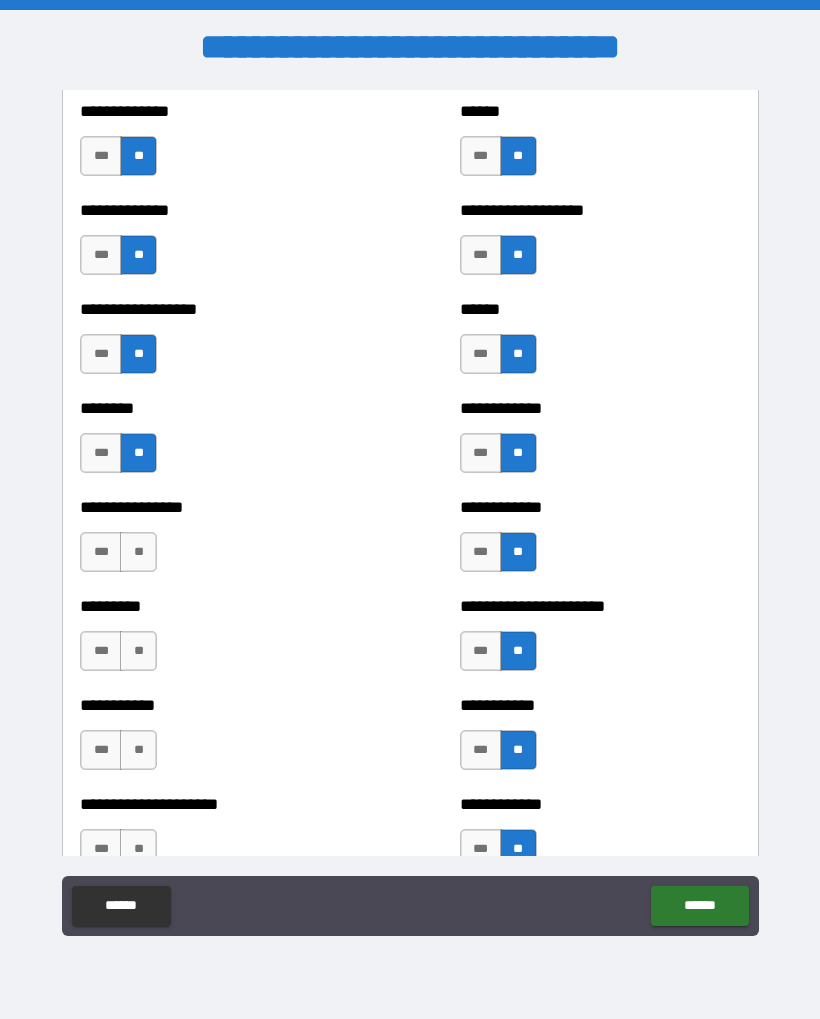 scroll, scrollTop: 4747, scrollLeft: 0, axis: vertical 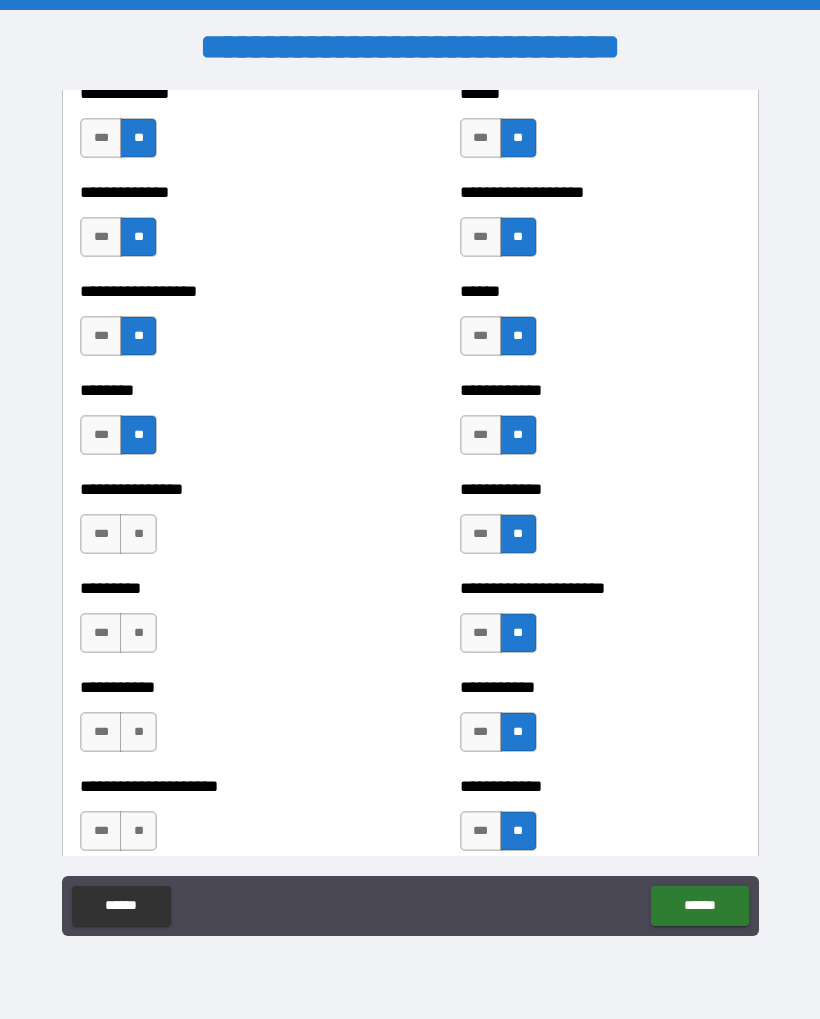 click on "**" at bounding box center (138, 534) 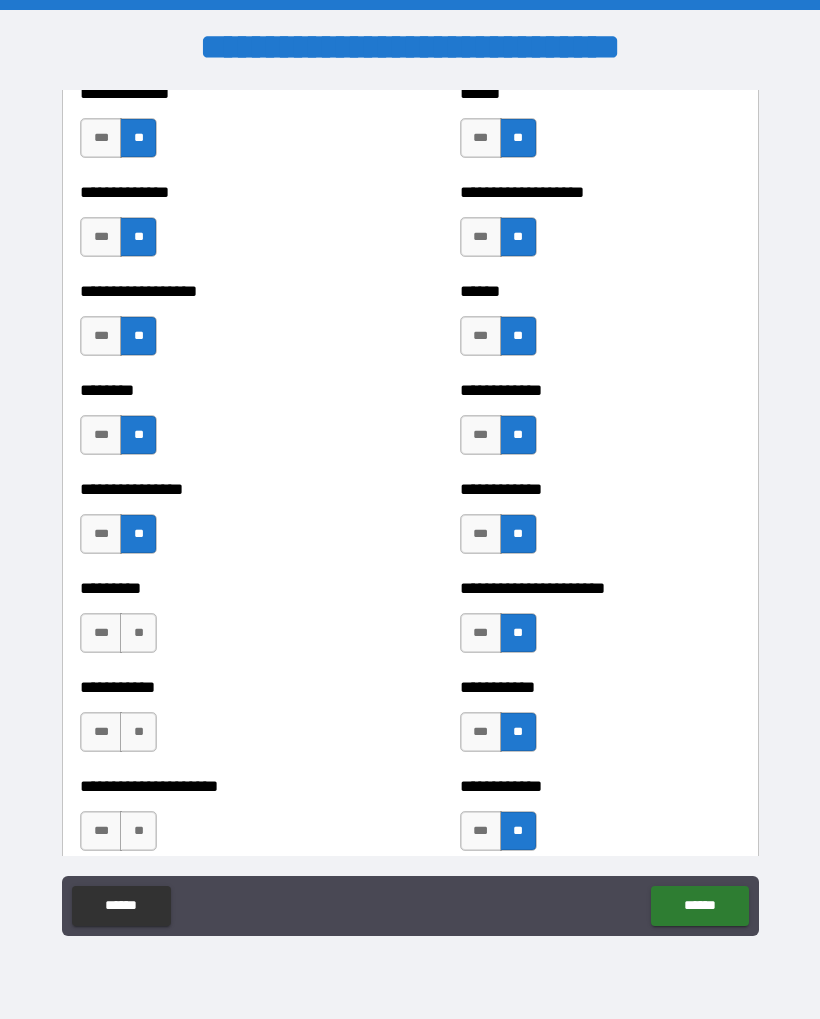 click on "**" at bounding box center [138, 633] 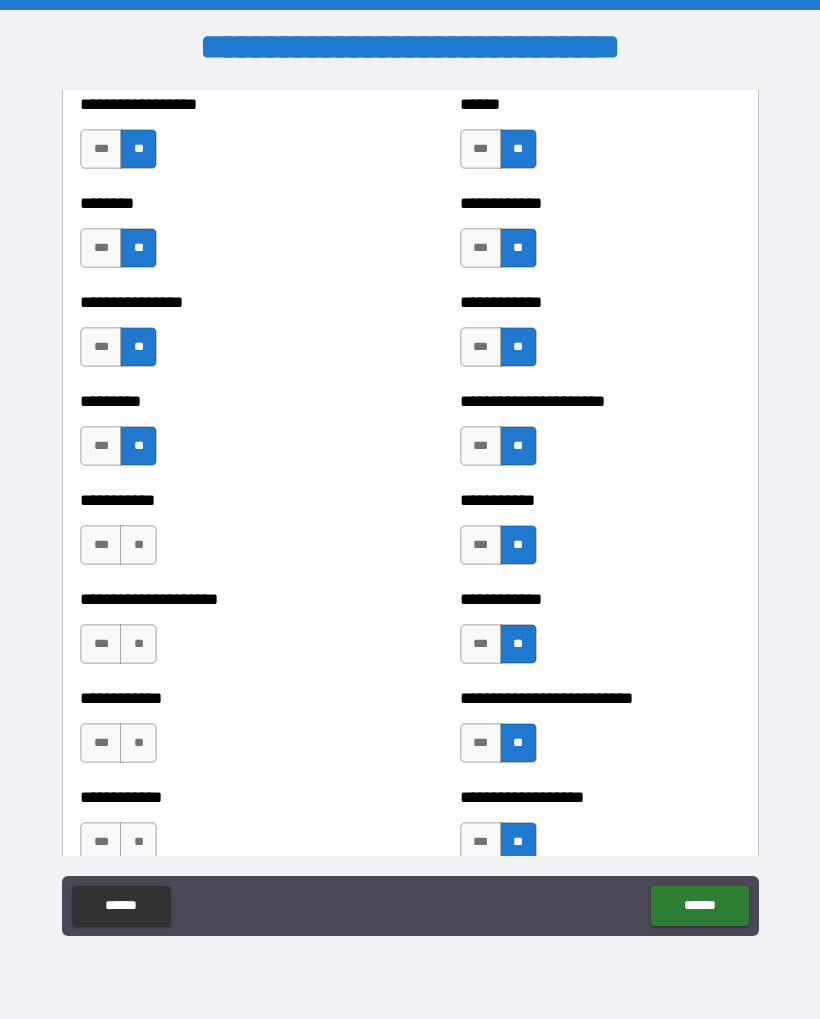 scroll, scrollTop: 4942, scrollLeft: 0, axis: vertical 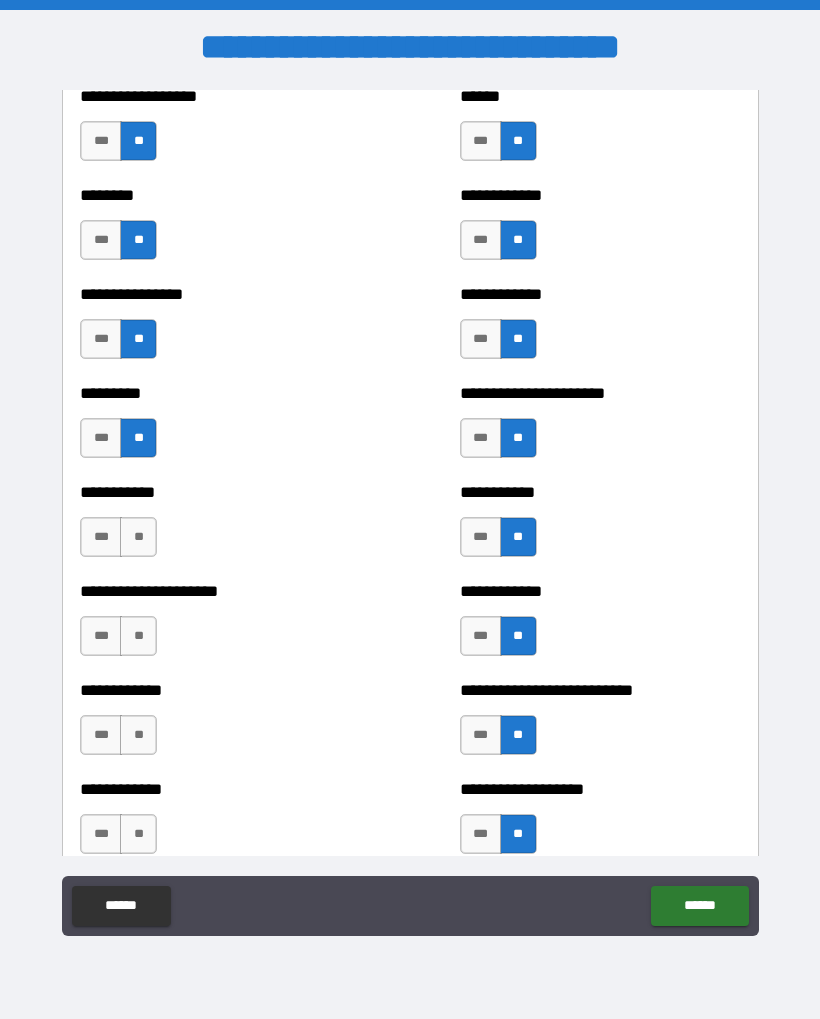 click on "***" at bounding box center (101, 537) 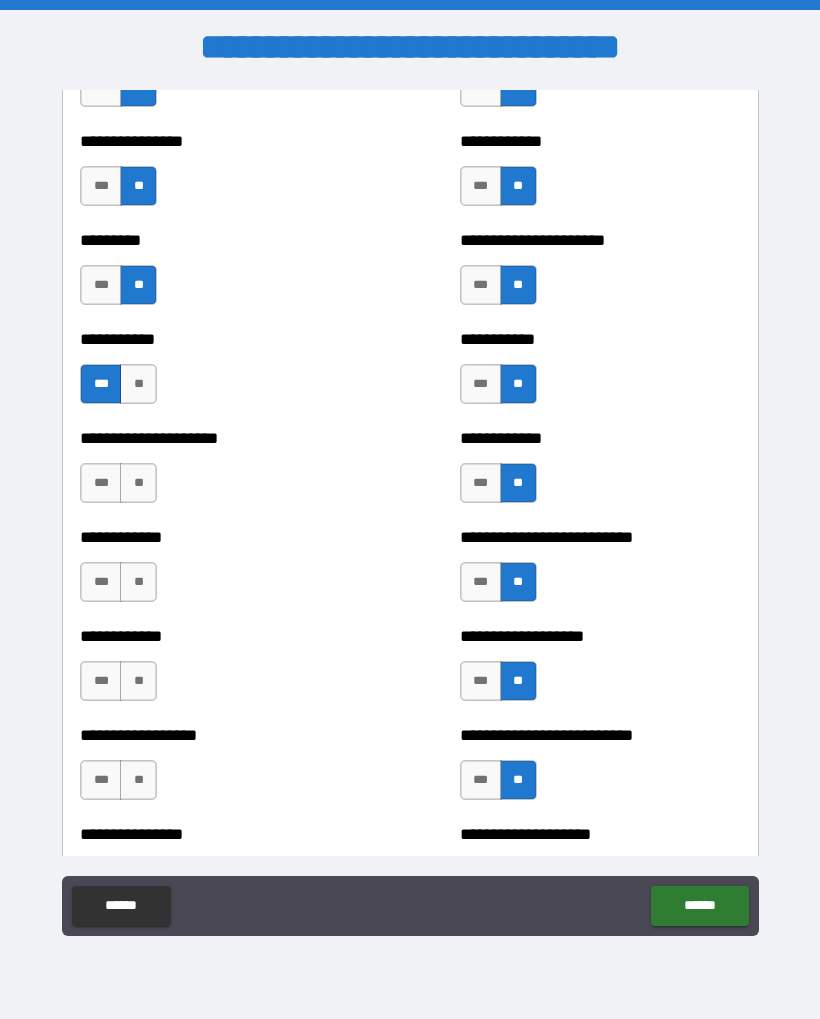 scroll, scrollTop: 5096, scrollLeft: 0, axis: vertical 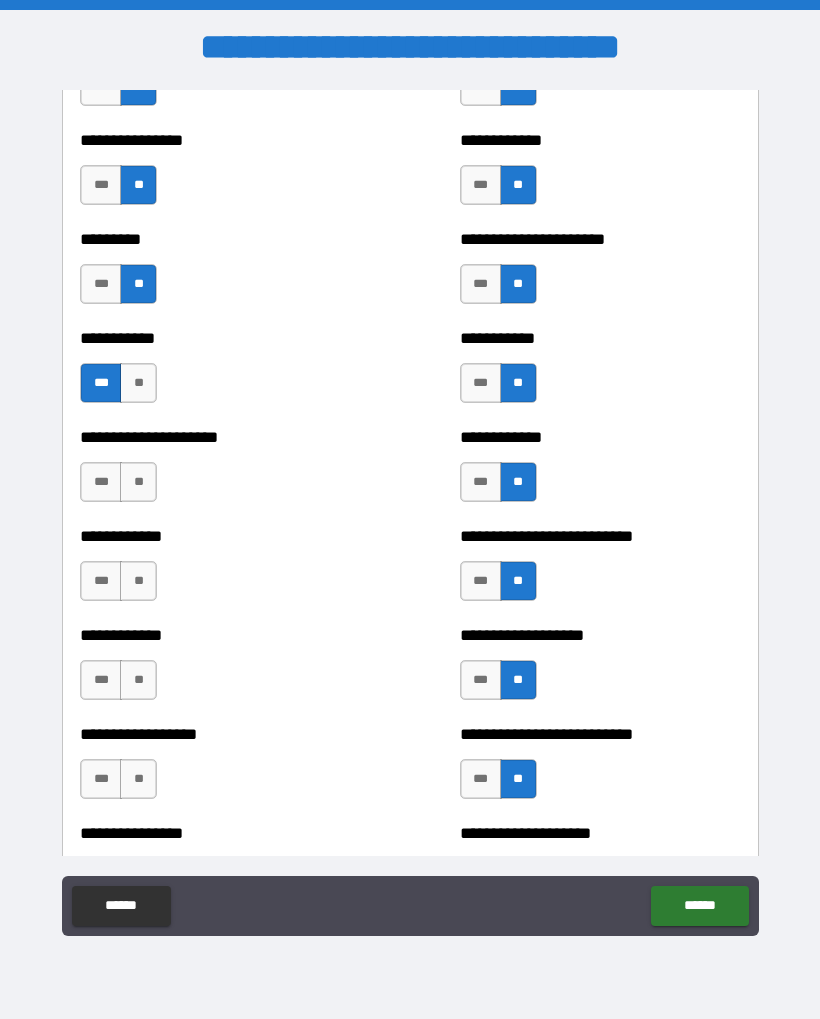 click on "**" at bounding box center [138, 482] 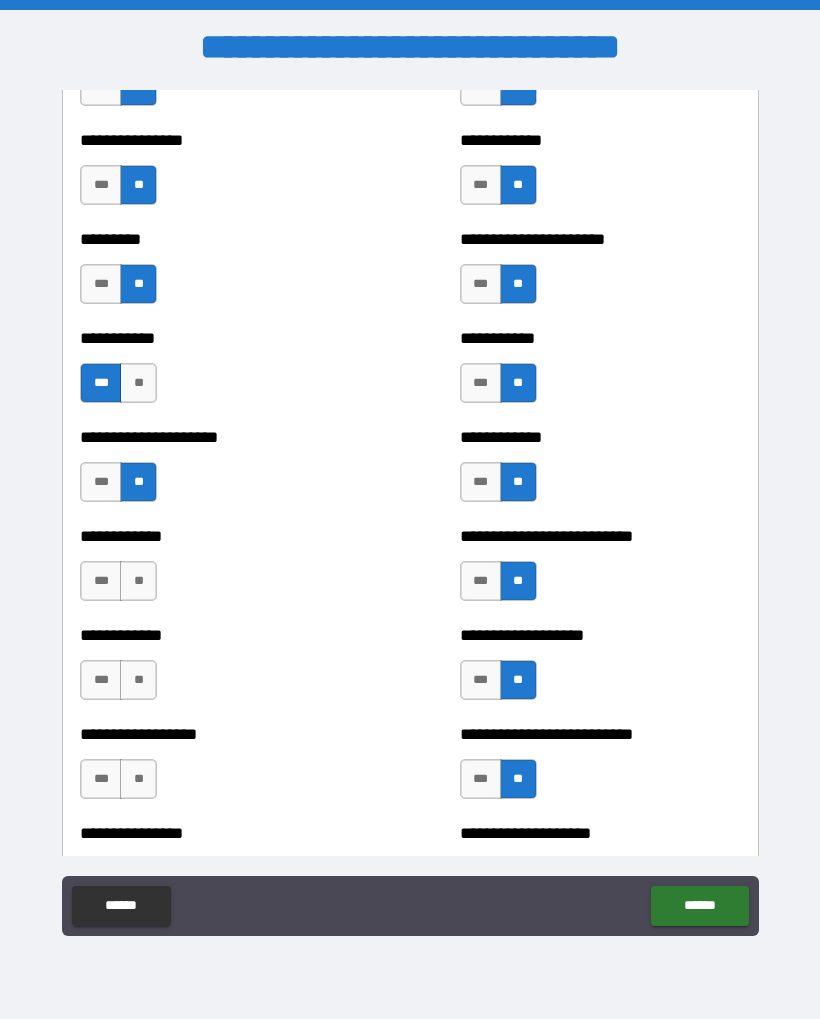 click on "**" at bounding box center (138, 581) 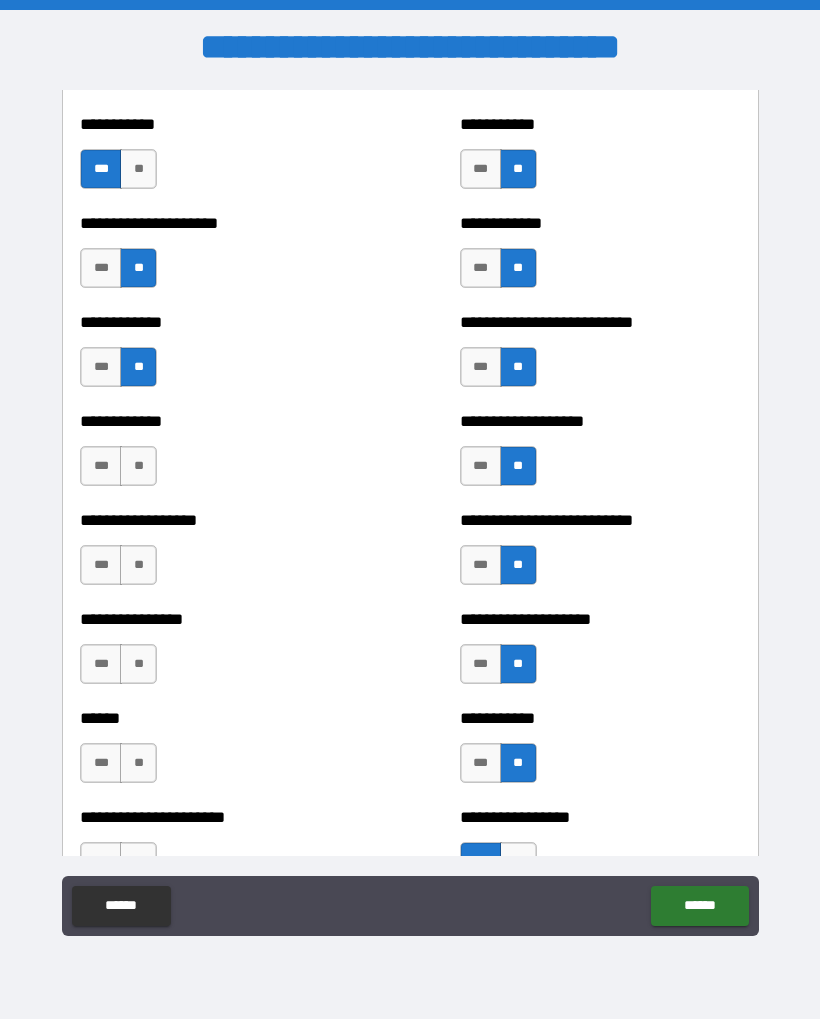 scroll, scrollTop: 5312, scrollLeft: 0, axis: vertical 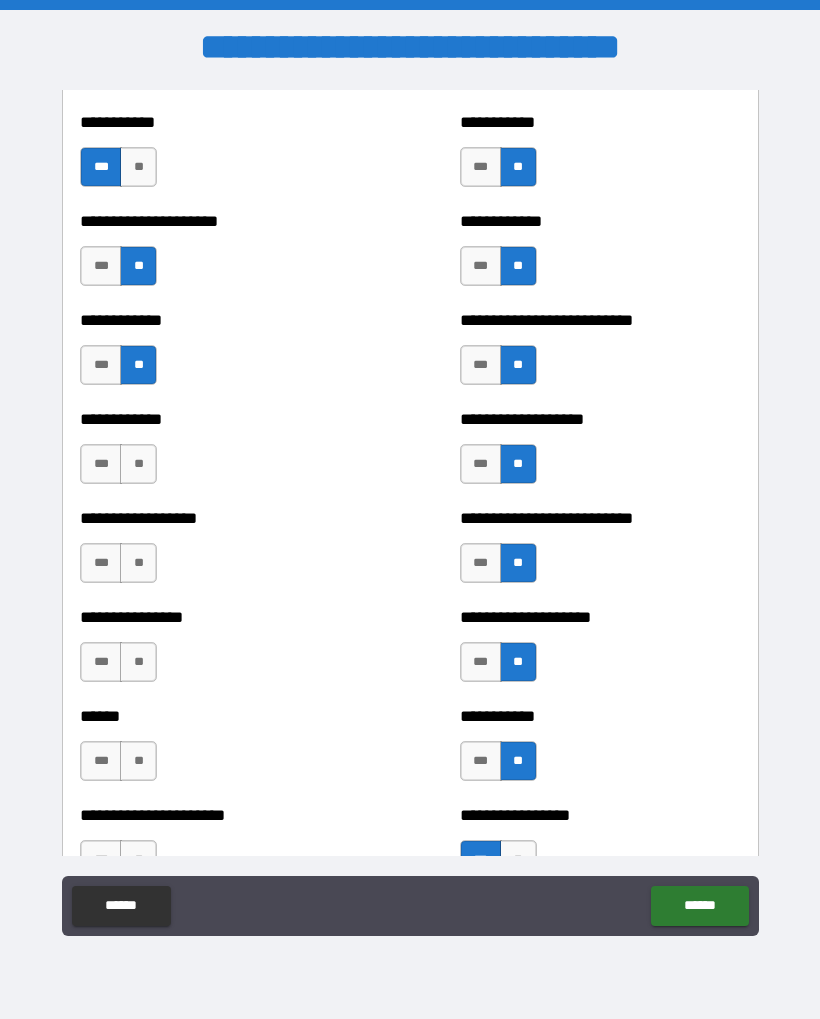 click on "**" at bounding box center [138, 464] 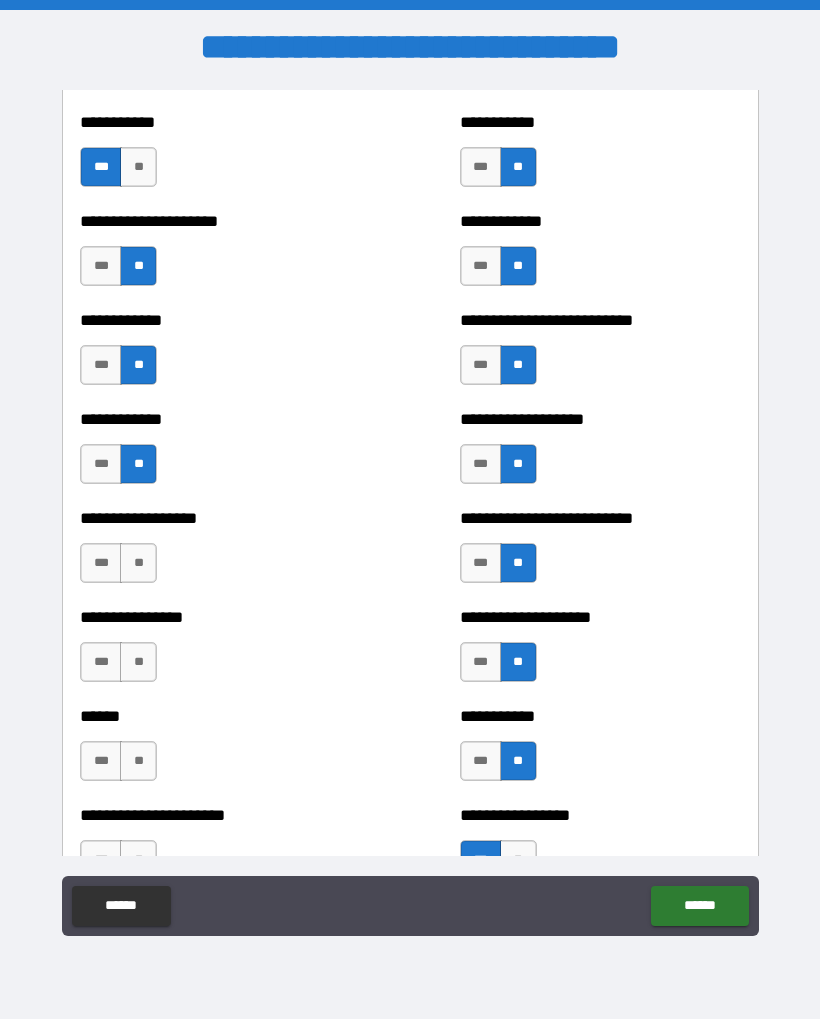 click on "**" at bounding box center [138, 563] 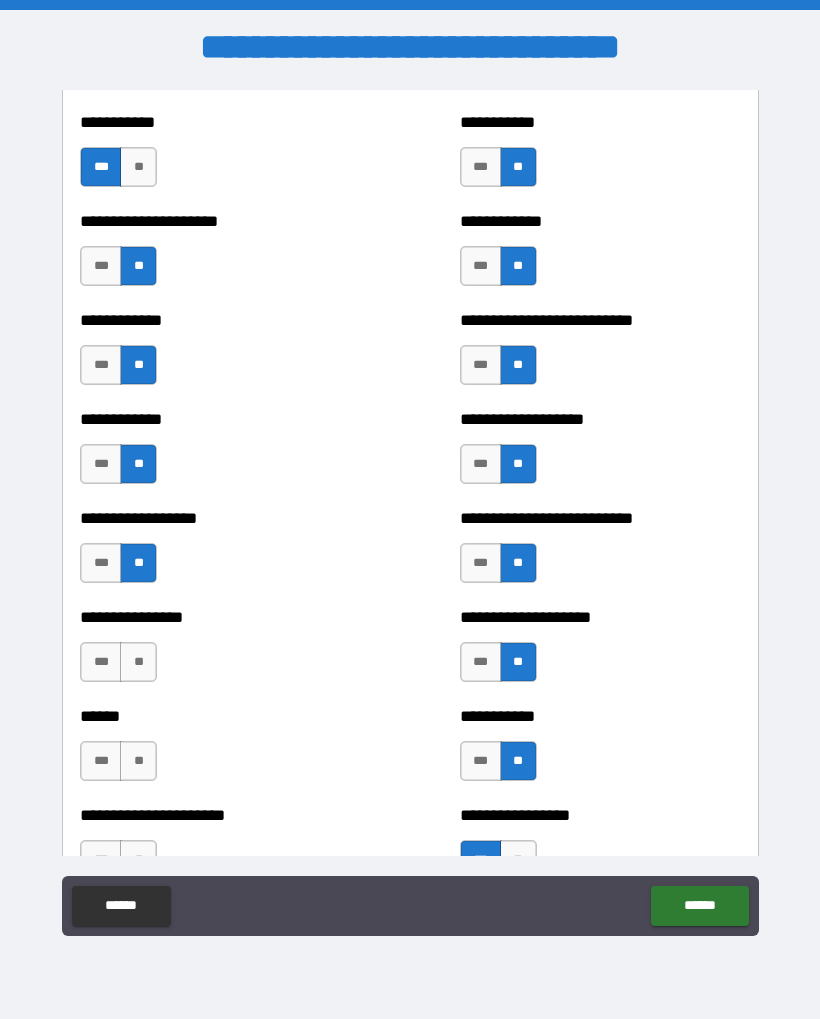 click on "**" at bounding box center (138, 662) 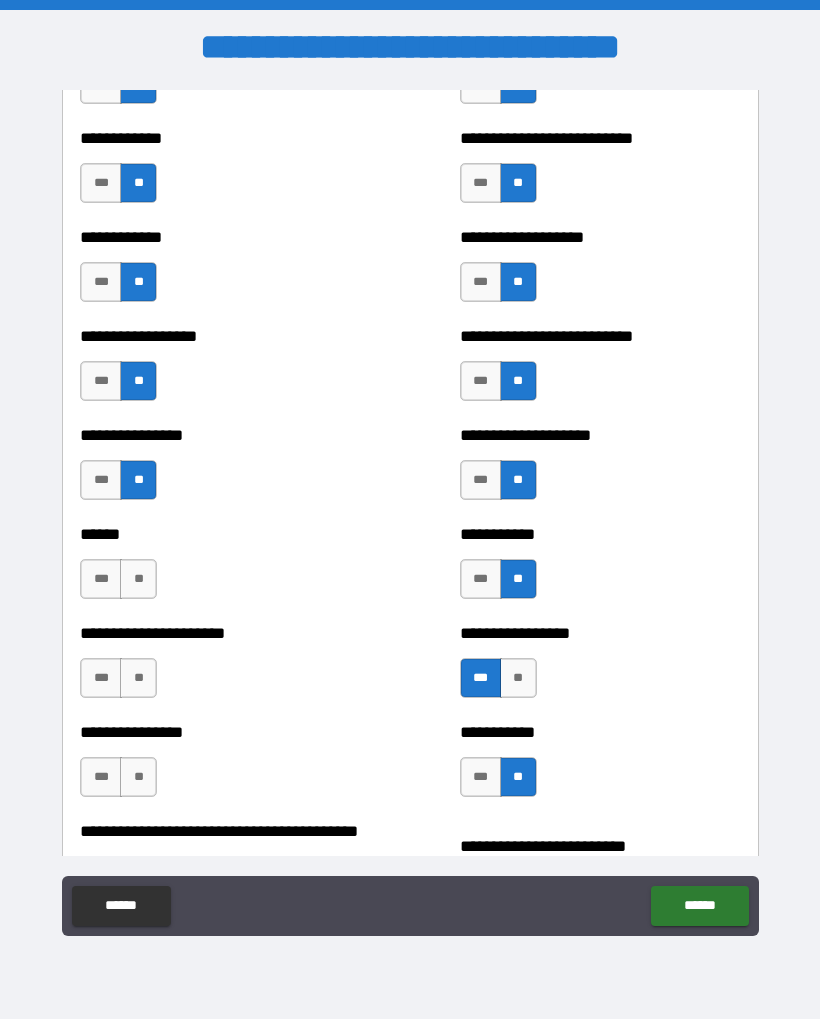 scroll, scrollTop: 5526, scrollLeft: 0, axis: vertical 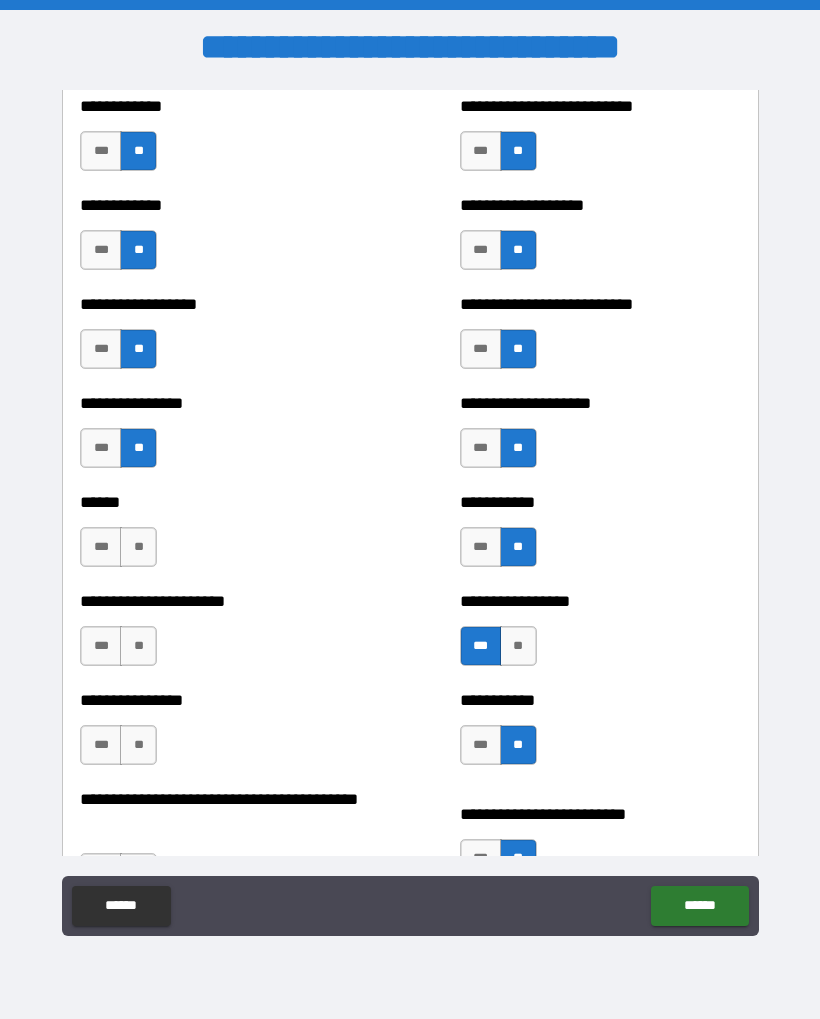 click on "**" at bounding box center [138, 547] 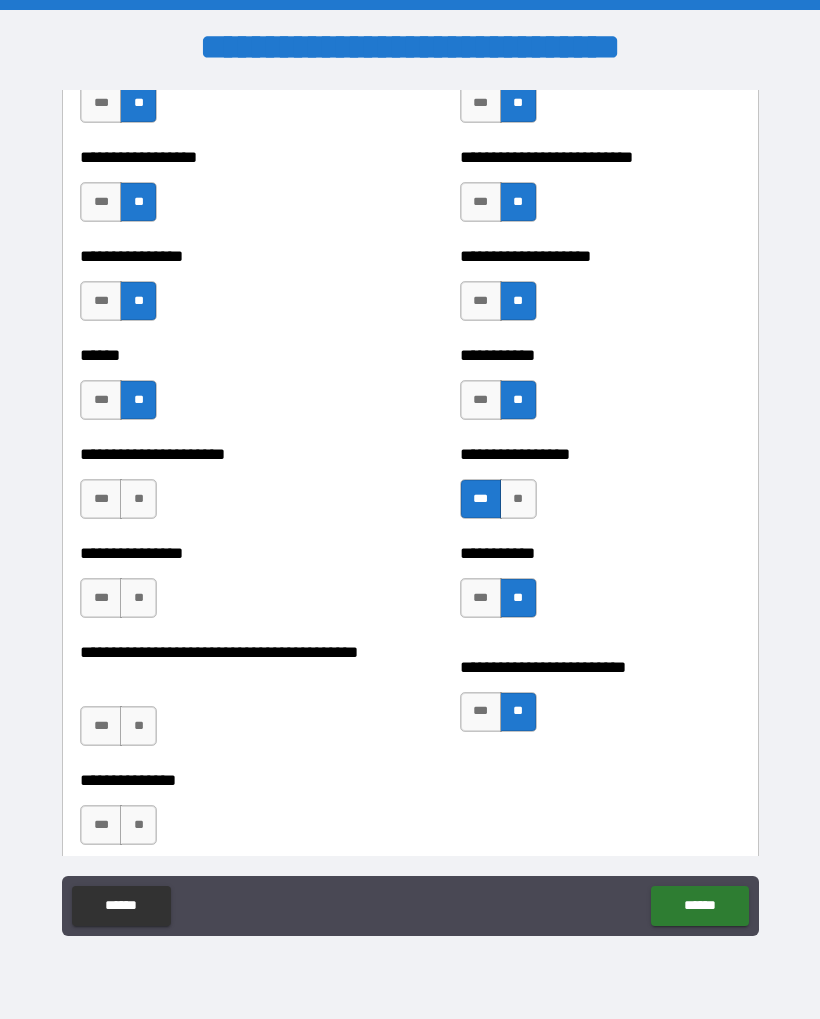 scroll, scrollTop: 5683, scrollLeft: 0, axis: vertical 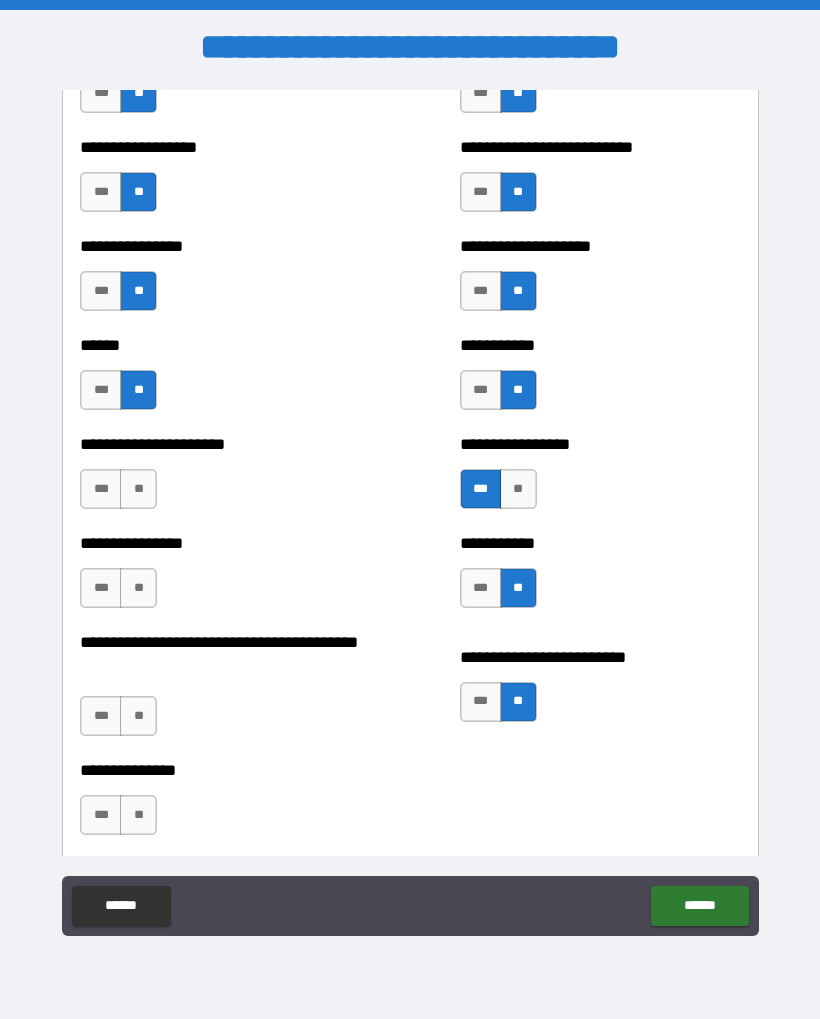 click on "**" at bounding box center [138, 489] 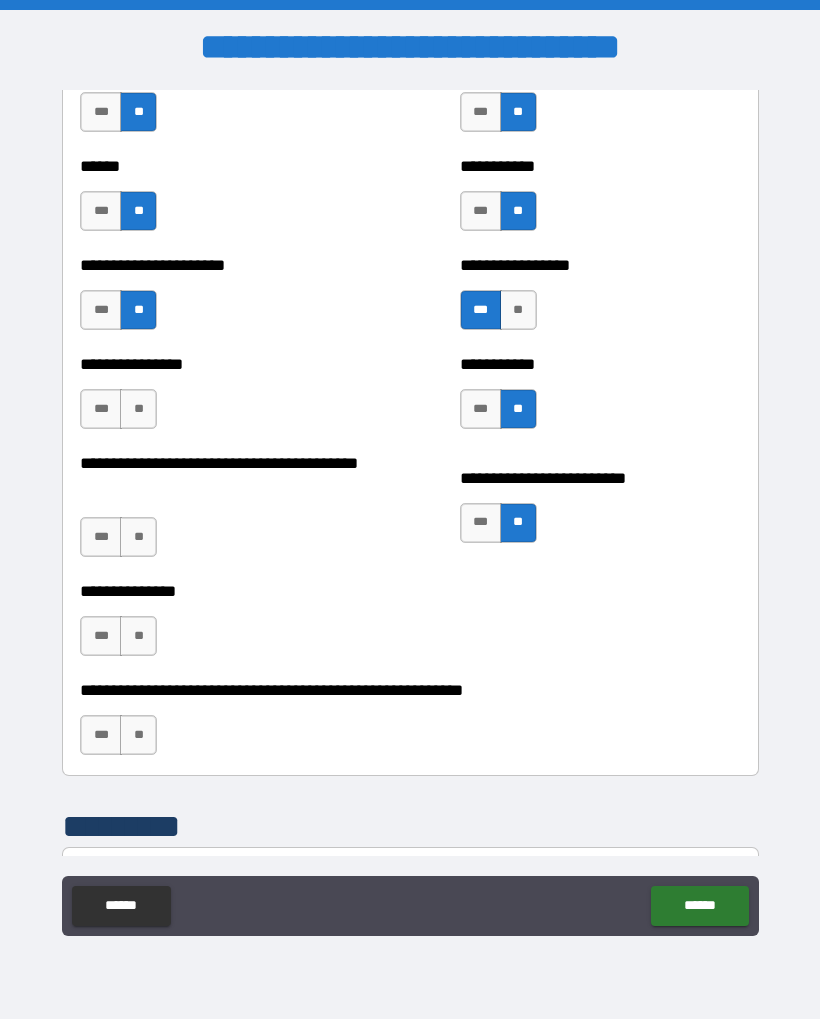 scroll, scrollTop: 5881, scrollLeft: 0, axis: vertical 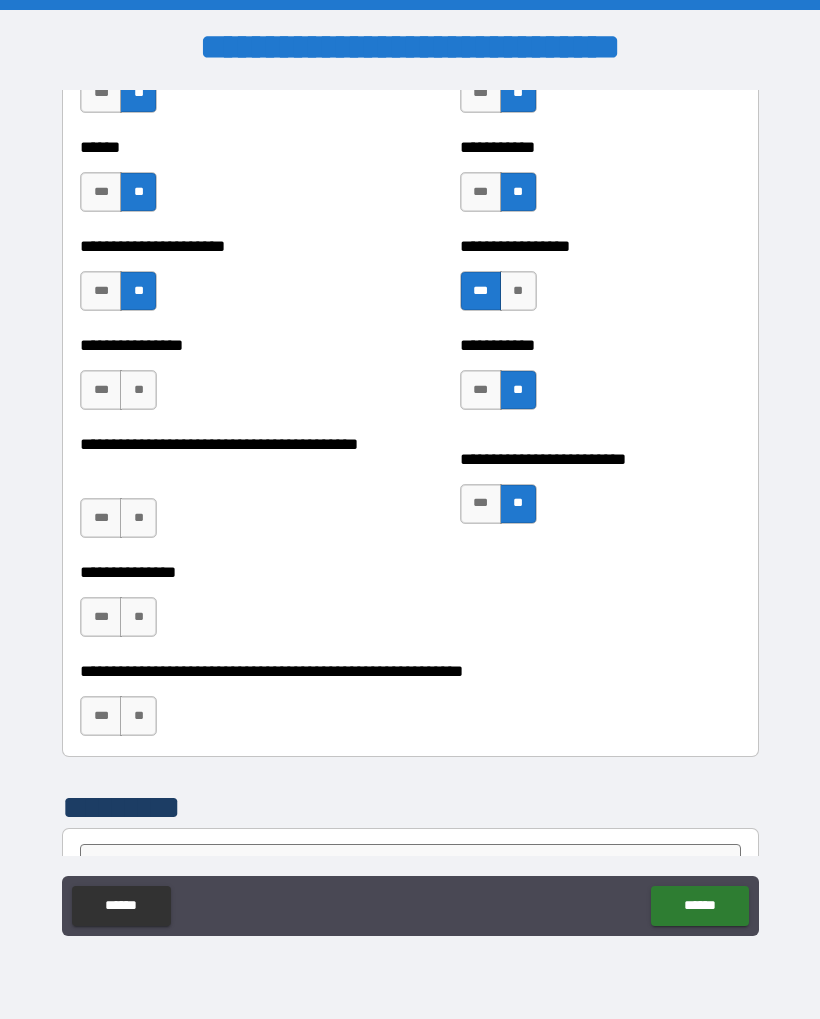 click on "***" at bounding box center [101, 518] 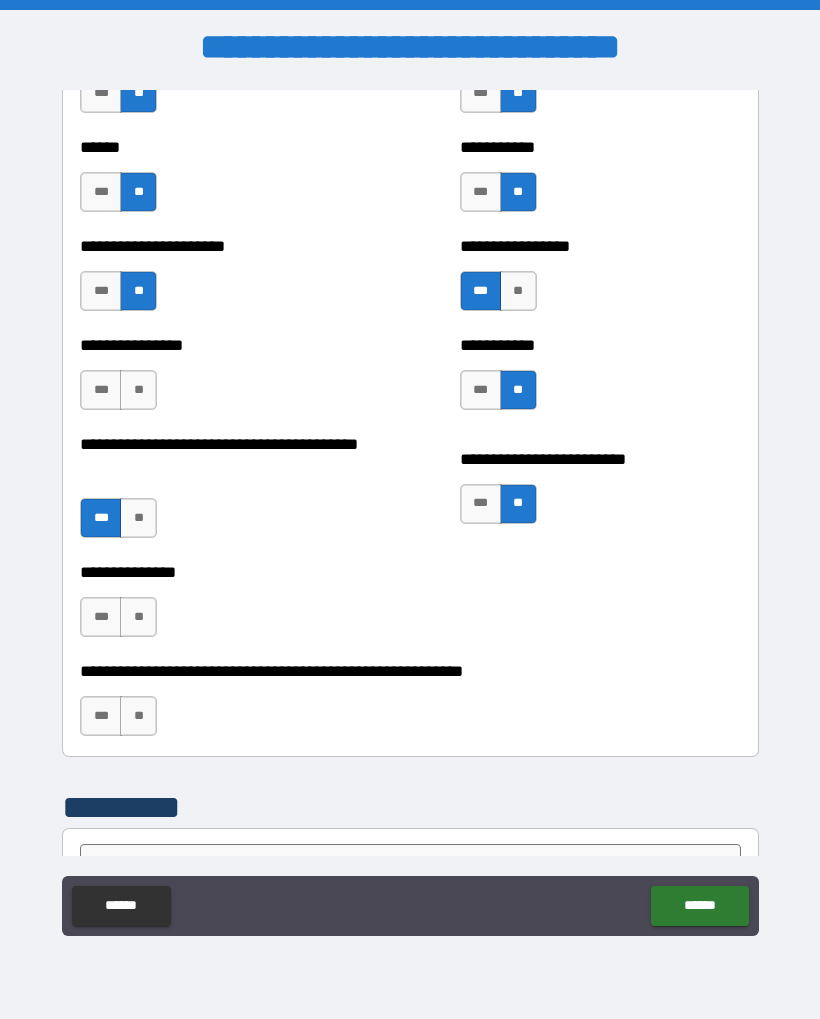 click on "***" at bounding box center (101, 617) 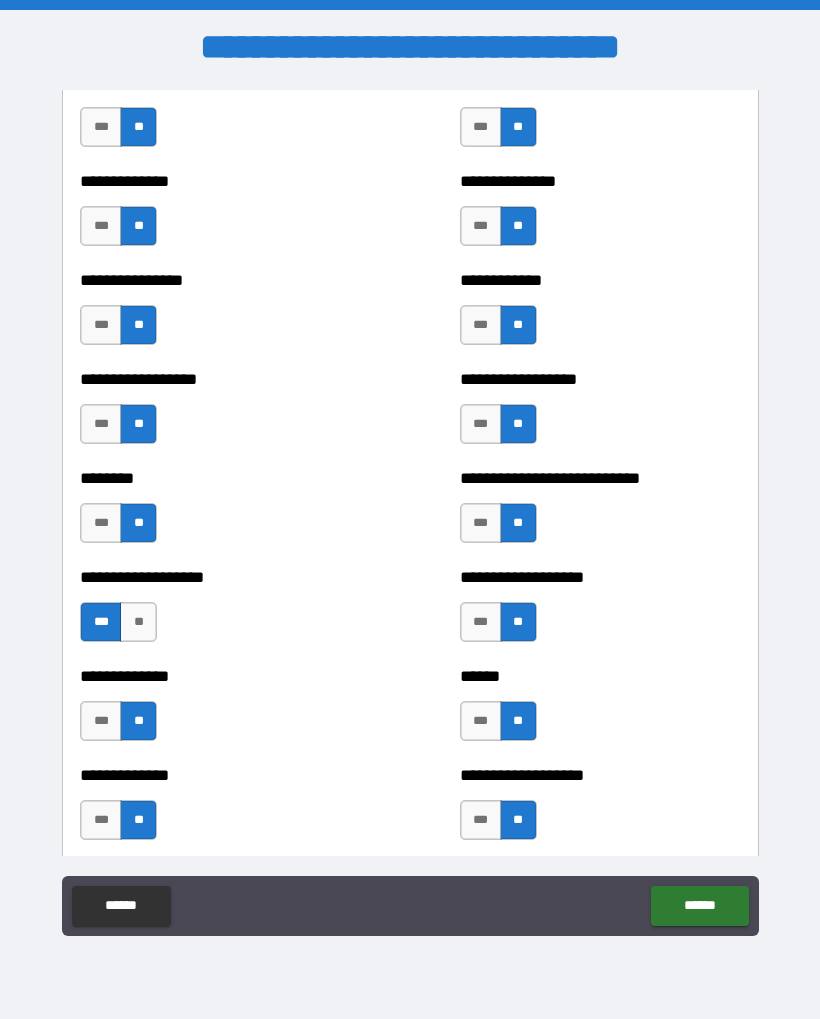 scroll, scrollTop: 4158, scrollLeft: 0, axis: vertical 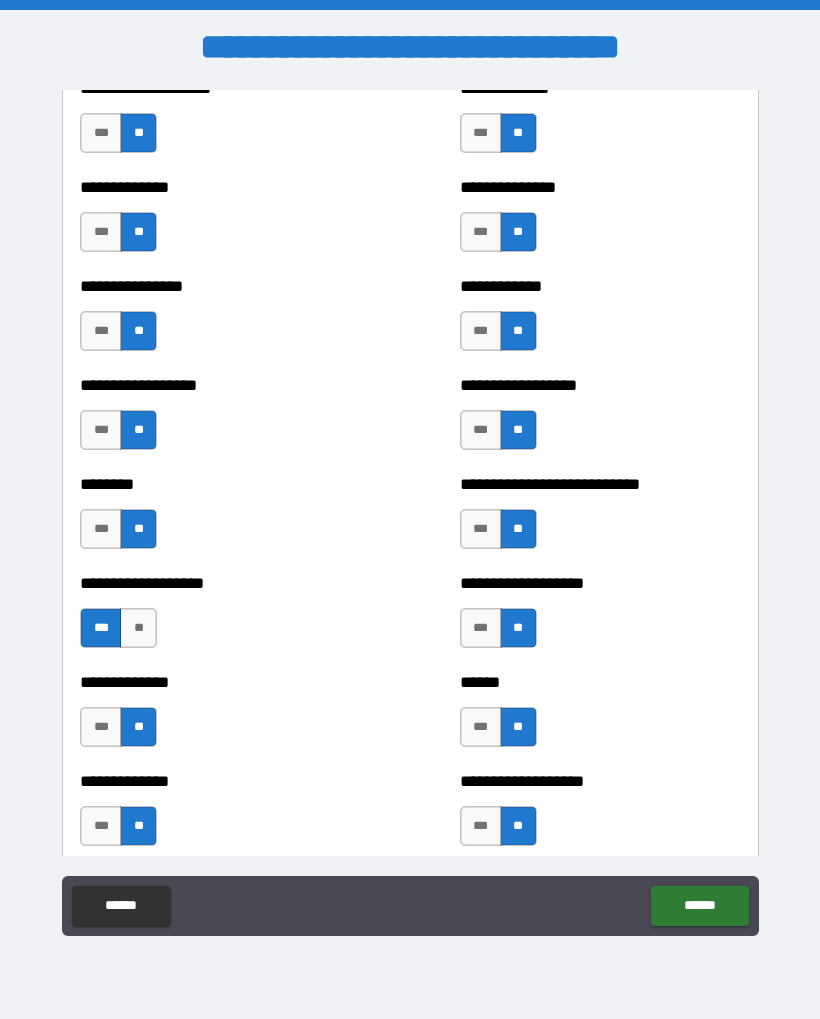 click on "***" at bounding box center [481, 529] 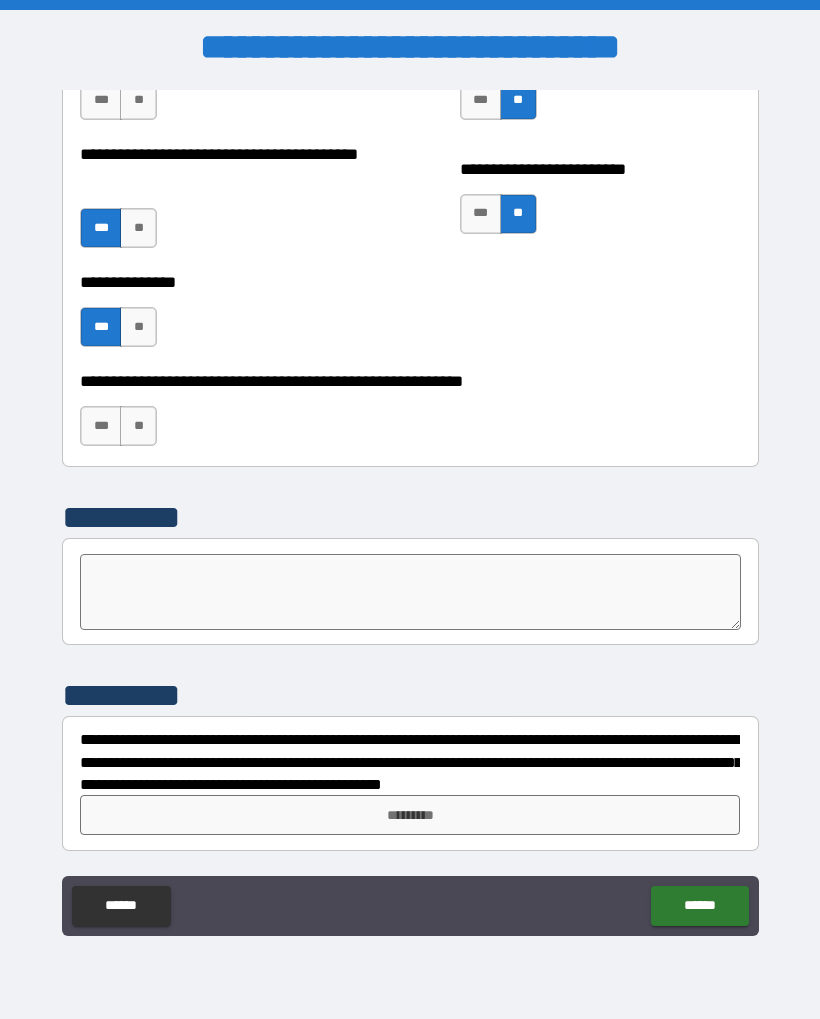 scroll, scrollTop: 6171, scrollLeft: 0, axis: vertical 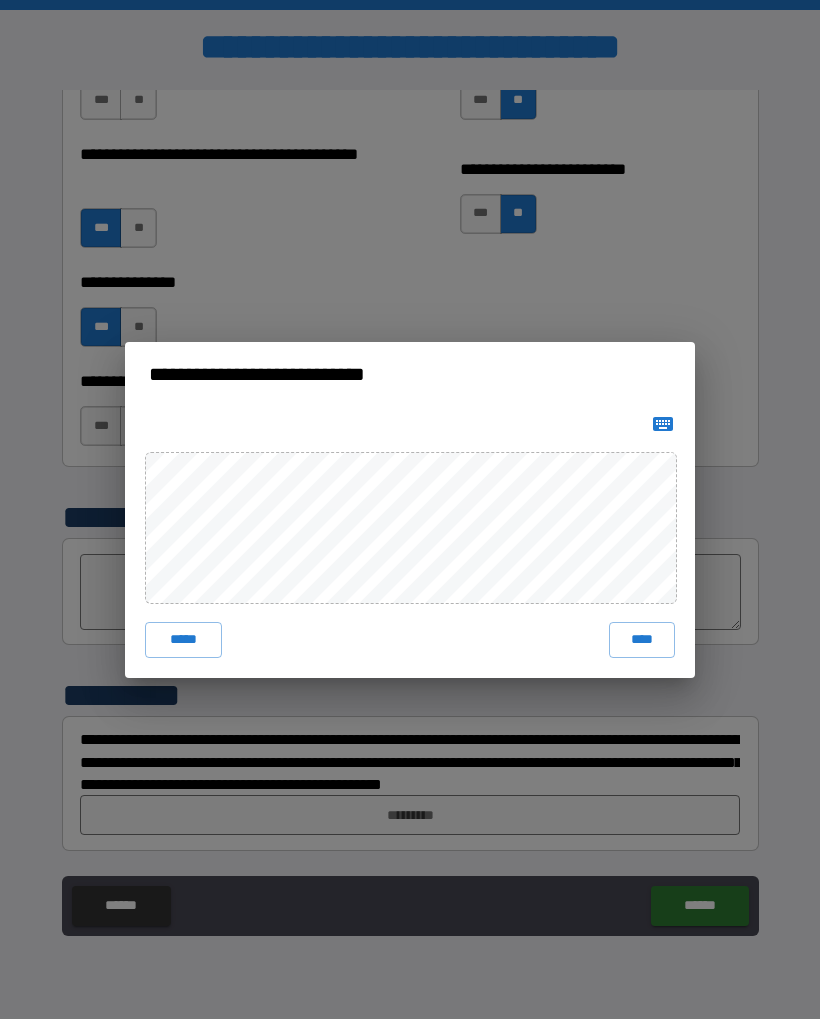 click 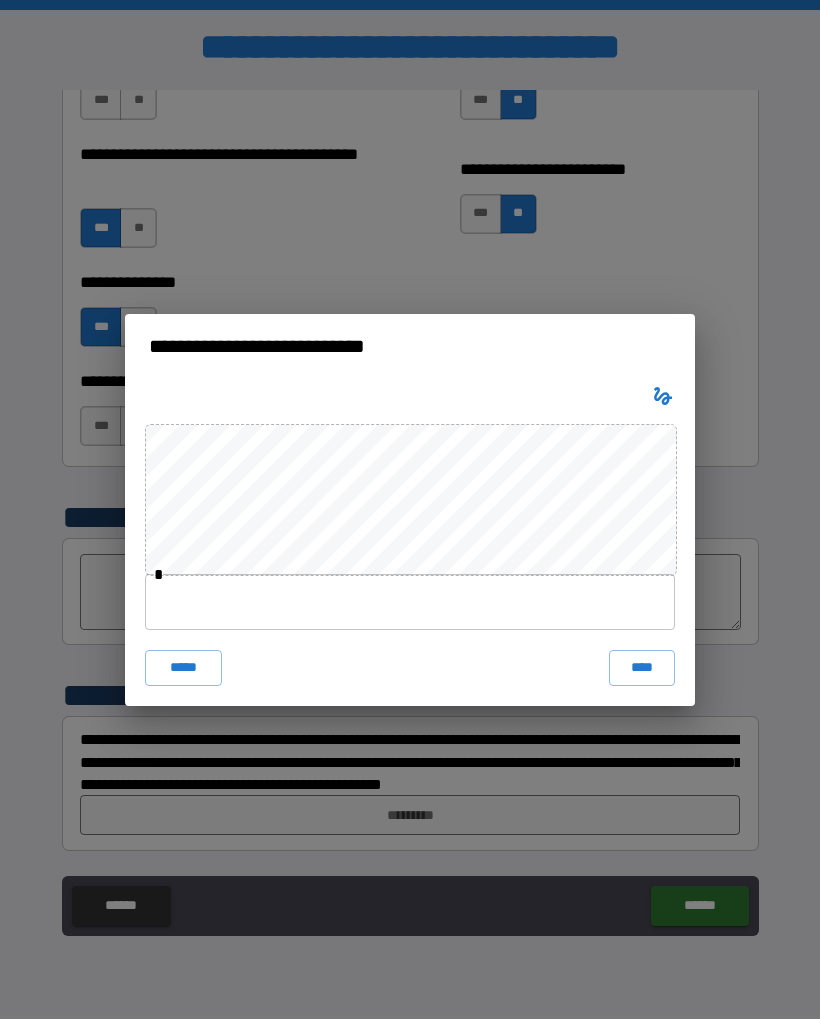 click at bounding box center [410, 602] 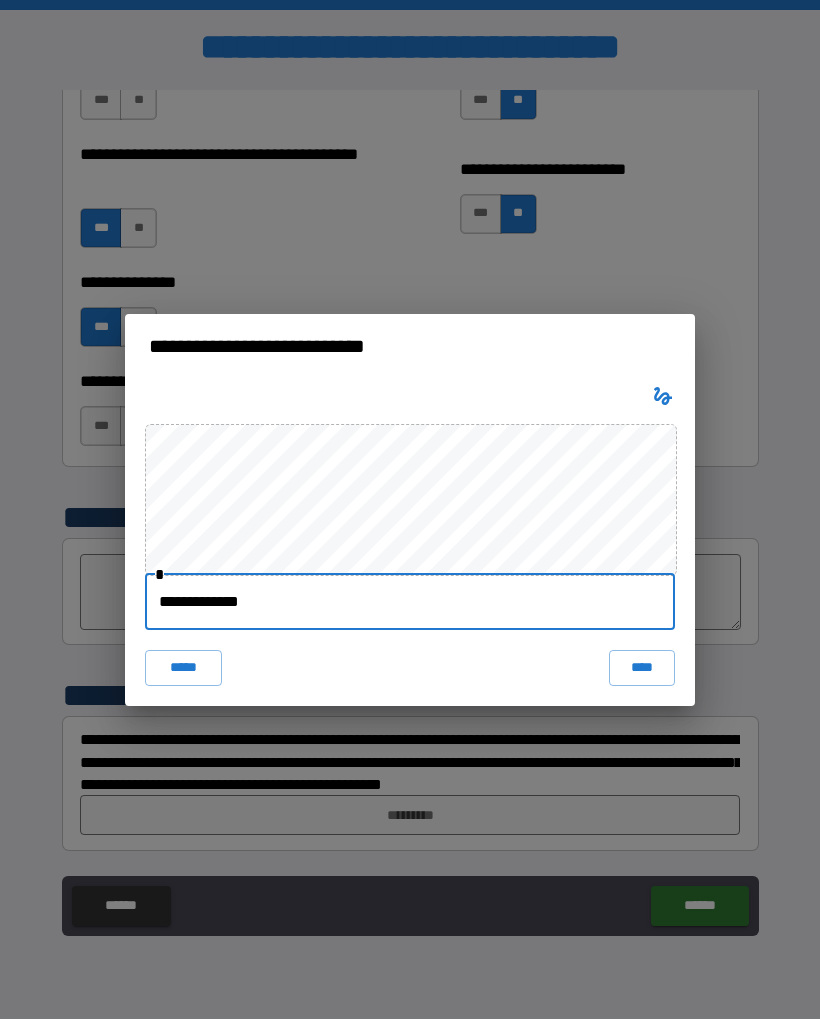 type on "**********" 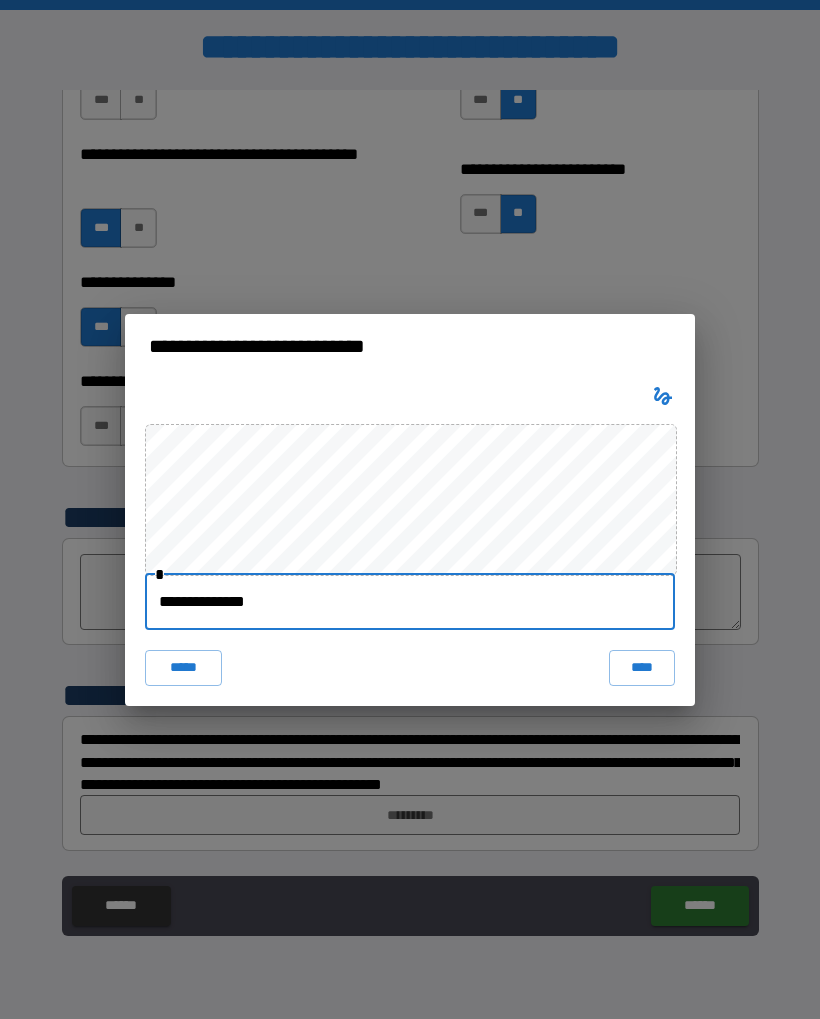 click on "****" at bounding box center [642, 668] 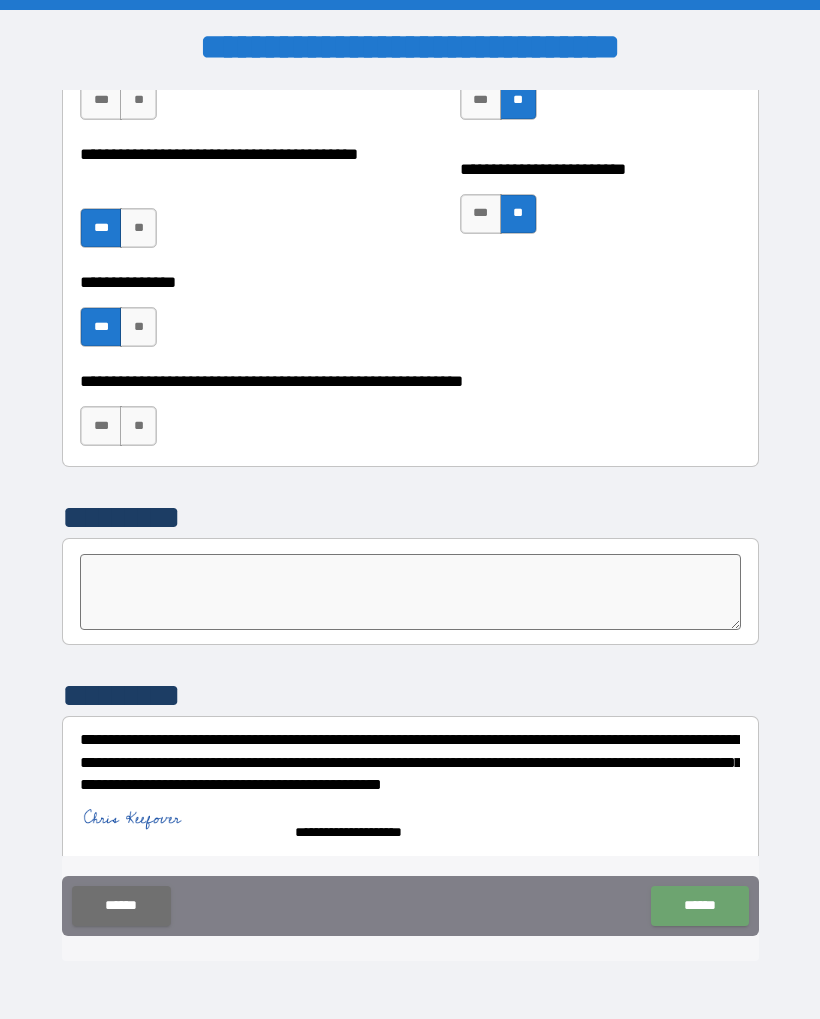 click on "******" at bounding box center (699, 906) 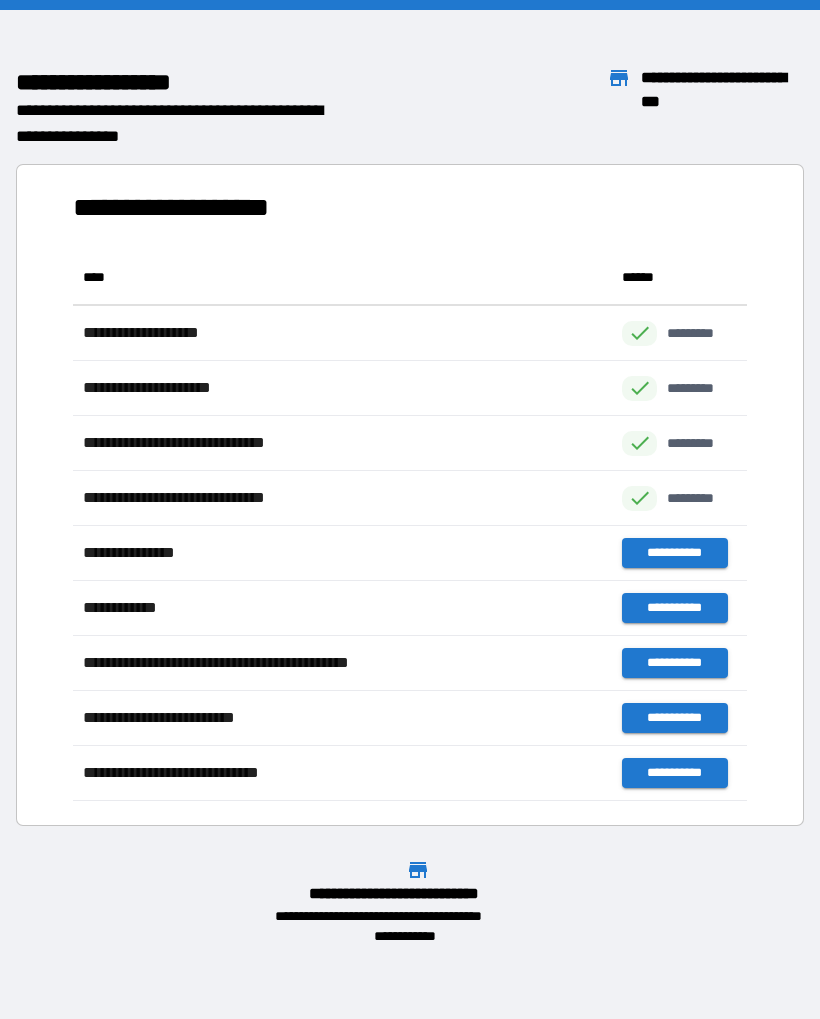 scroll, scrollTop: 1, scrollLeft: 1, axis: both 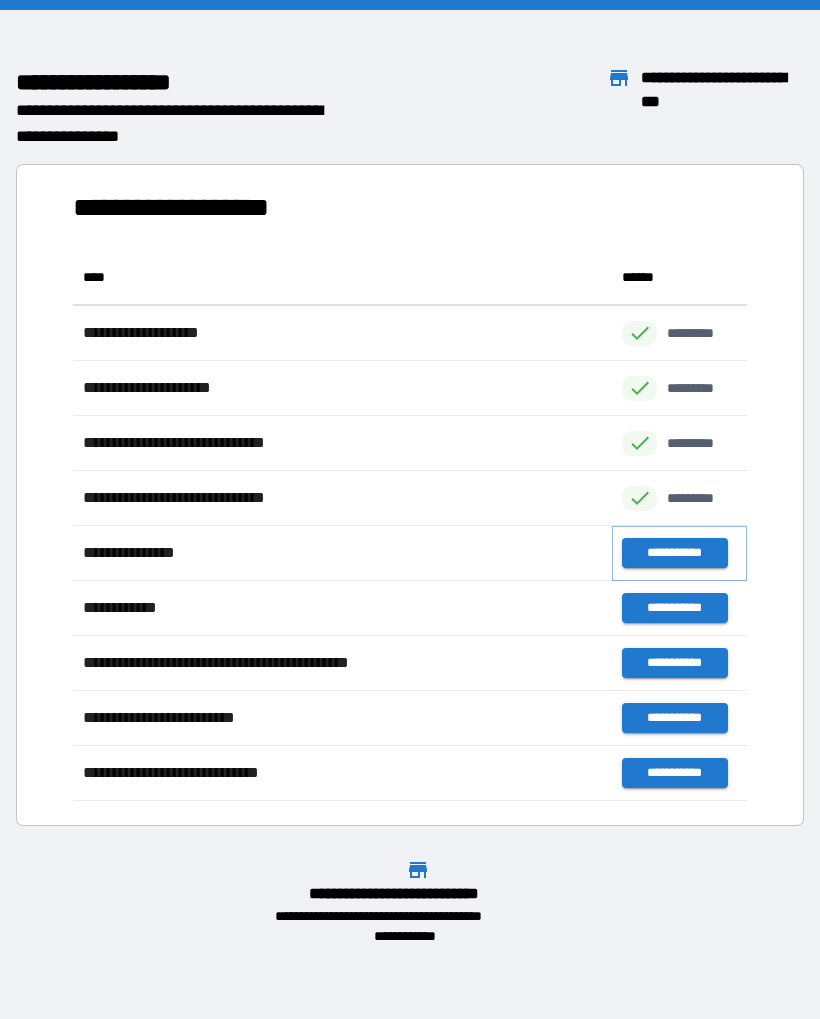 click on "**********" at bounding box center (674, 553) 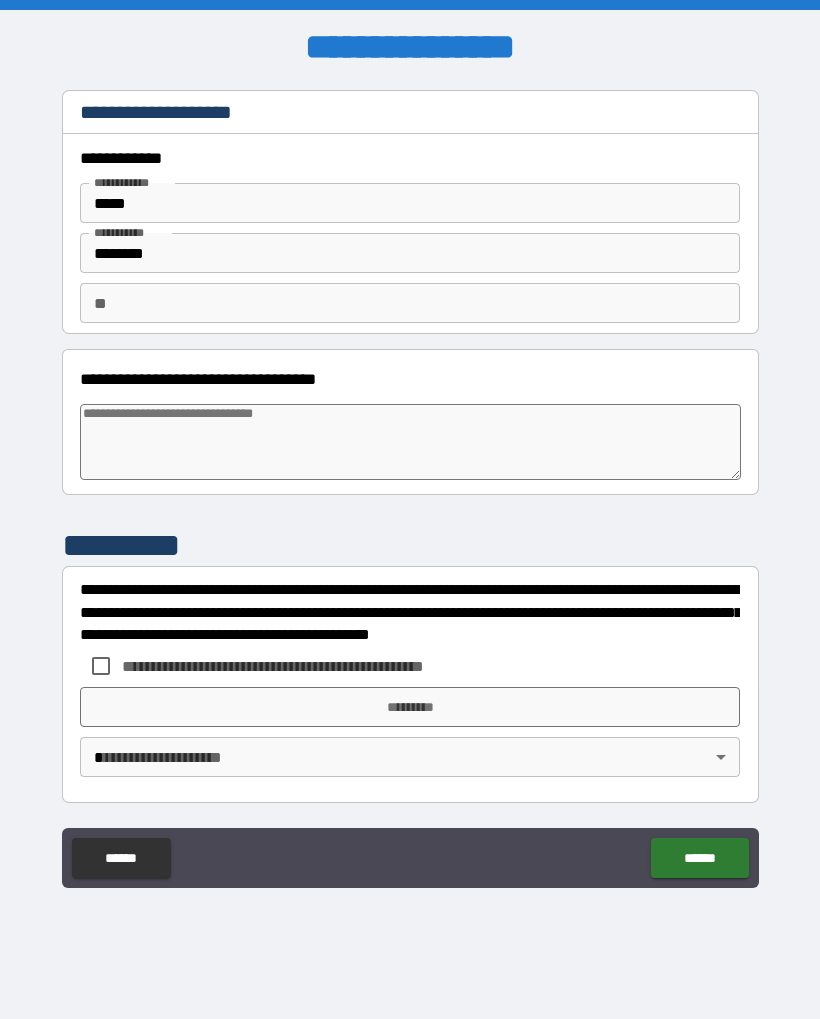 click at bounding box center [410, 442] 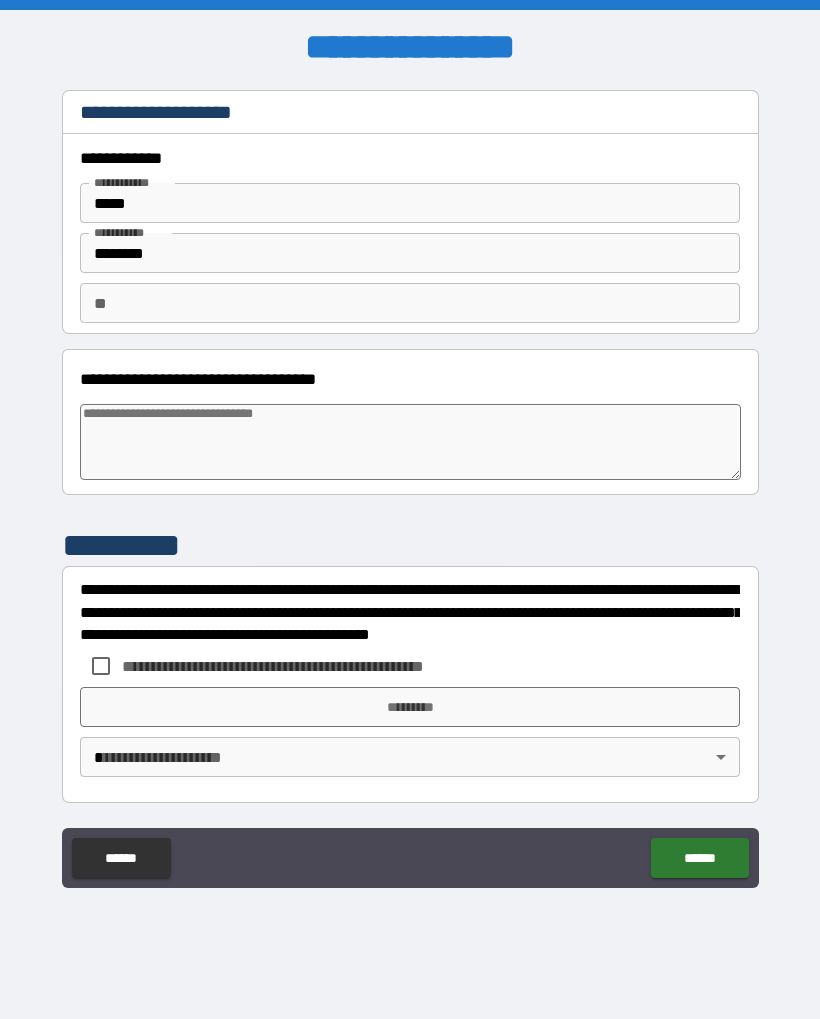 type on "*" 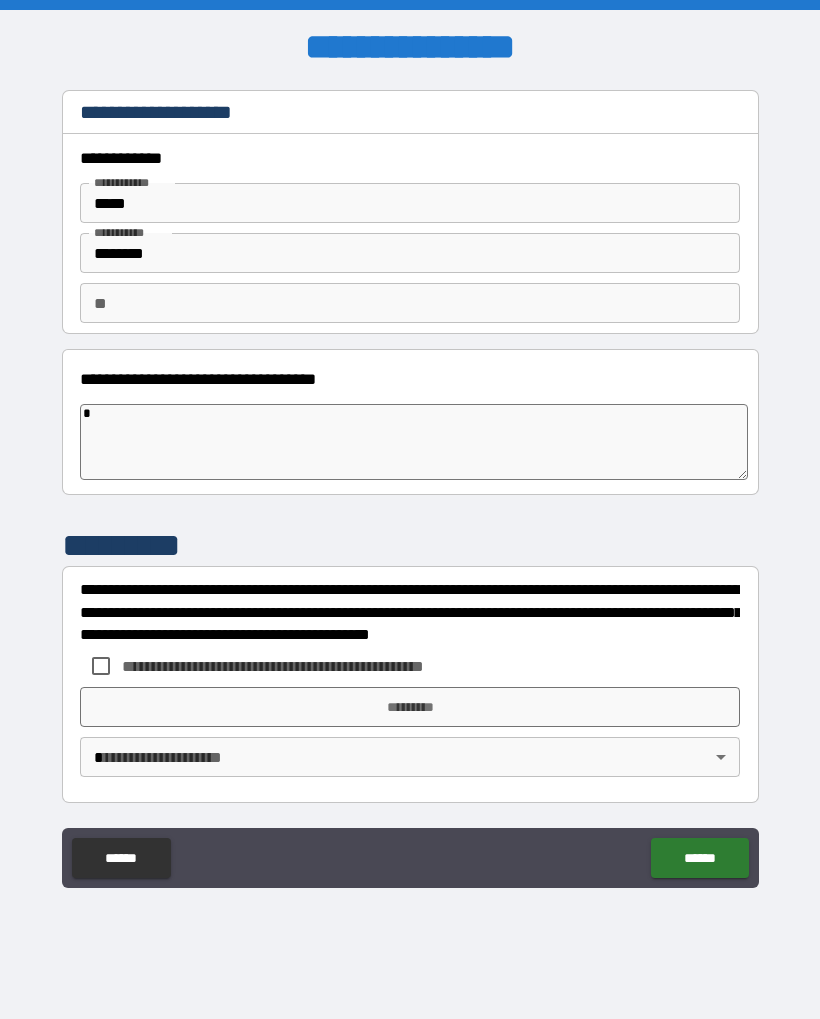 type on "*" 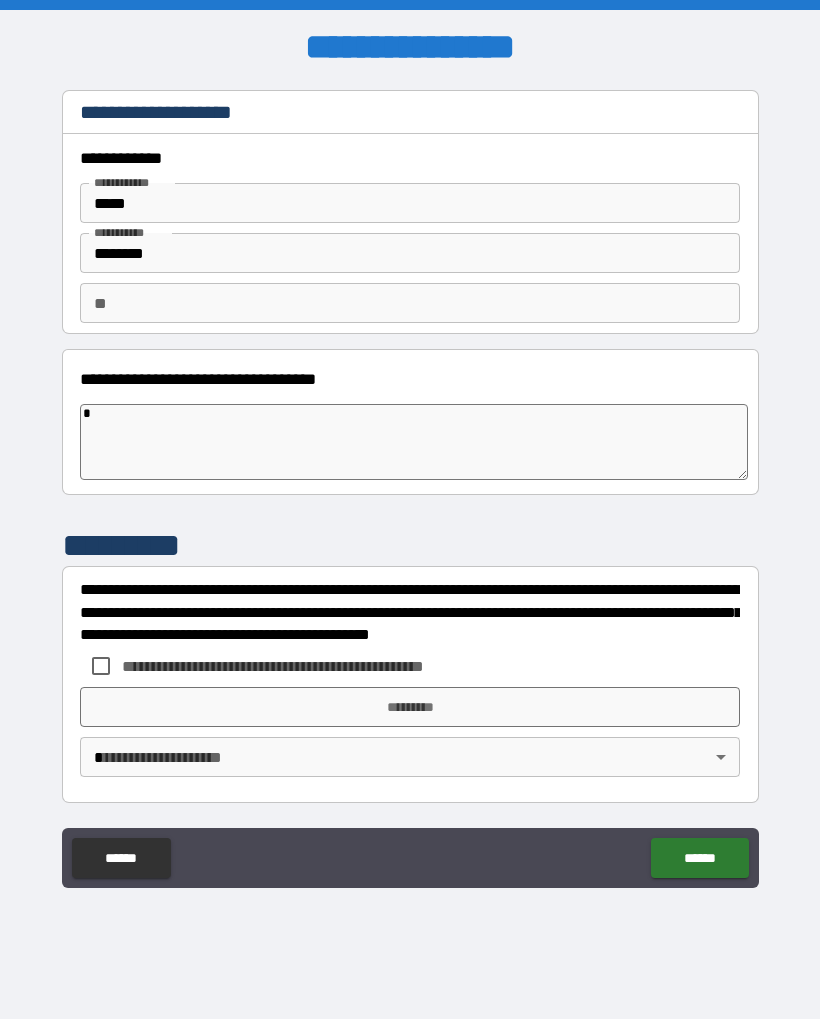 type on "**" 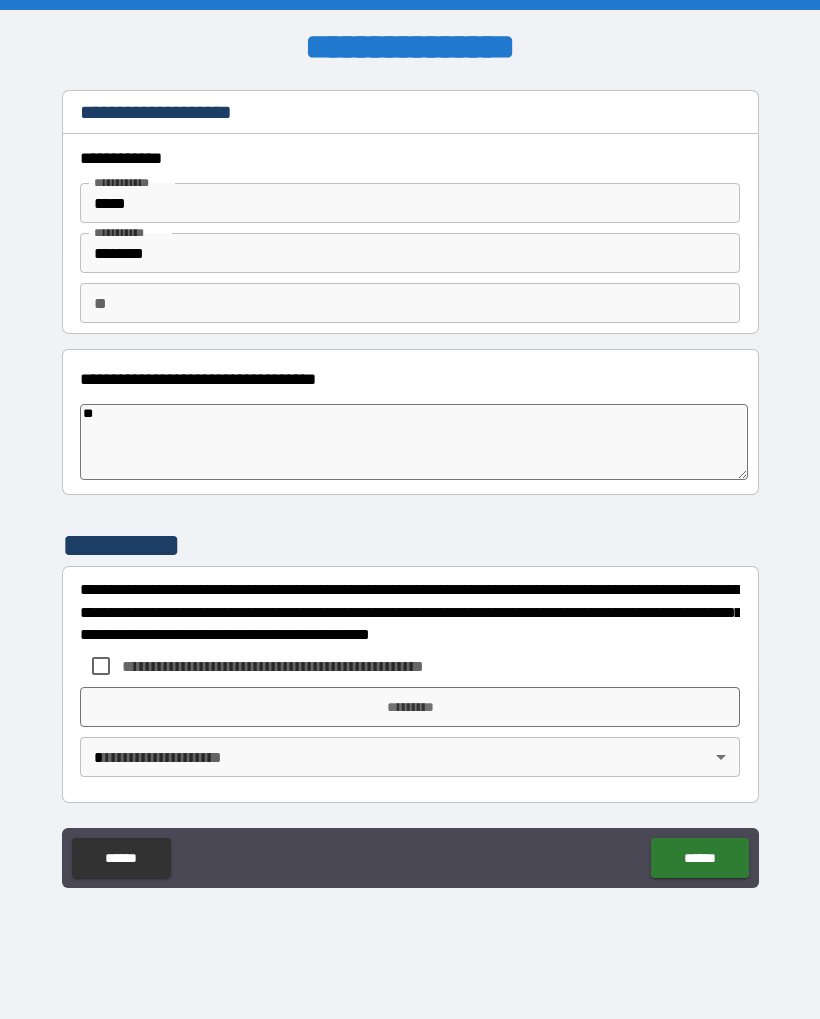 type on "*" 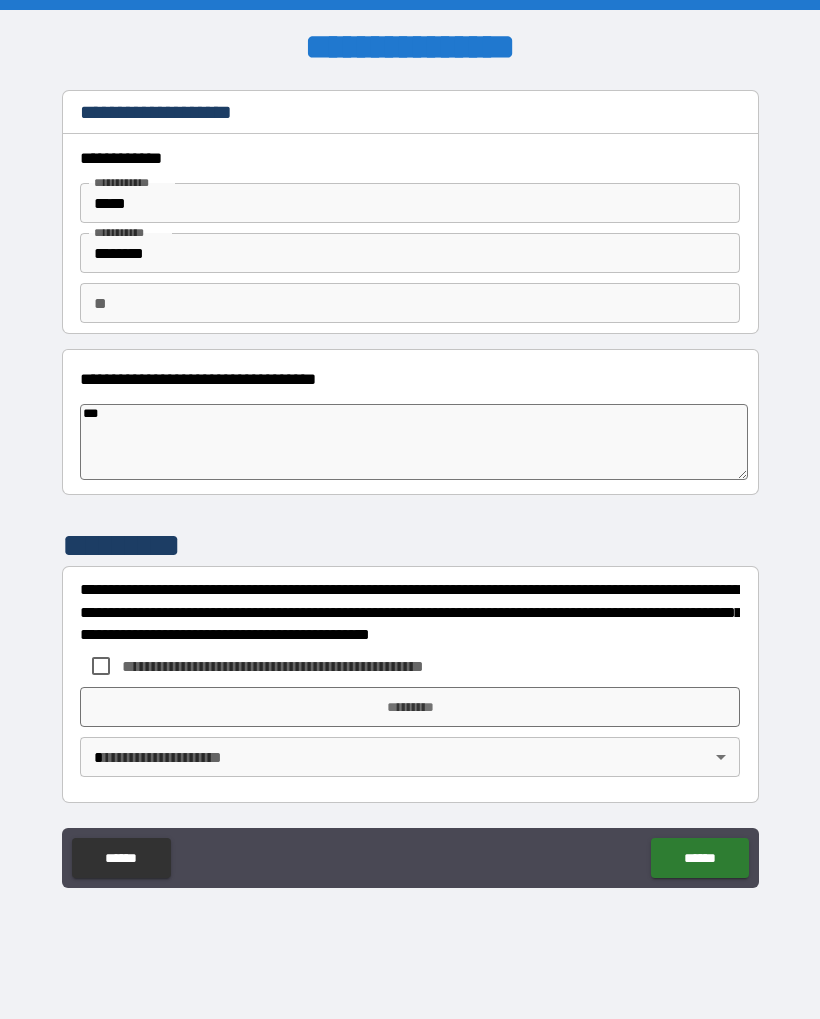 type on "****" 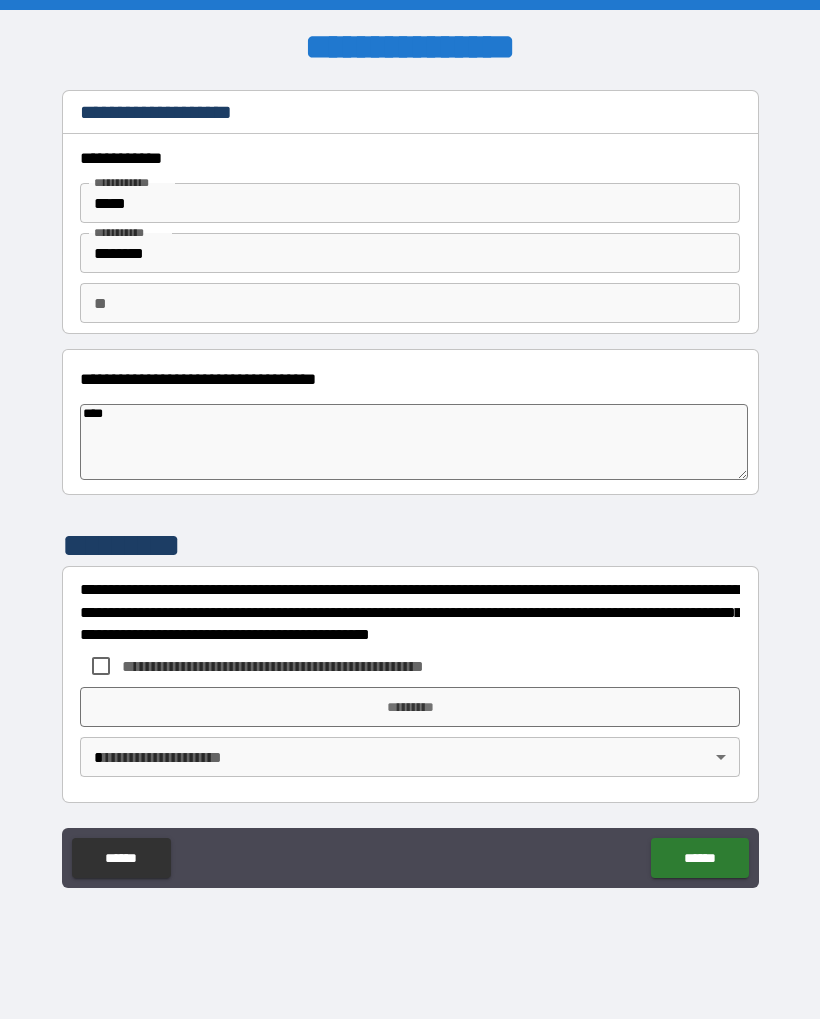 type on "*" 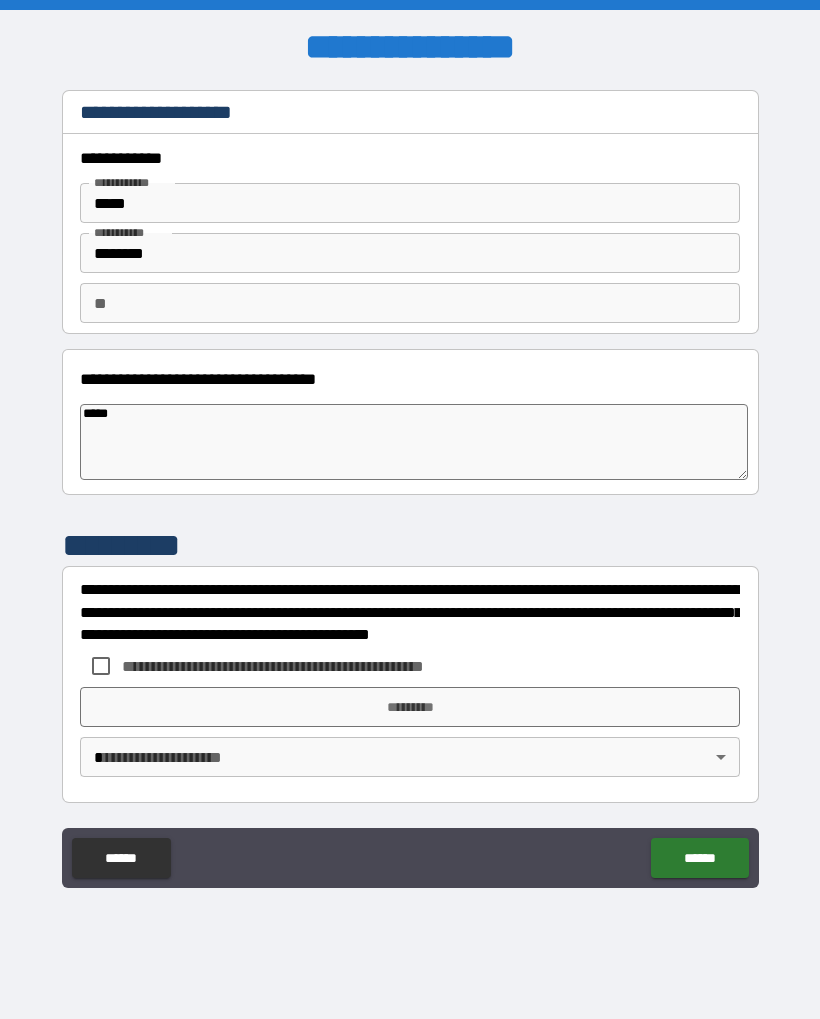 type on "*" 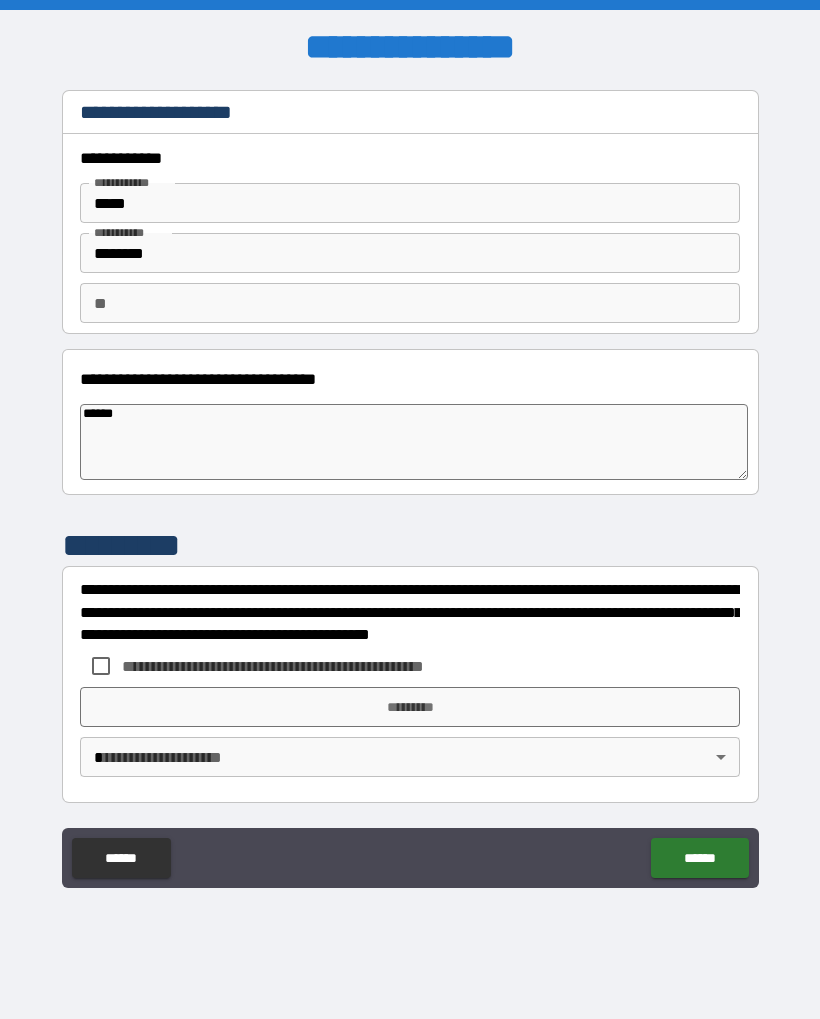 type on "*" 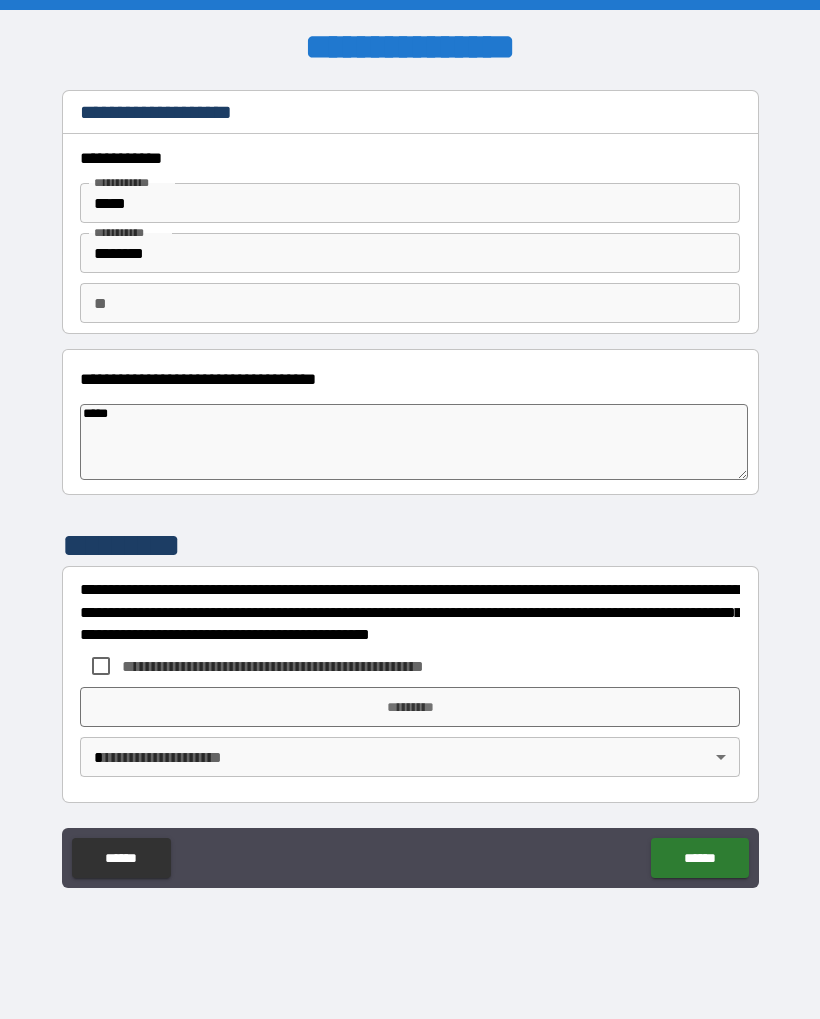 type on "*" 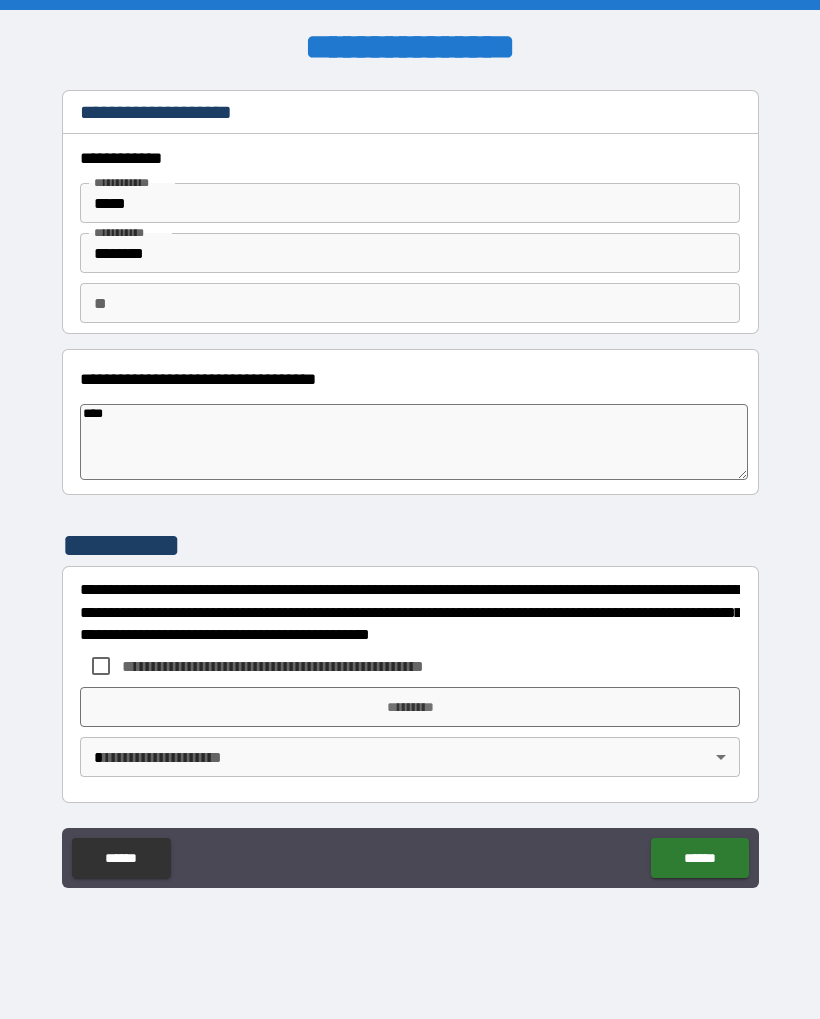 type on "***" 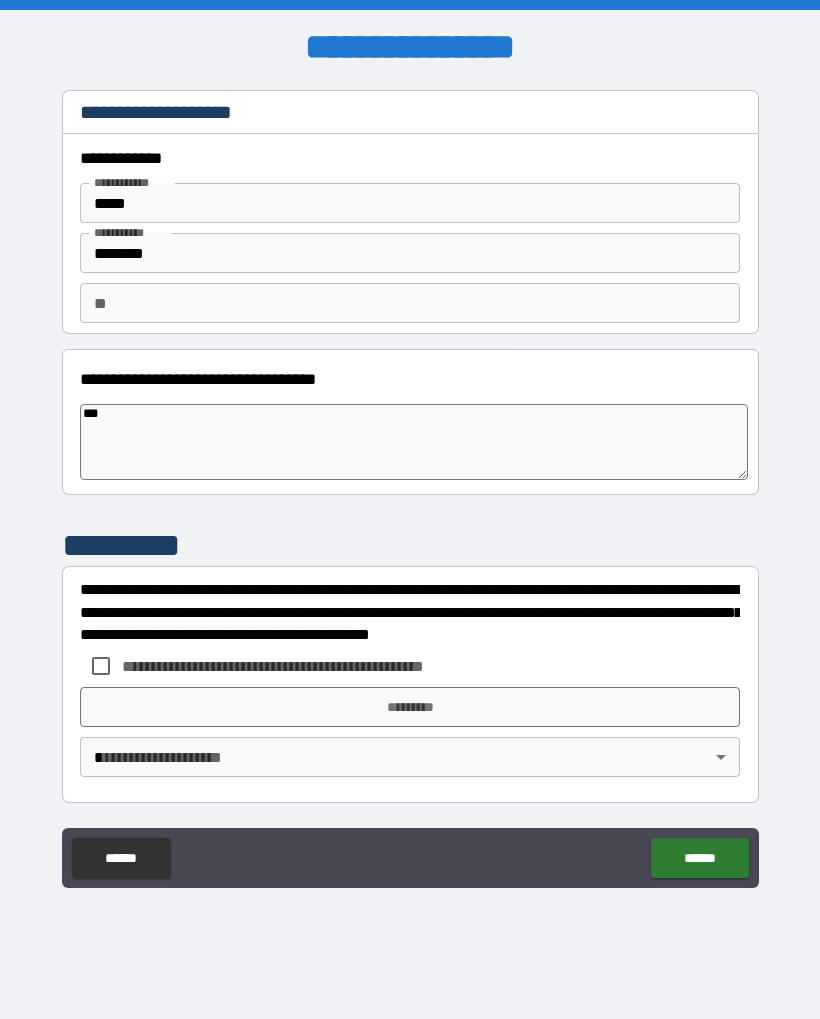 type on "*" 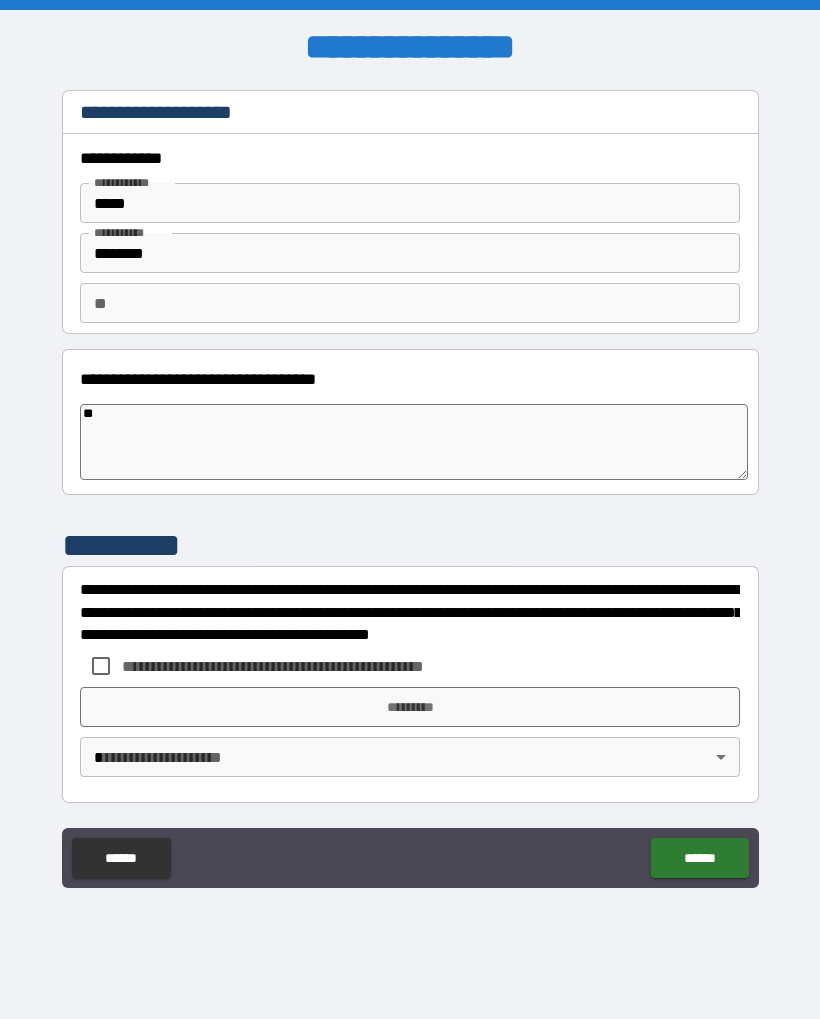 type on "*" 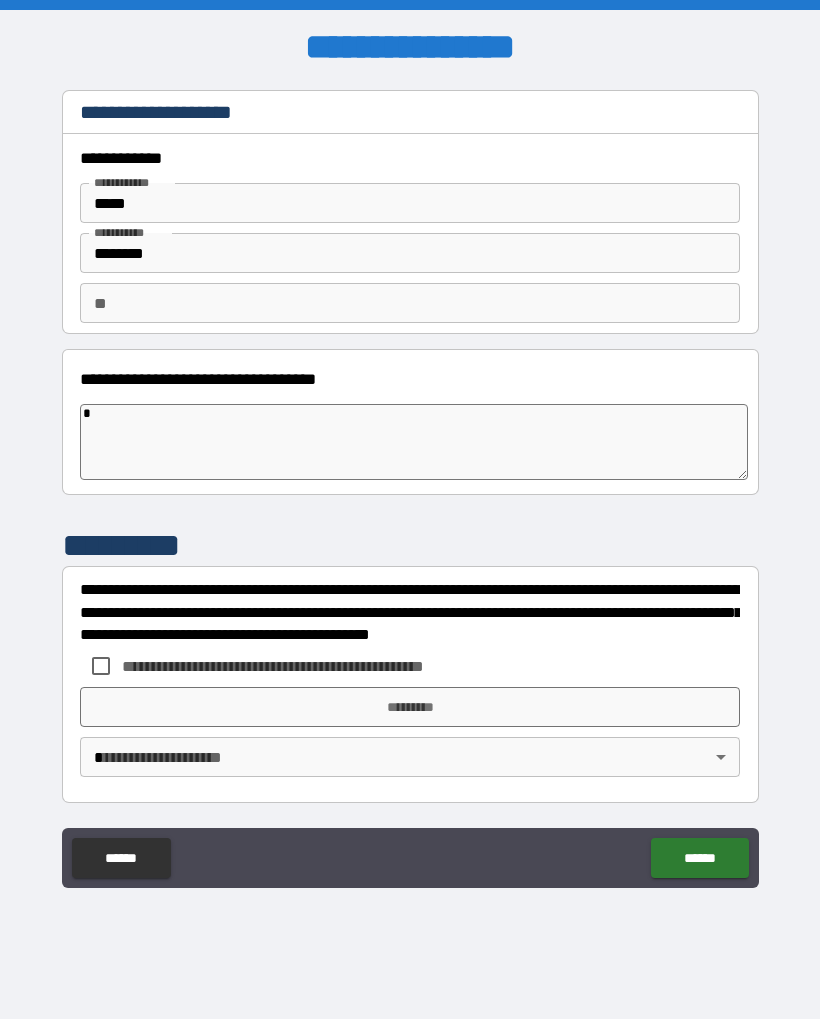 type 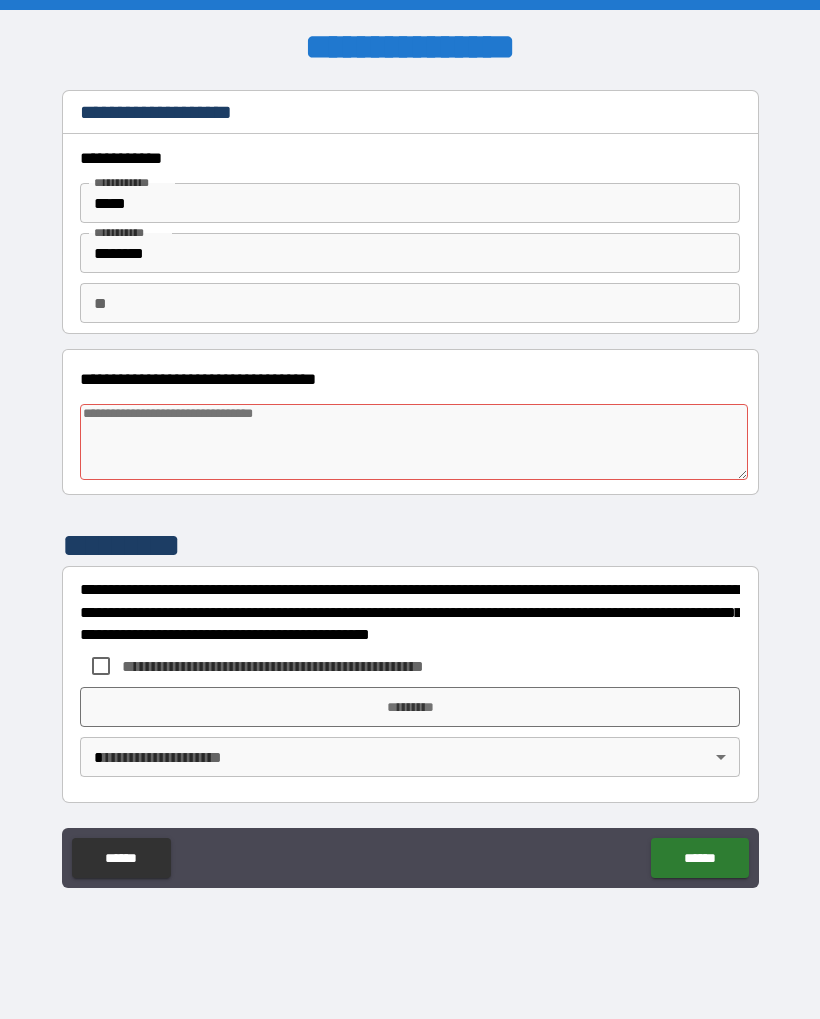 type on "*" 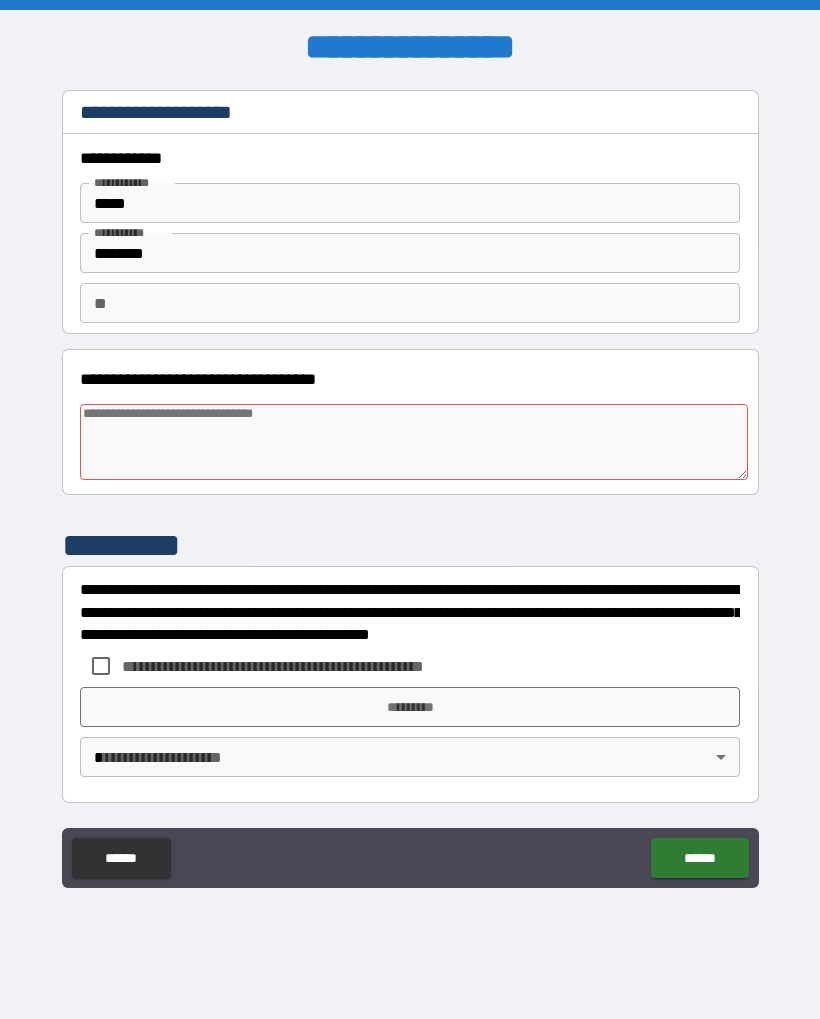 type on "*" 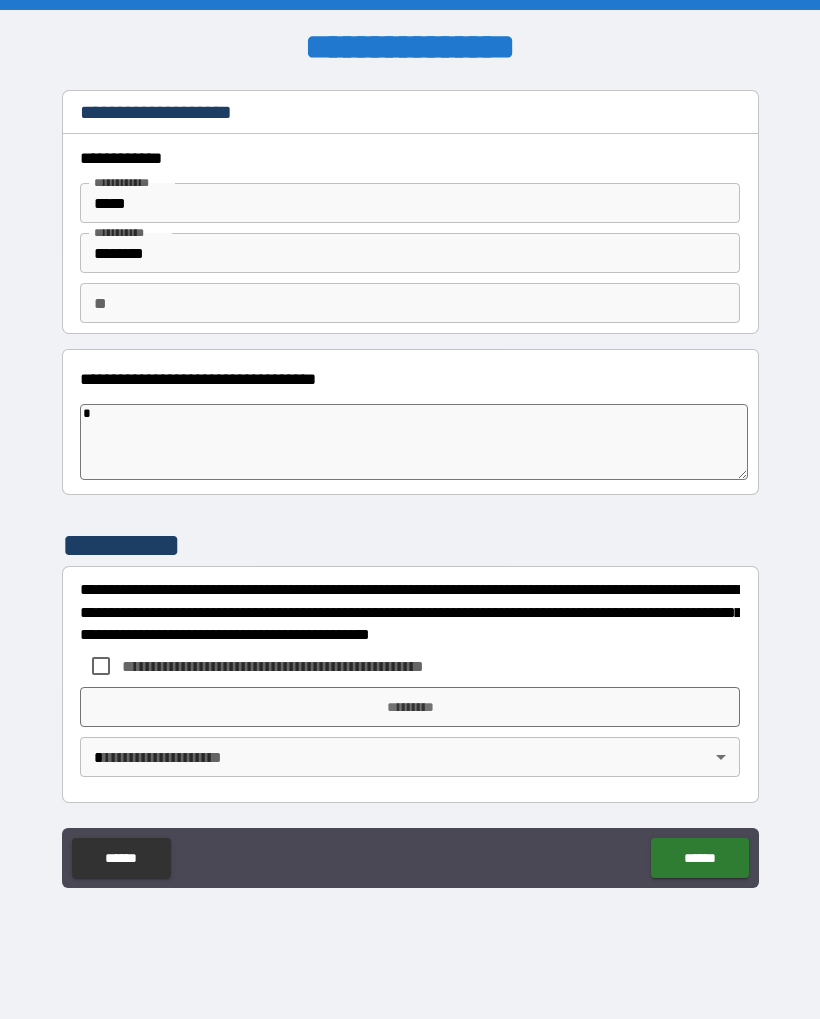 type on "*" 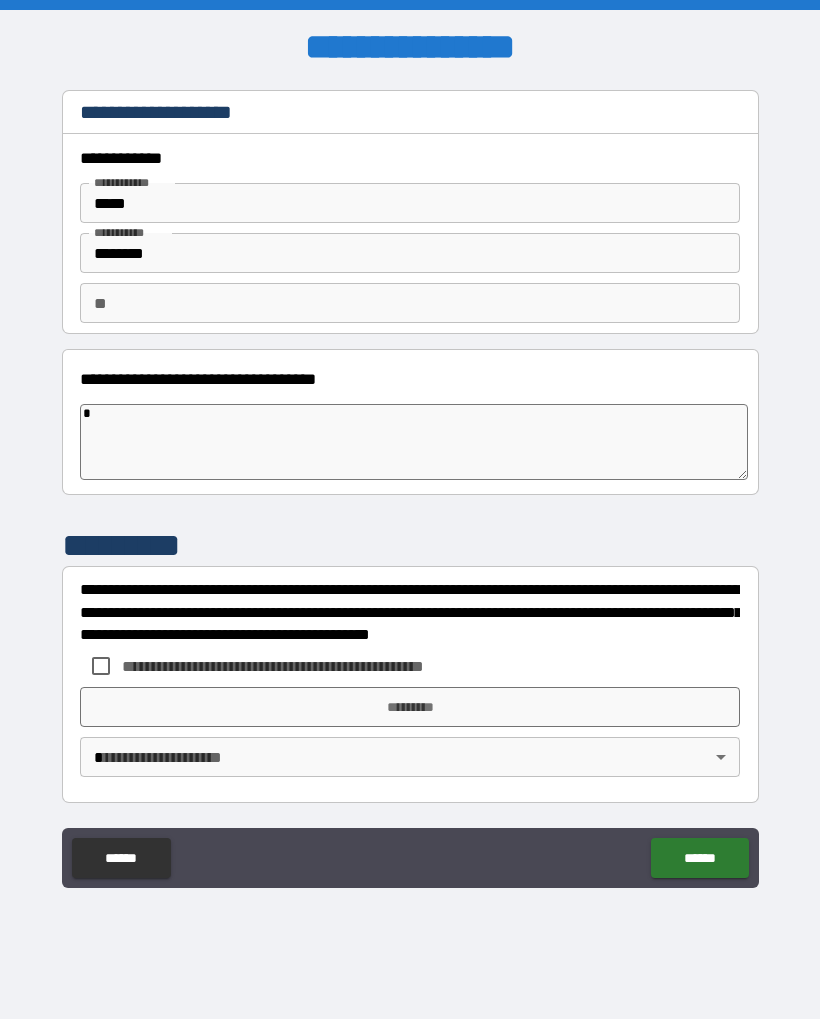 type on "**" 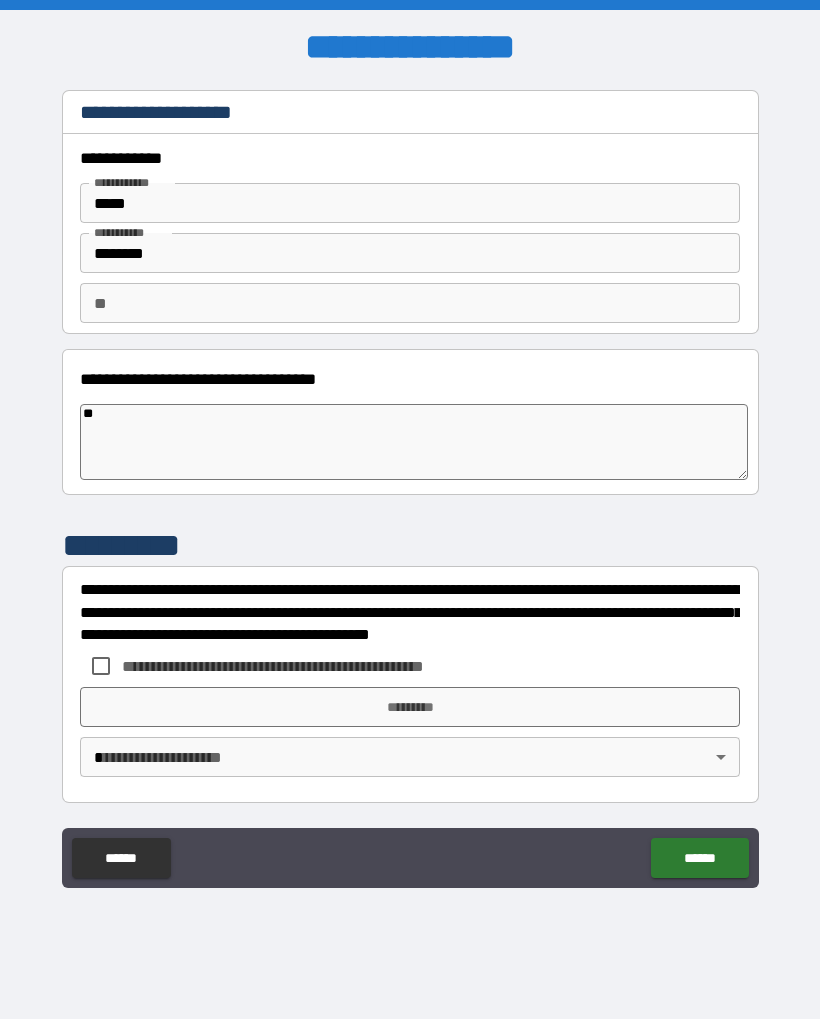 type on "*" 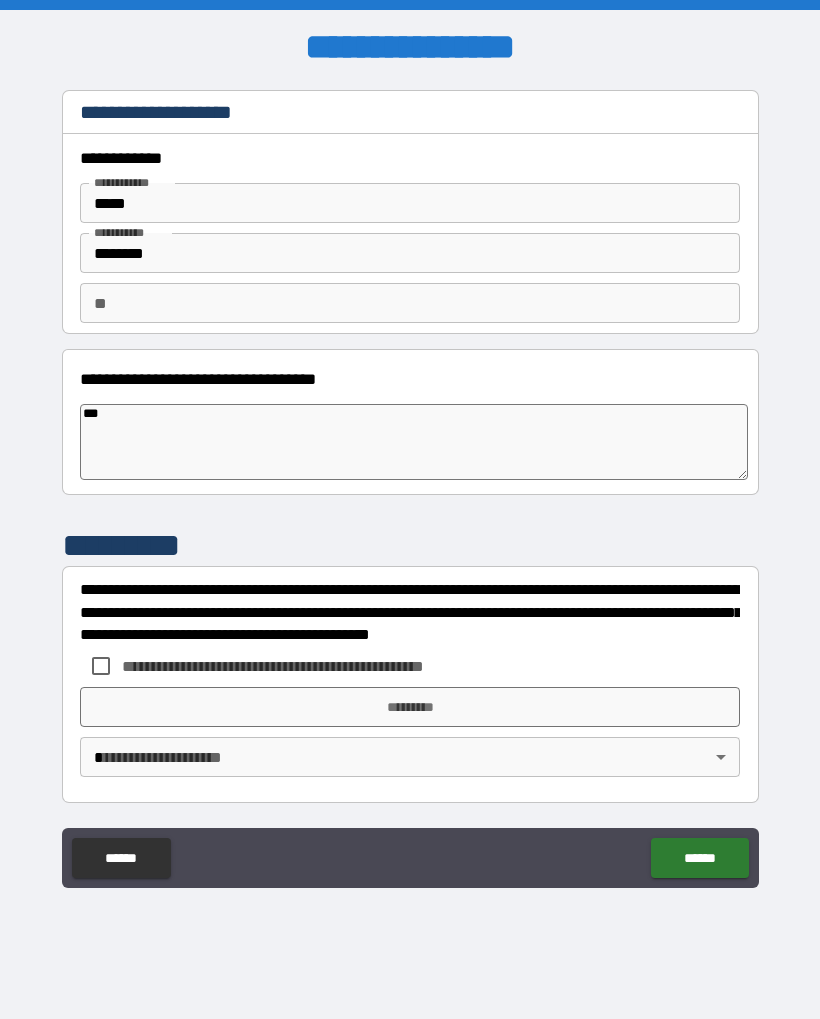 type on "*" 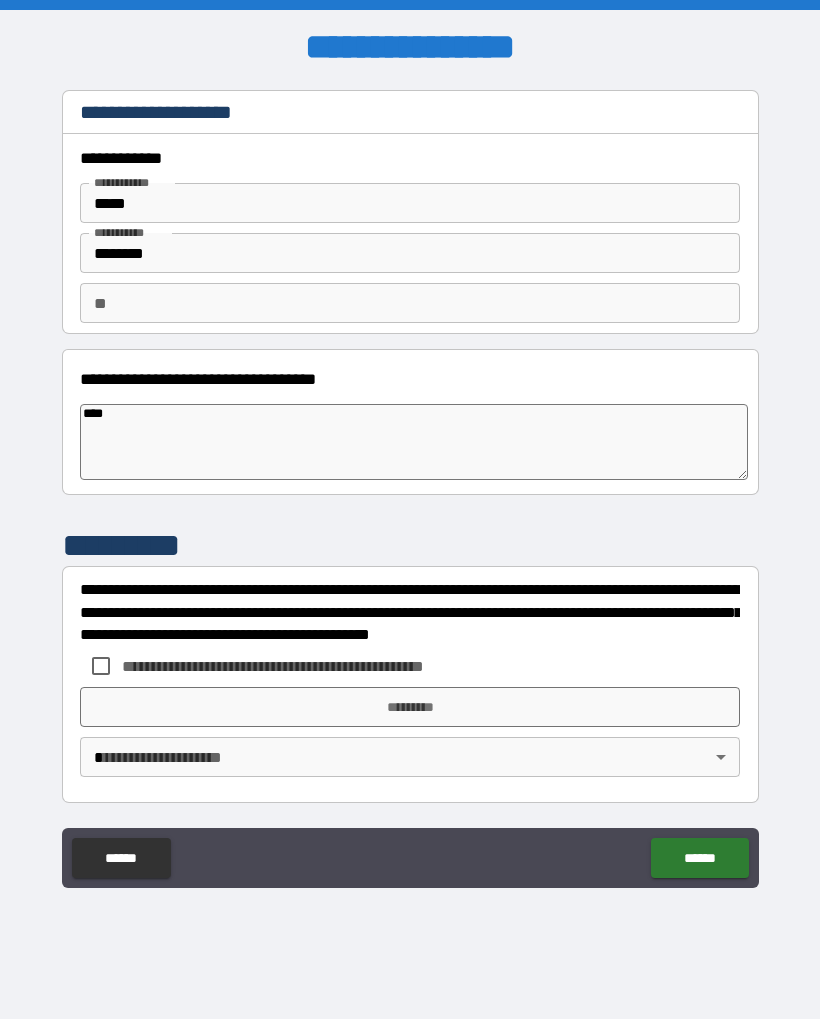 type on "*" 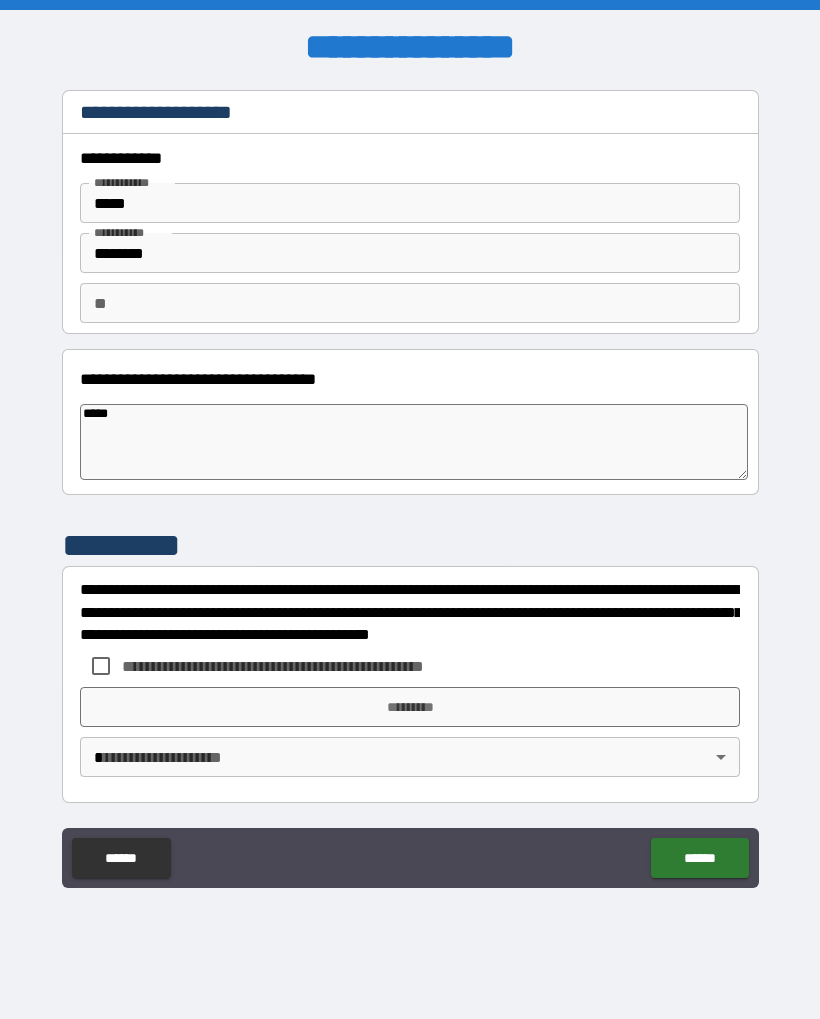 type on "*" 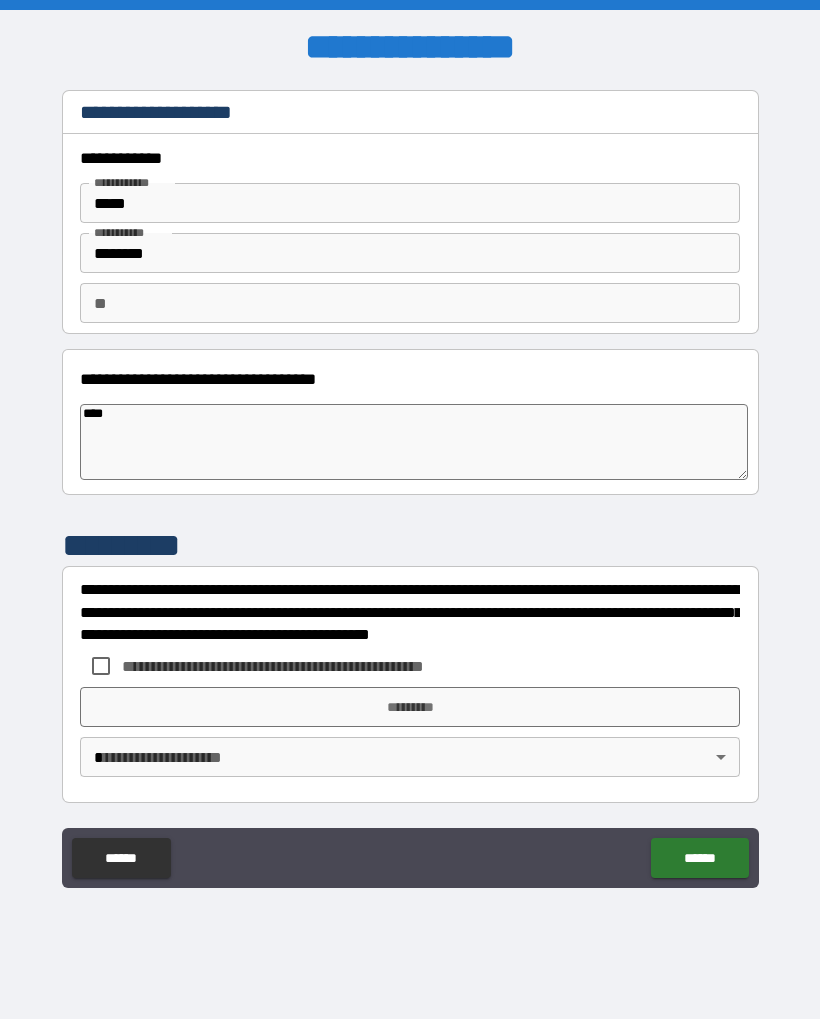 type on "***" 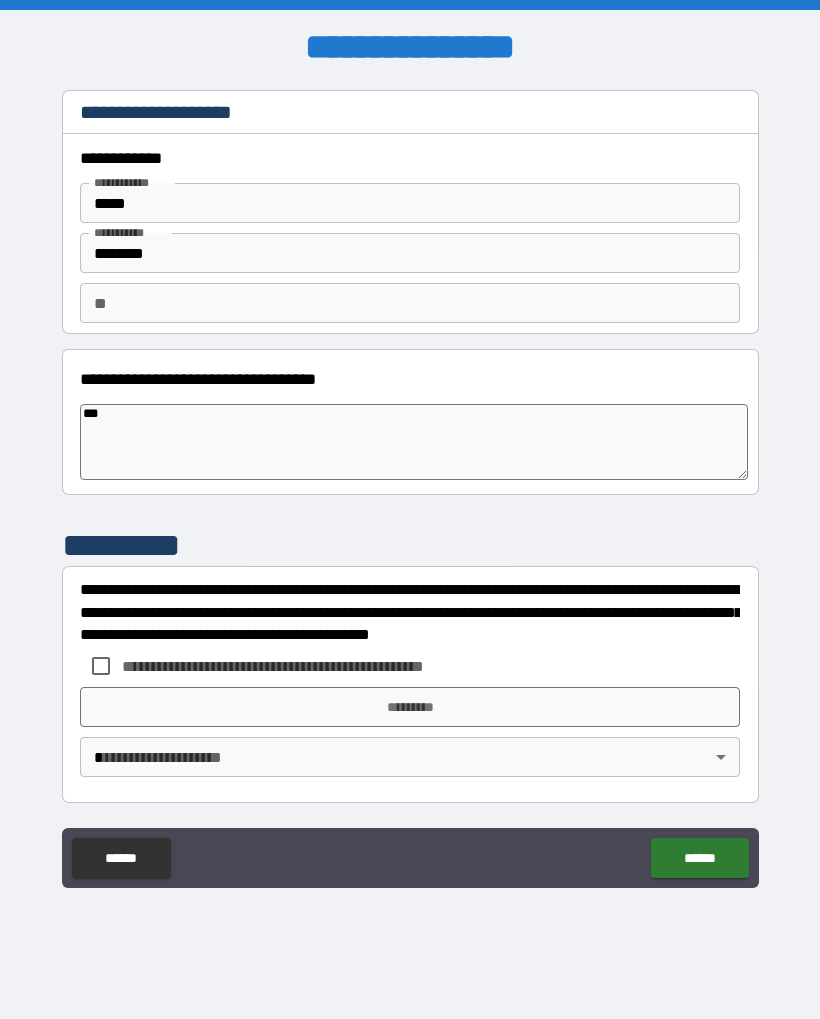 type on "**" 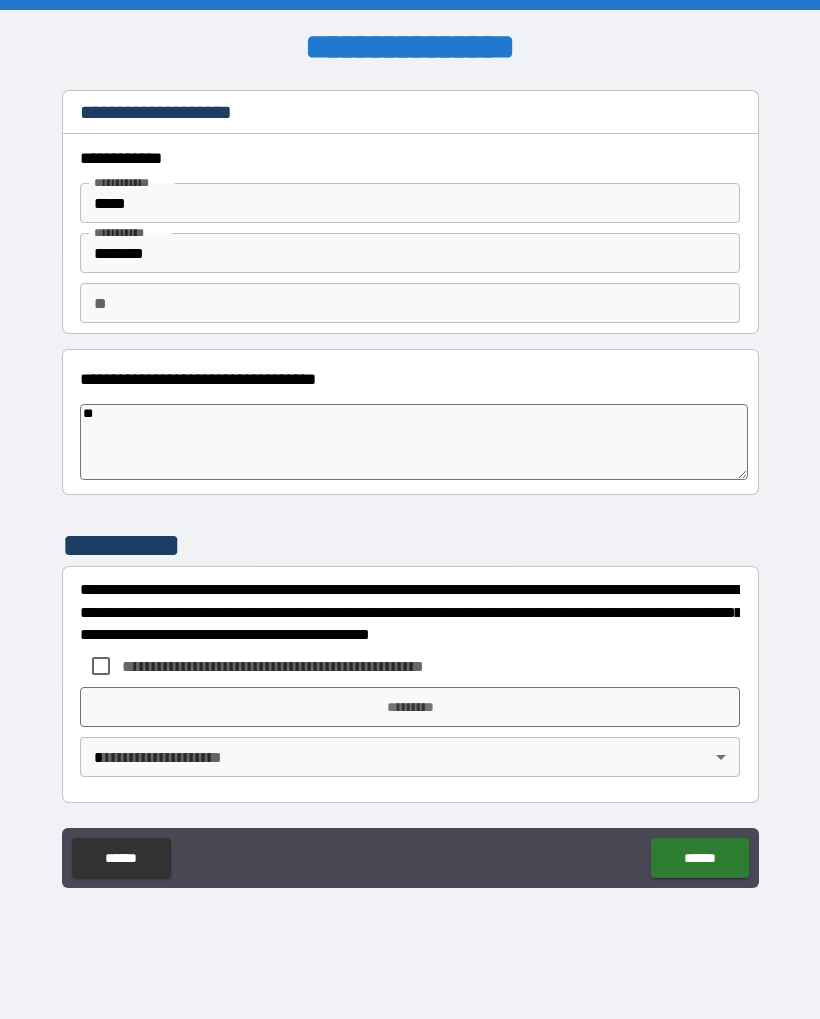 type on "*" 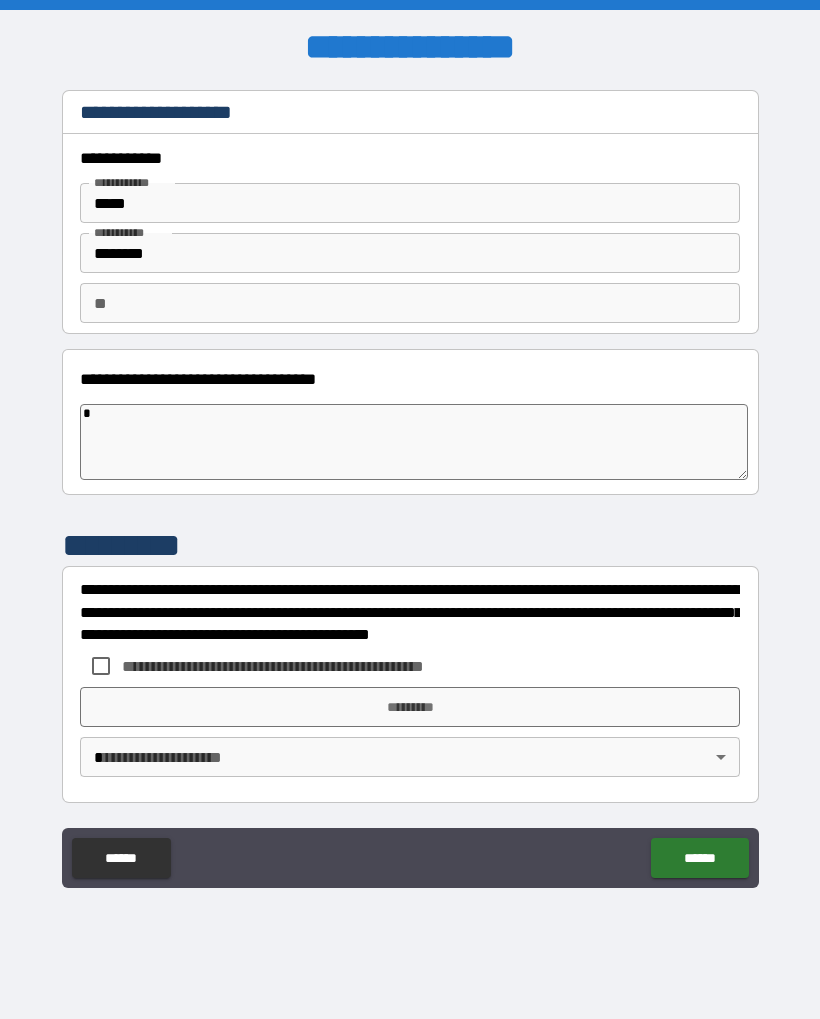type on "*" 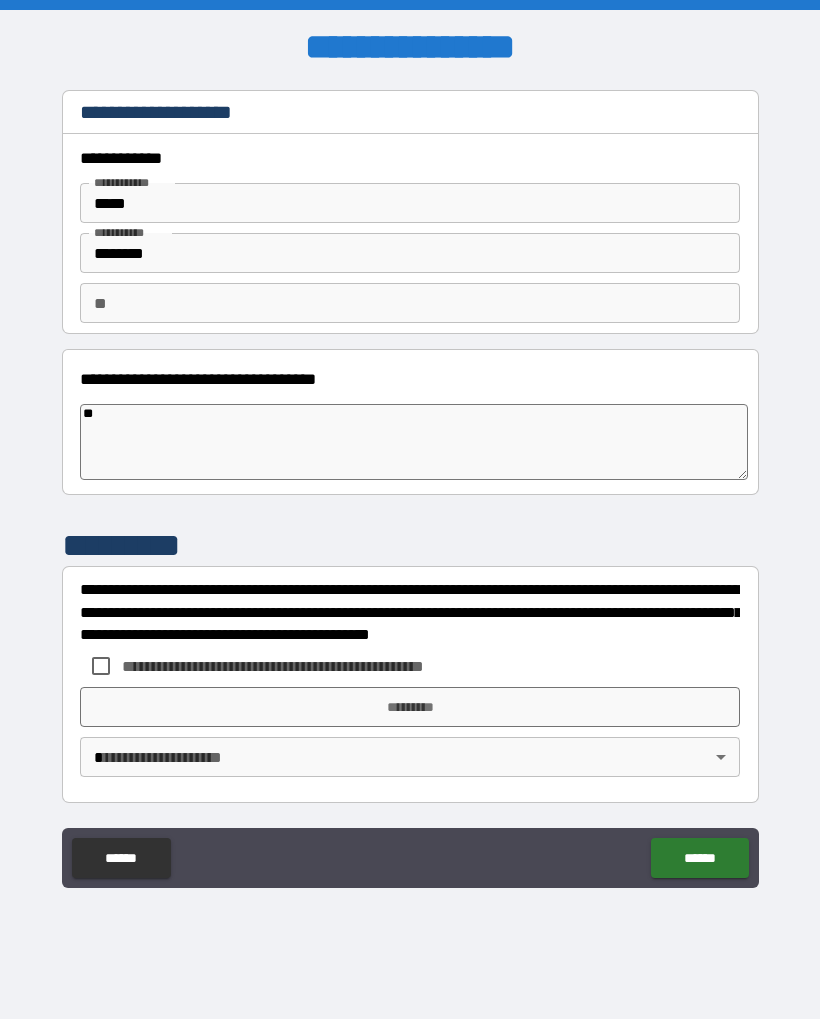 type on "*" 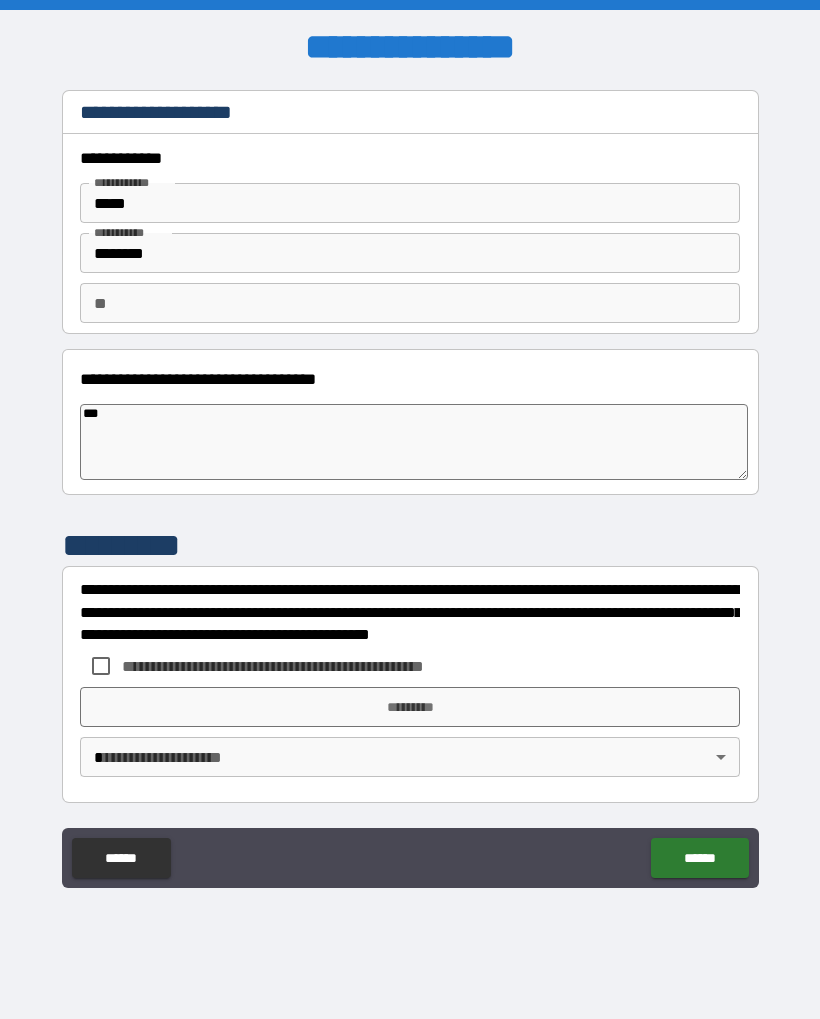 type on "*" 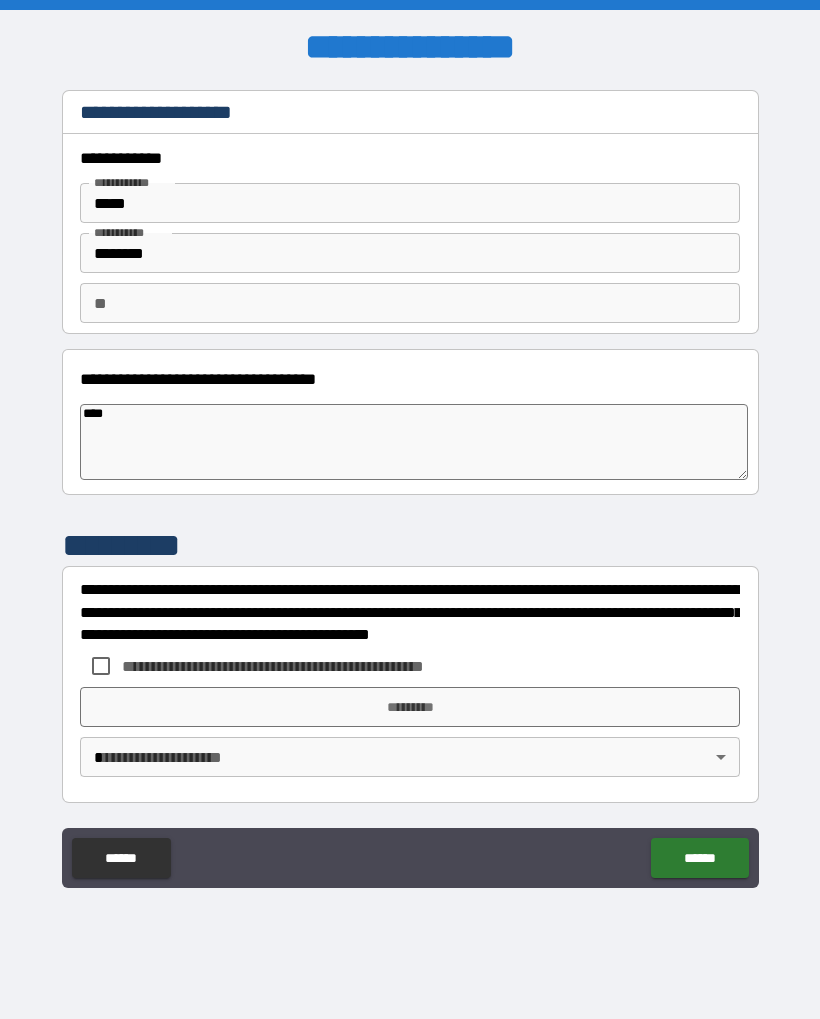 type on "*" 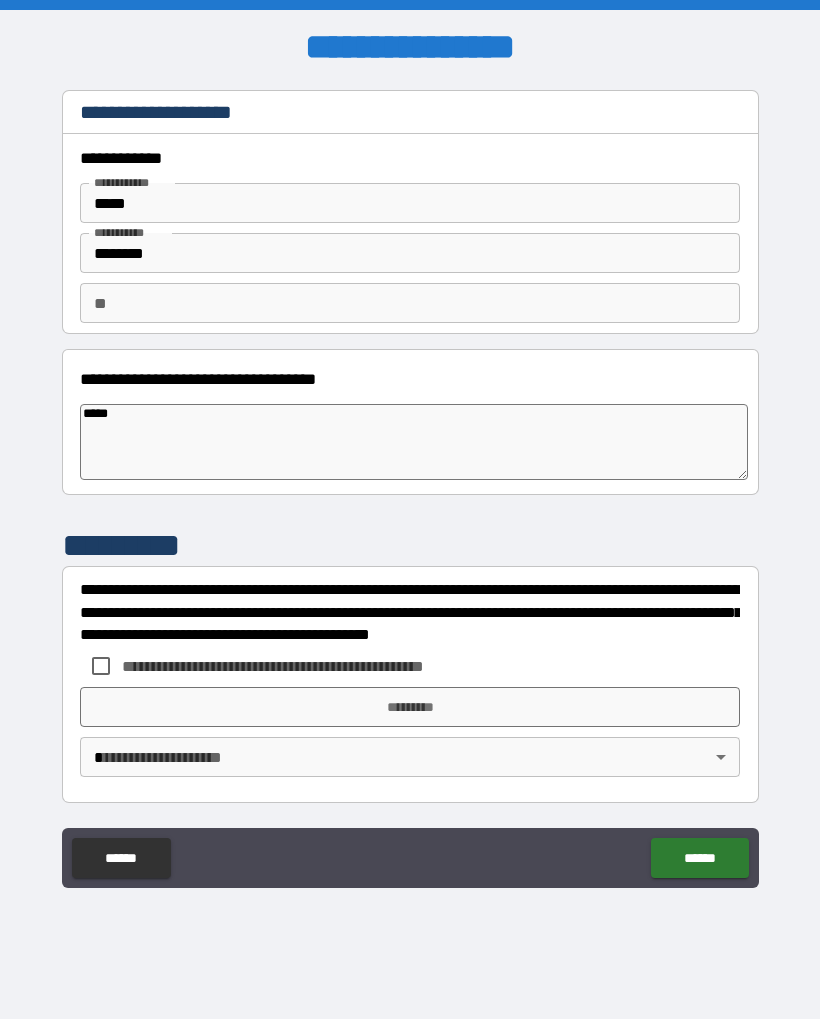 type on "*" 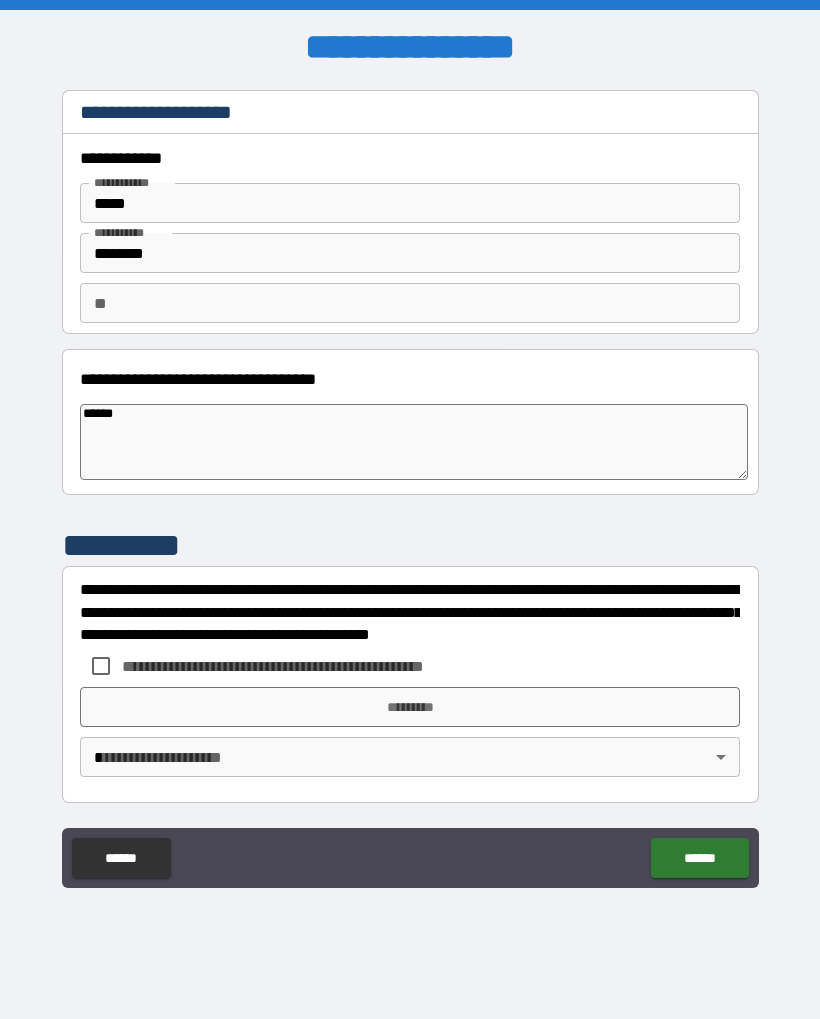 type on "*" 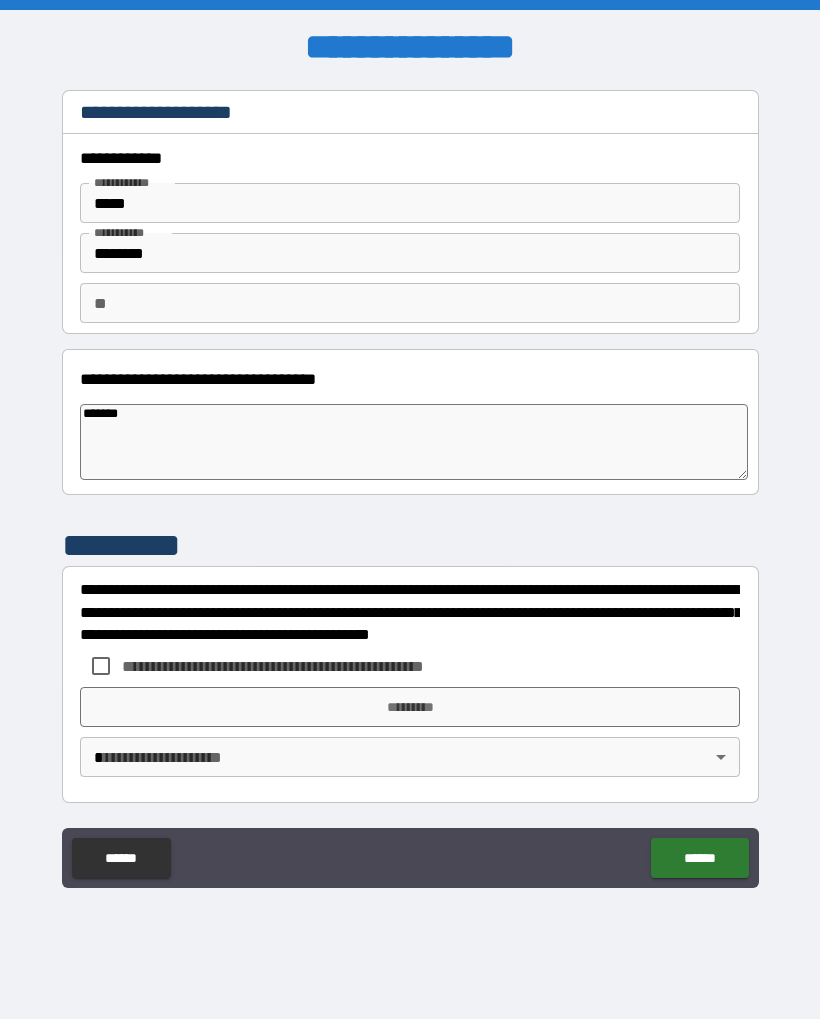 type on "*" 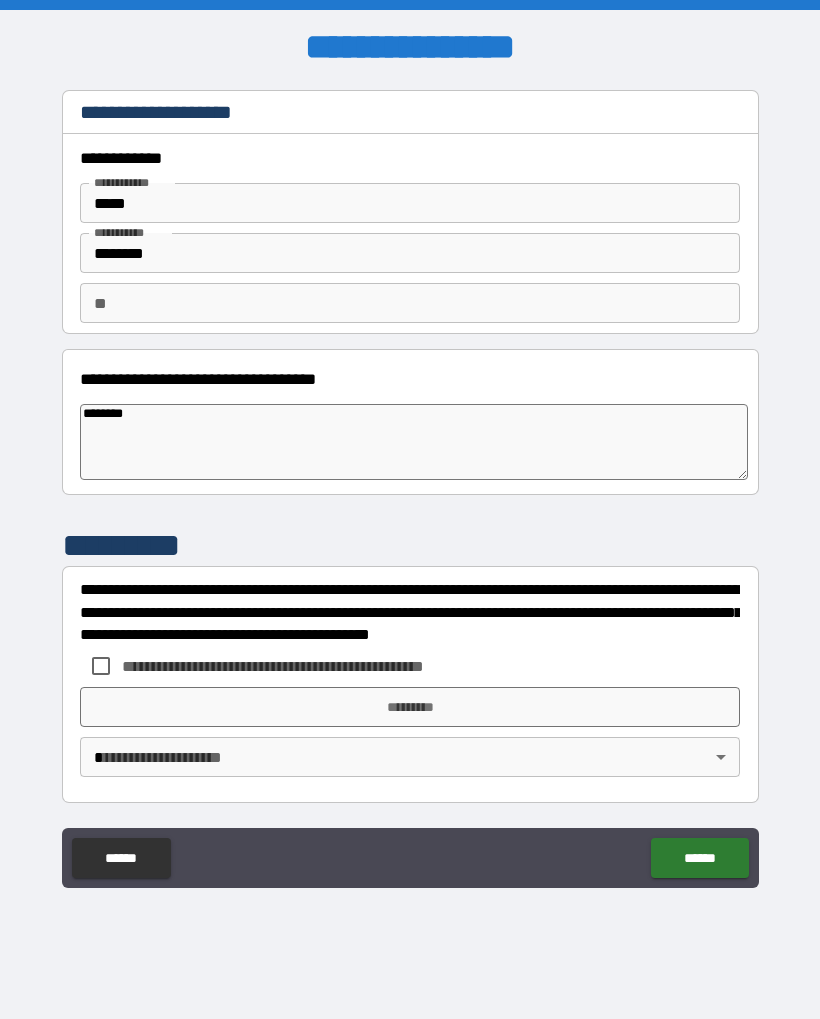 type on "*" 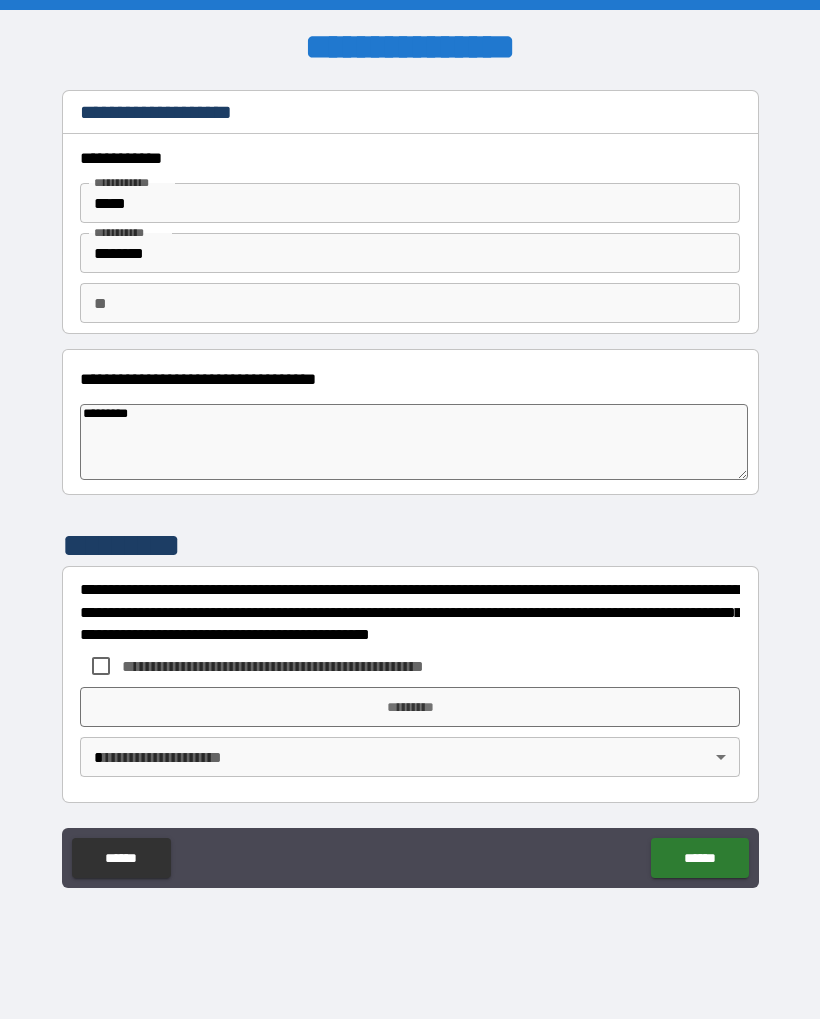 type on "*" 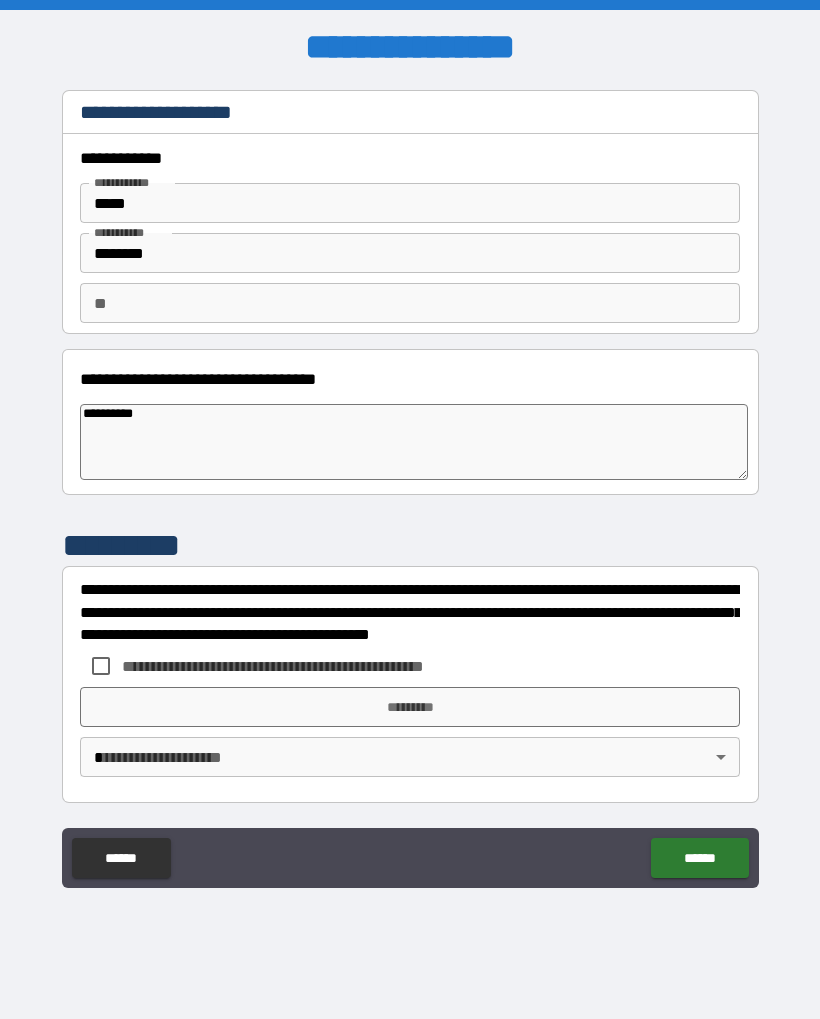 type on "*" 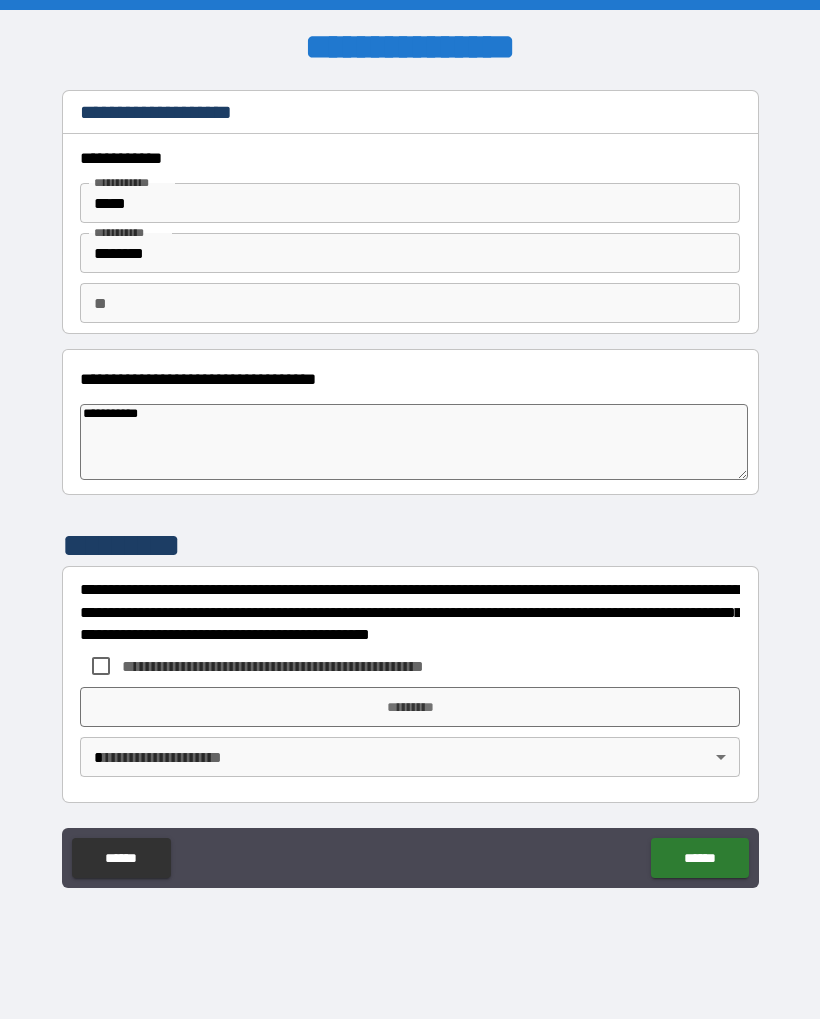 type on "*" 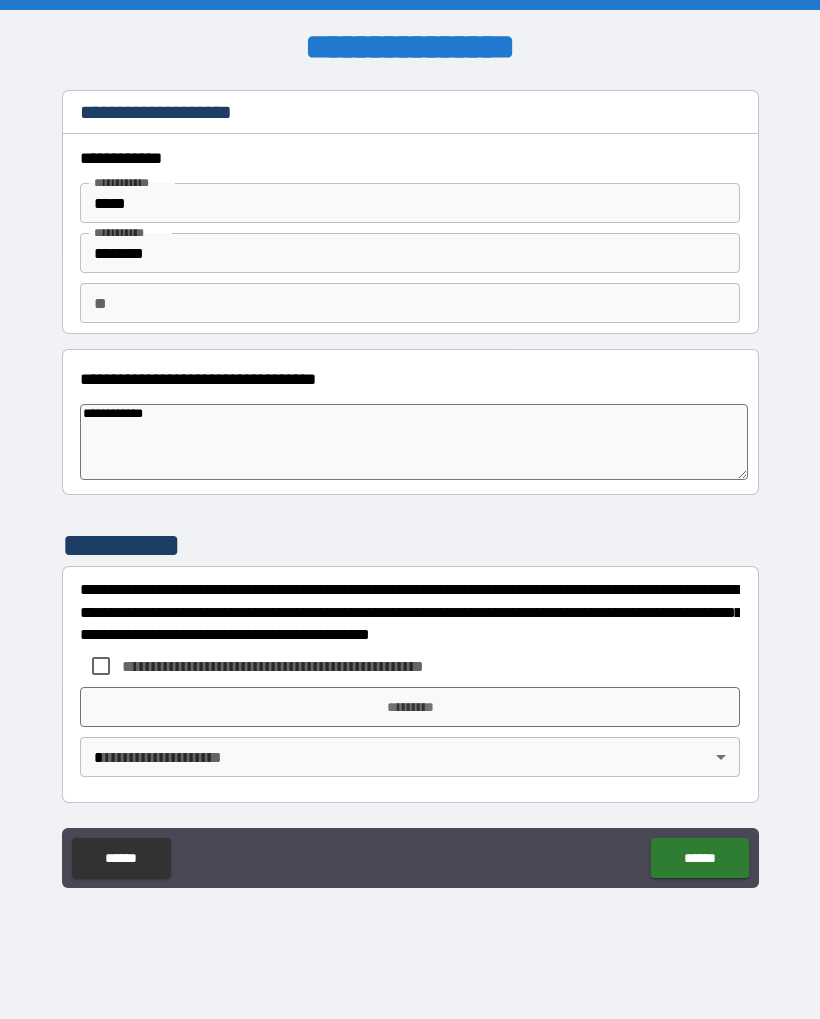 type on "*" 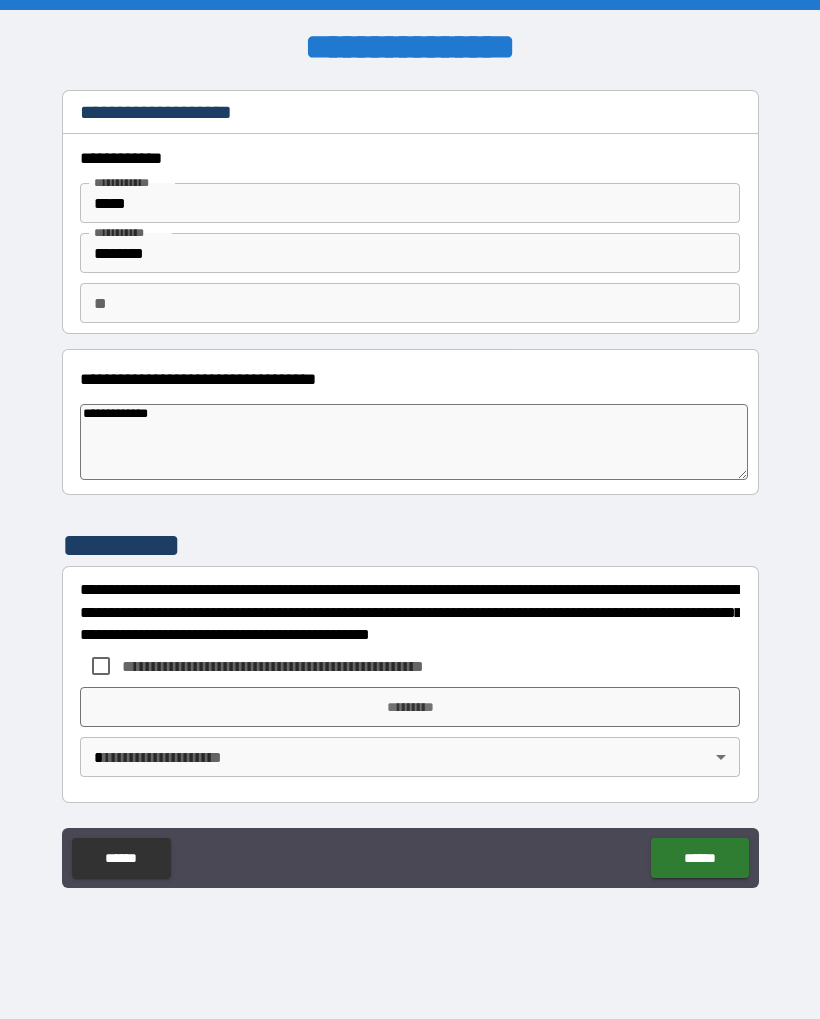 type on "*" 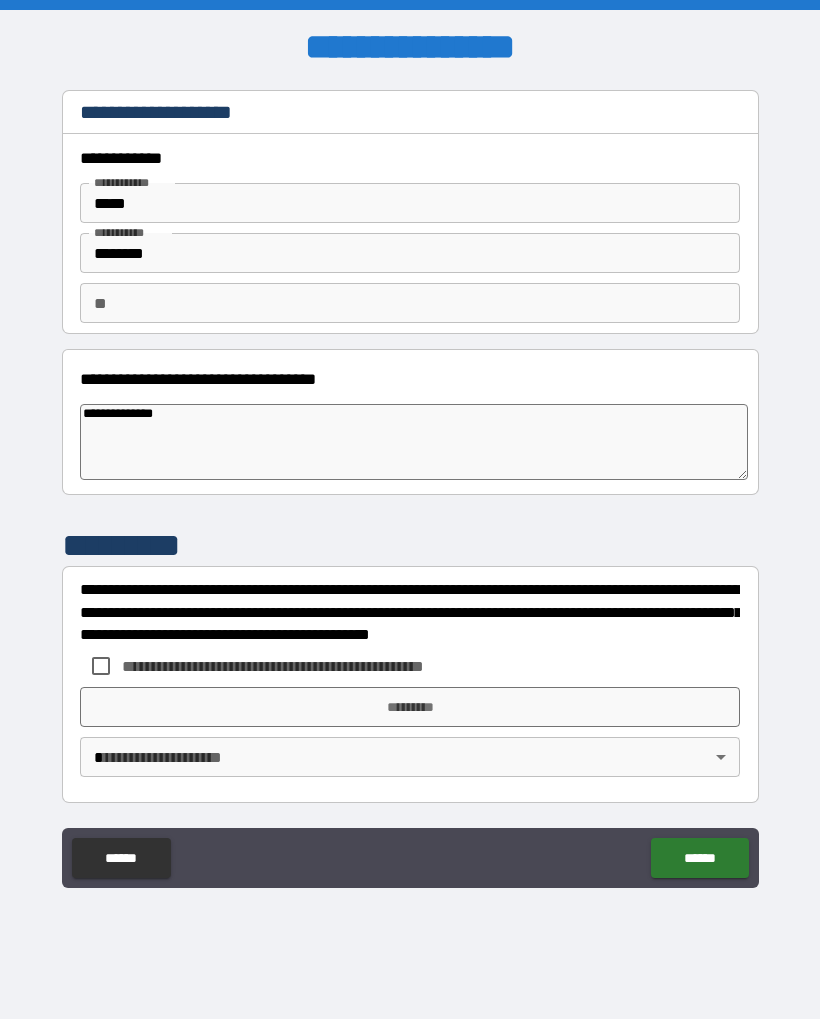 type on "*" 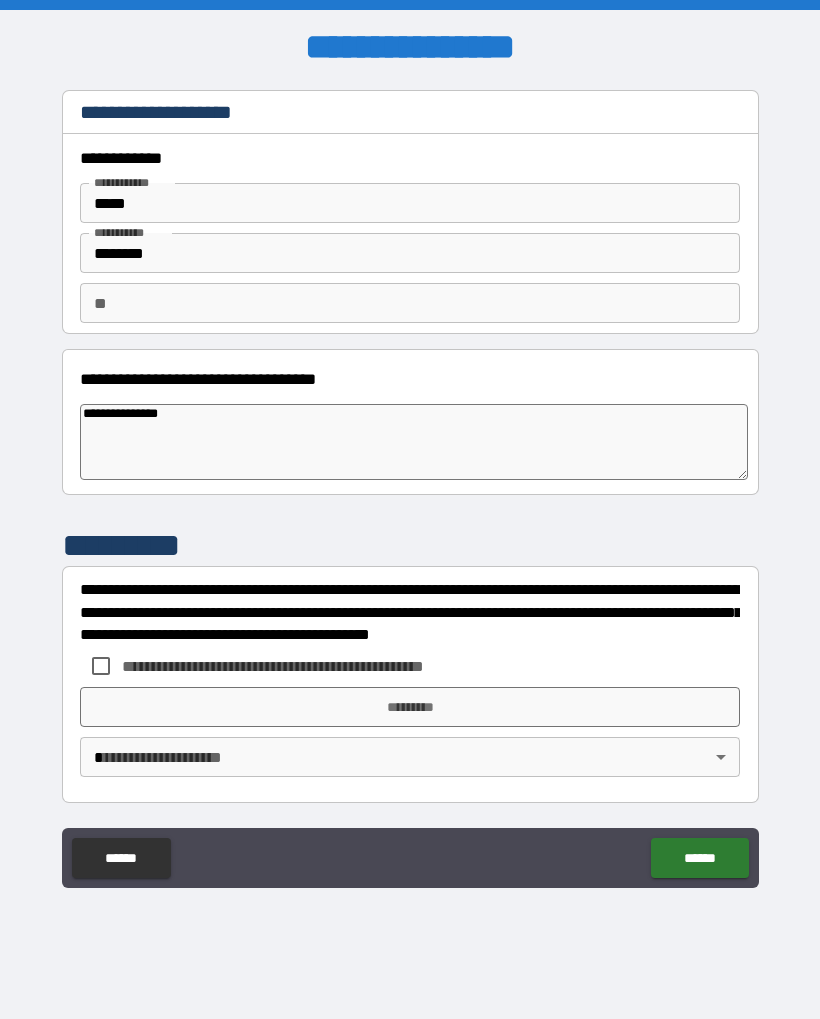 type on "**********" 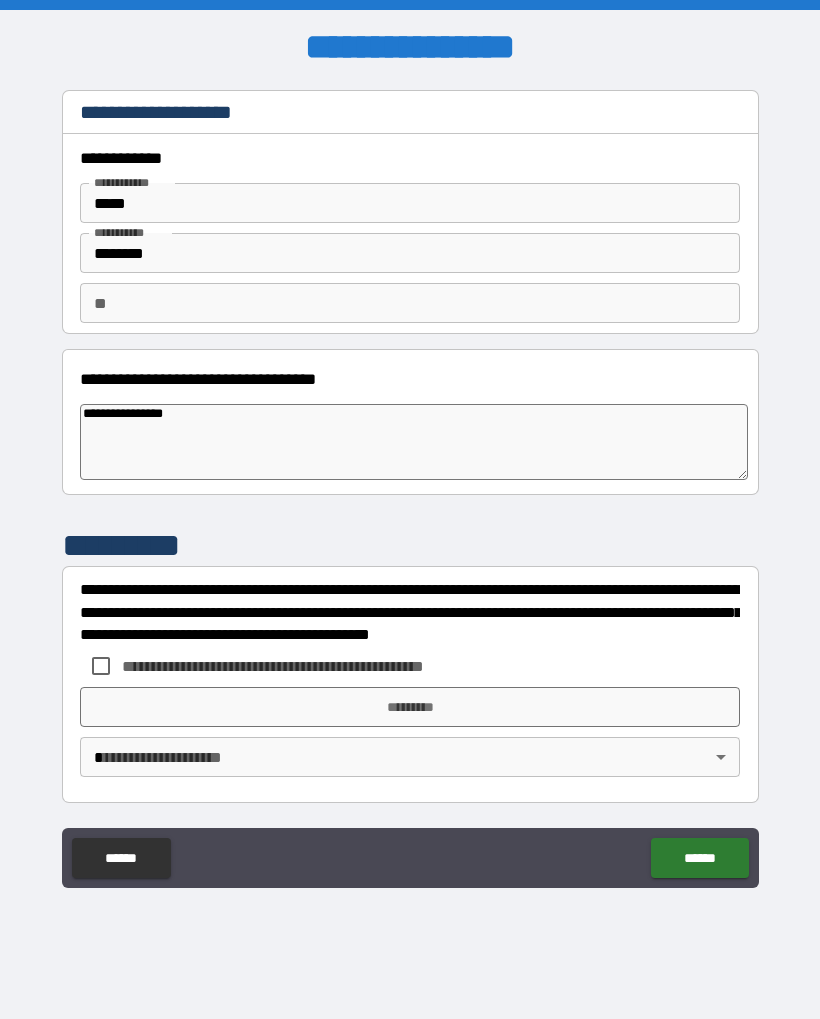 type on "*" 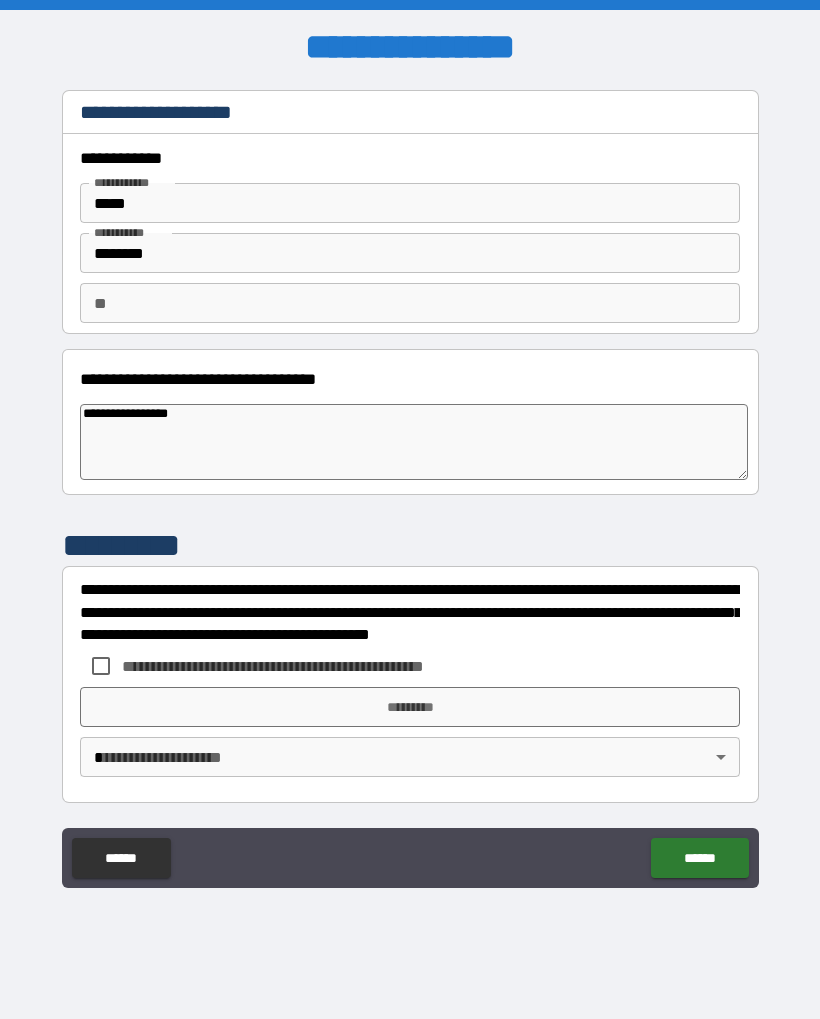 type on "*" 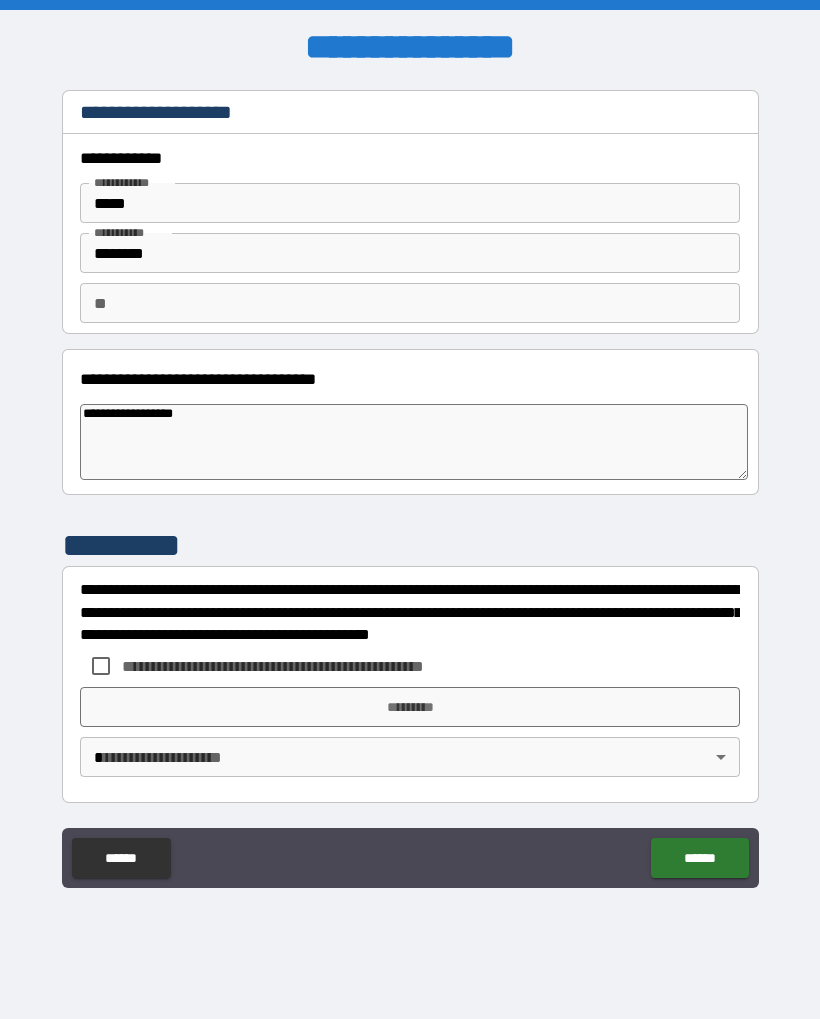type on "*" 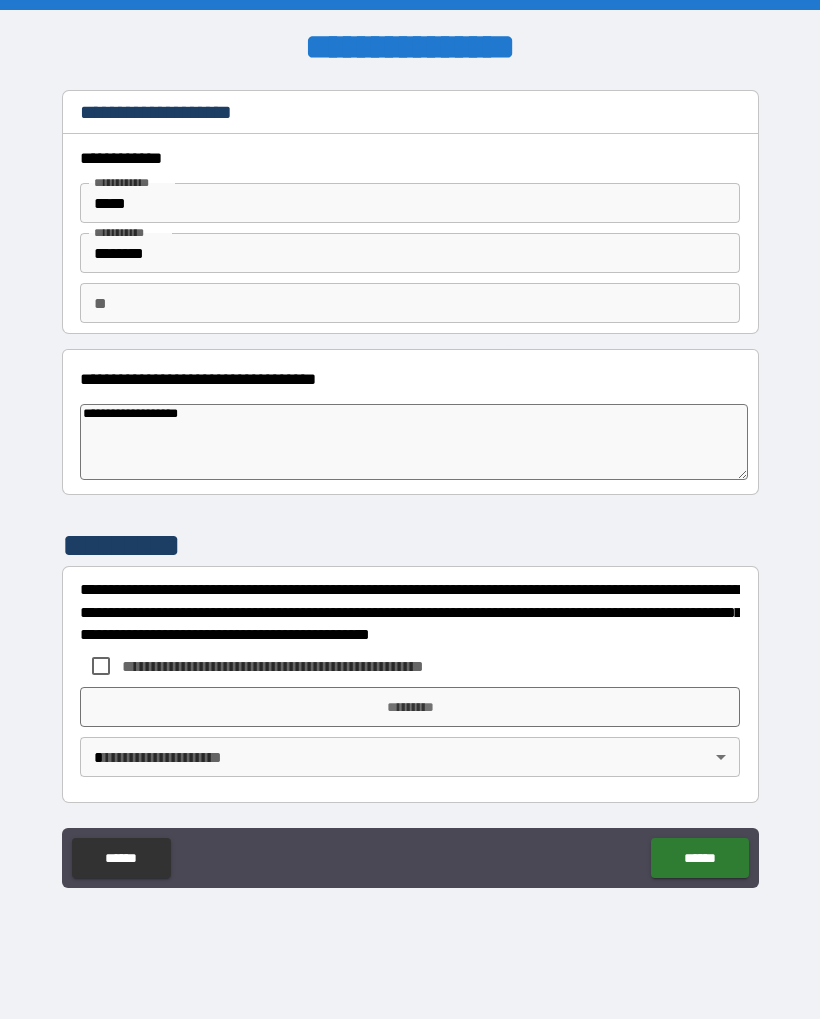 type on "*" 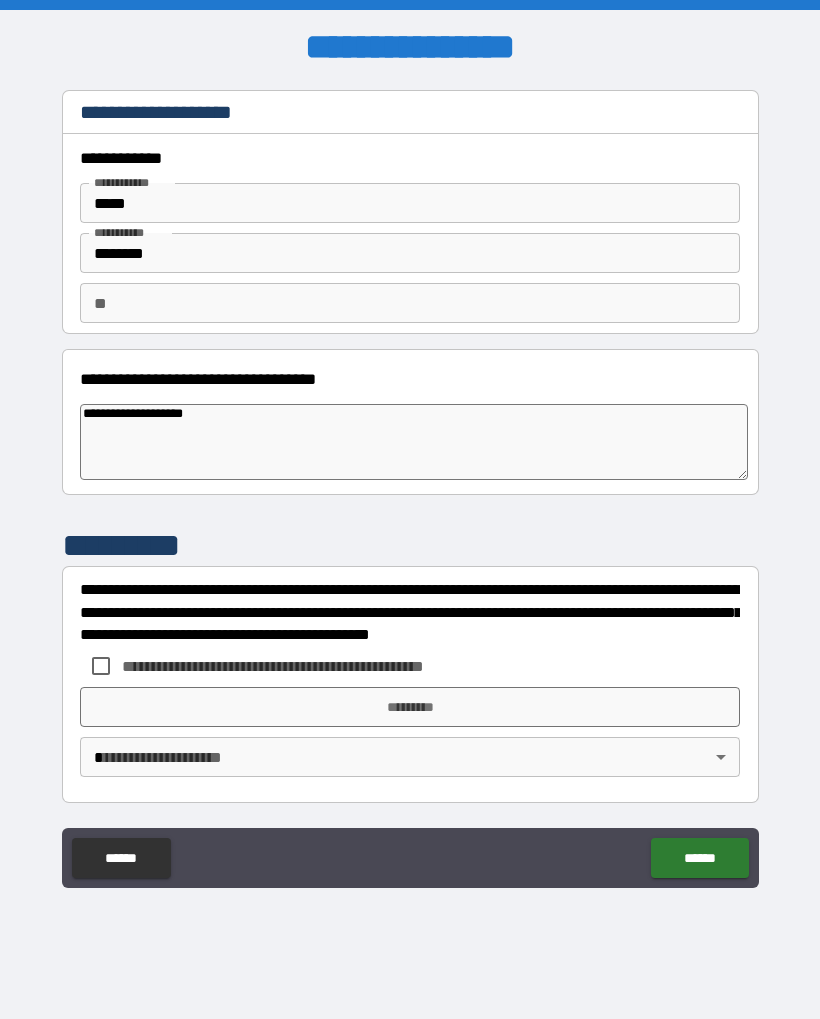 type on "*" 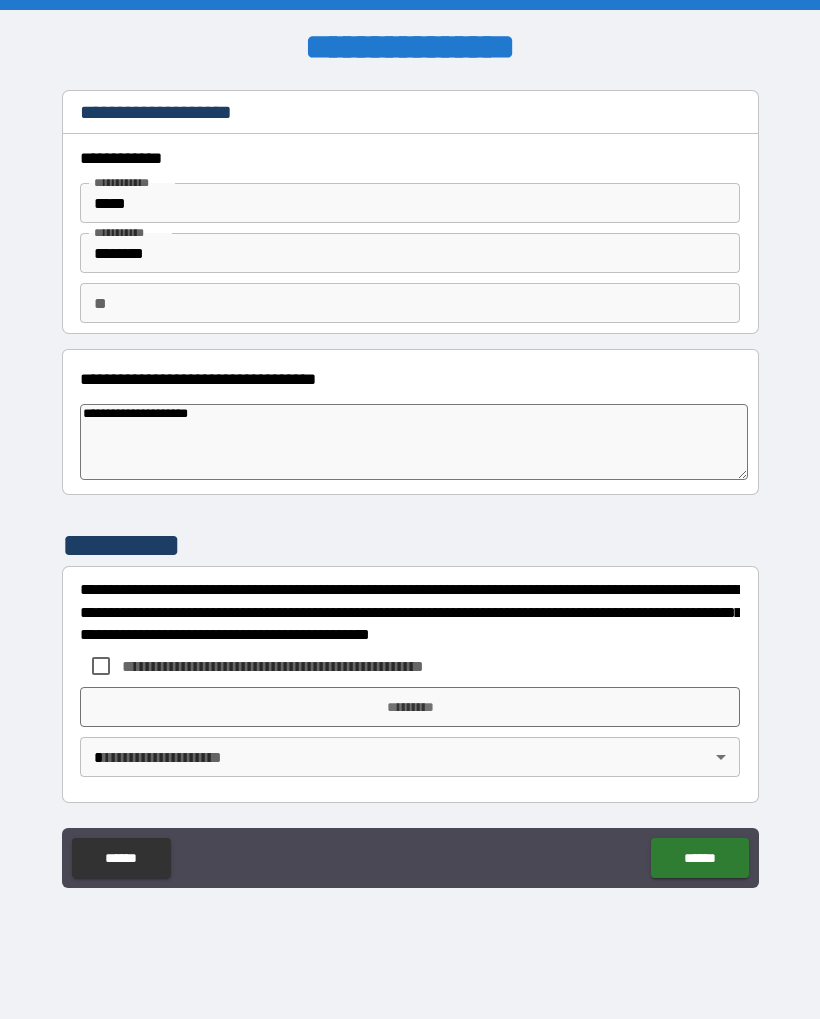 type on "*" 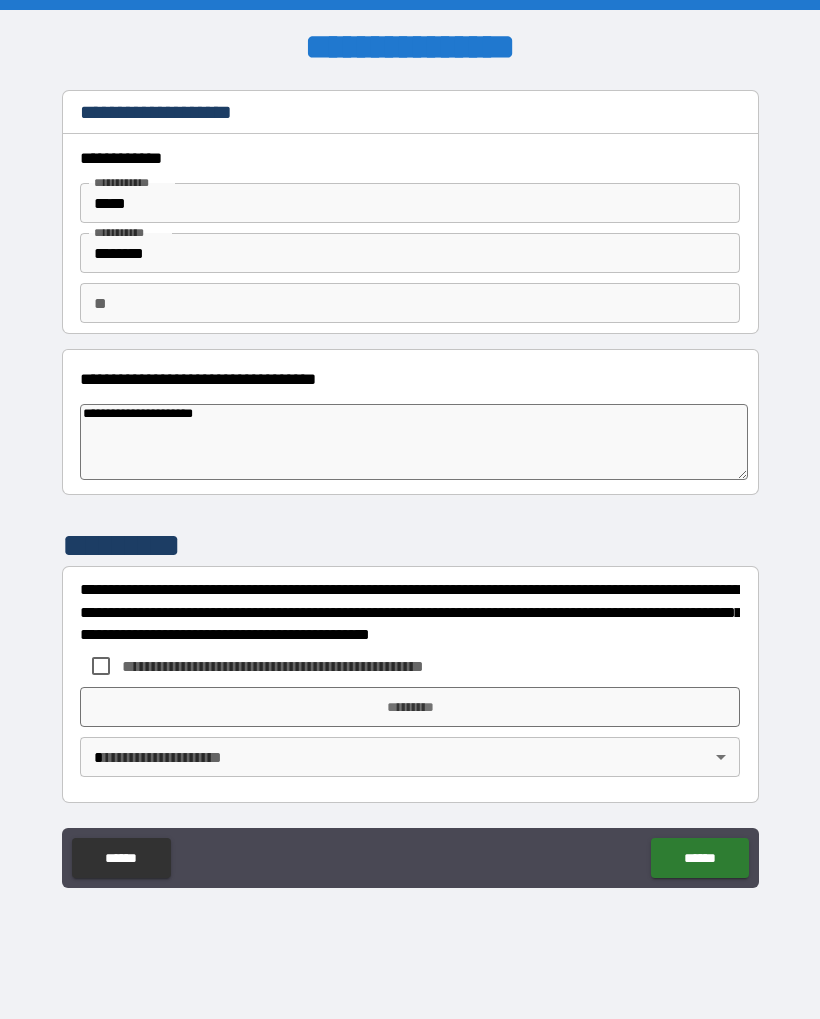type on "*" 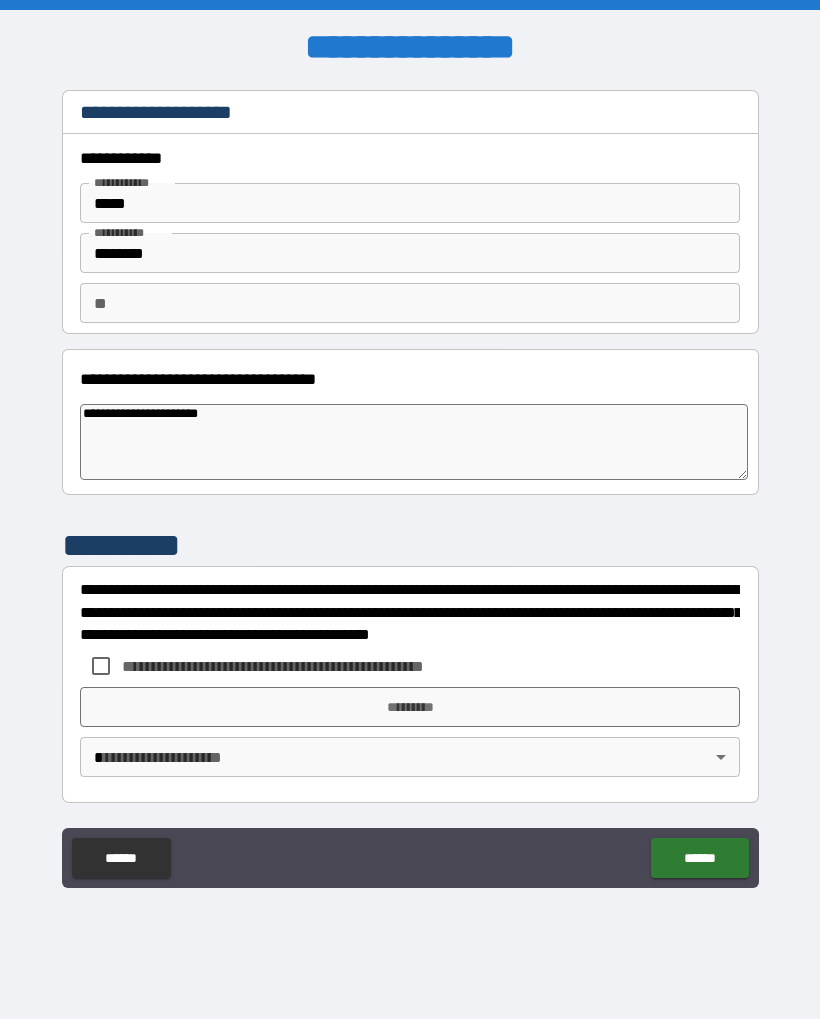 type on "*" 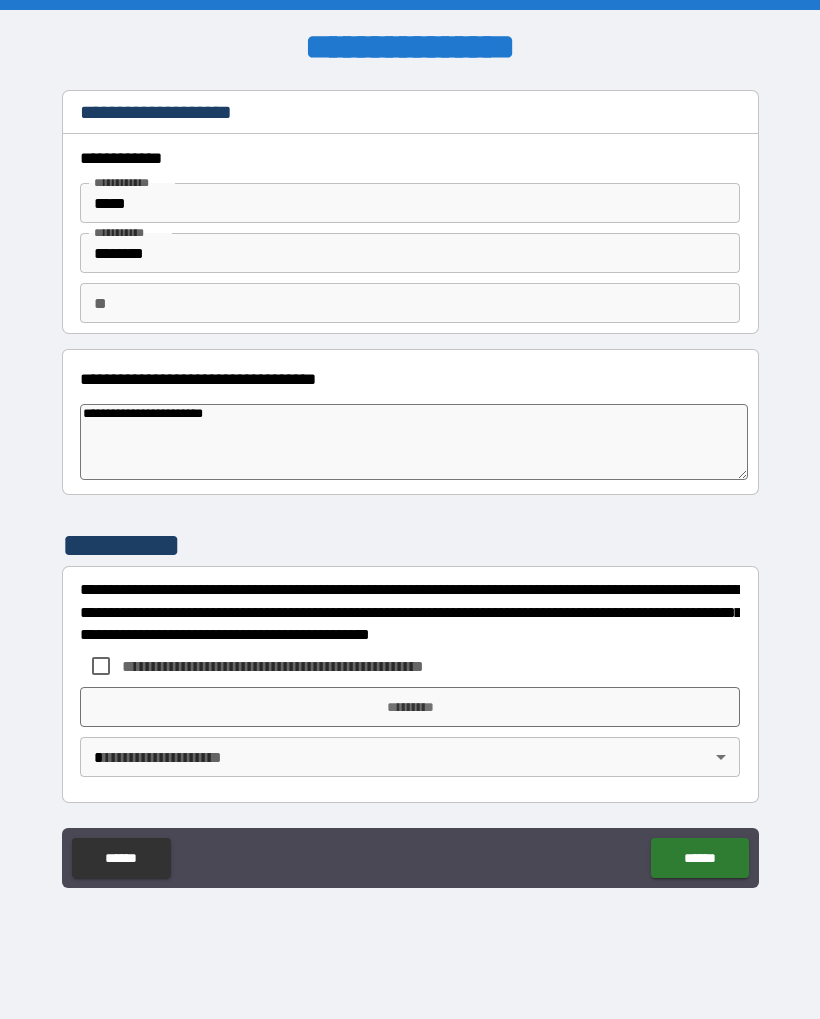type on "*" 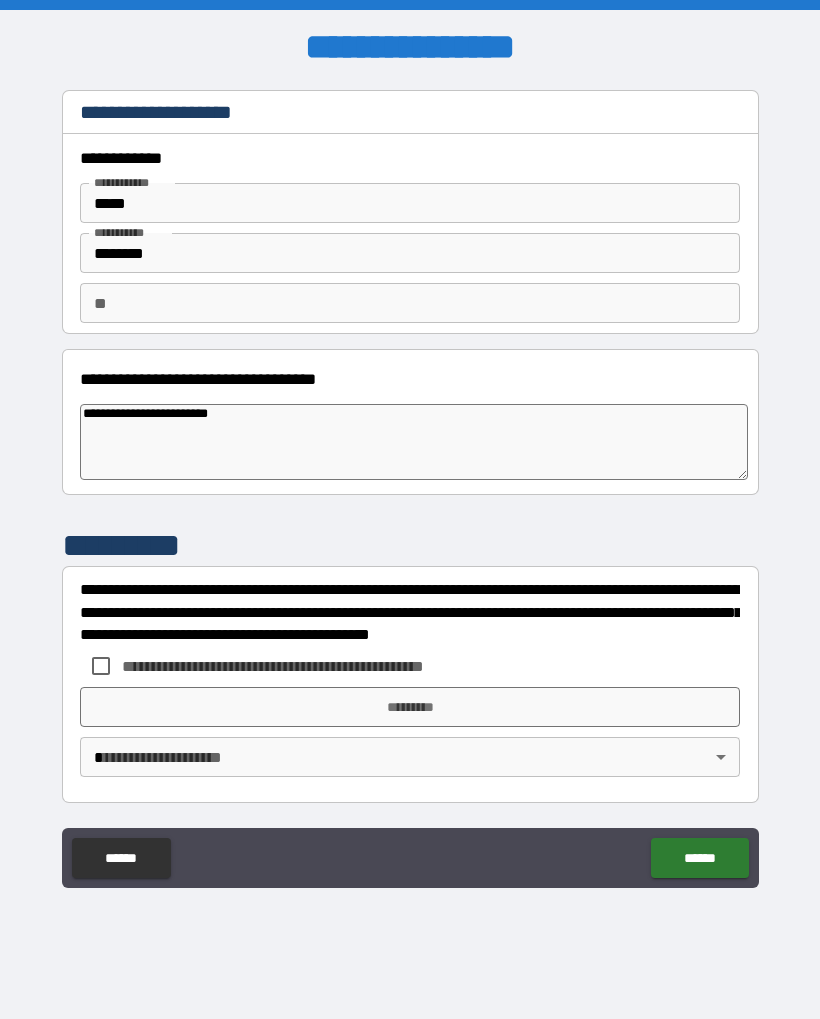 type on "*" 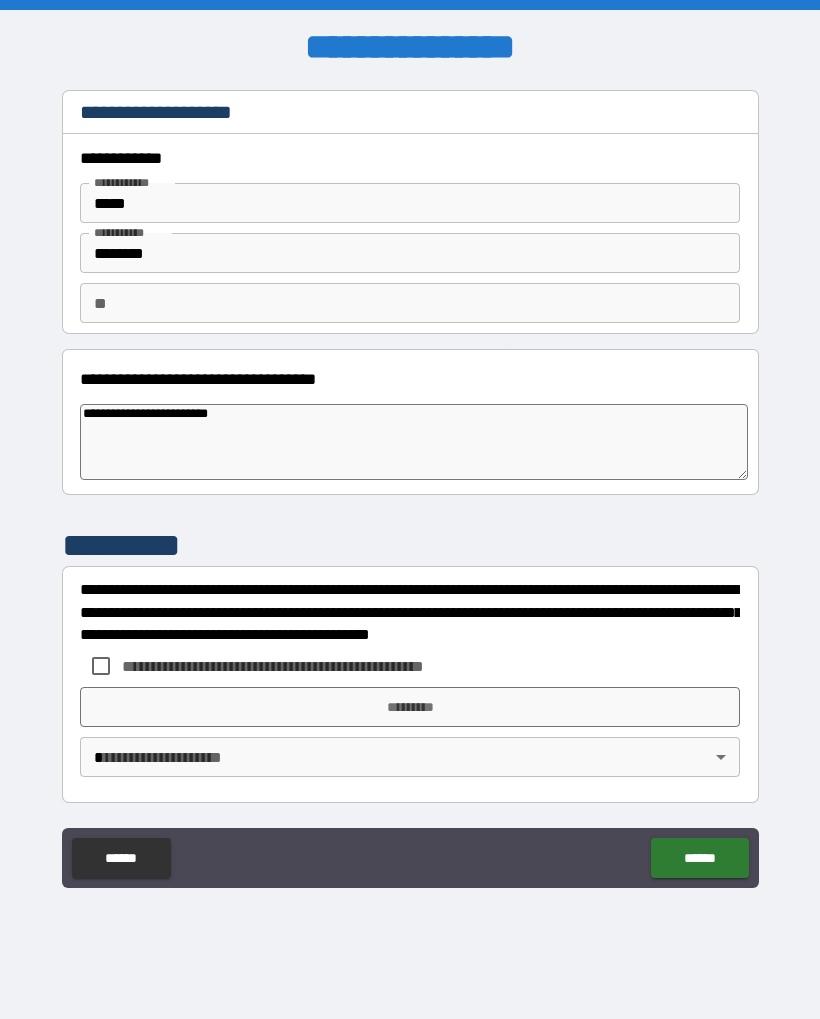 type on "**********" 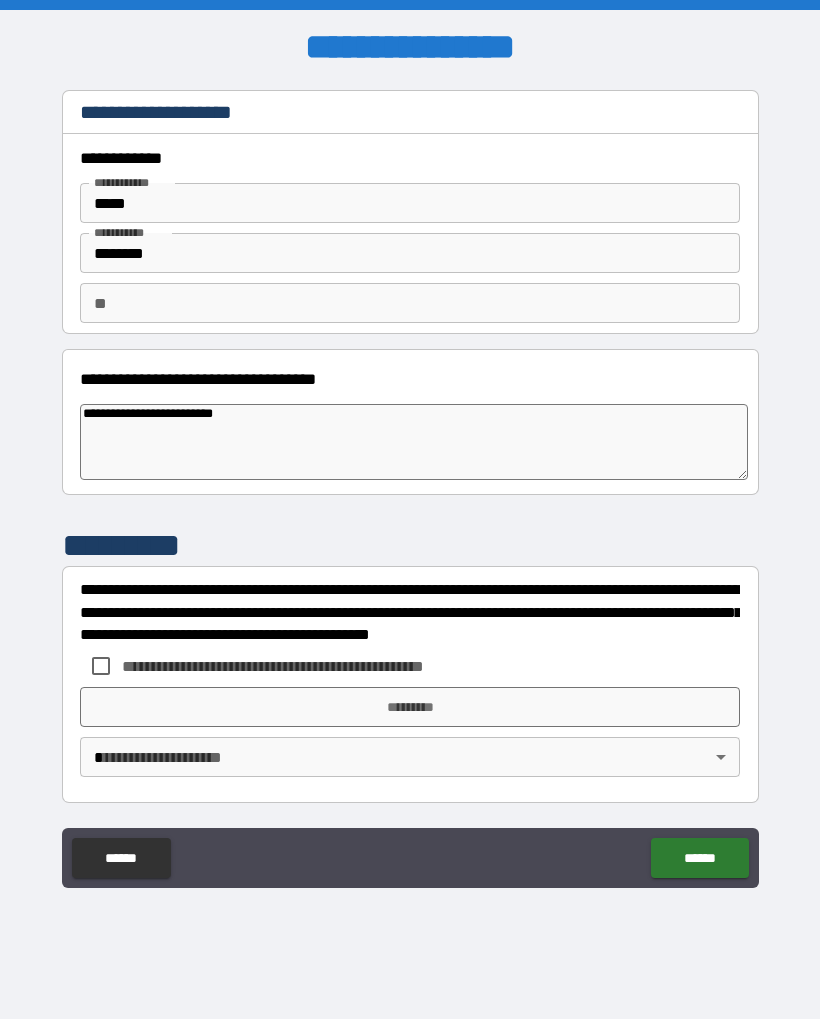 type on "*" 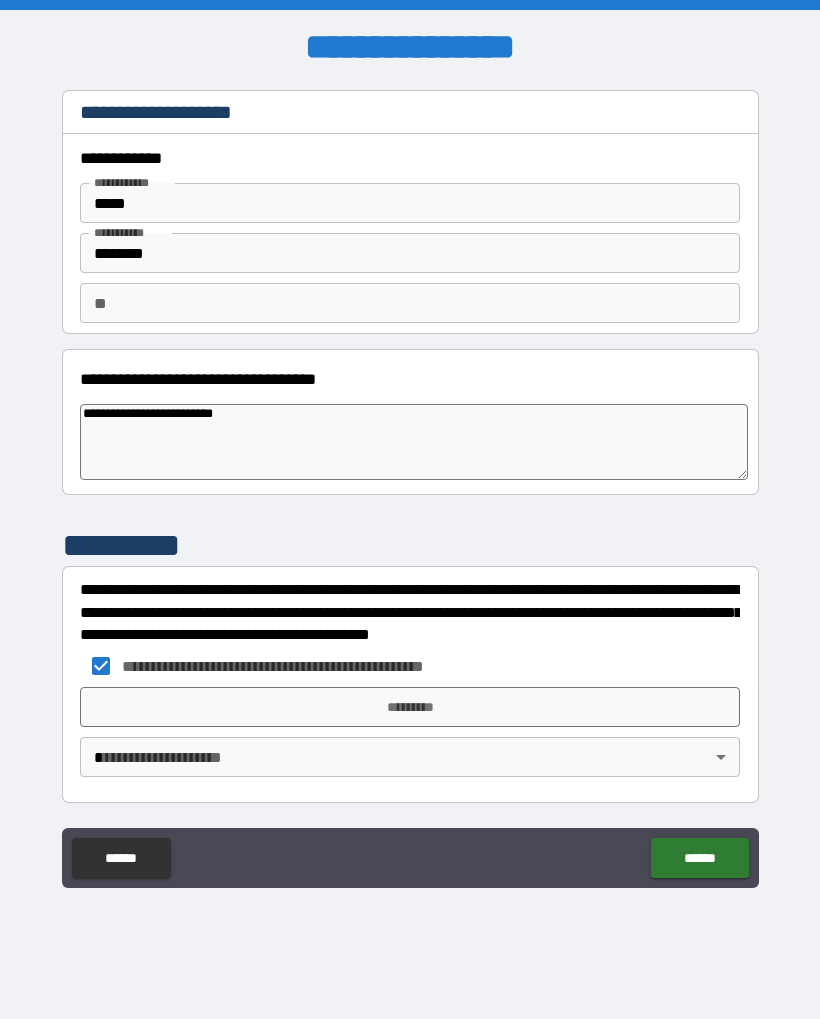 type on "*" 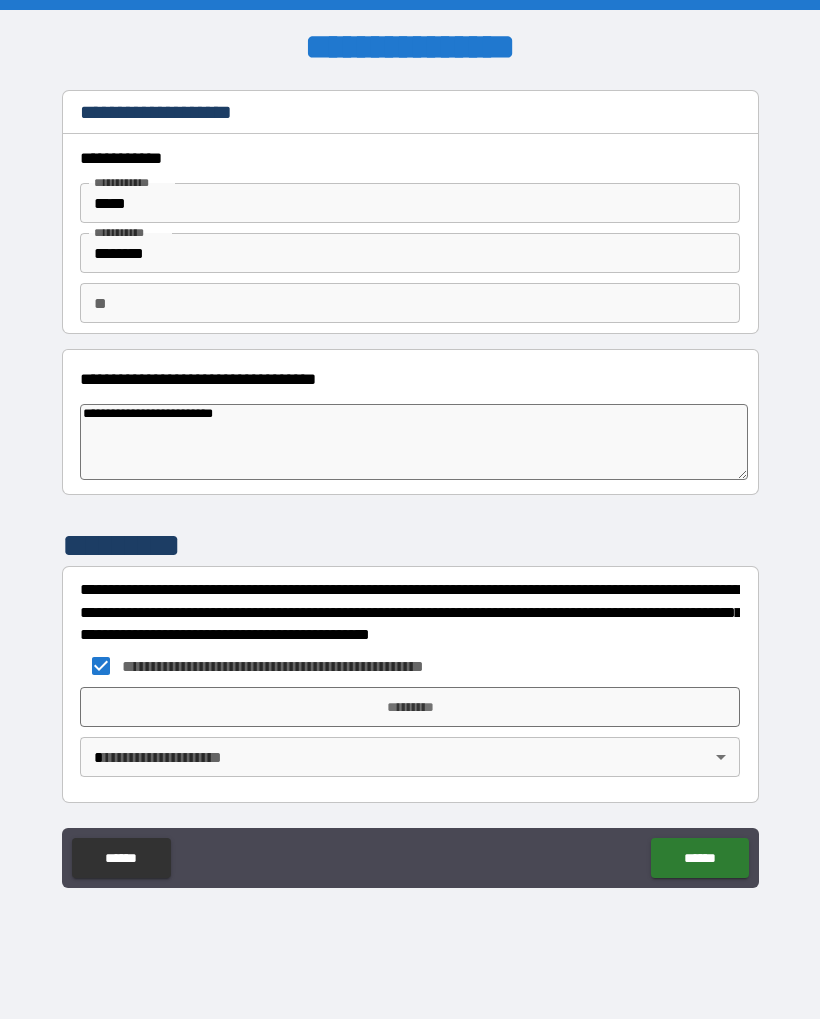 click on "*********" at bounding box center (410, 707) 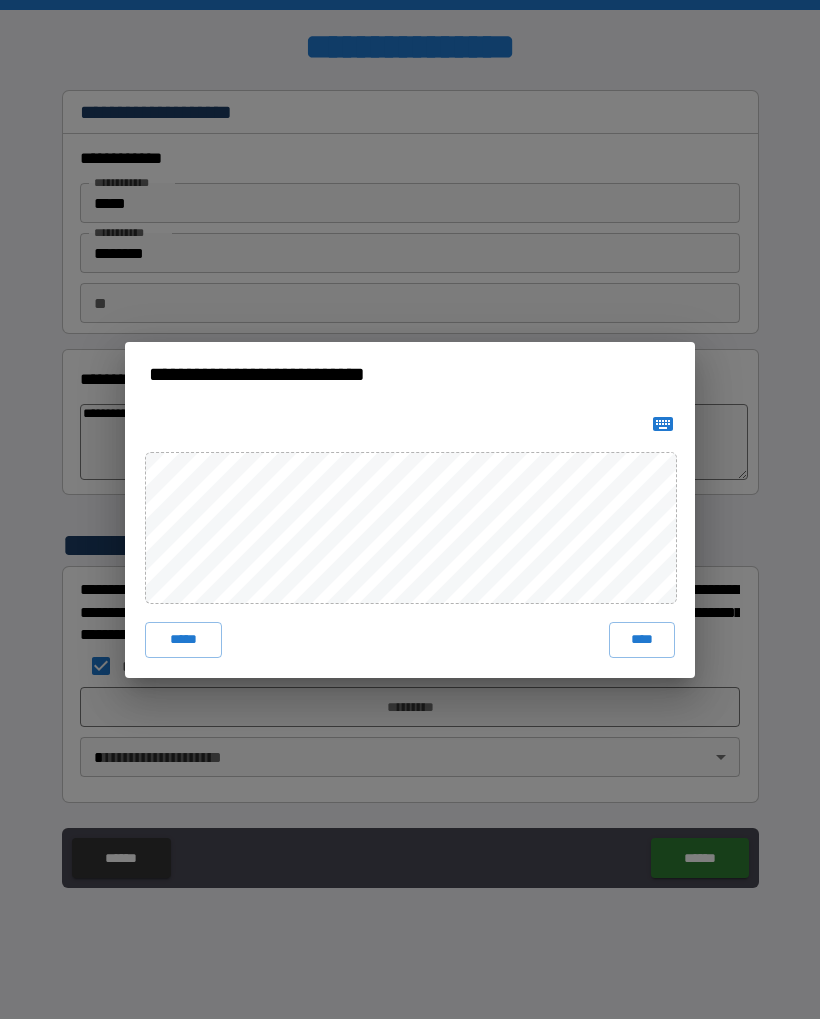 click 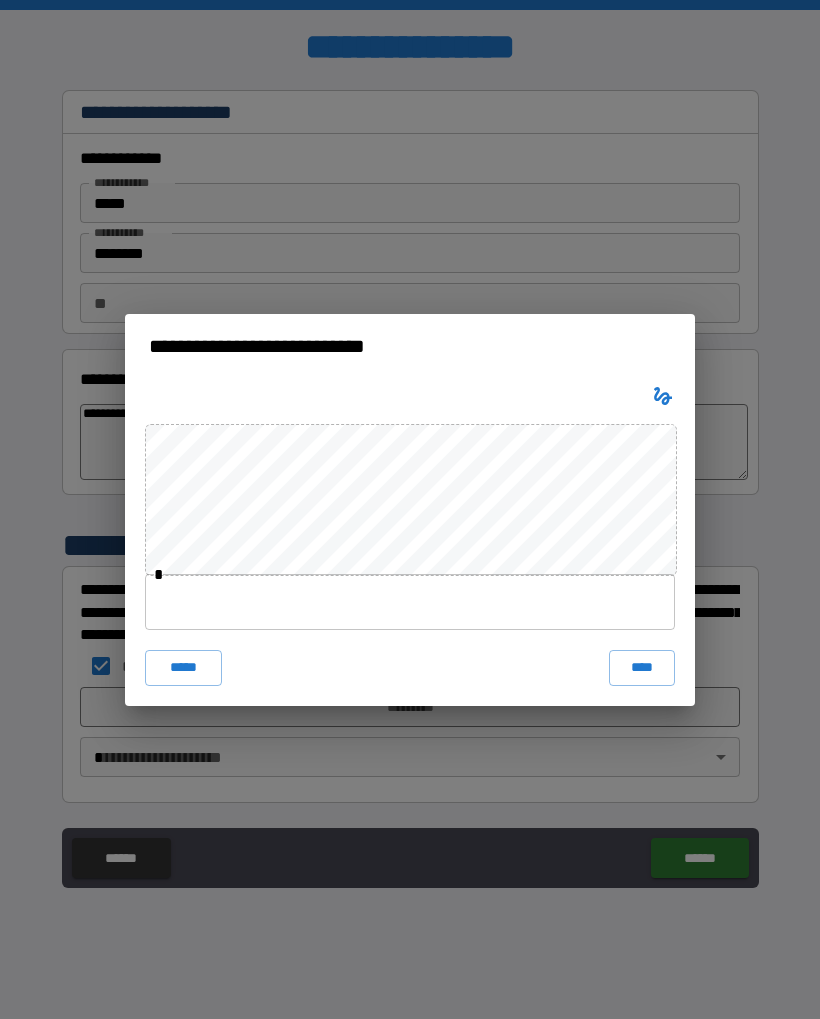 click at bounding box center [410, 602] 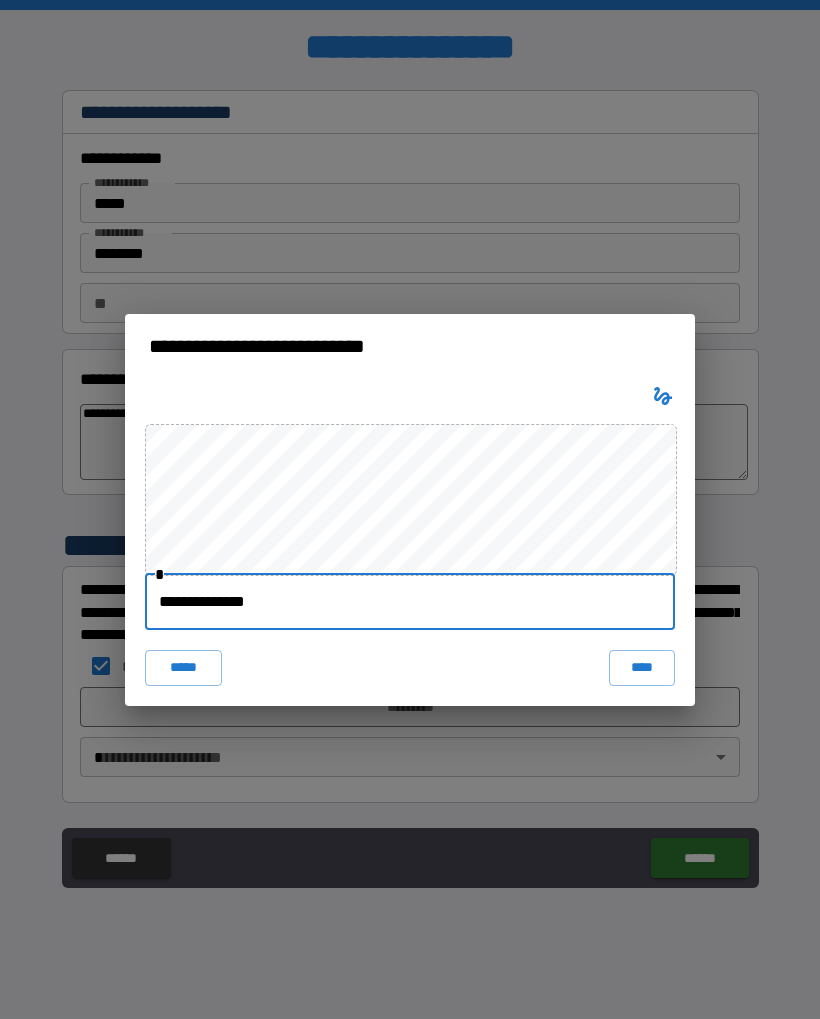 type on "**********" 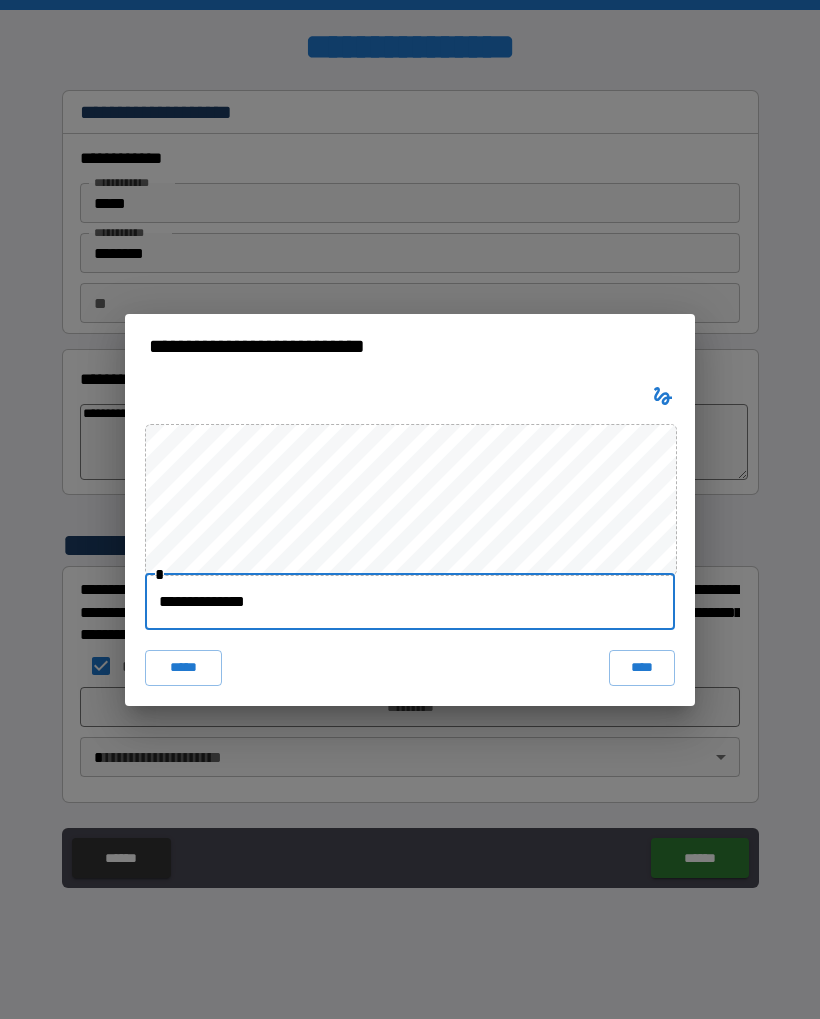 click on "***** ****" at bounding box center (410, 668) 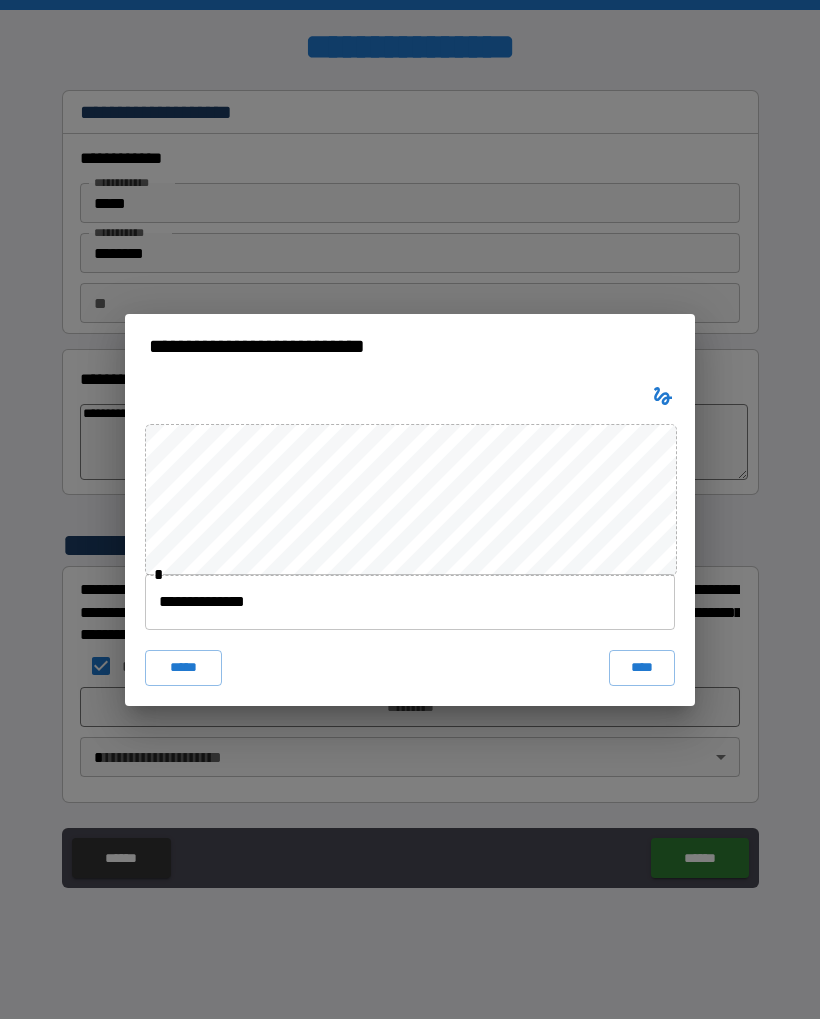 click on "****" at bounding box center [642, 668] 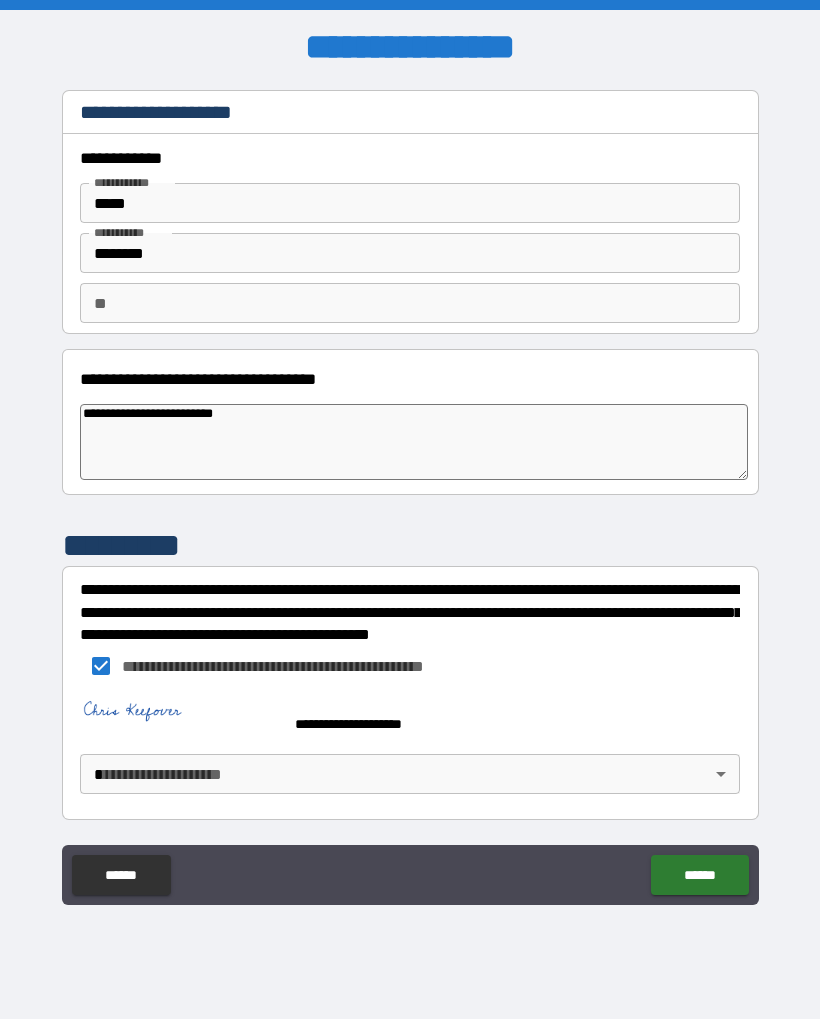click on "**********" at bounding box center (410, 509) 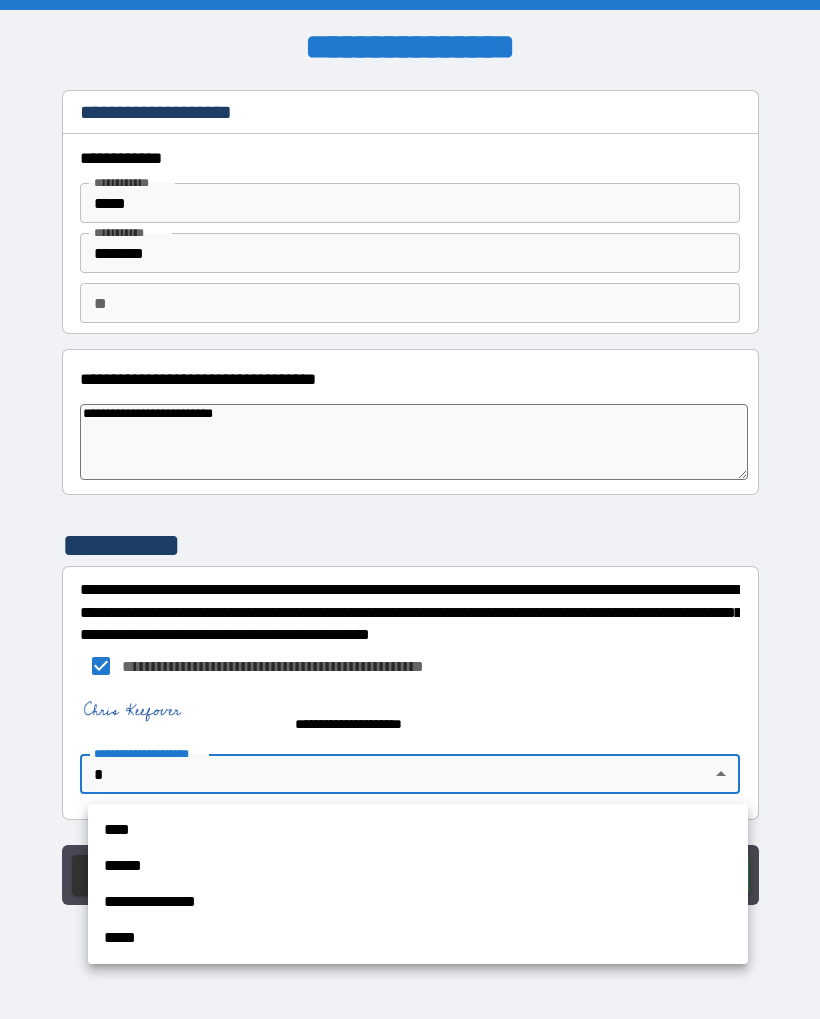 click on "****" at bounding box center [418, 830] 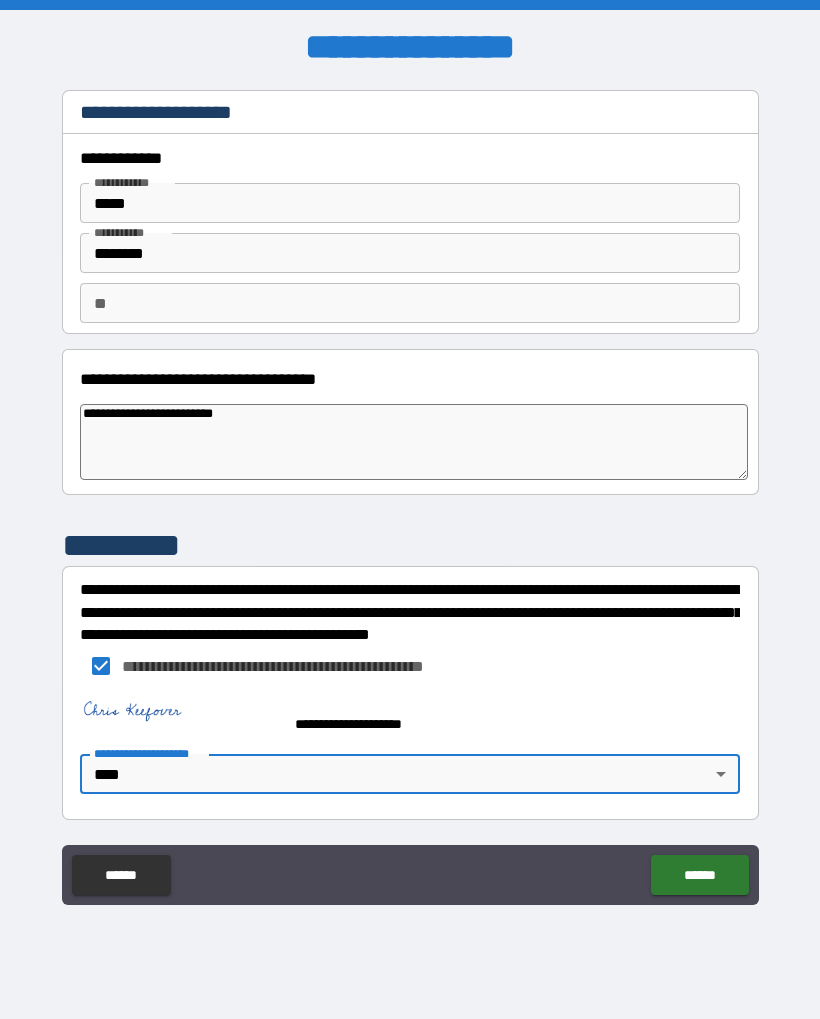 click on "******" at bounding box center (699, 875) 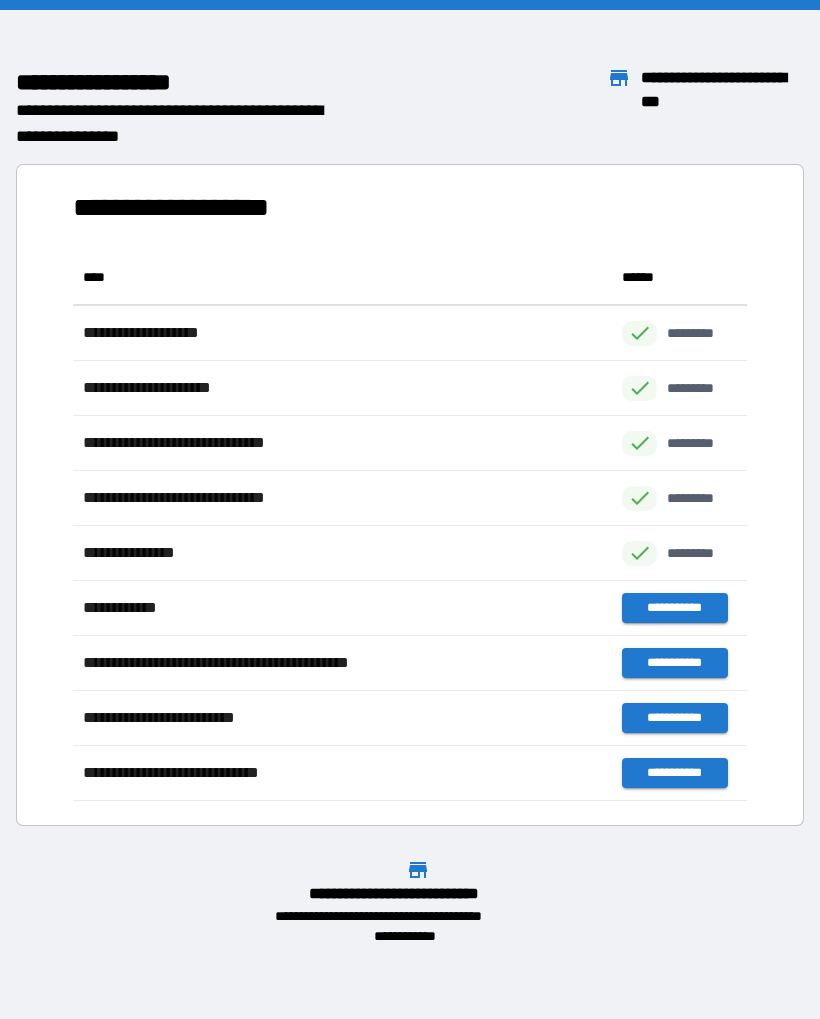 scroll, scrollTop: 1, scrollLeft: 1, axis: both 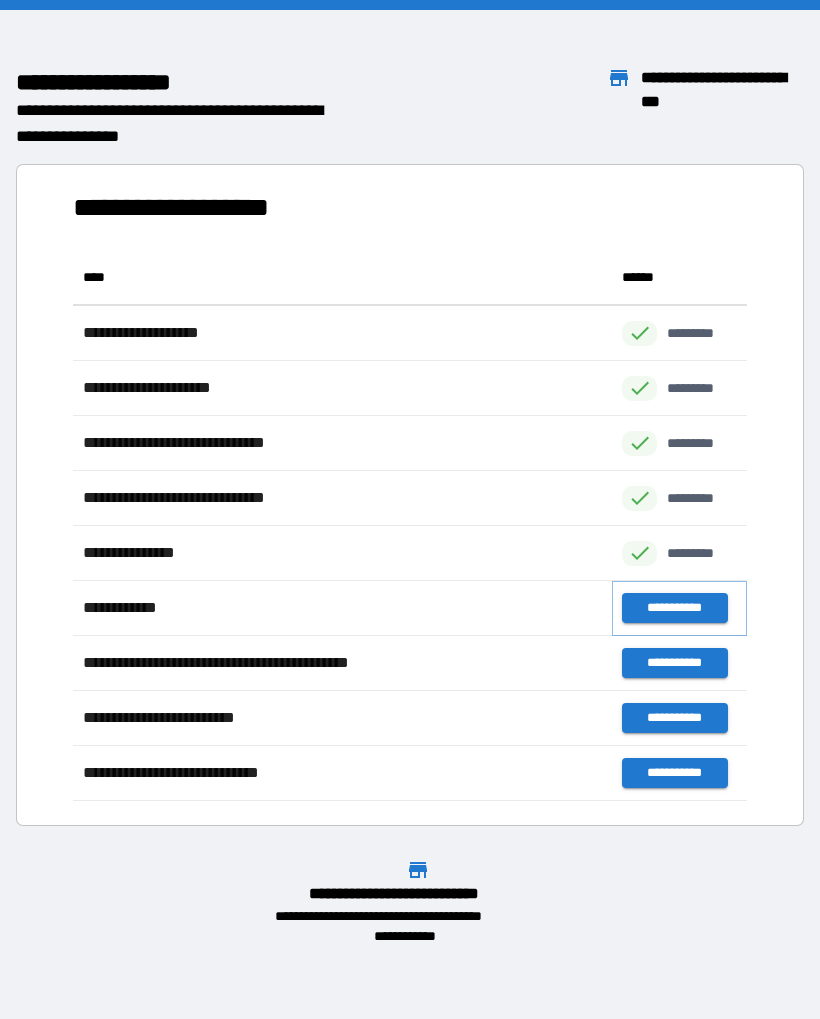 click on "**********" at bounding box center [674, 608] 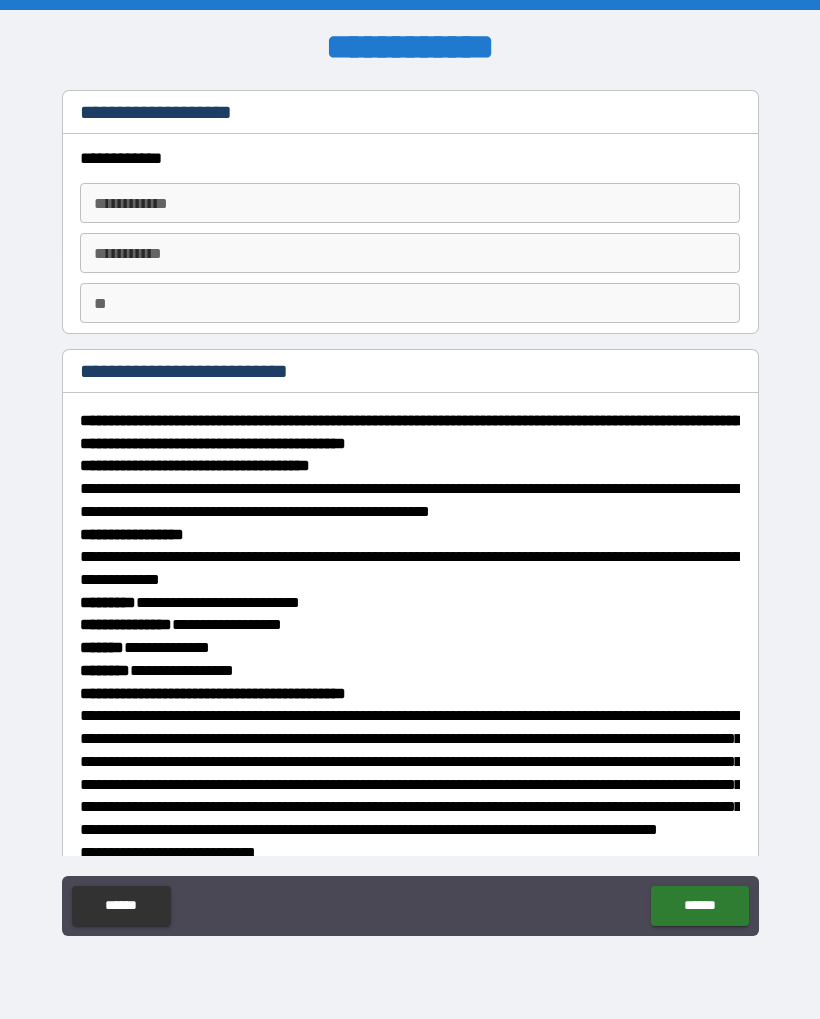 click on "**********" at bounding box center (410, 203) 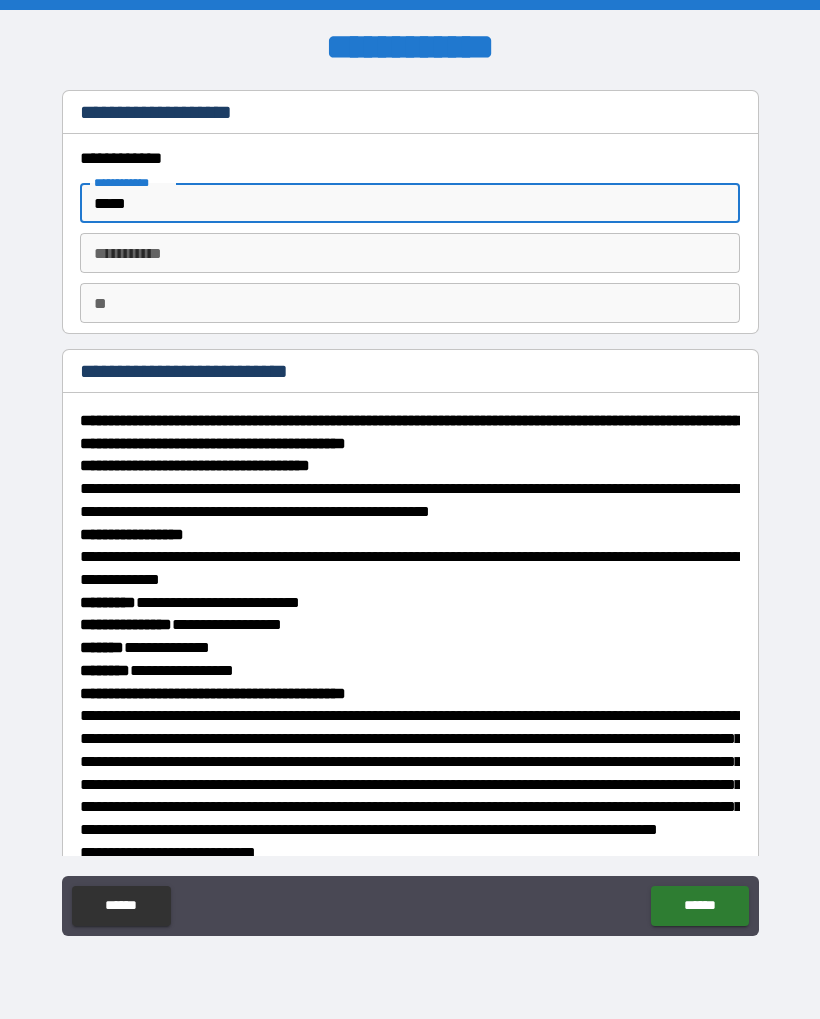 scroll, scrollTop: 0, scrollLeft: 0, axis: both 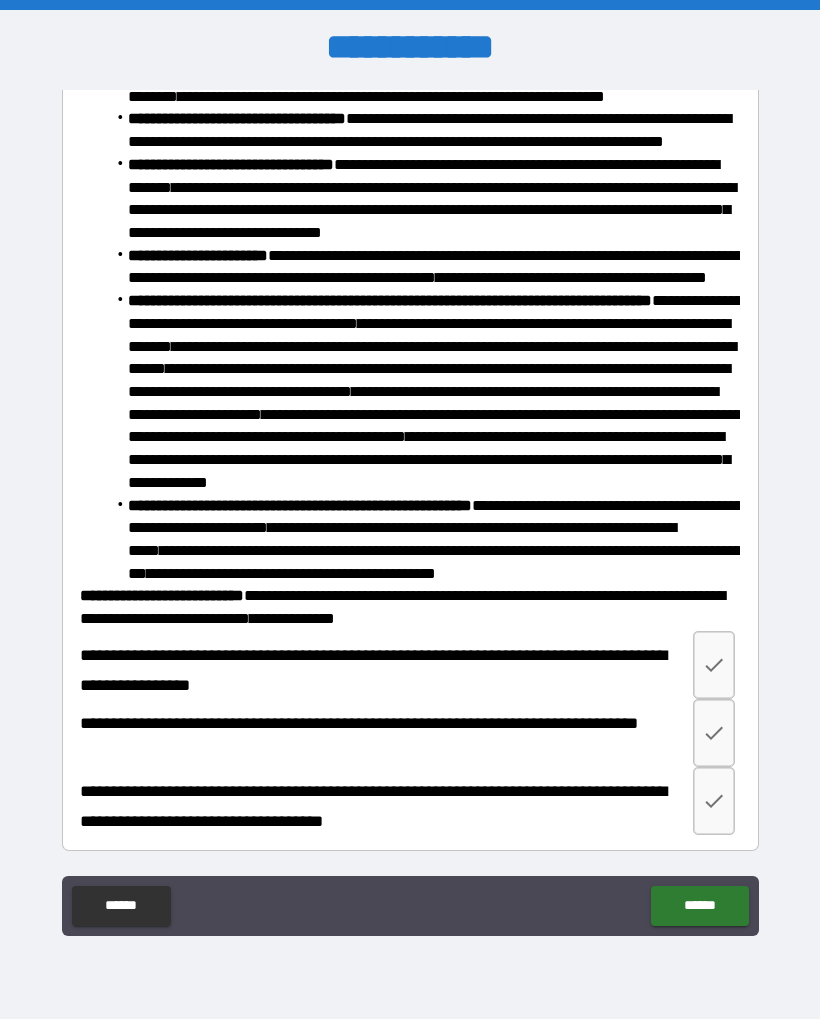 type on "********" 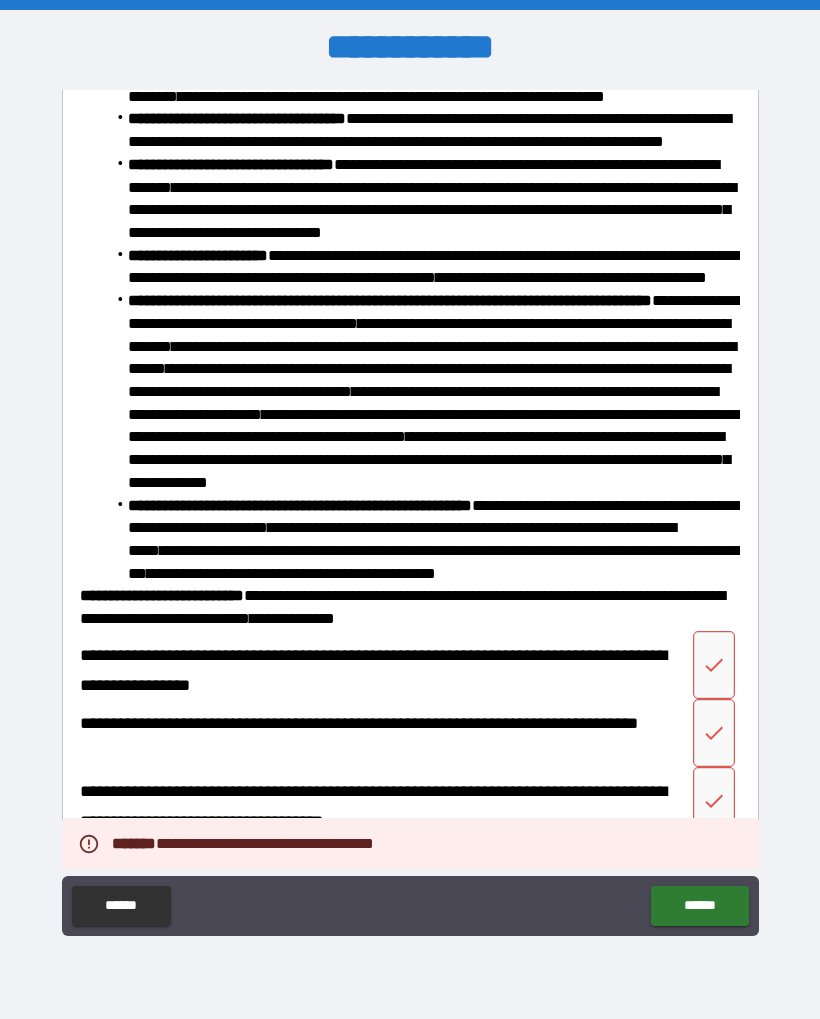 click at bounding box center (714, 665) 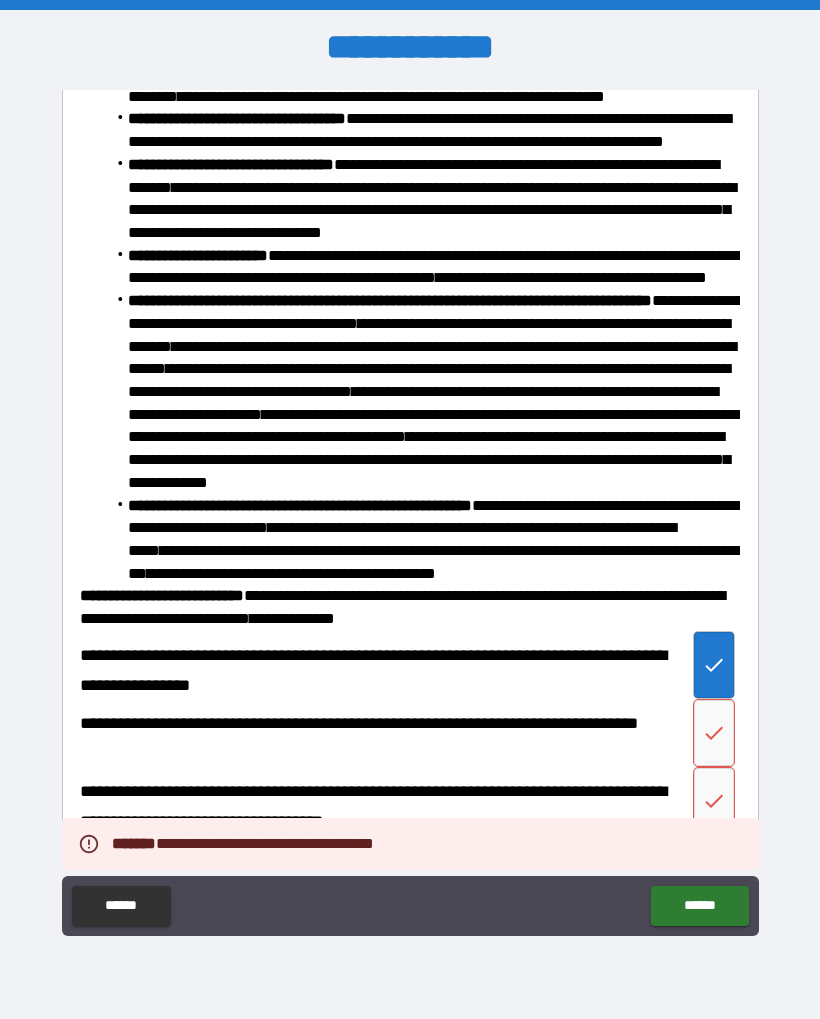 click 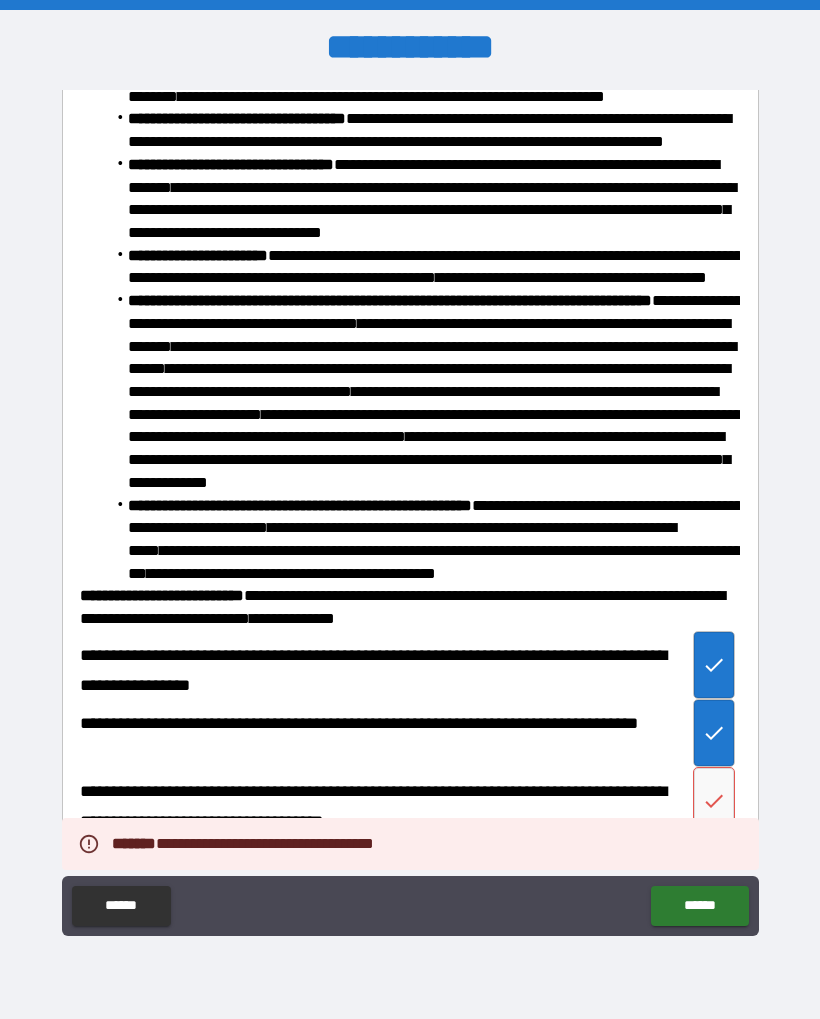 scroll, scrollTop: 2485, scrollLeft: 0, axis: vertical 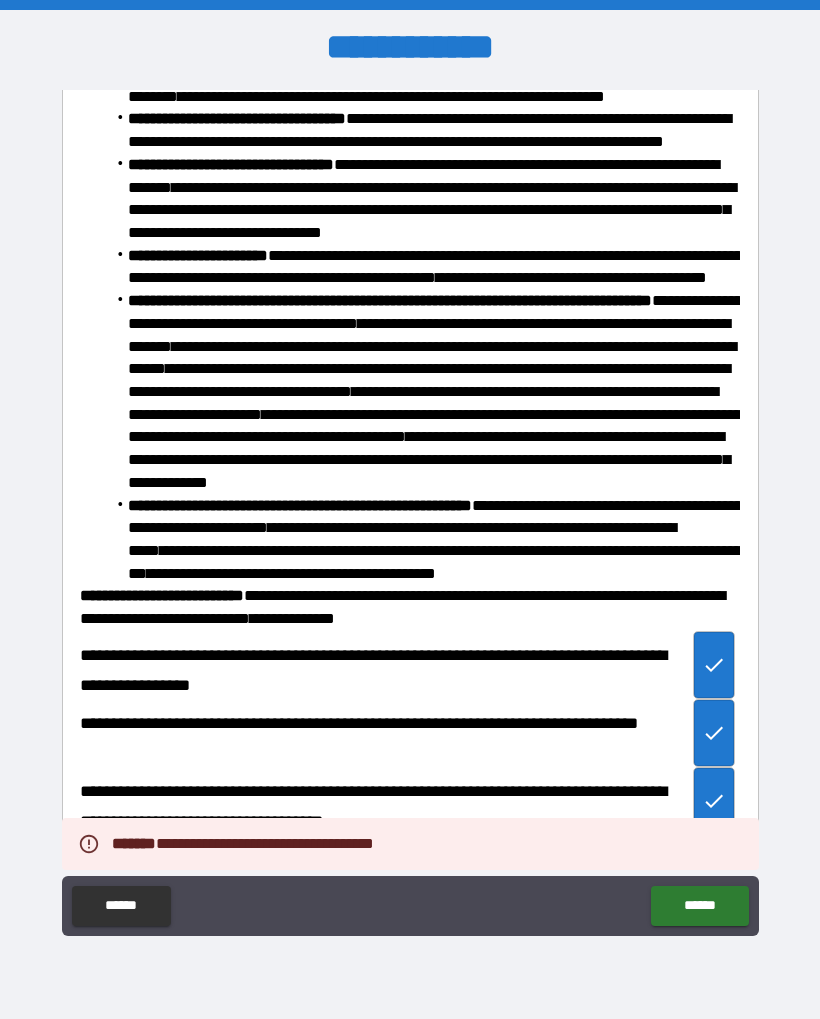 click on "******" at bounding box center (699, 906) 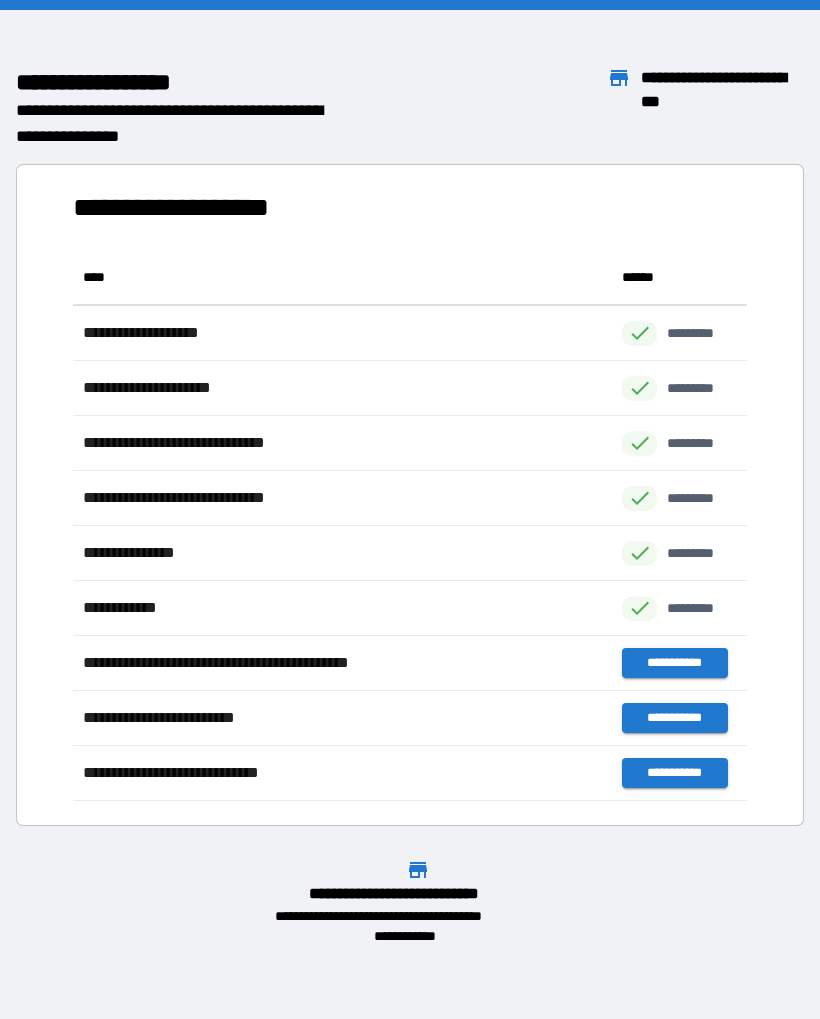 scroll, scrollTop: 551, scrollLeft: 674, axis: both 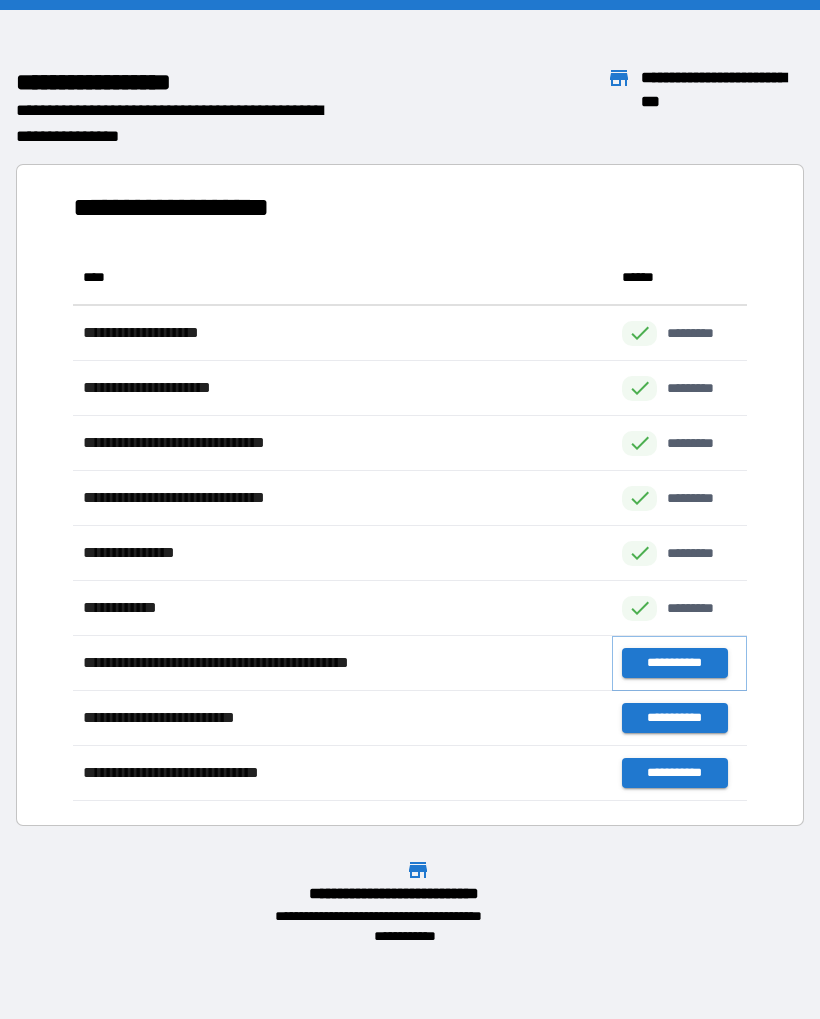 click on "**********" at bounding box center [674, 663] 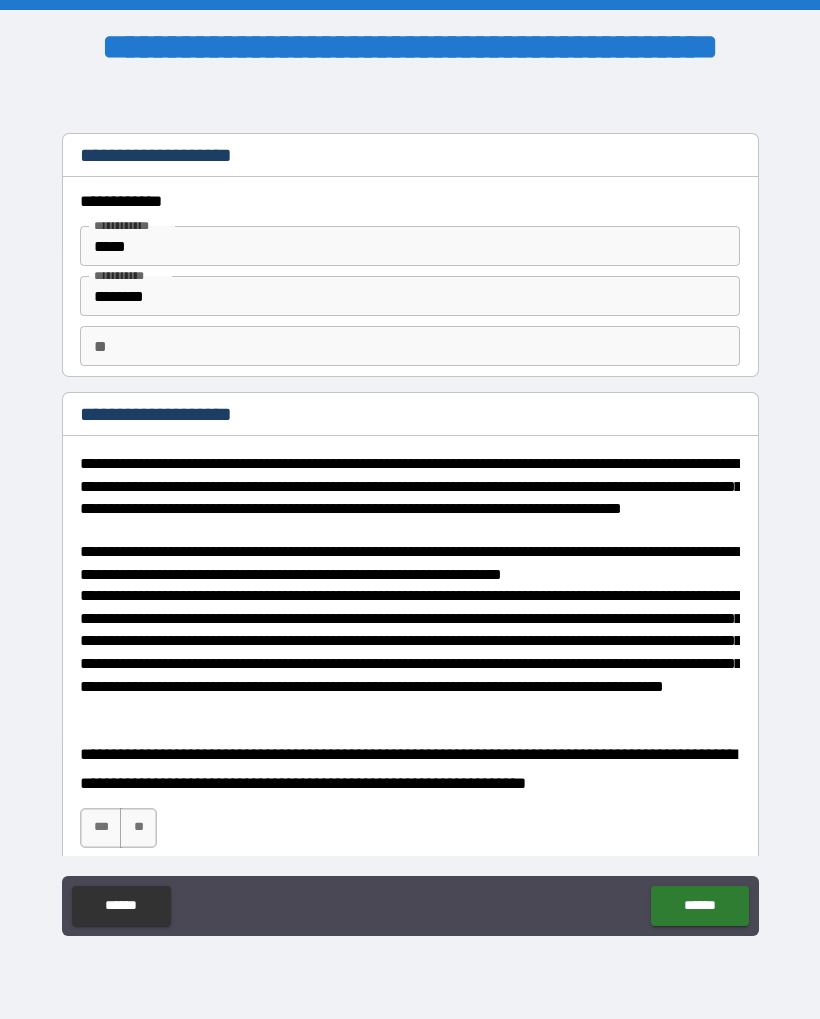 type on "*" 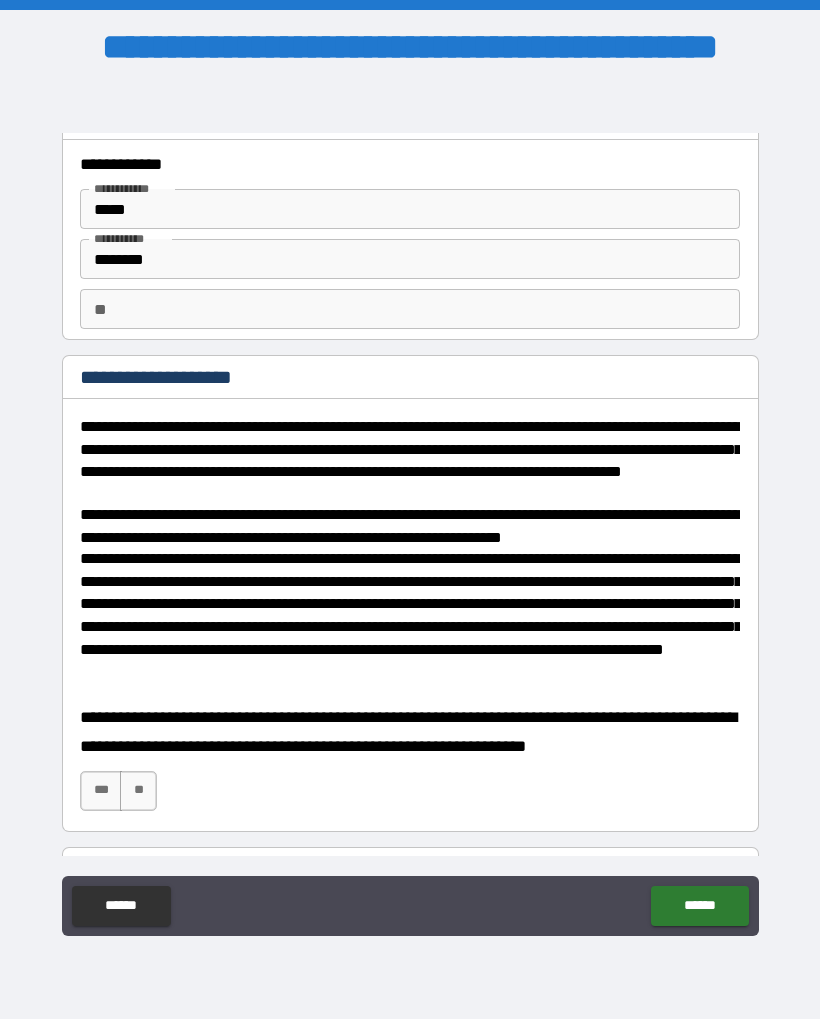 scroll, scrollTop: 107, scrollLeft: 0, axis: vertical 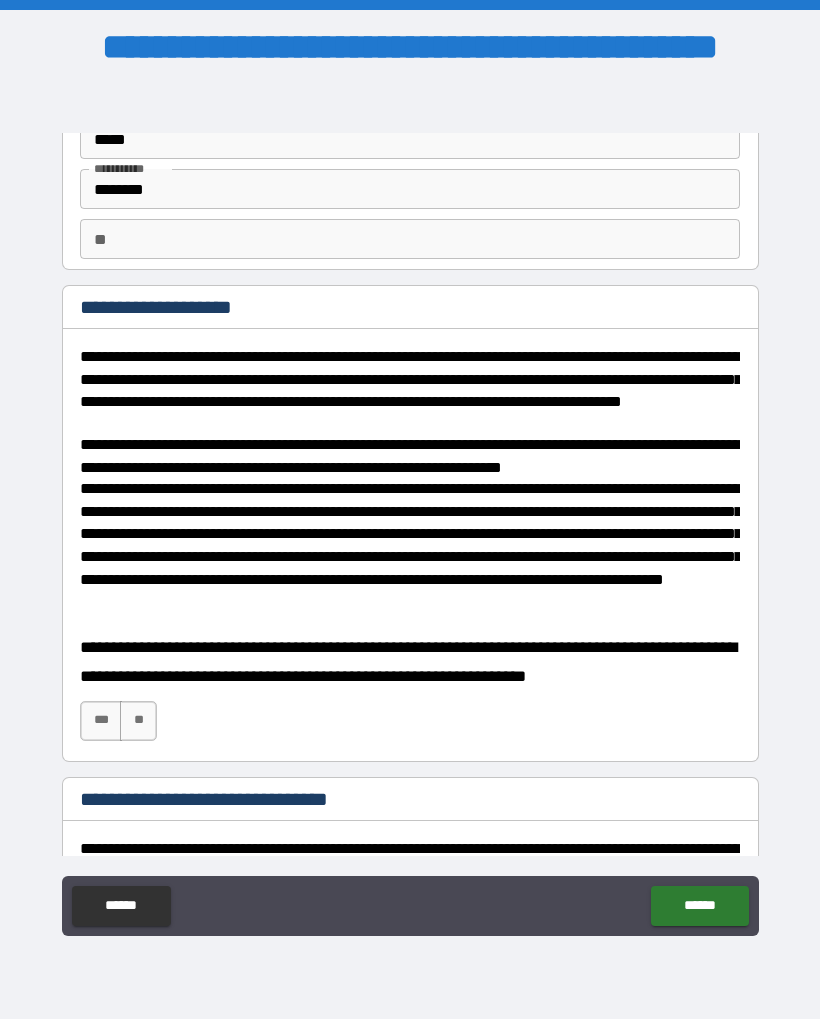 click on "***" at bounding box center [101, 721] 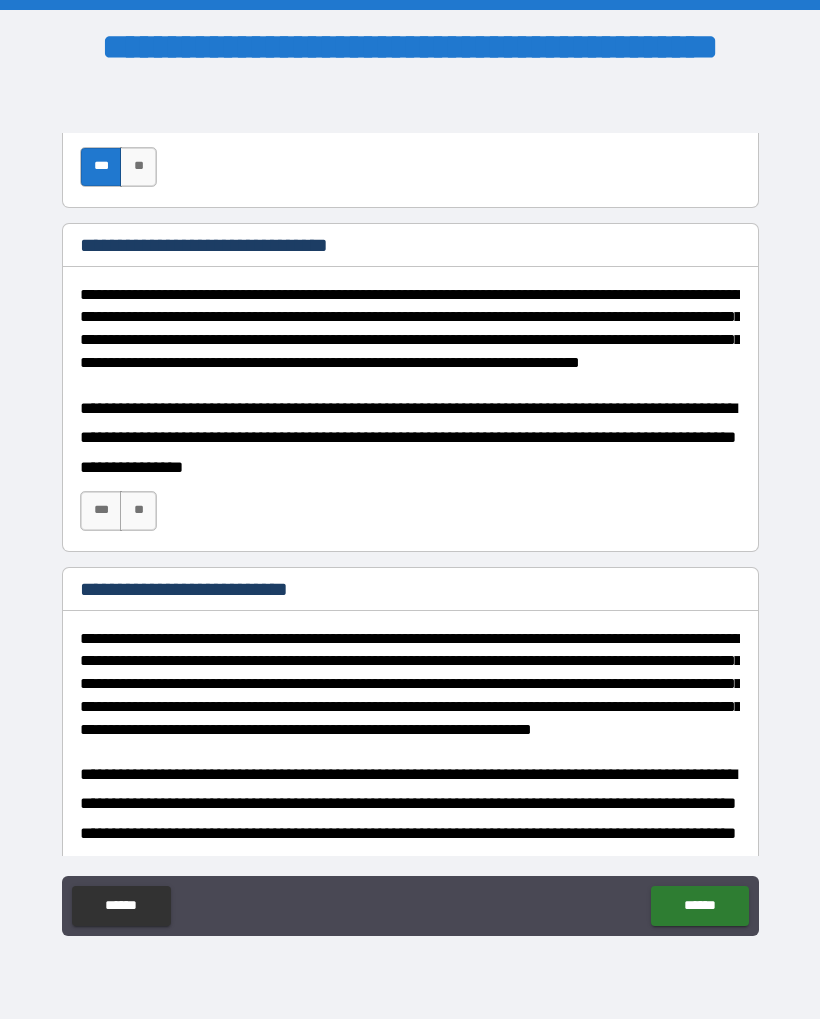 scroll, scrollTop: 680, scrollLeft: 0, axis: vertical 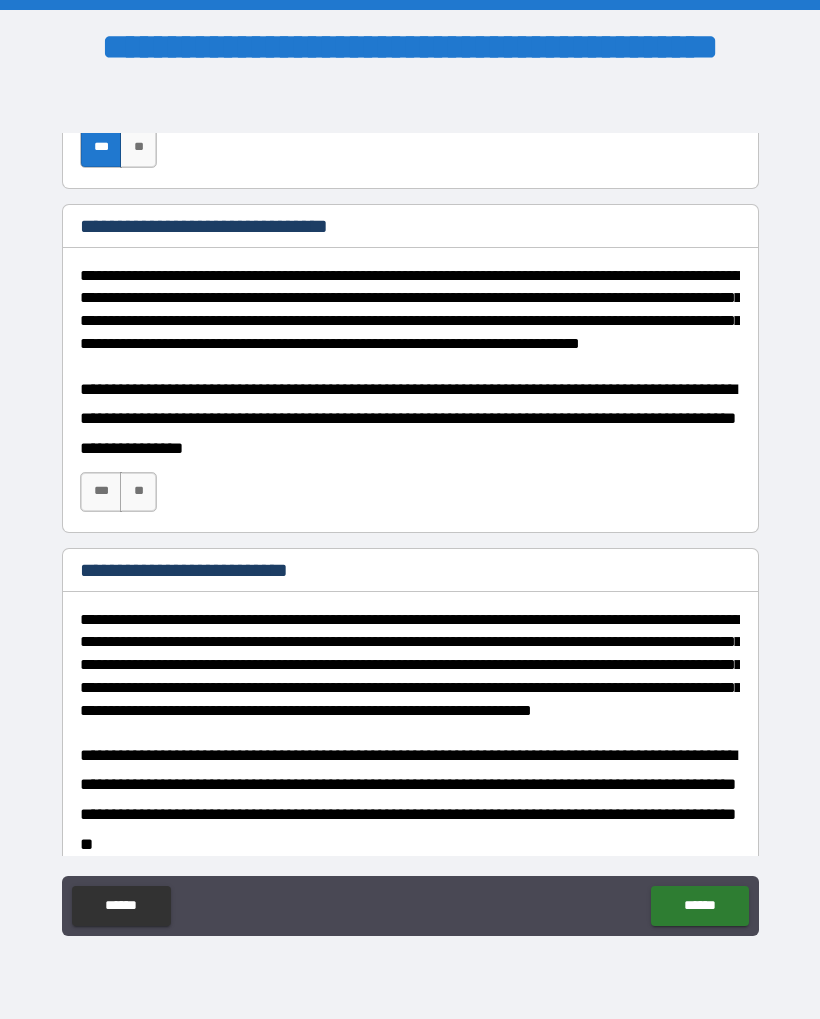 click on "***" at bounding box center [101, 492] 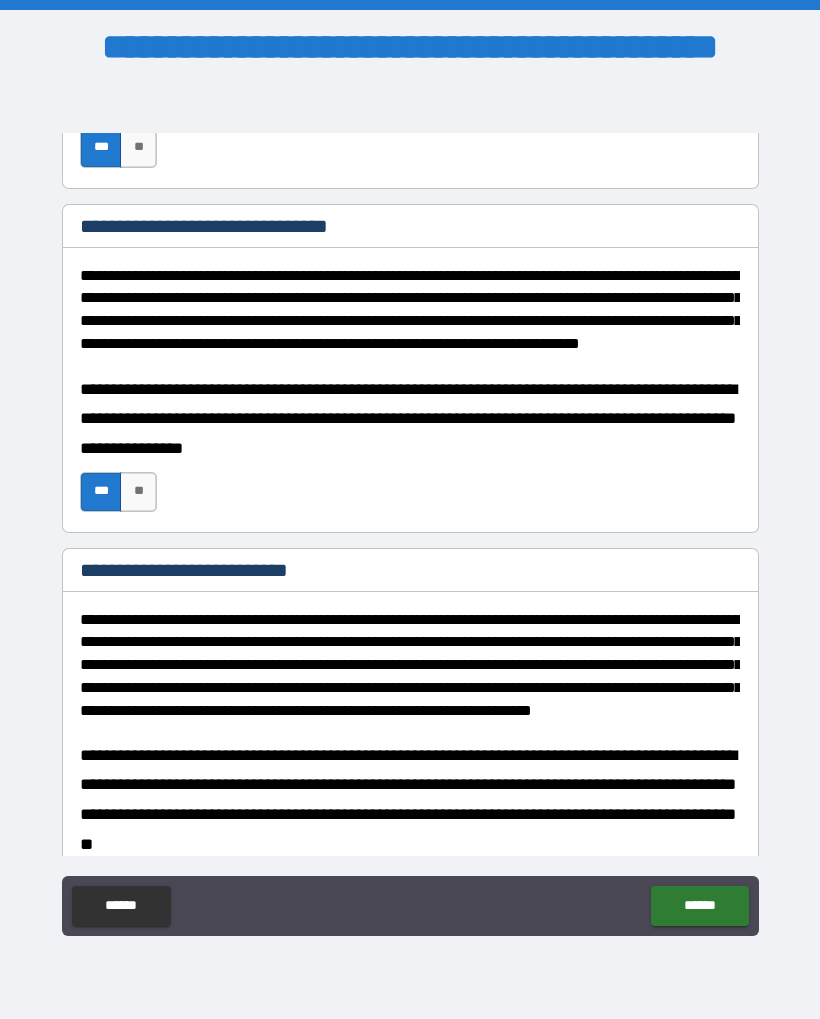 type on "*" 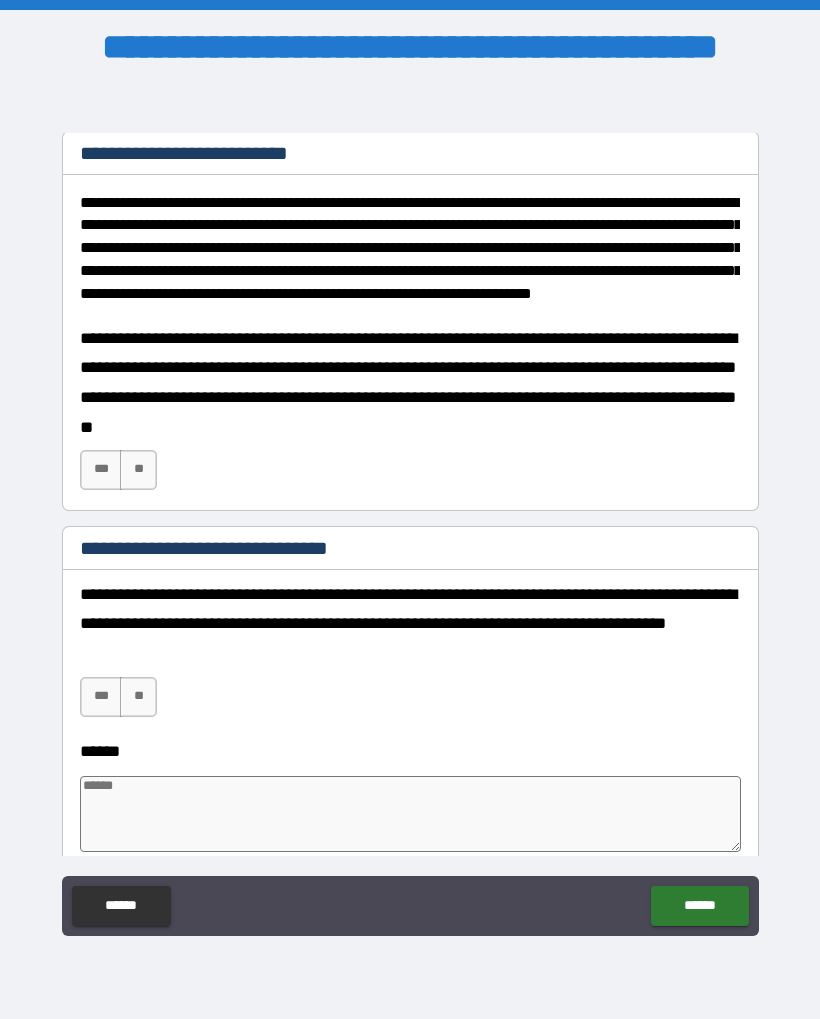 scroll, scrollTop: 1100, scrollLeft: 0, axis: vertical 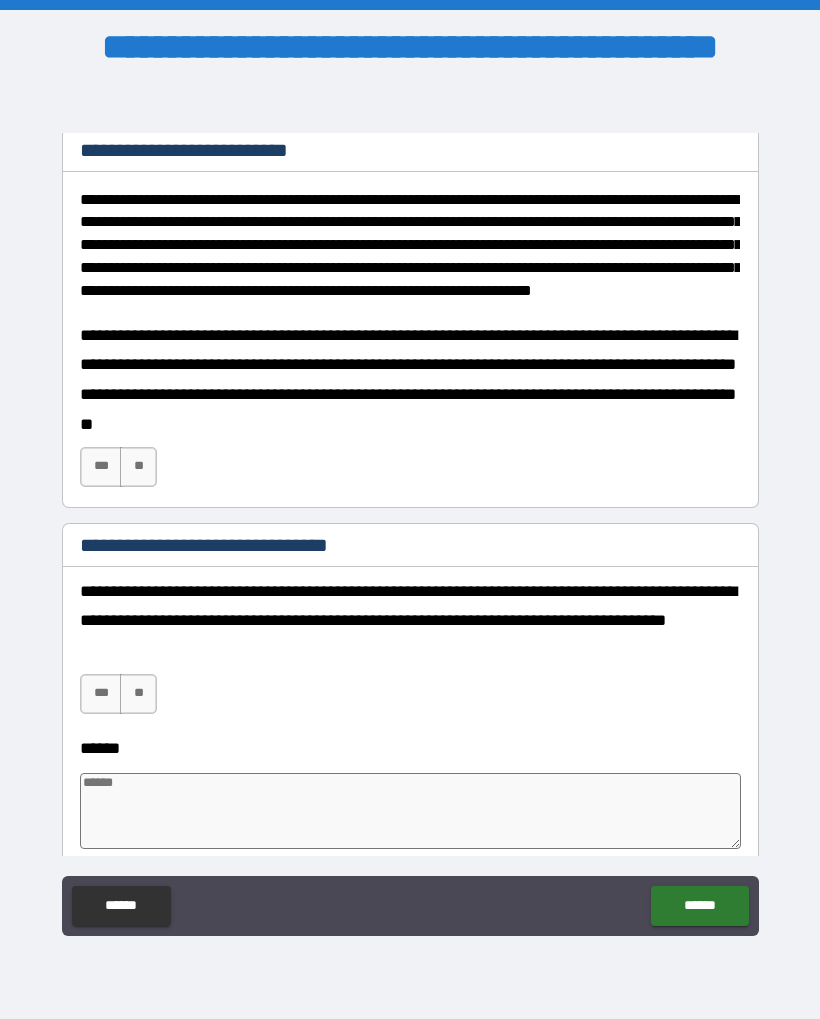 click on "***" at bounding box center [101, 467] 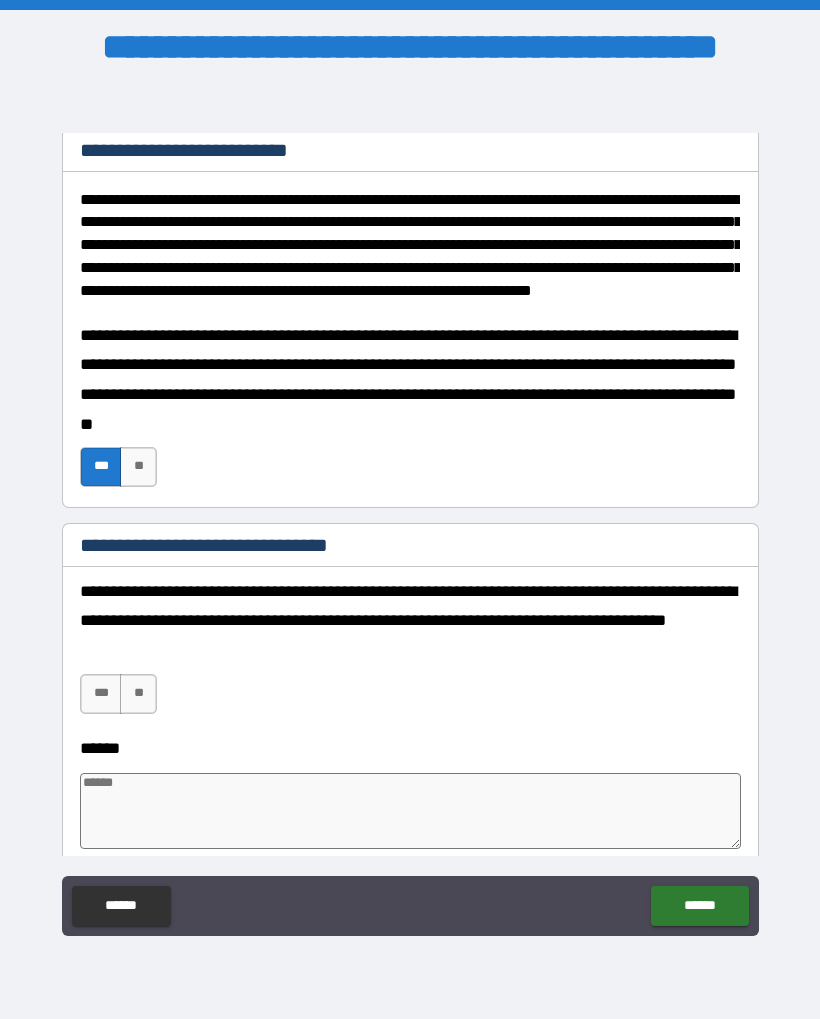 type on "*" 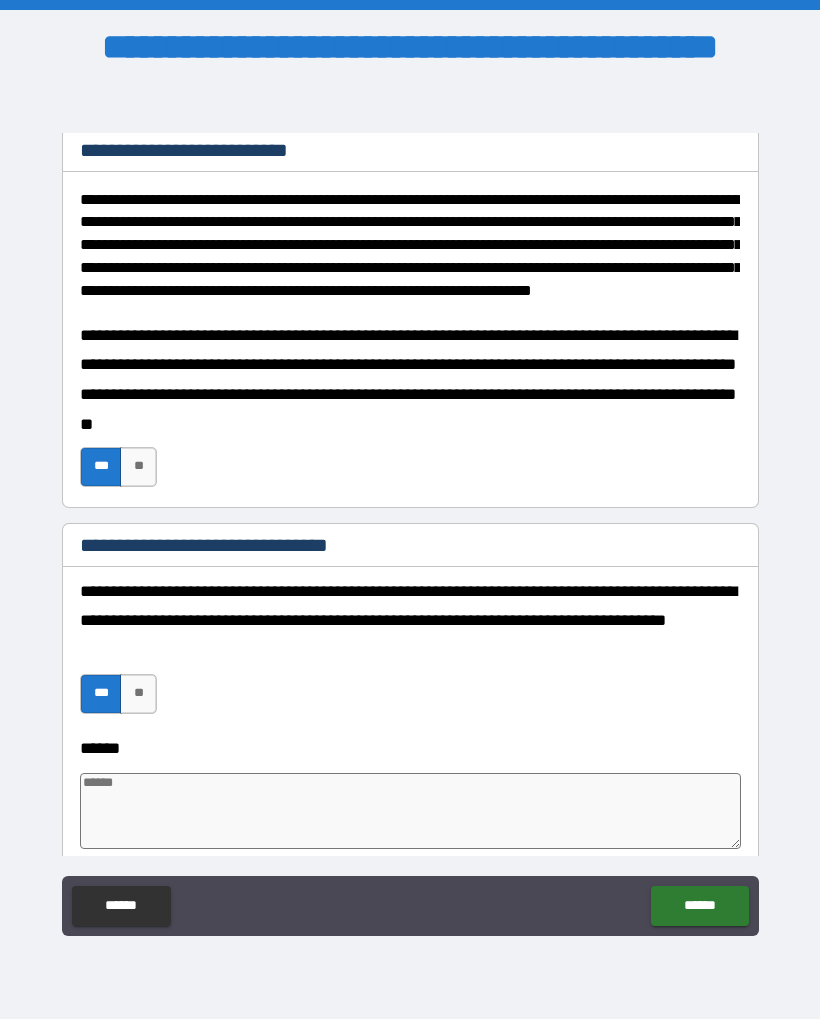 type on "*" 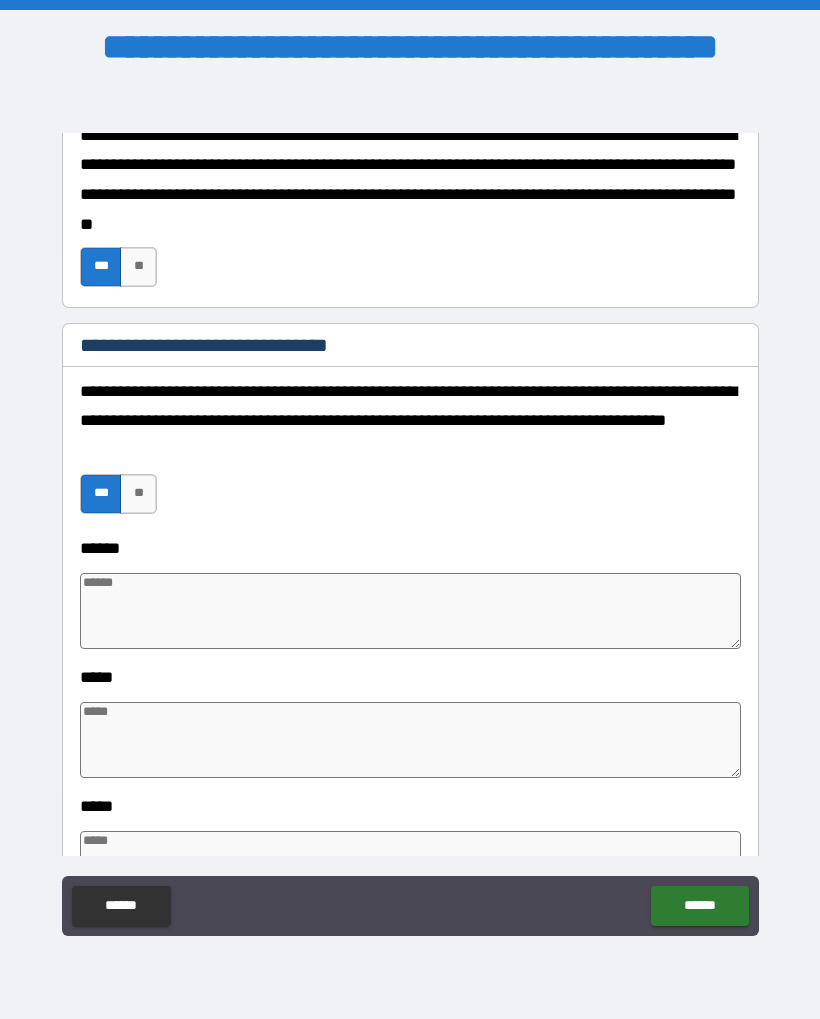 scroll, scrollTop: 1302, scrollLeft: 0, axis: vertical 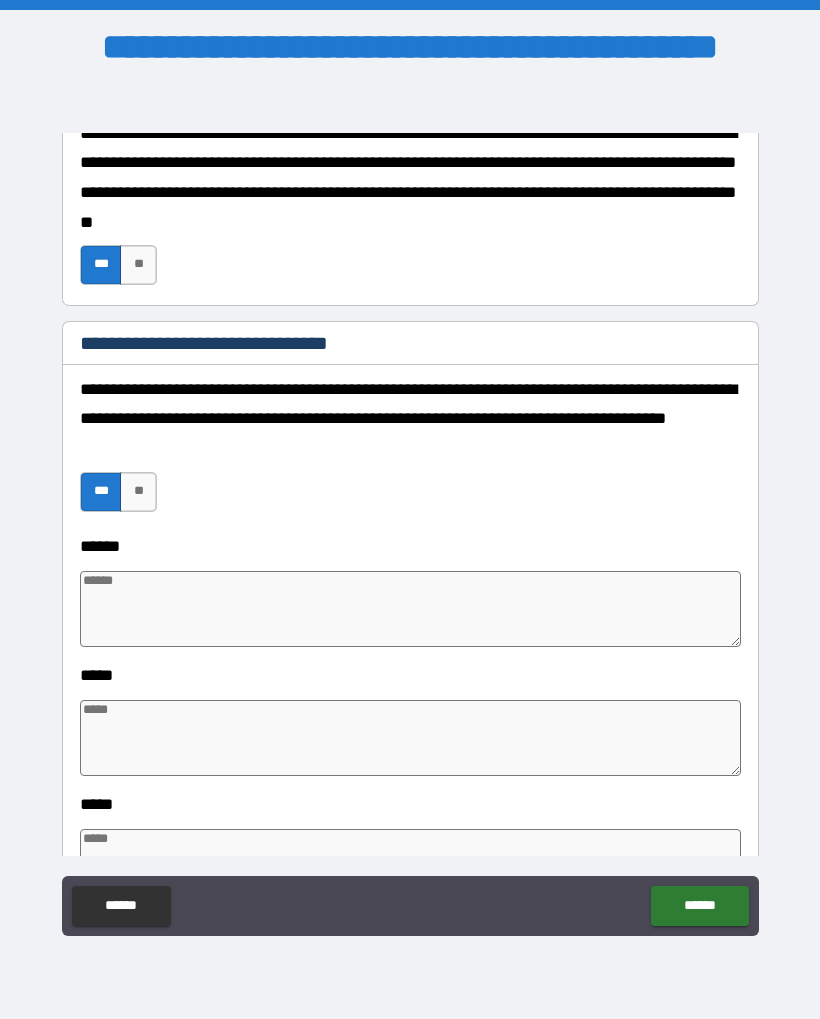 click on "**" at bounding box center (138, 492) 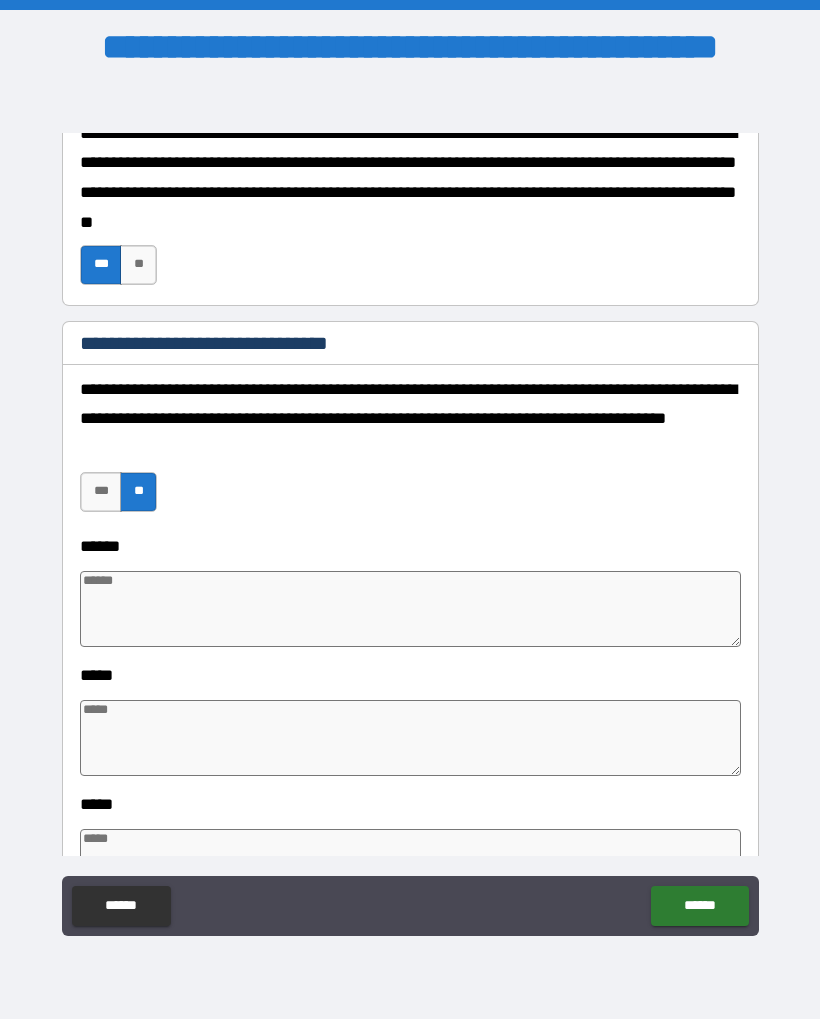 type on "*" 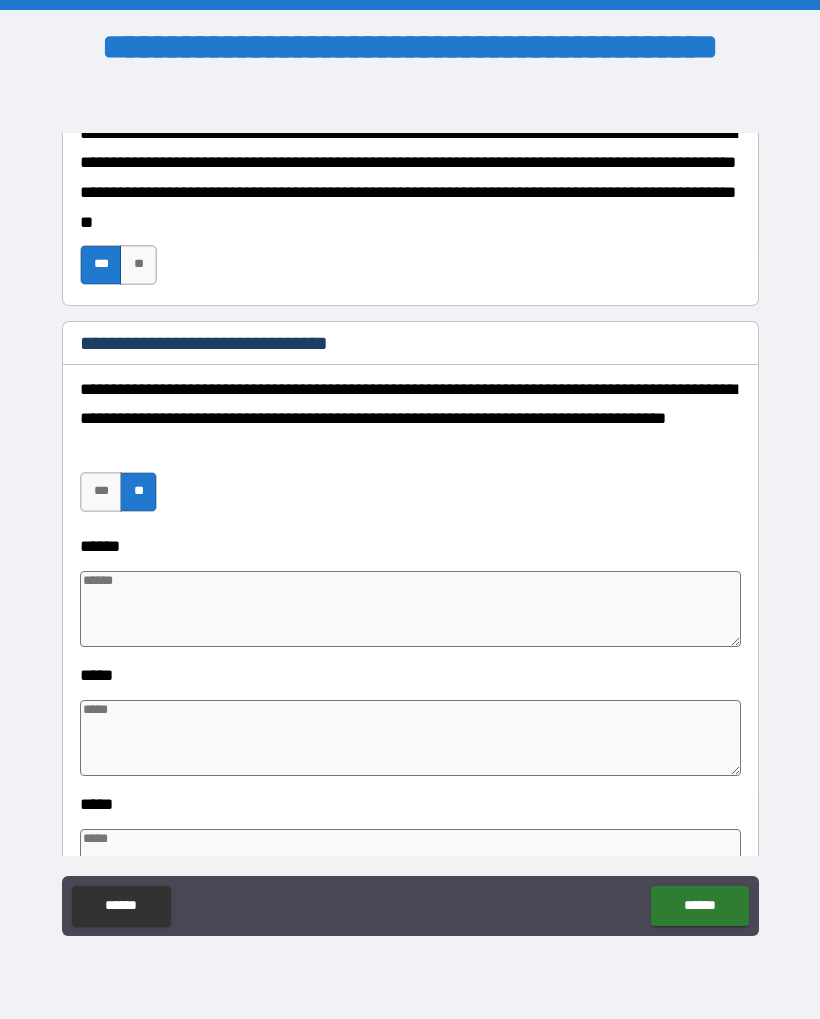 type on "*" 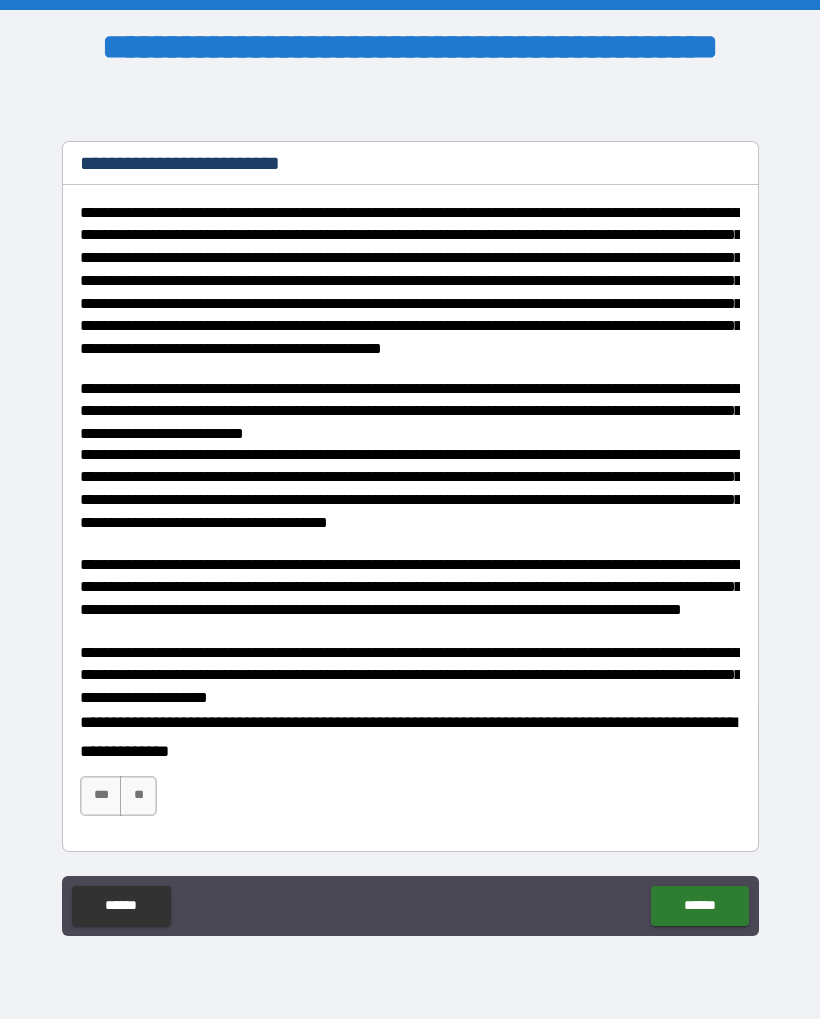 scroll, scrollTop: 2096, scrollLeft: 0, axis: vertical 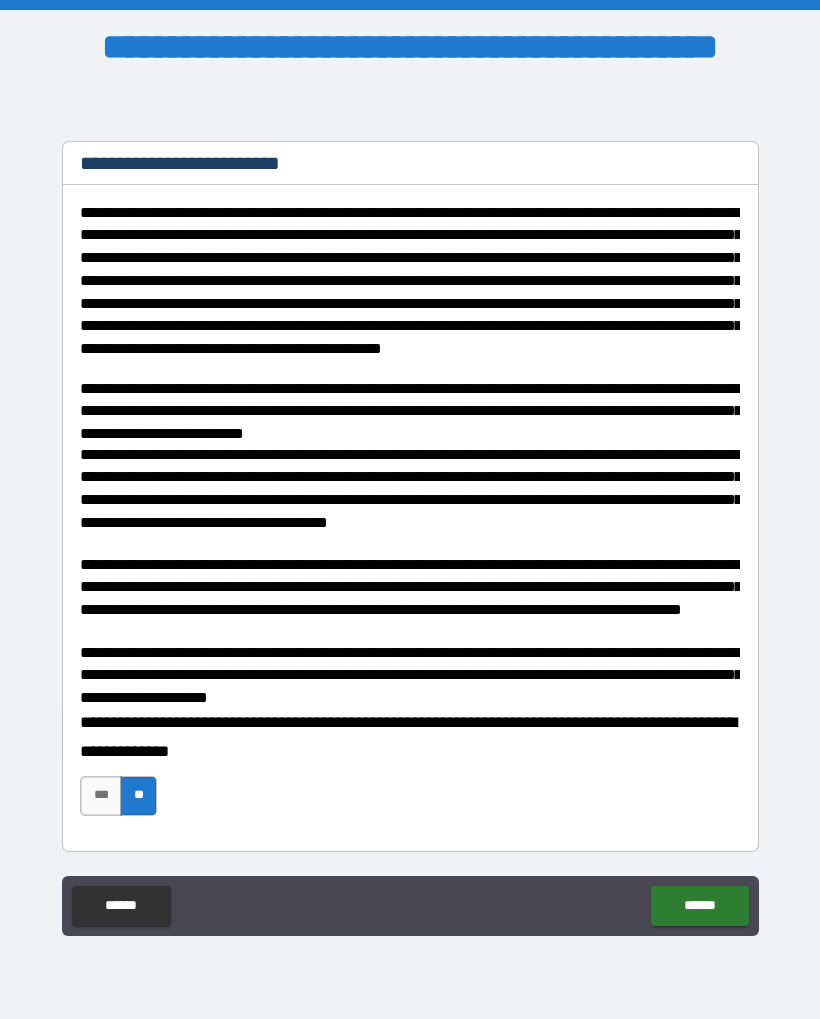type on "*" 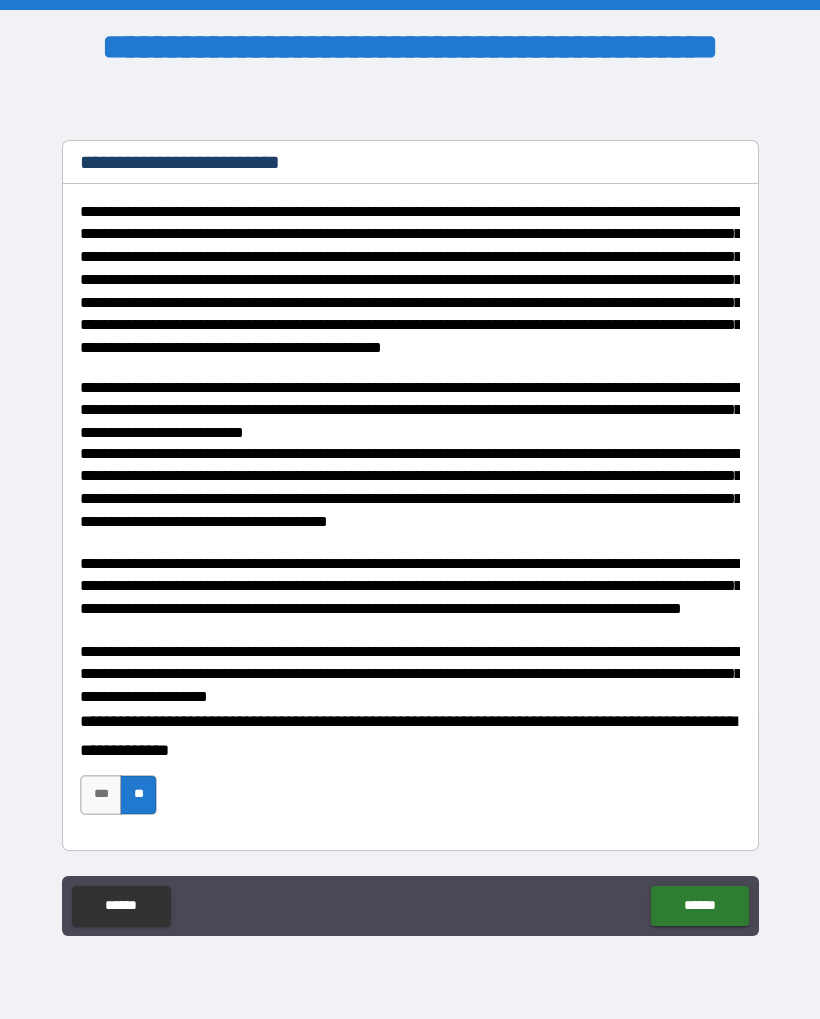 scroll, scrollTop: 2096, scrollLeft: 0, axis: vertical 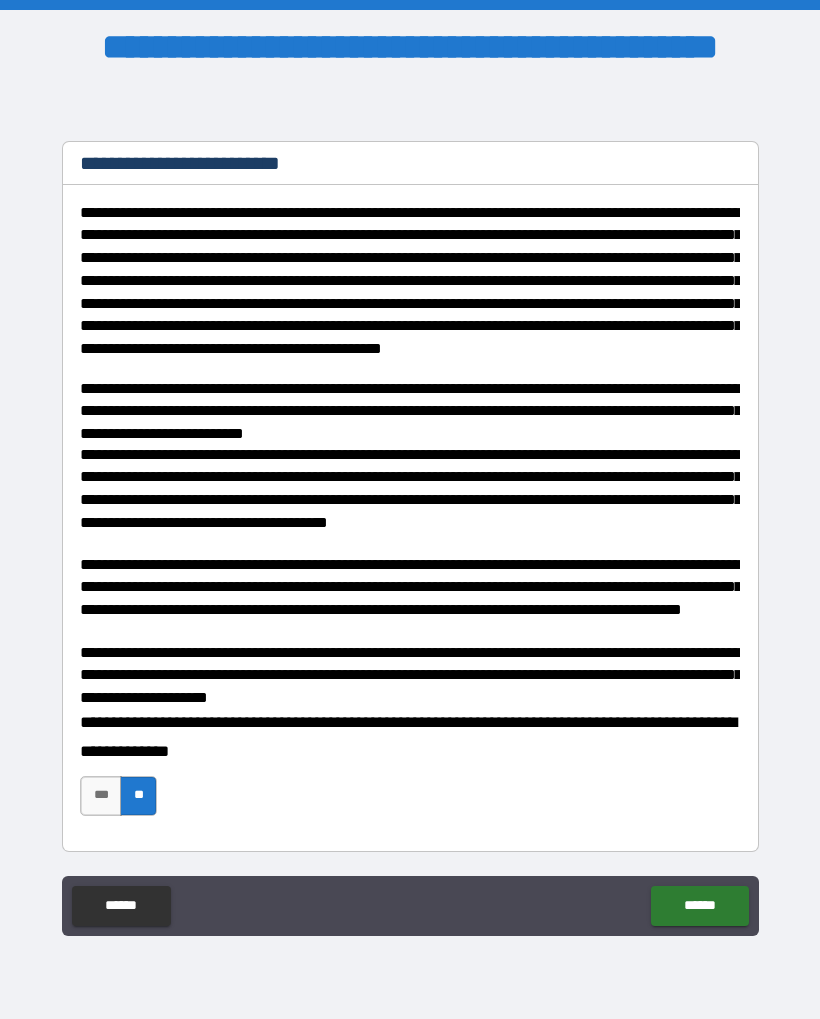 click on "******" at bounding box center (699, 906) 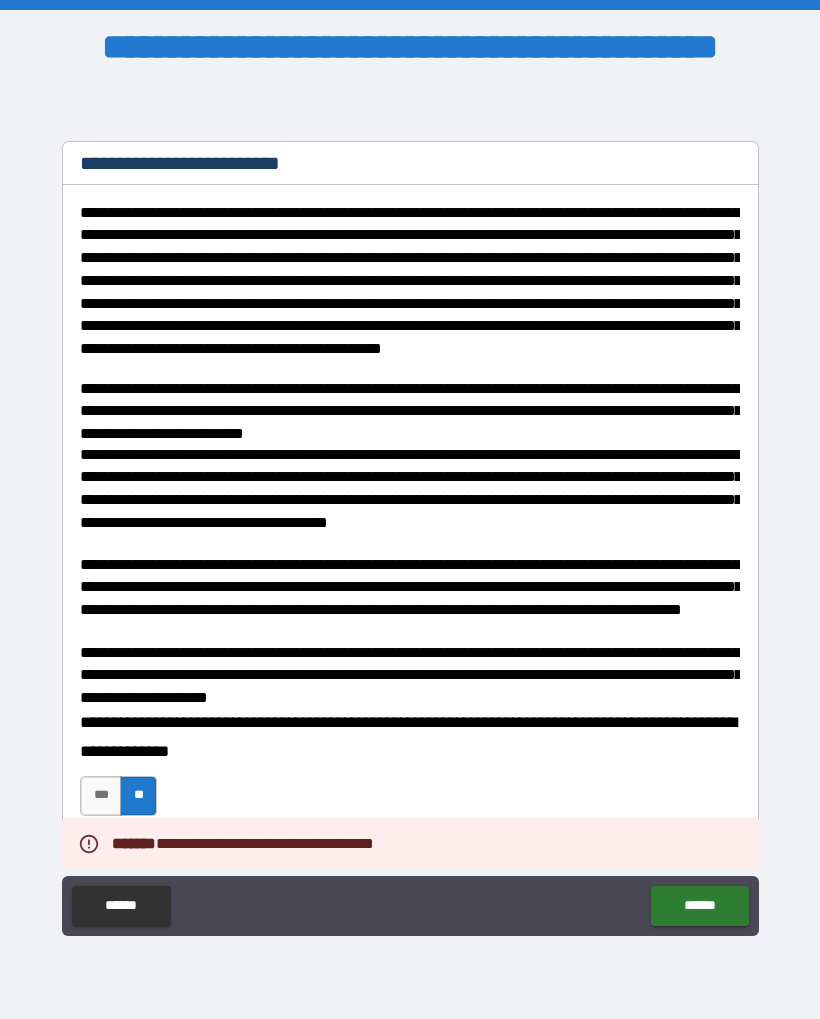 type on "*" 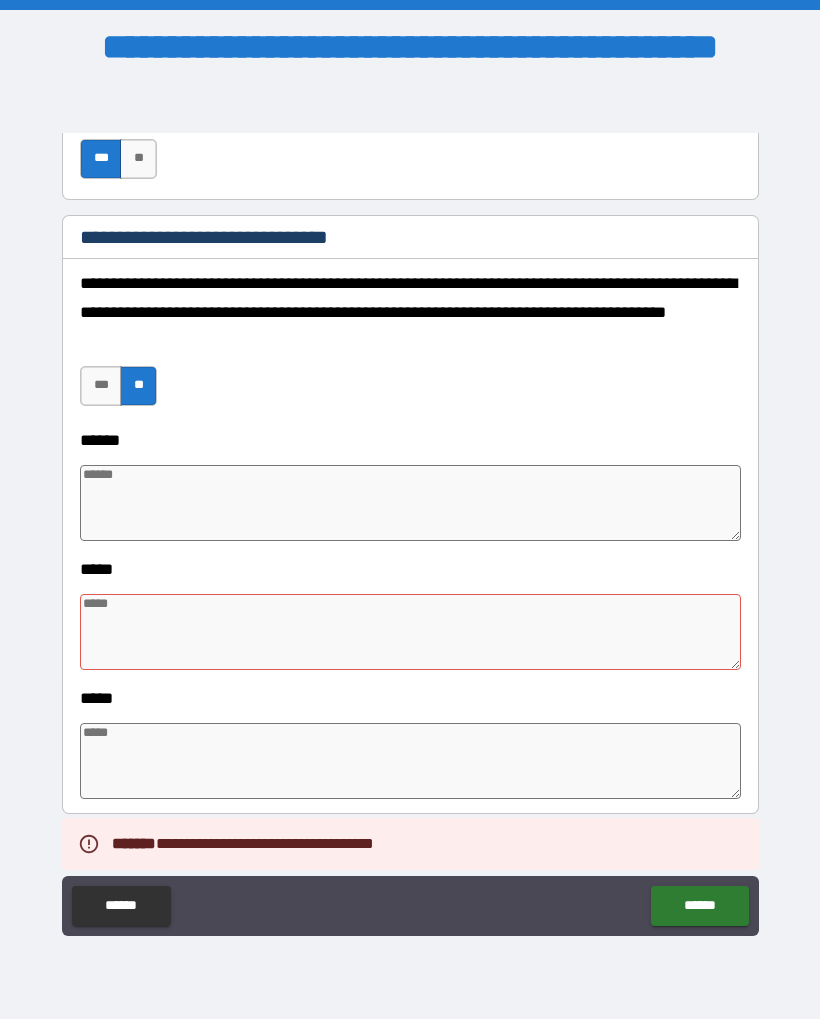 scroll, scrollTop: 1407, scrollLeft: 0, axis: vertical 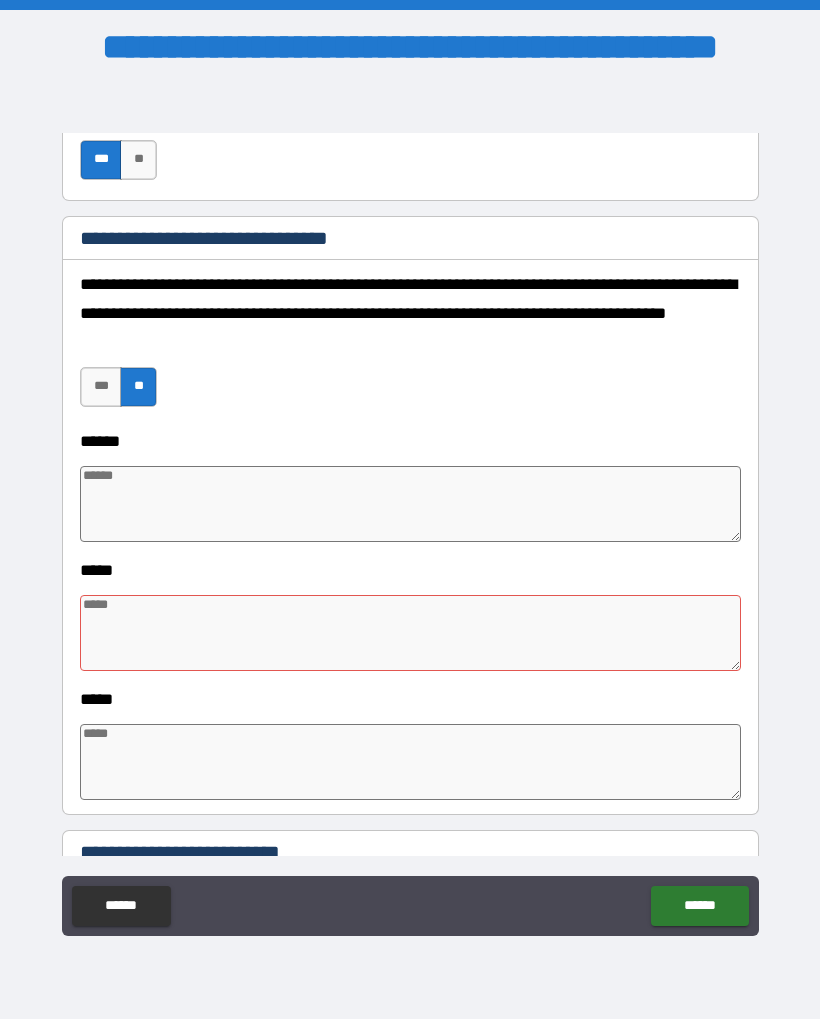 click on "***" at bounding box center (101, 387) 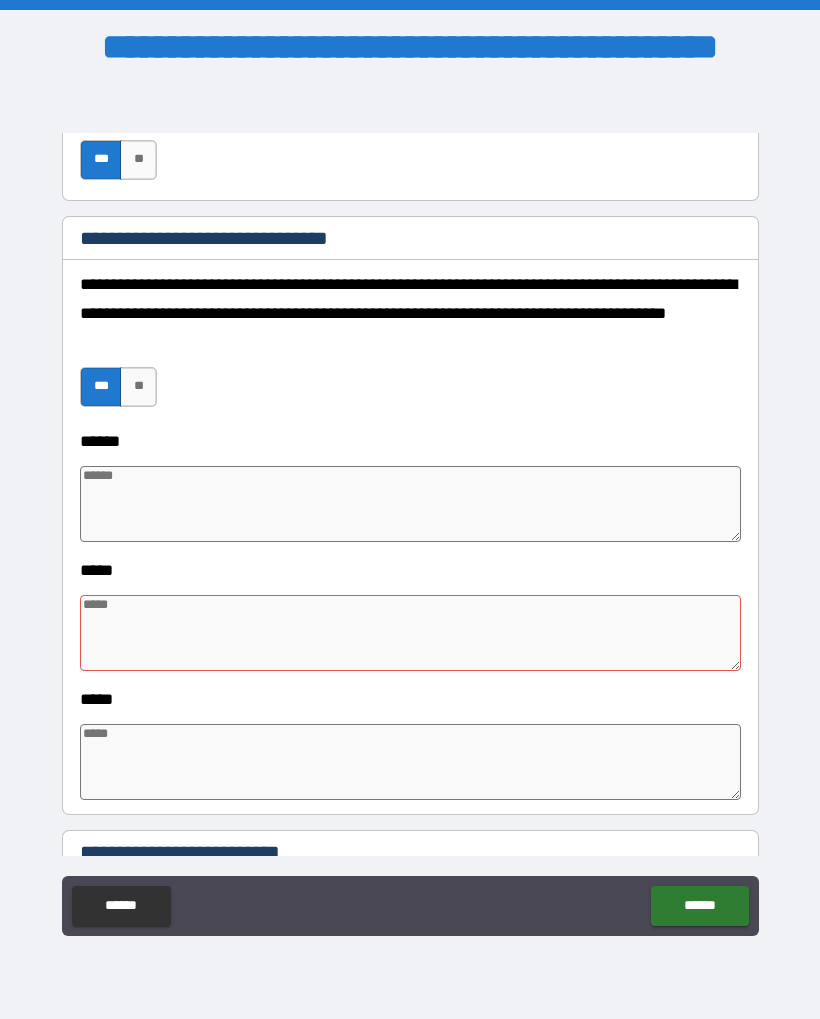 click at bounding box center [410, 504] 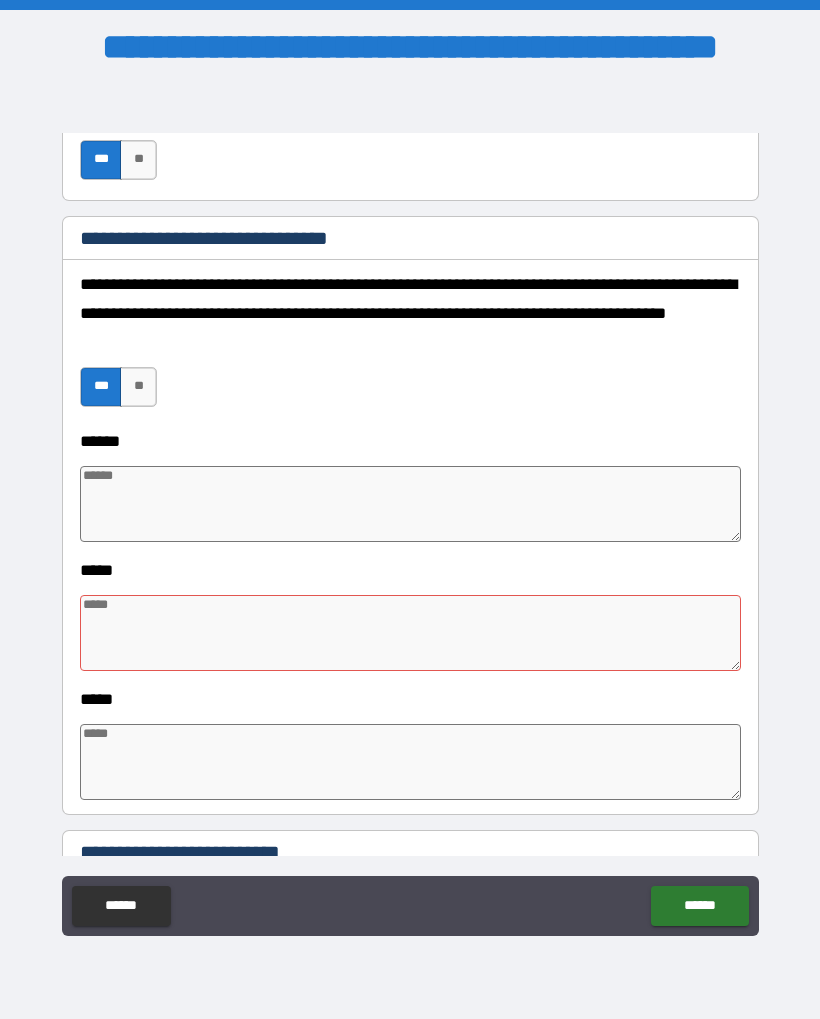 type on "*" 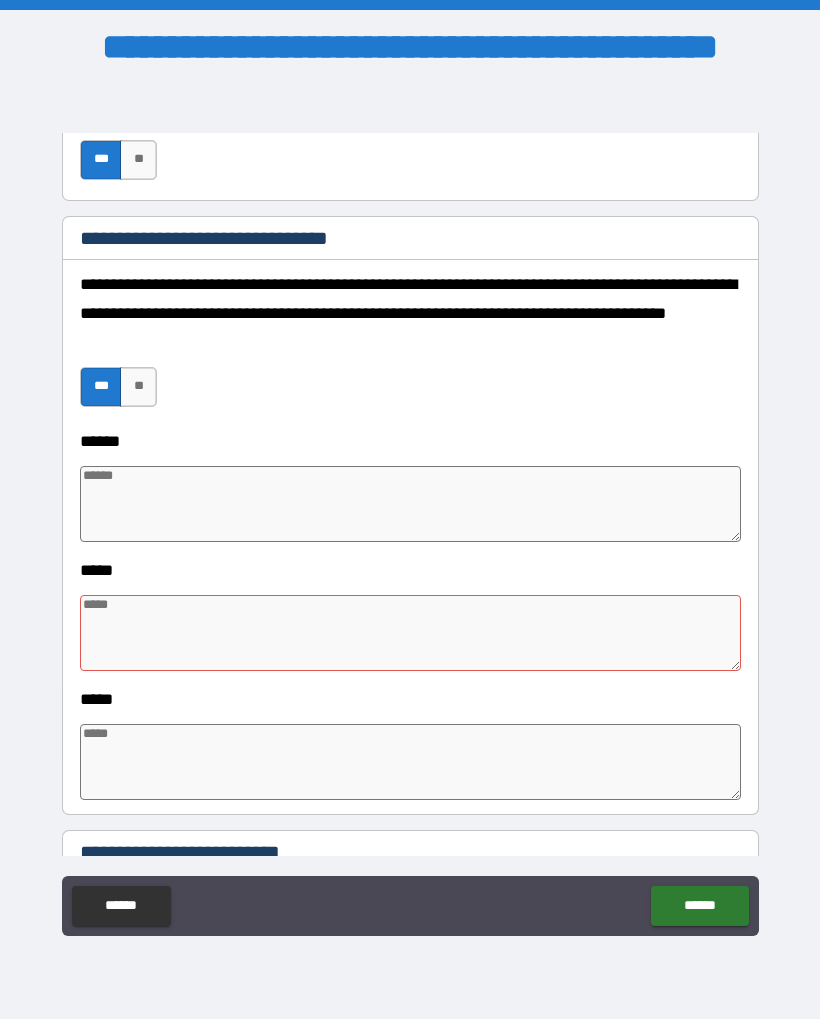 type 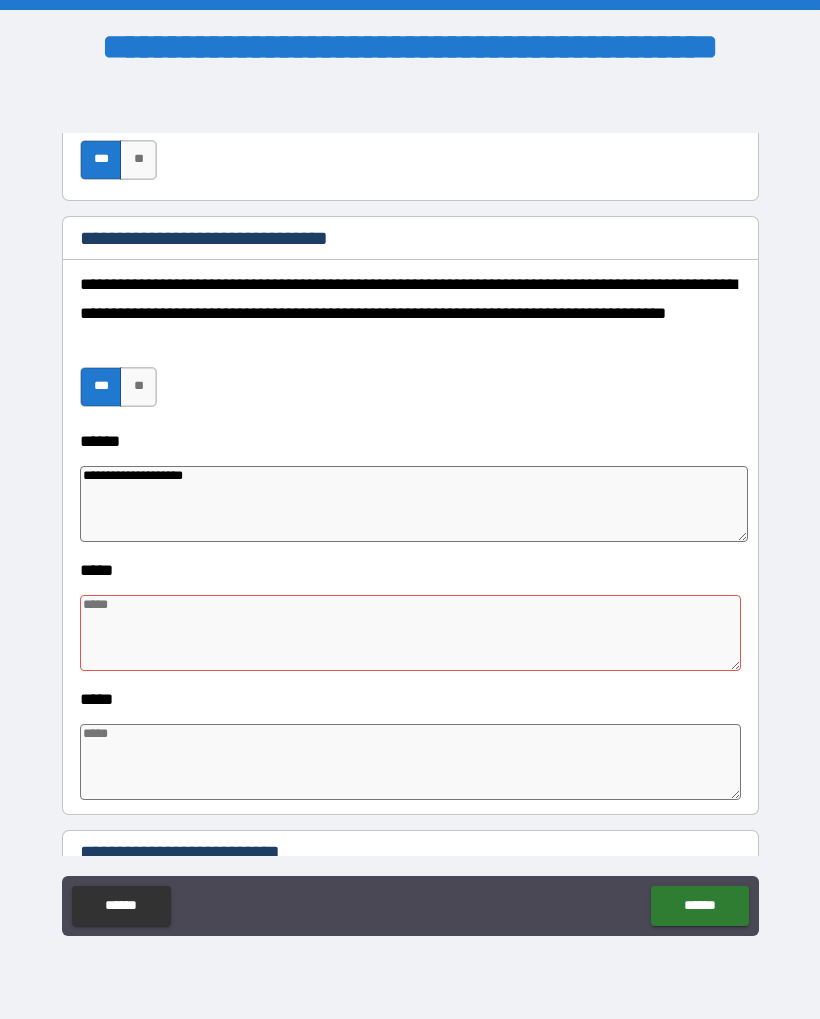 click at bounding box center [410, 633] 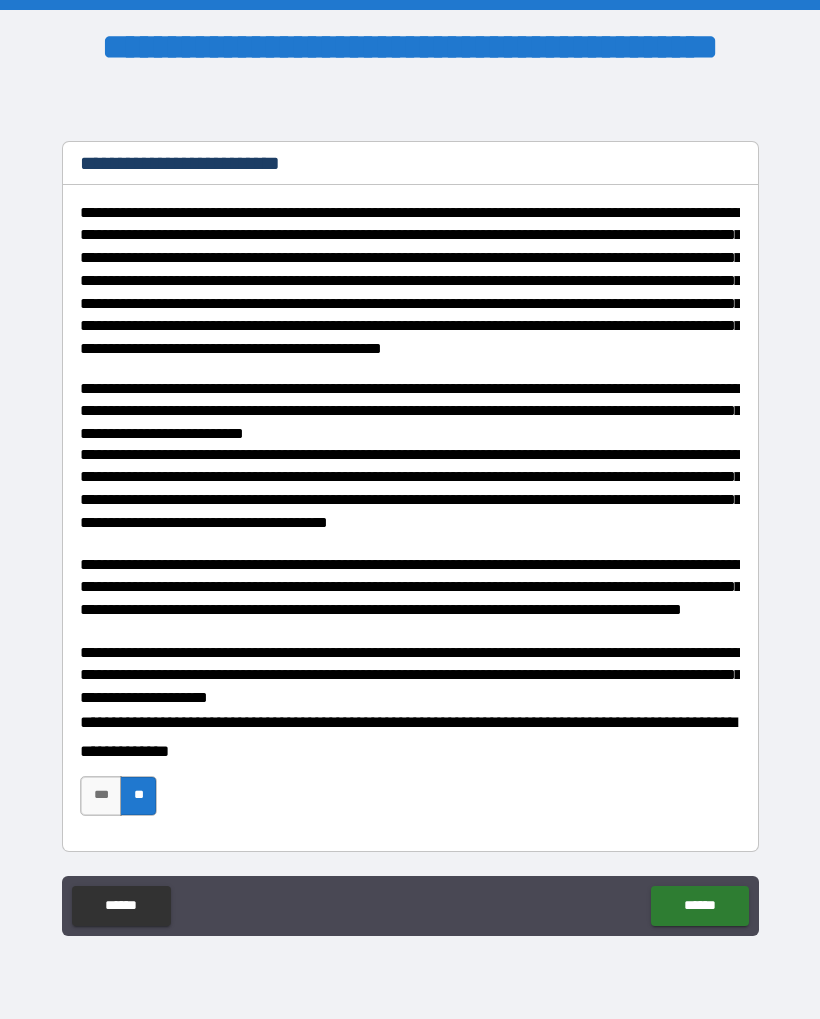 scroll, scrollTop: 2096, scrollLeft: 0, axis: vertical 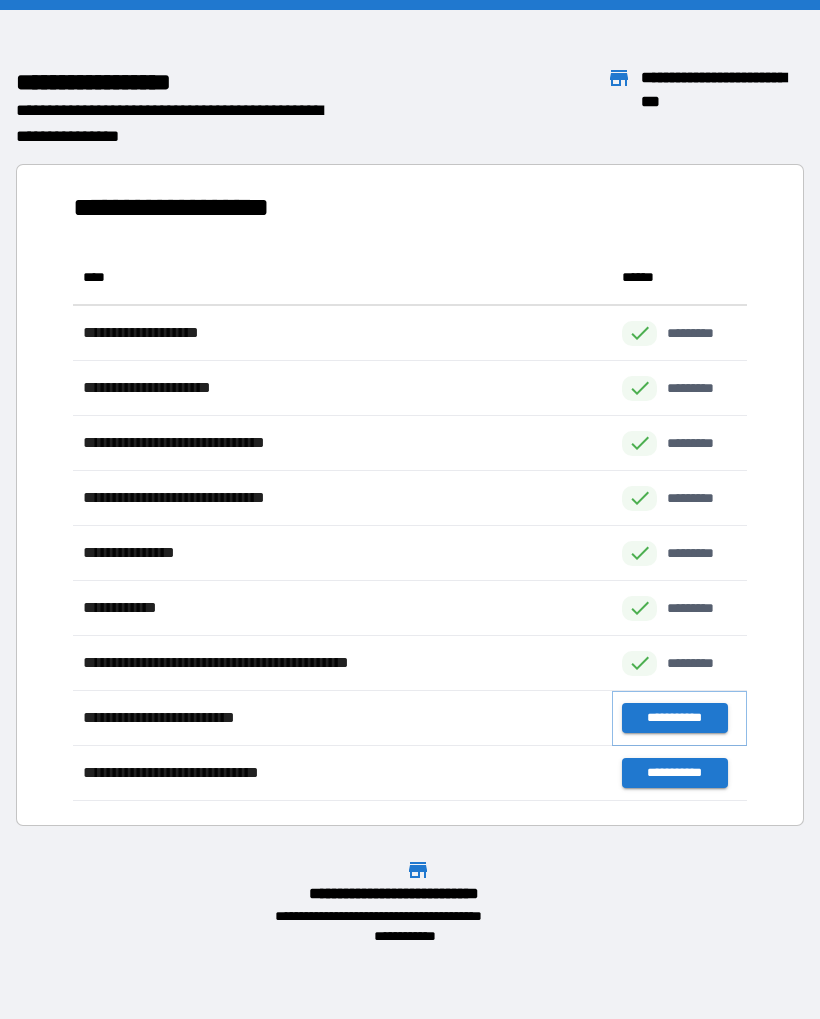 click on "**********" at bounding box center [674, 718] 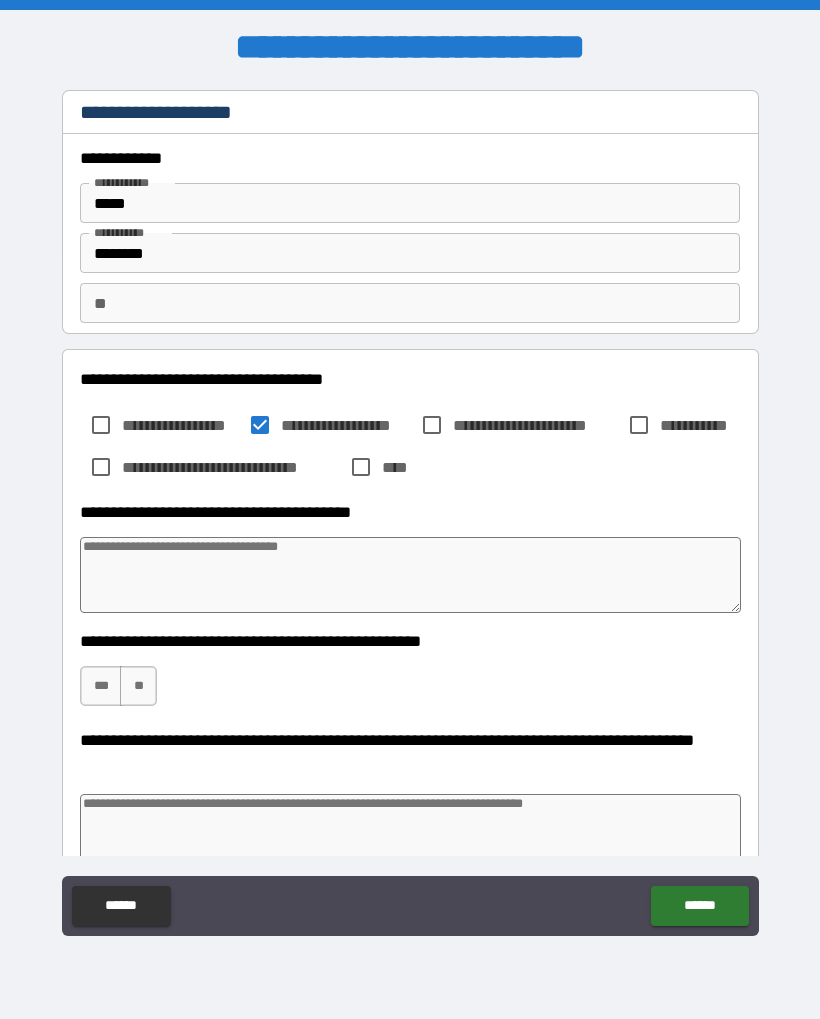 click at bounding box center (410, 575) 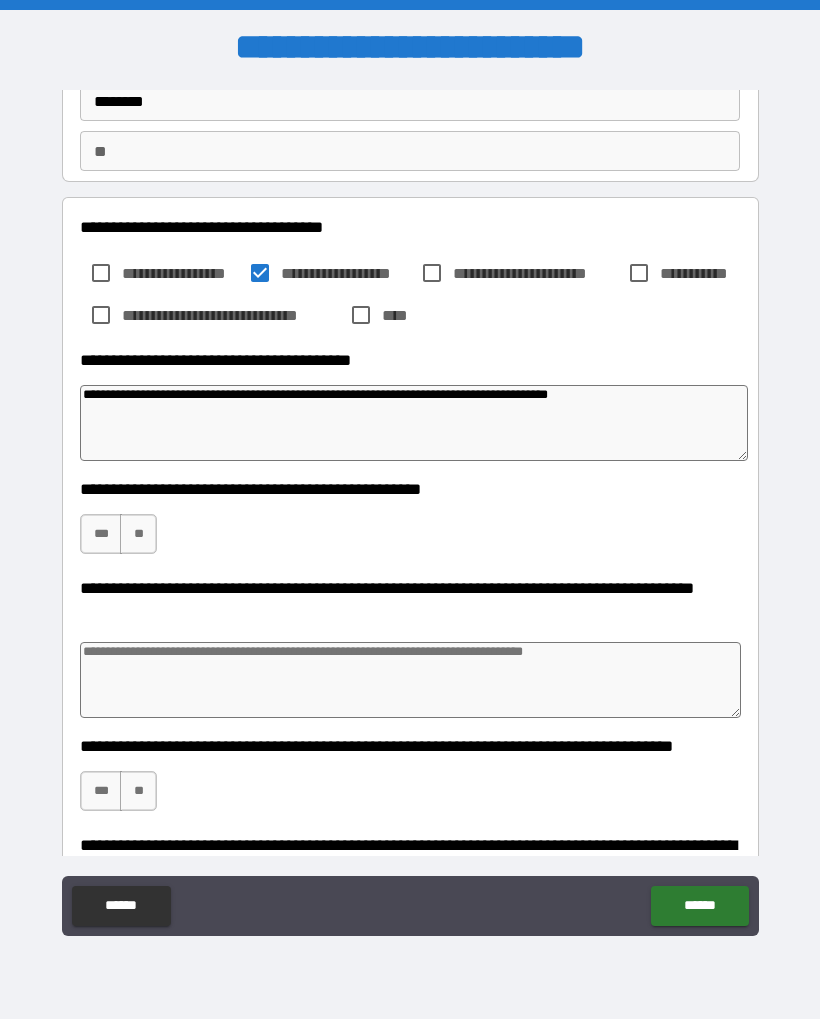 scroll, scrollTop: 179, scrollLeft: 0, axis: vertical 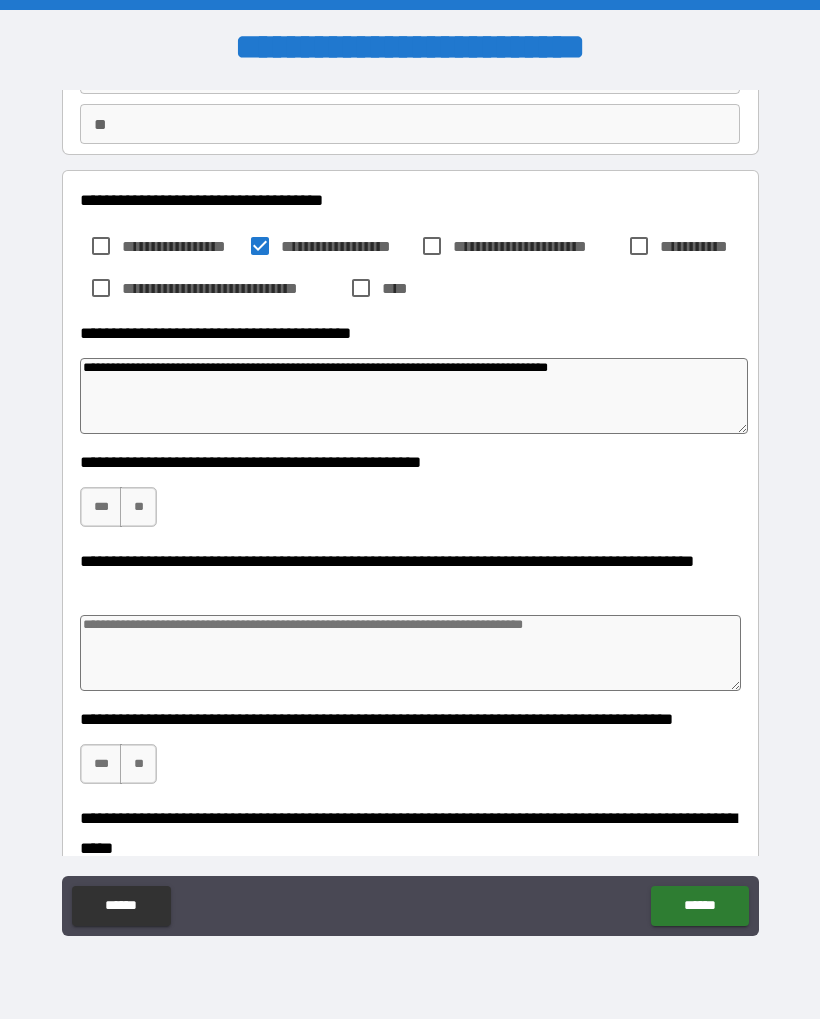 click on "**" at bounding box center (138, 507) 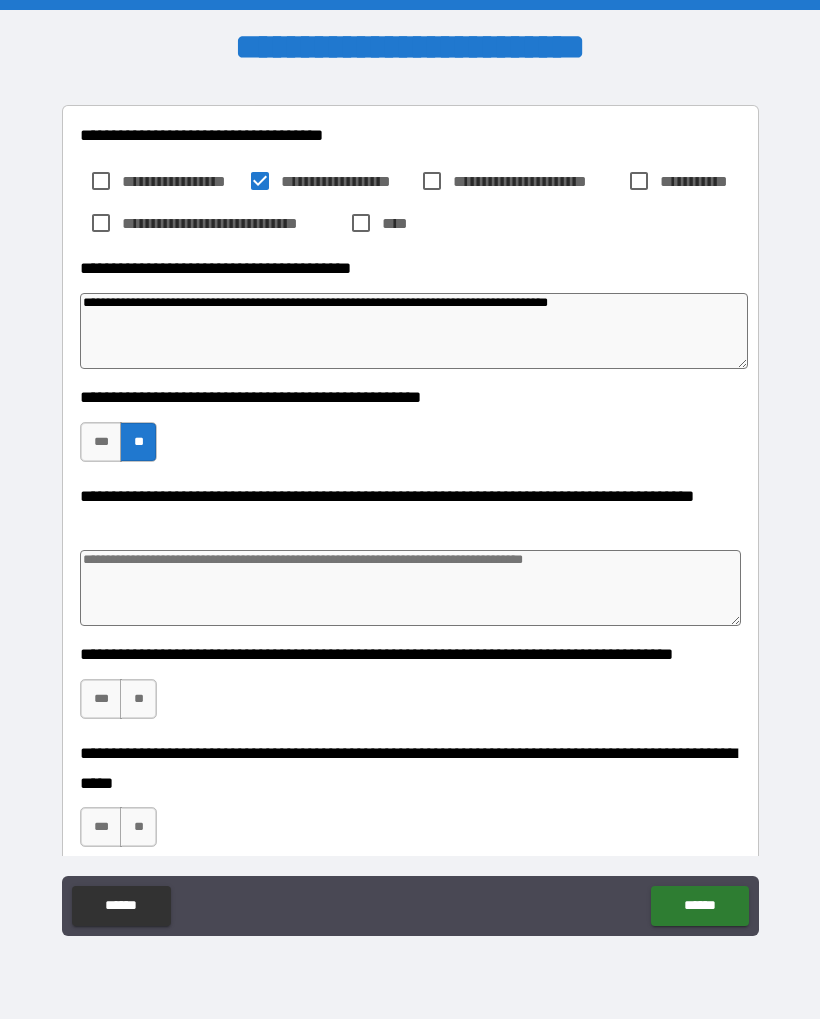 scroll, scrollTop: 320, scrollLeft: 0, axis: vertical 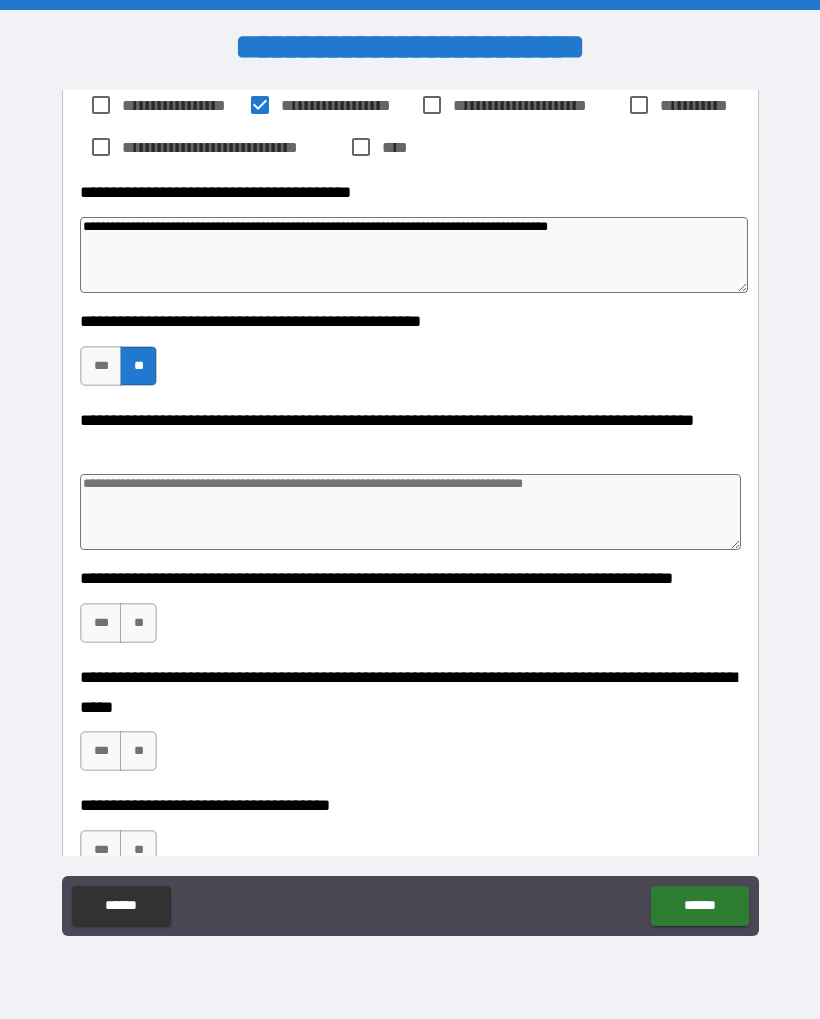click on "**" at bounding box center (138, 623) 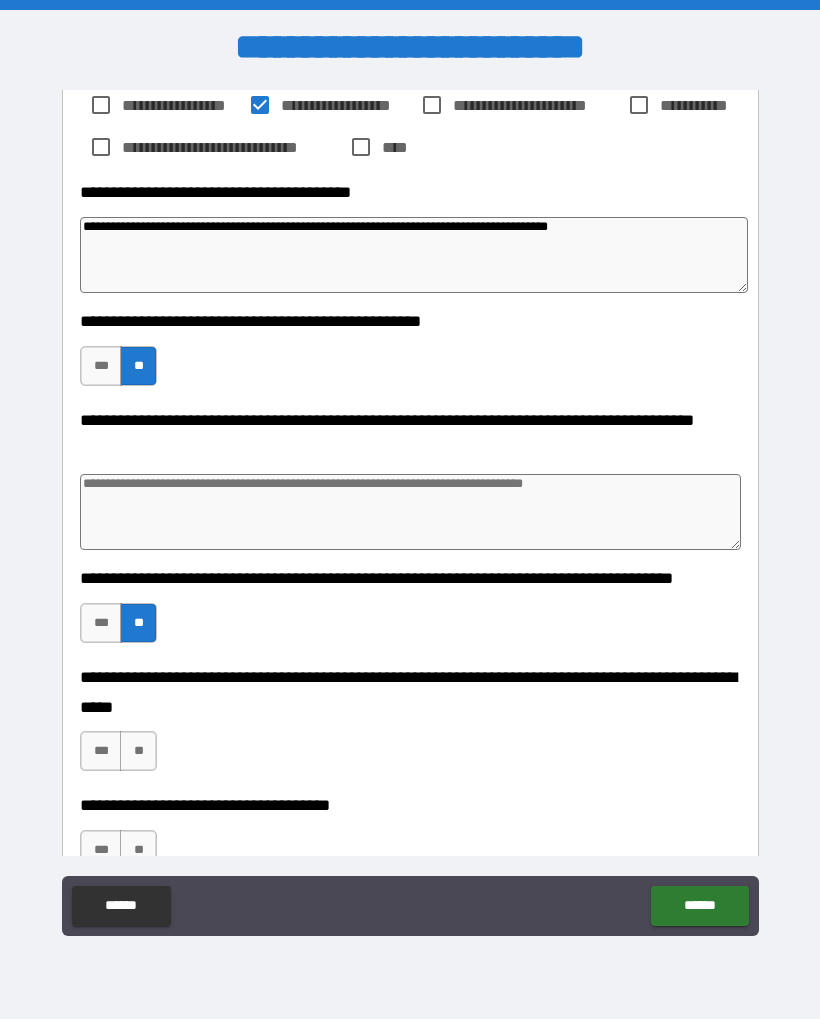 click at bounding box center (410, 512) 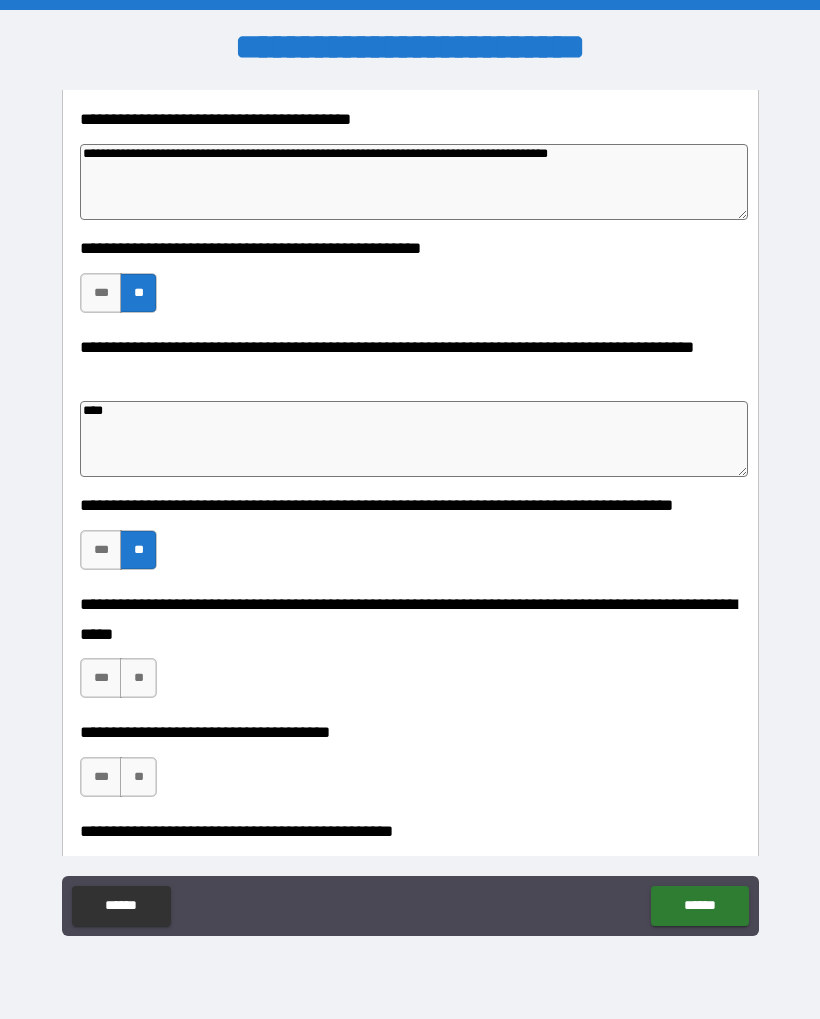 scroll, scrollTop: 418, scrollLeft: 0, axis: vertical 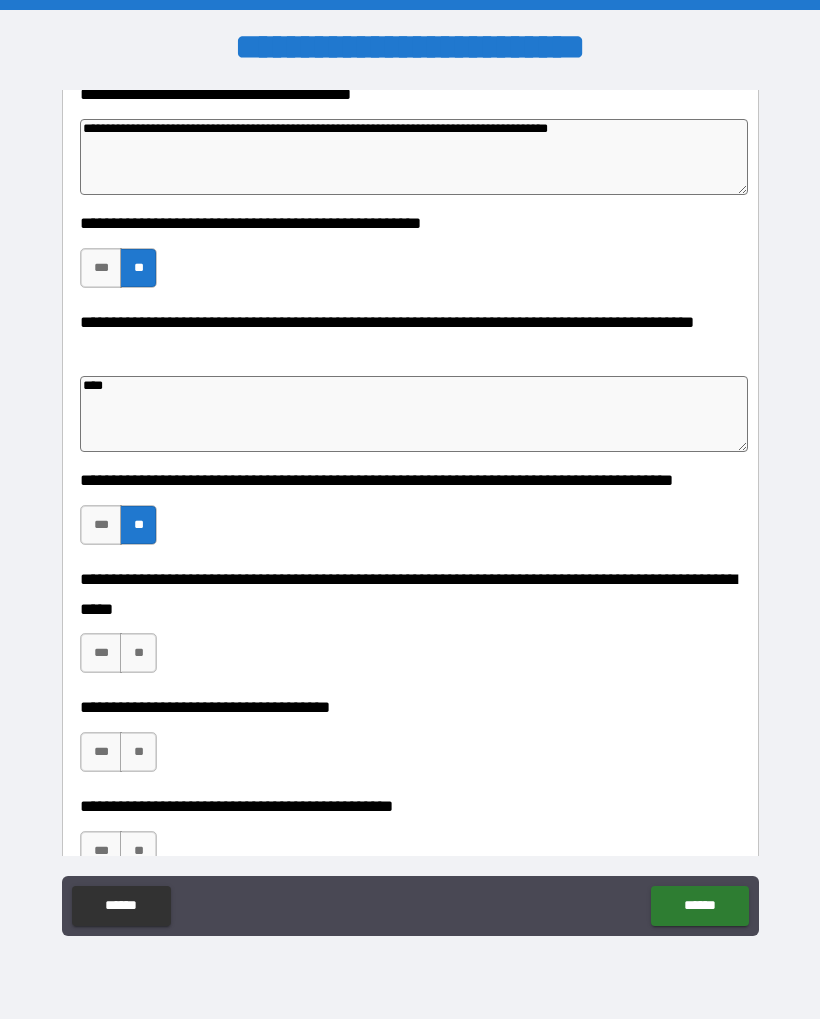 click on "**********" at bounding box center [410, 629] 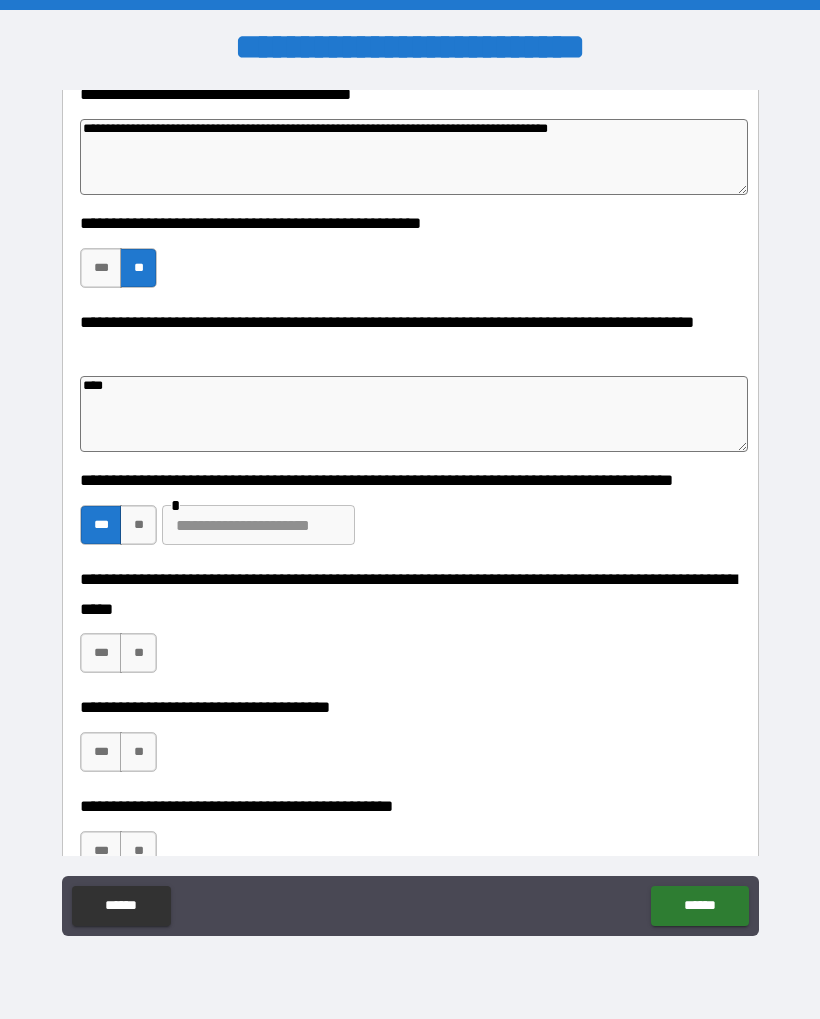click at bounding box center (258, 525) 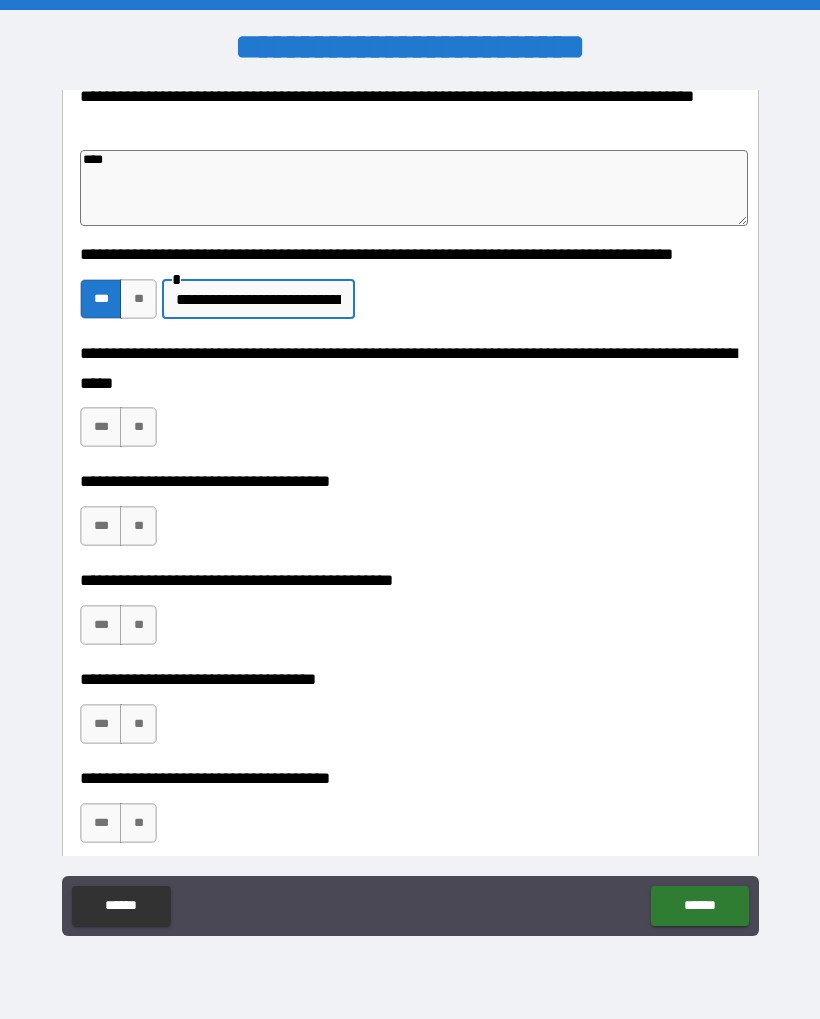 scroll, scrollTop: 650, scrollLeft: 0, axis: vertical 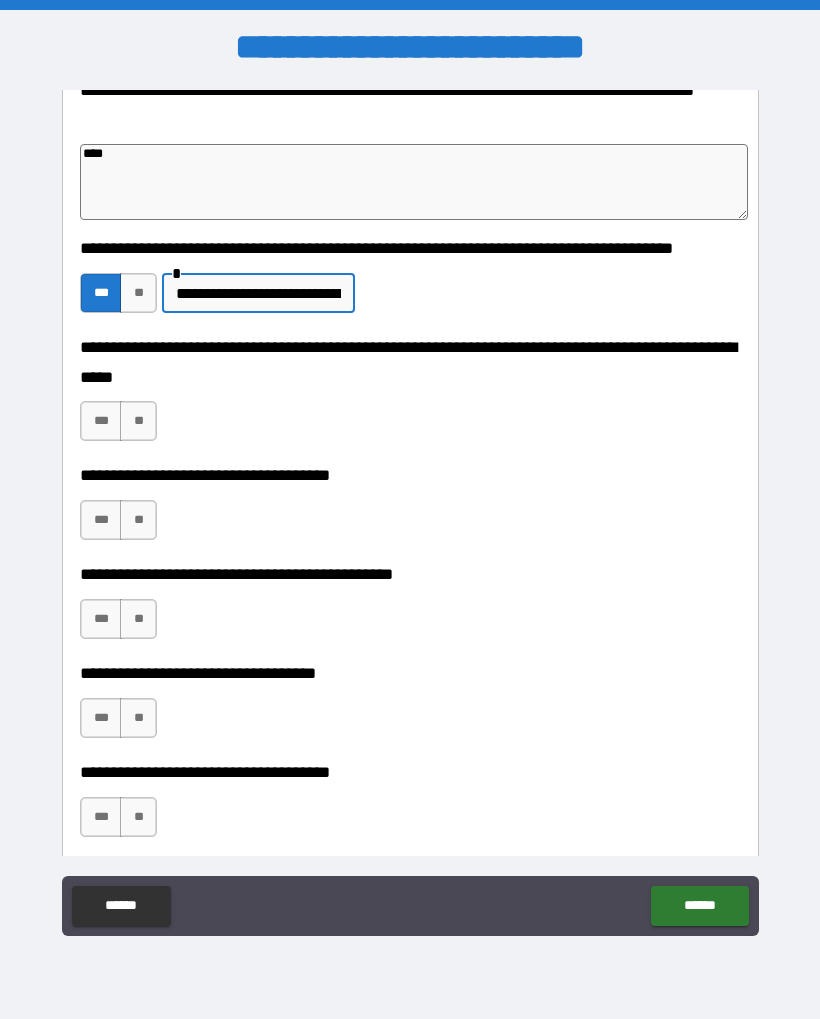 click on "**" at bounding box center (138, 421) 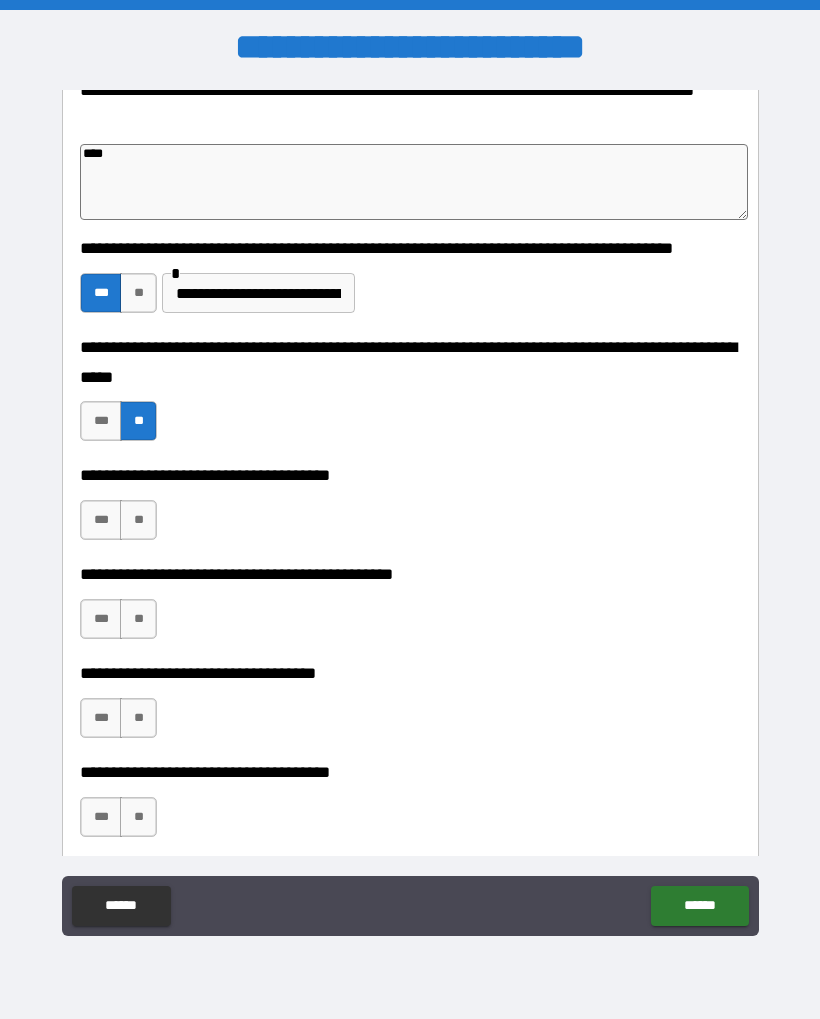 click on "**" at bounding box center [138, 520] 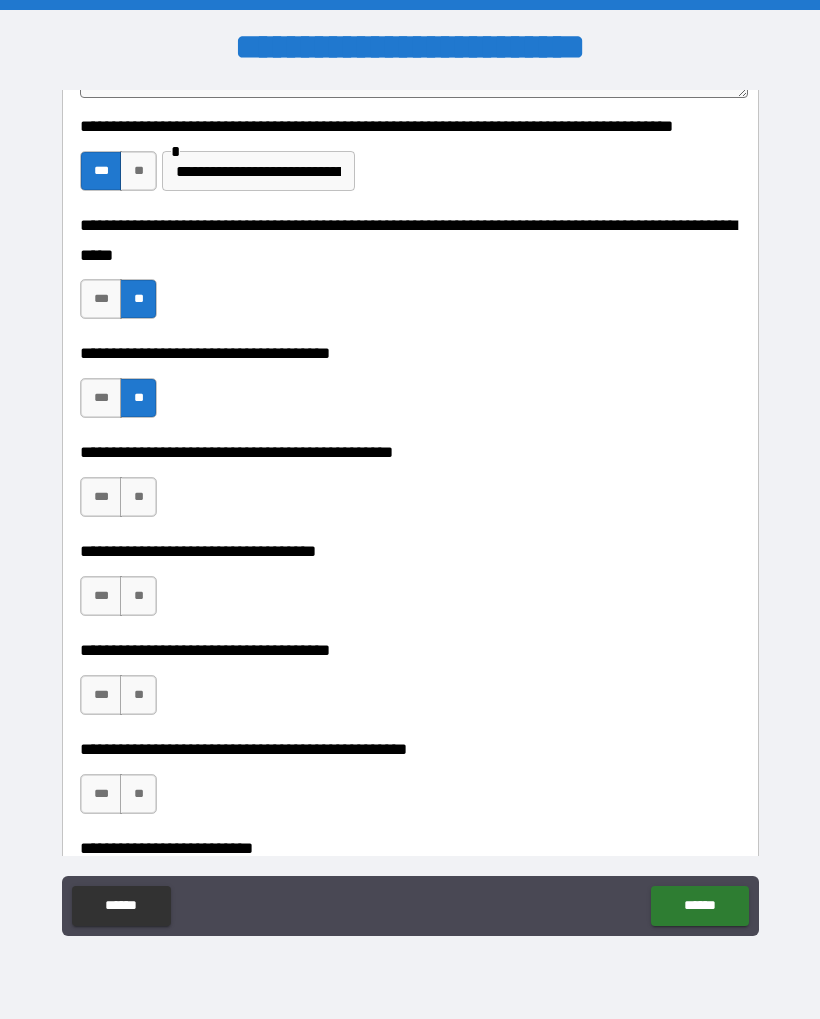 scroll, scrollTop: 787, scrollLeft: 0, axis: vertical 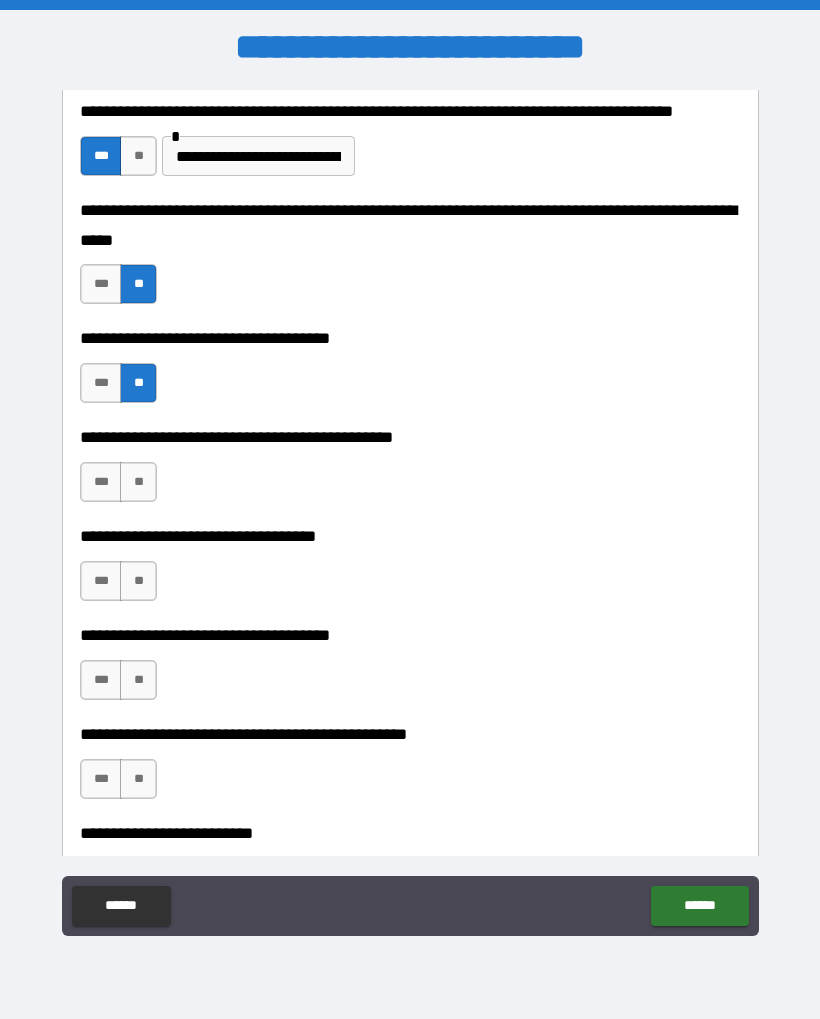 click on "**" at bounding box center [138, 482] 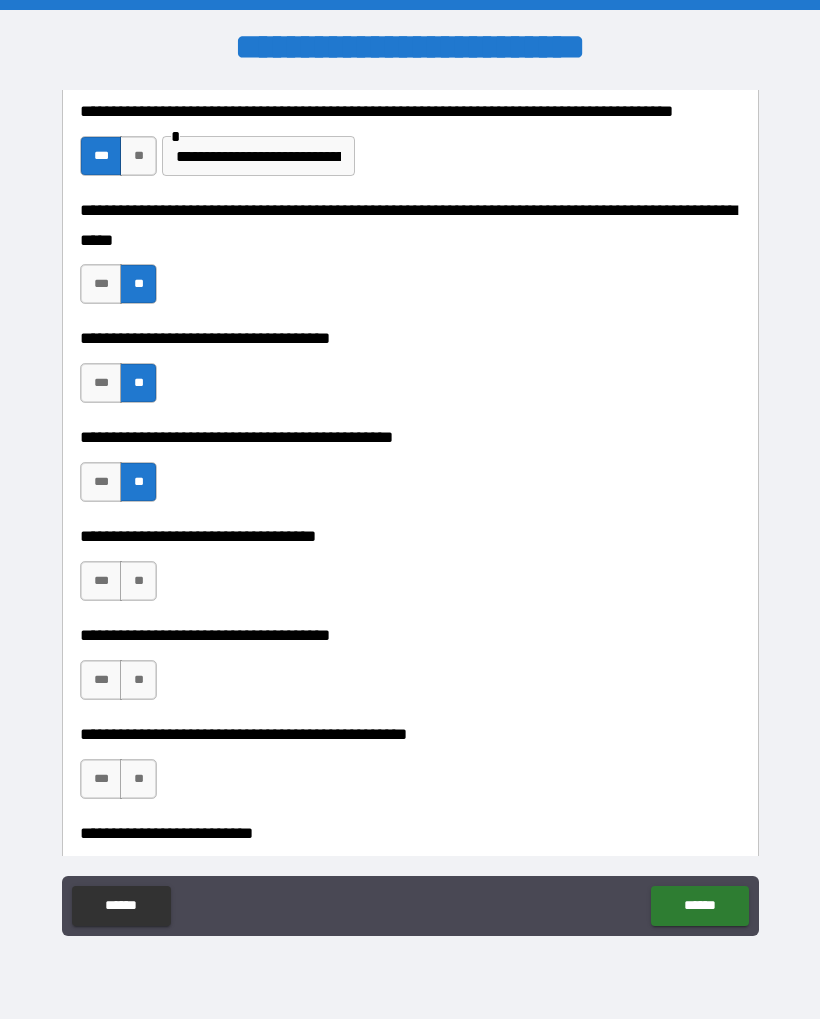 click on "**" at bounding box center [138, 581] 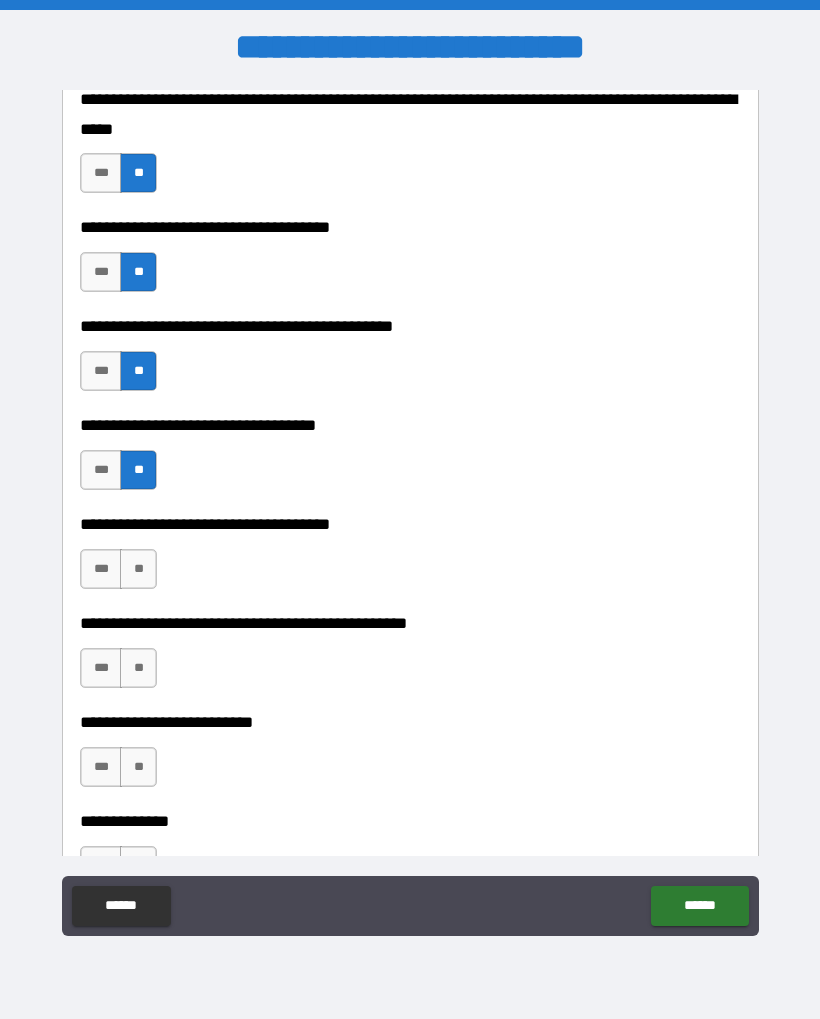 scroll, scrollTop: 896, scrollLeft: 0, axis: vertical 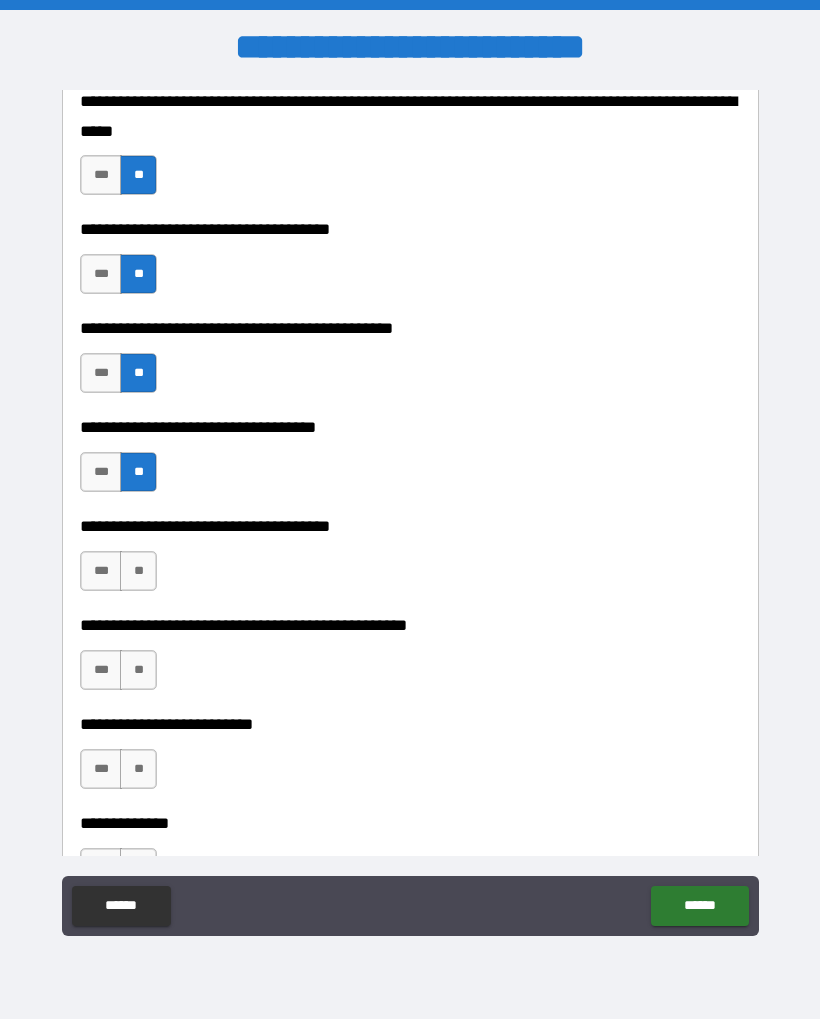 click on "**" at bounding box center (138, 571) 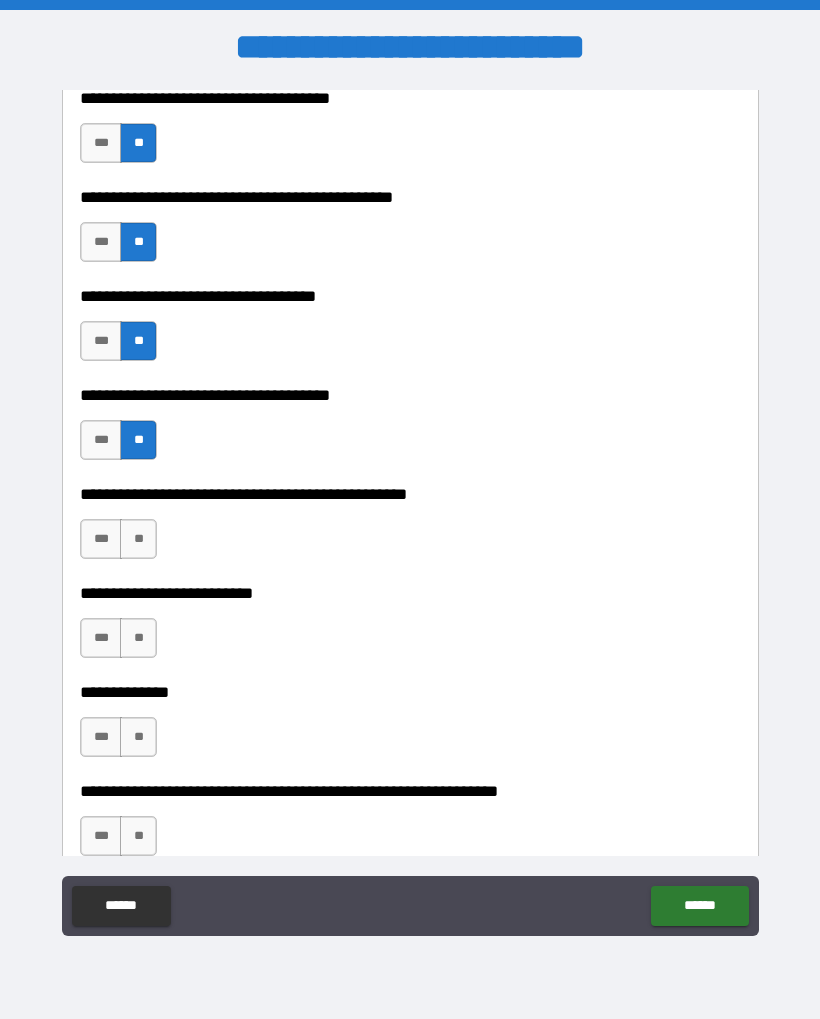 scroll, scrollTop: 1031, scrollLeft: 0, axis: vertical 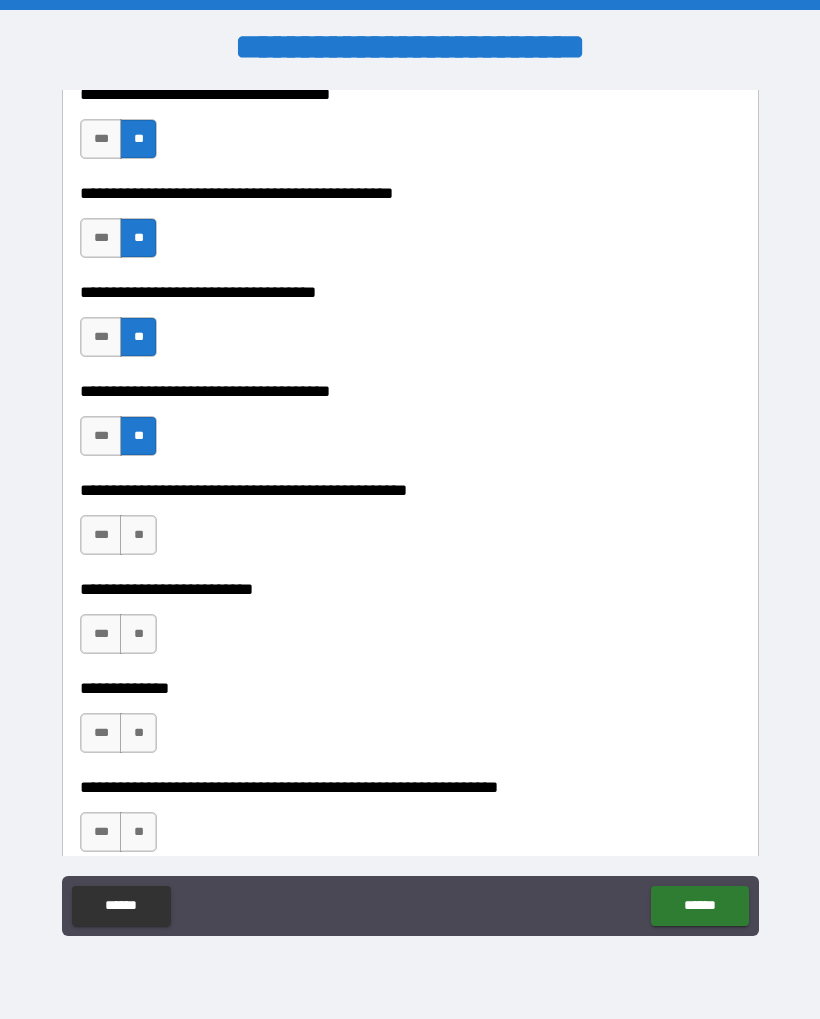 click on "**" at bounding box center [138, 535] 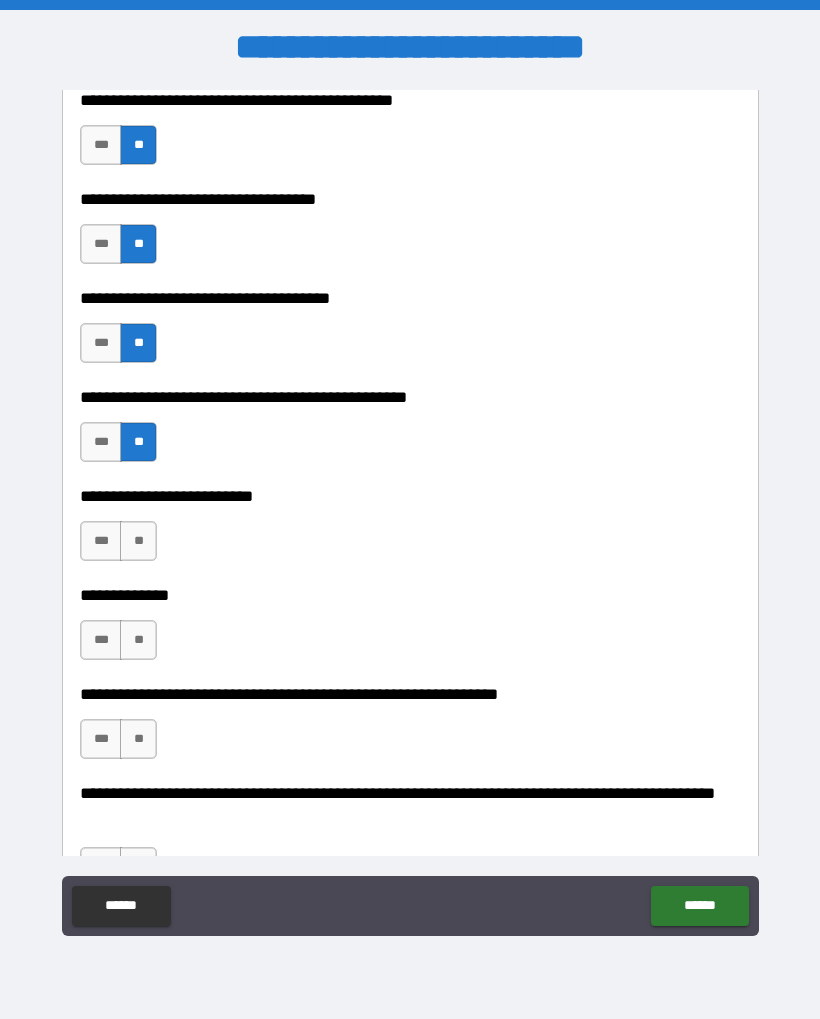 scroll, scrollTop: 1126, scrollLeft: 0, axis: vertical 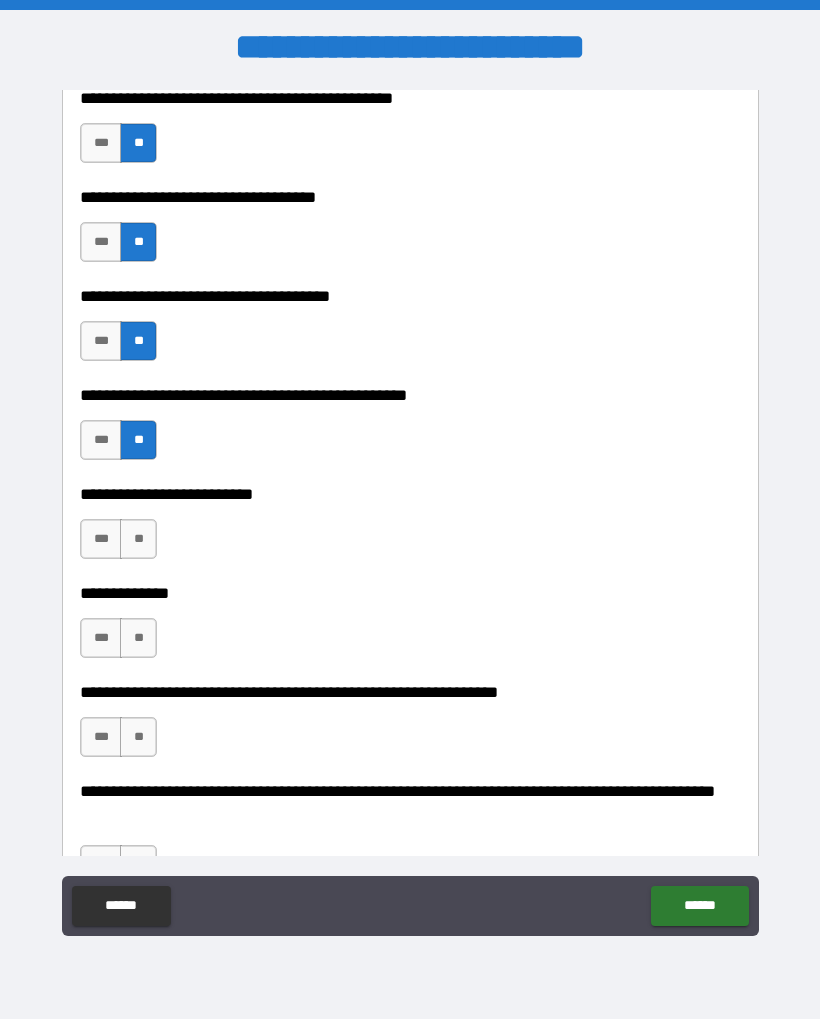 click on "**" at bounding box center (138, 539) 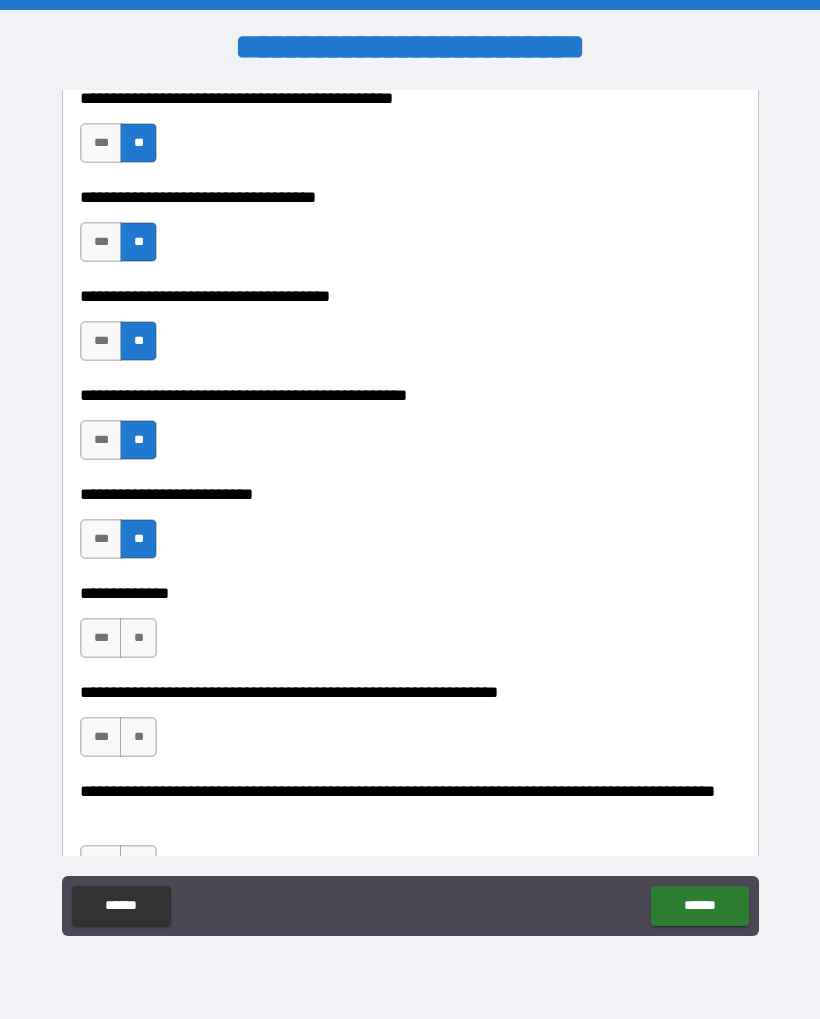click on "**" at bounding box center [138, 638] 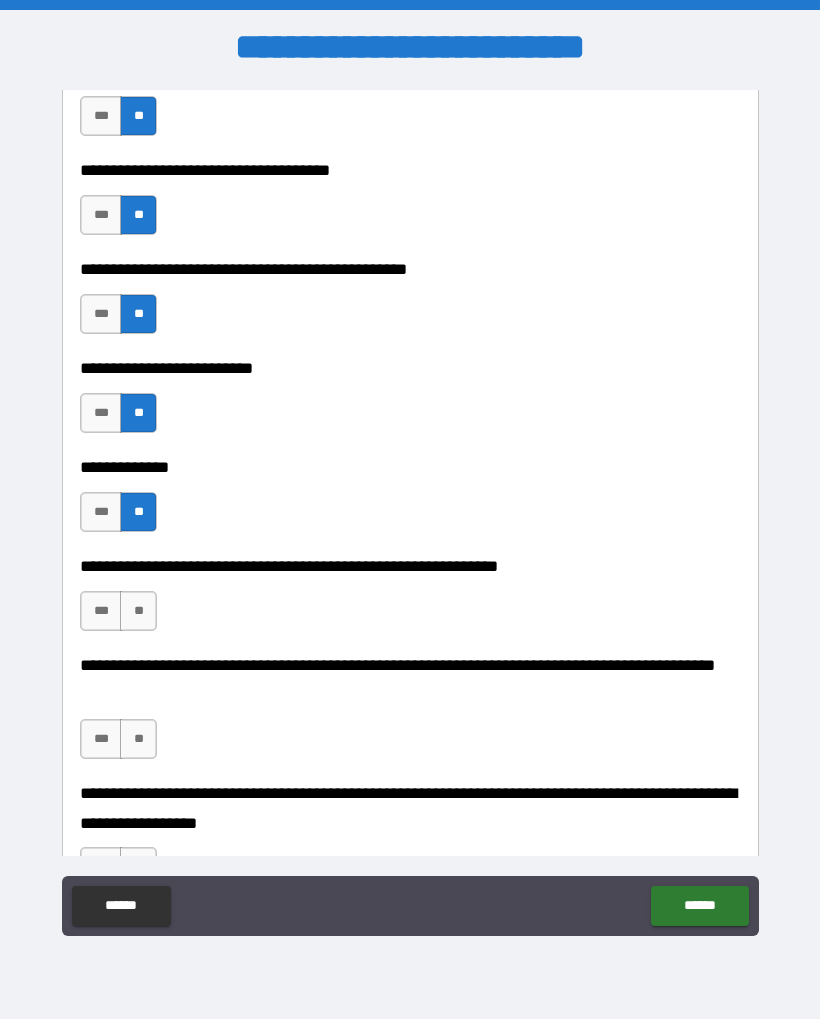 scroll, scrollTop: 1310, scrollLeft: 0, axis: vertical 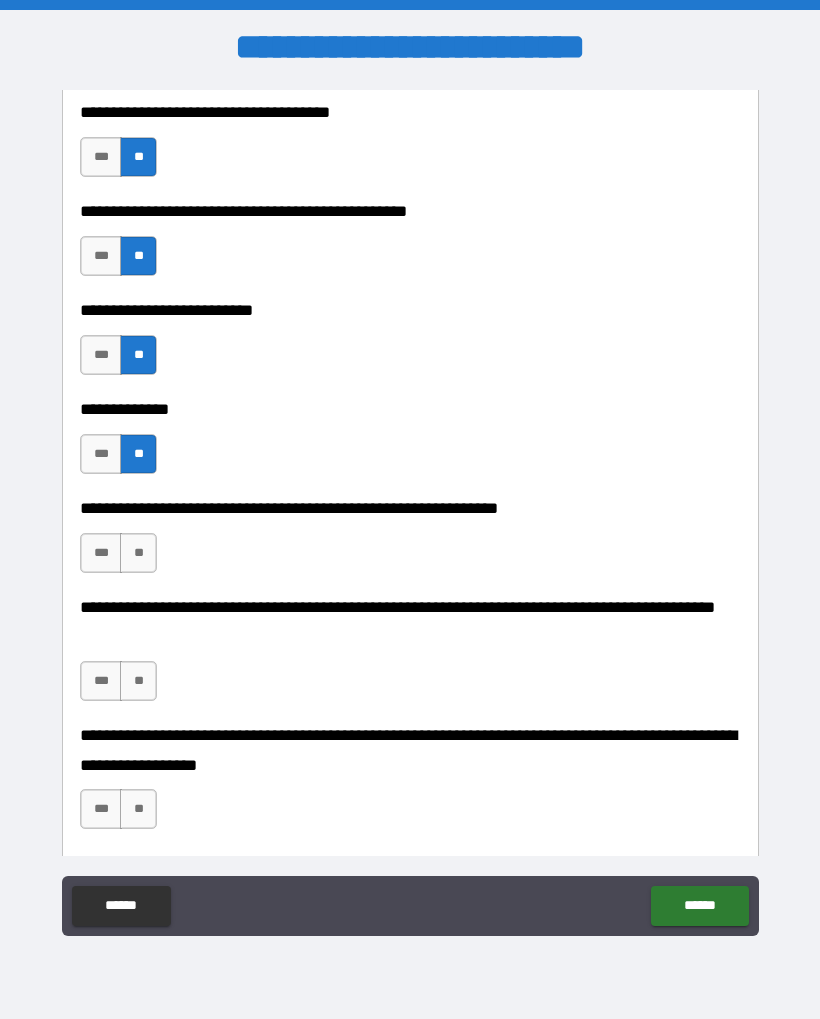 click on "**" at bounding box center [138, 553] 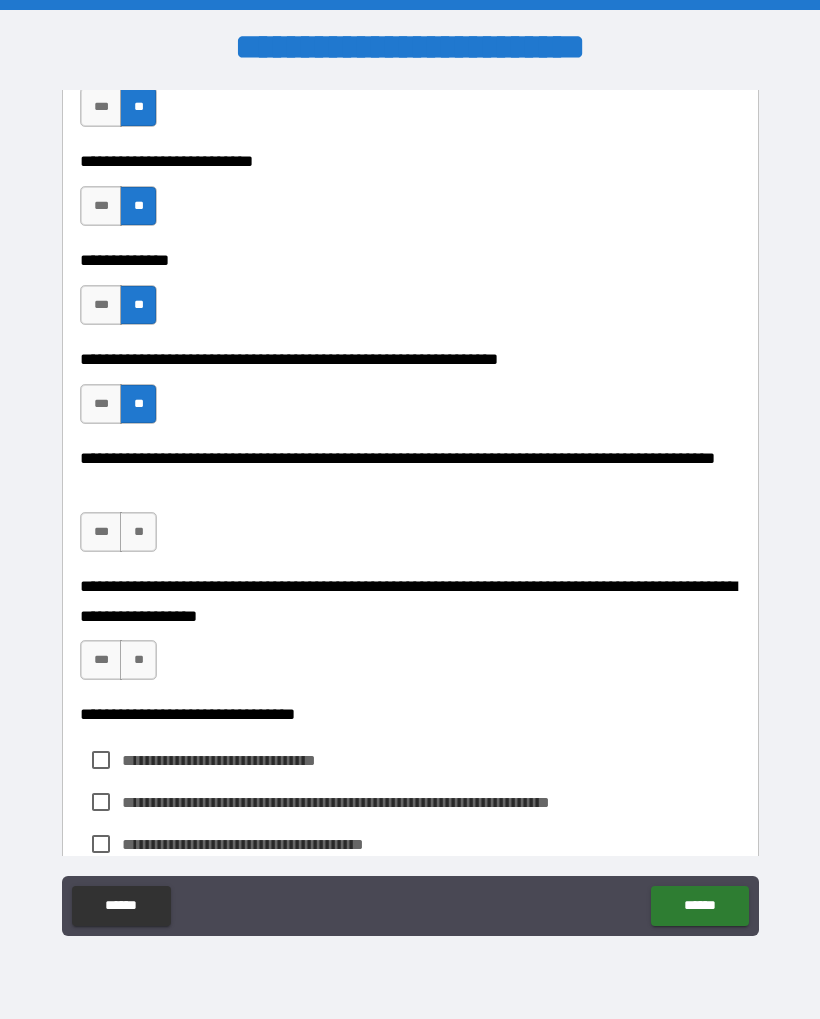 scroll, scrollTop: 1467, scrollLeft: 0, axis: vertical 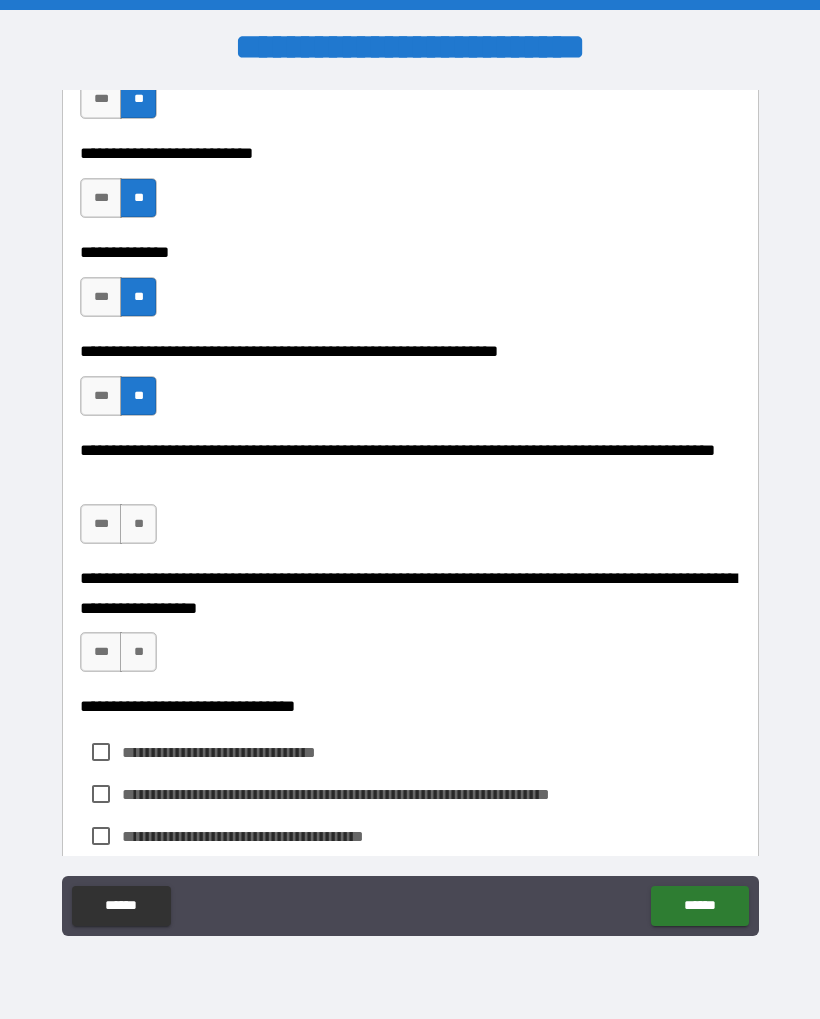 click on "**" at bounding box center [138, 524] 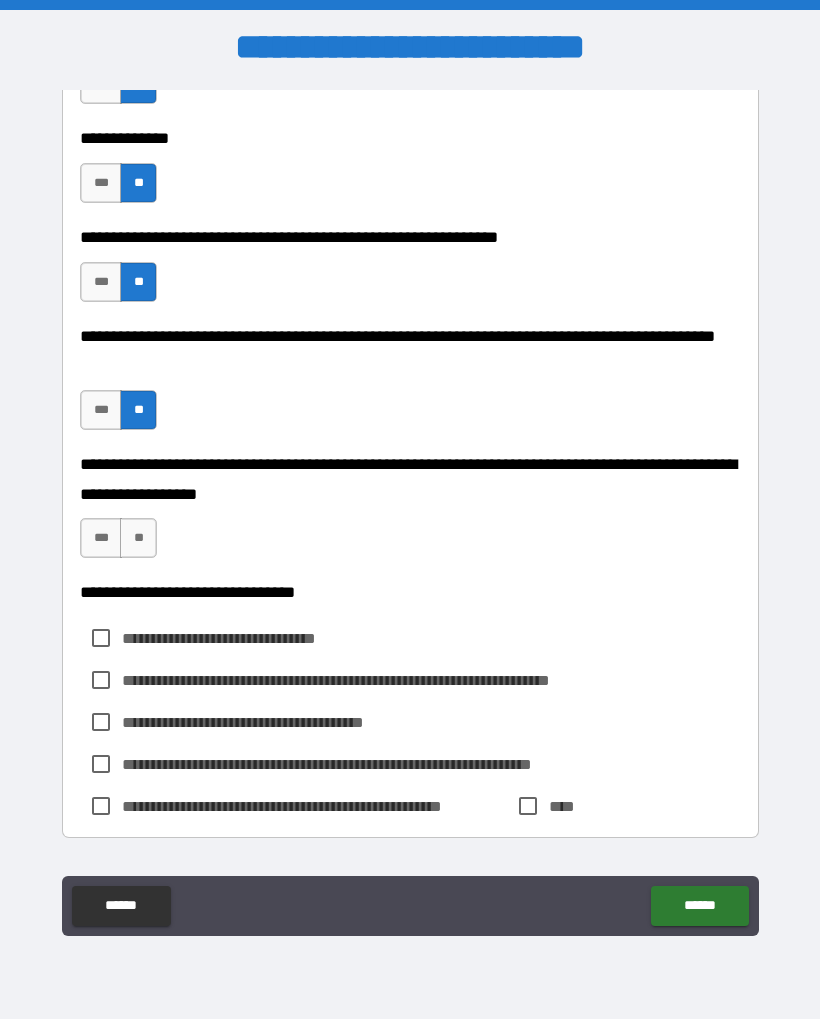 scroll, scrollTop: 1591, scrollLeft: 0, axis: vertical 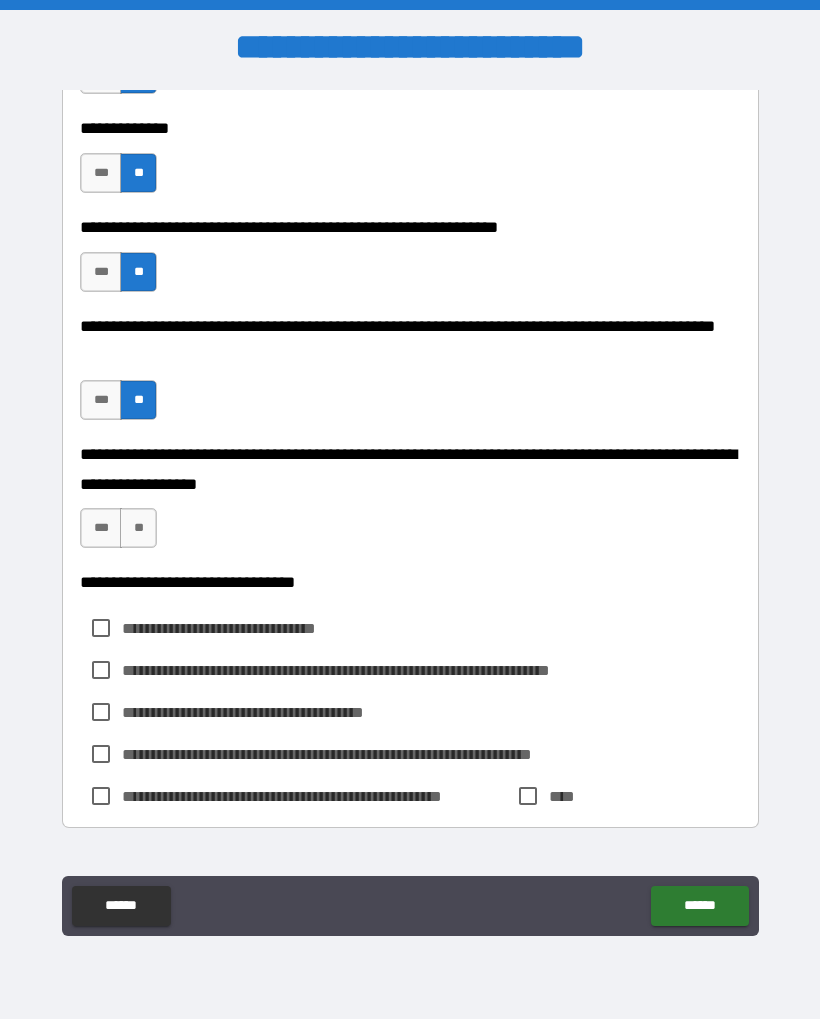 click on "**" at bounding box center [138, 528] 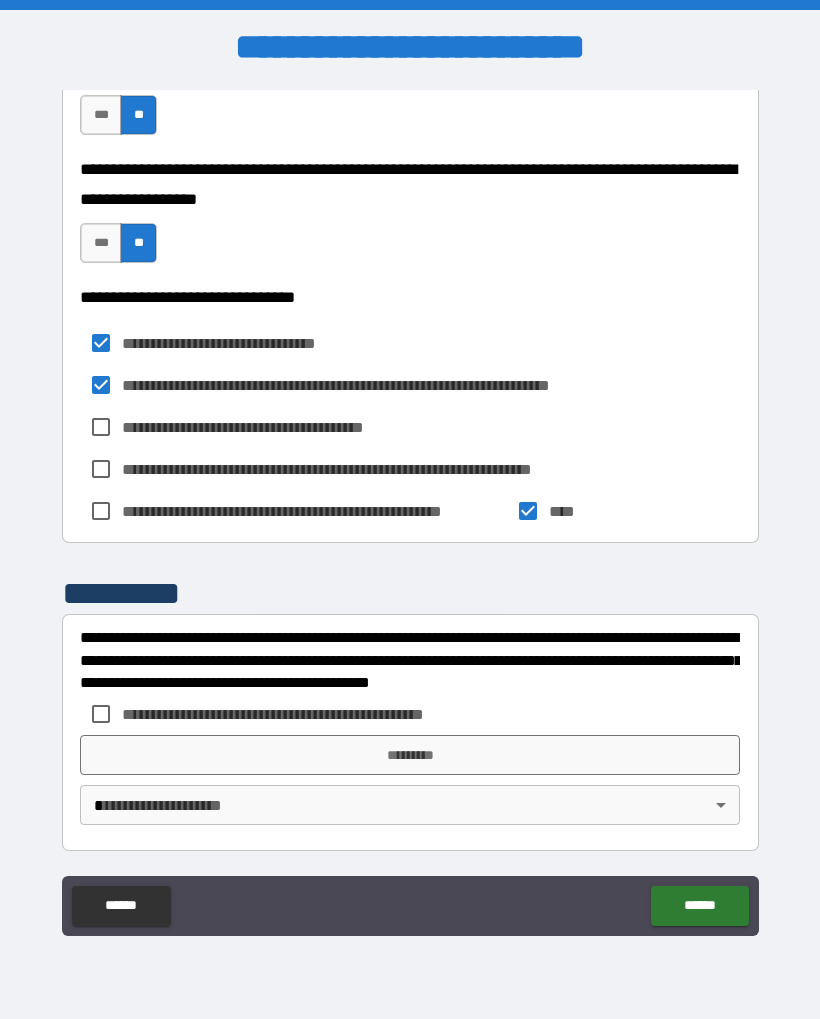 scroll, scrollTop: 1876, scrollLeft: 0, axis: vertical 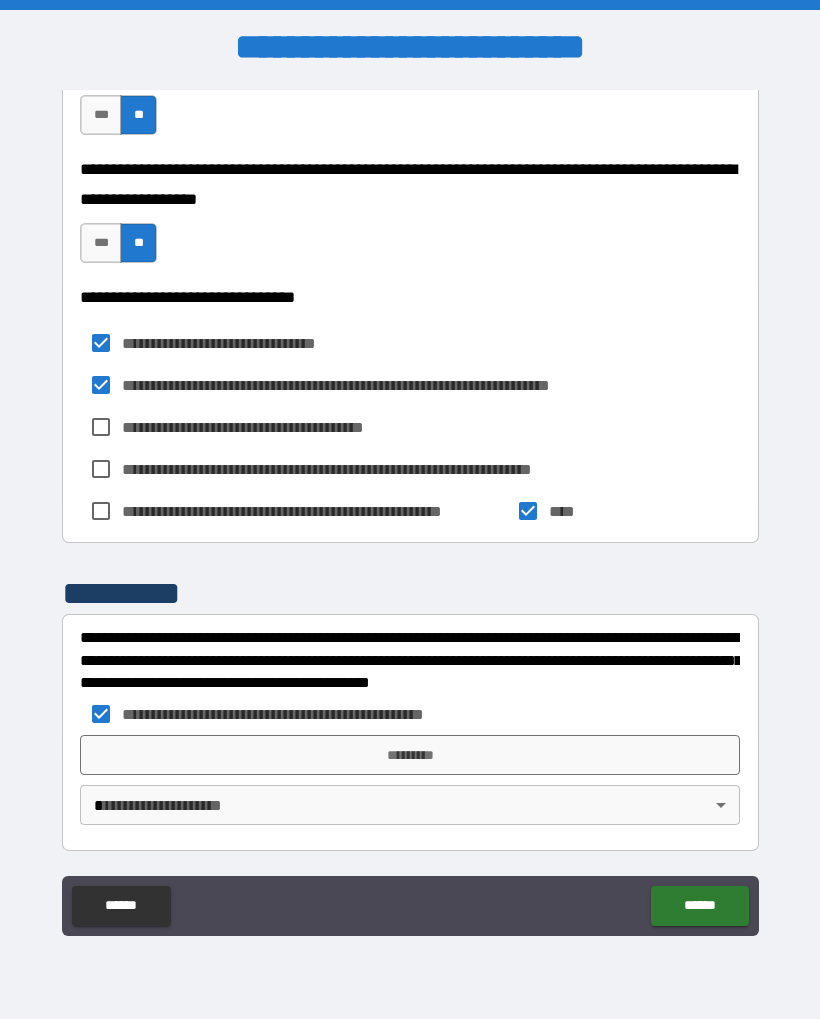 click on "*********" at bounding box center (410, 755) 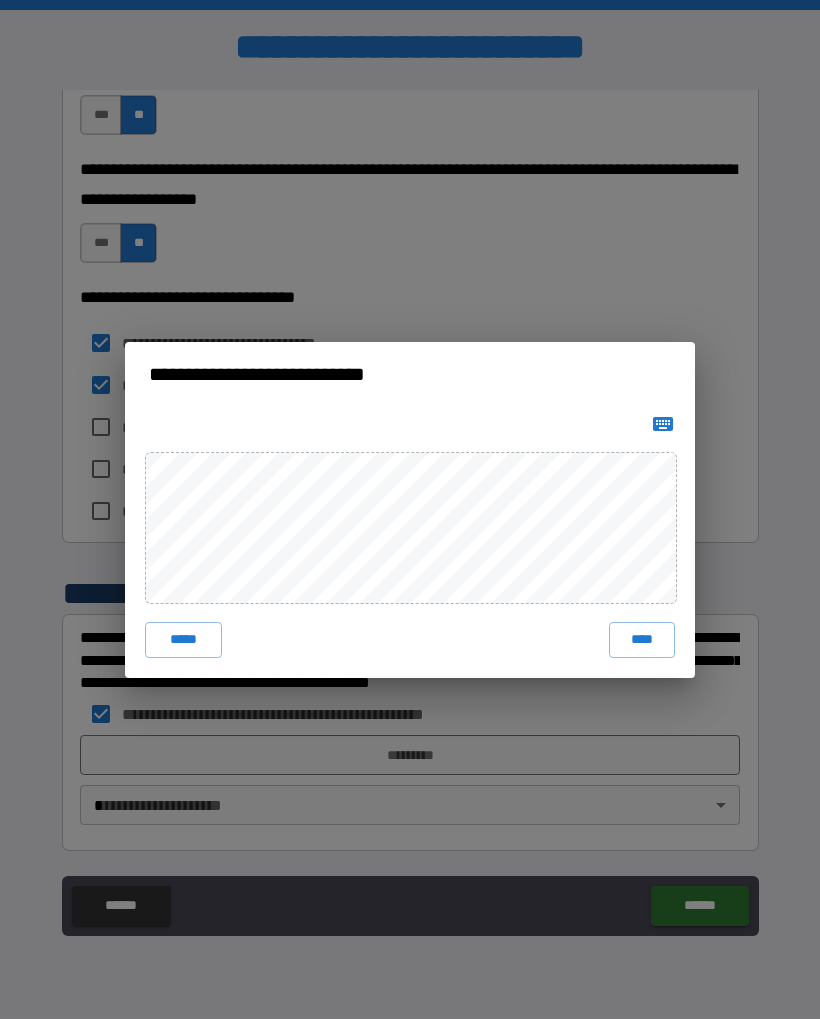 click 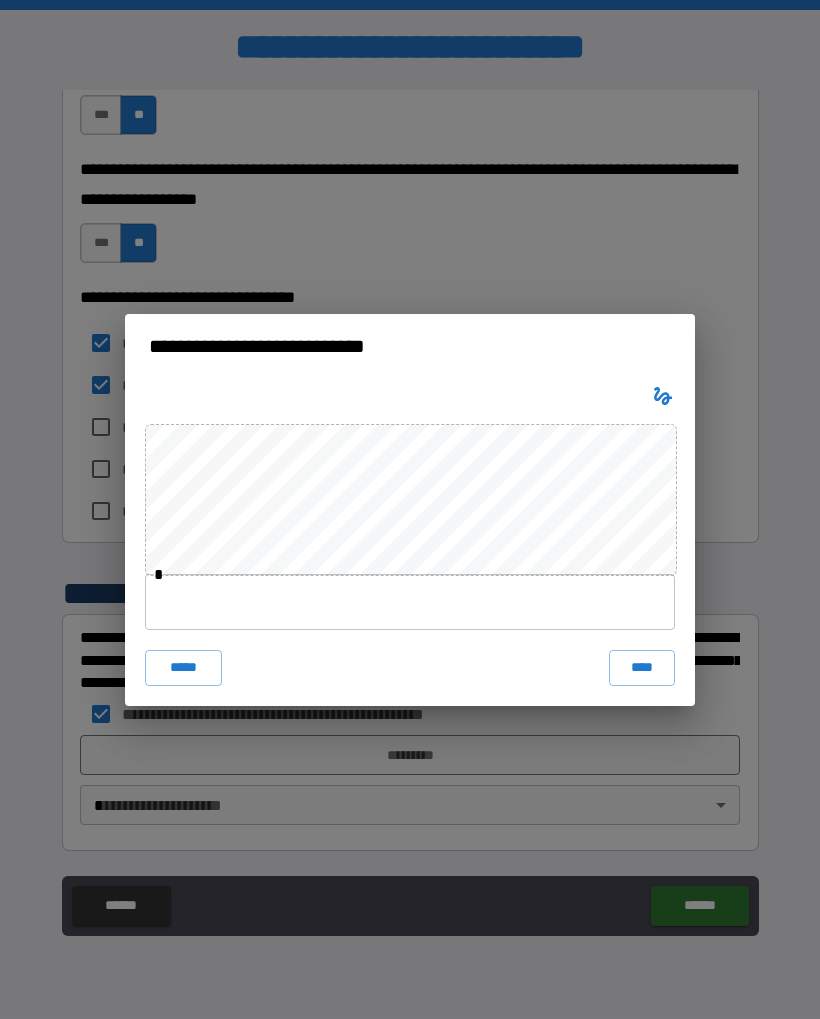 click at bounding box center [410, 602] 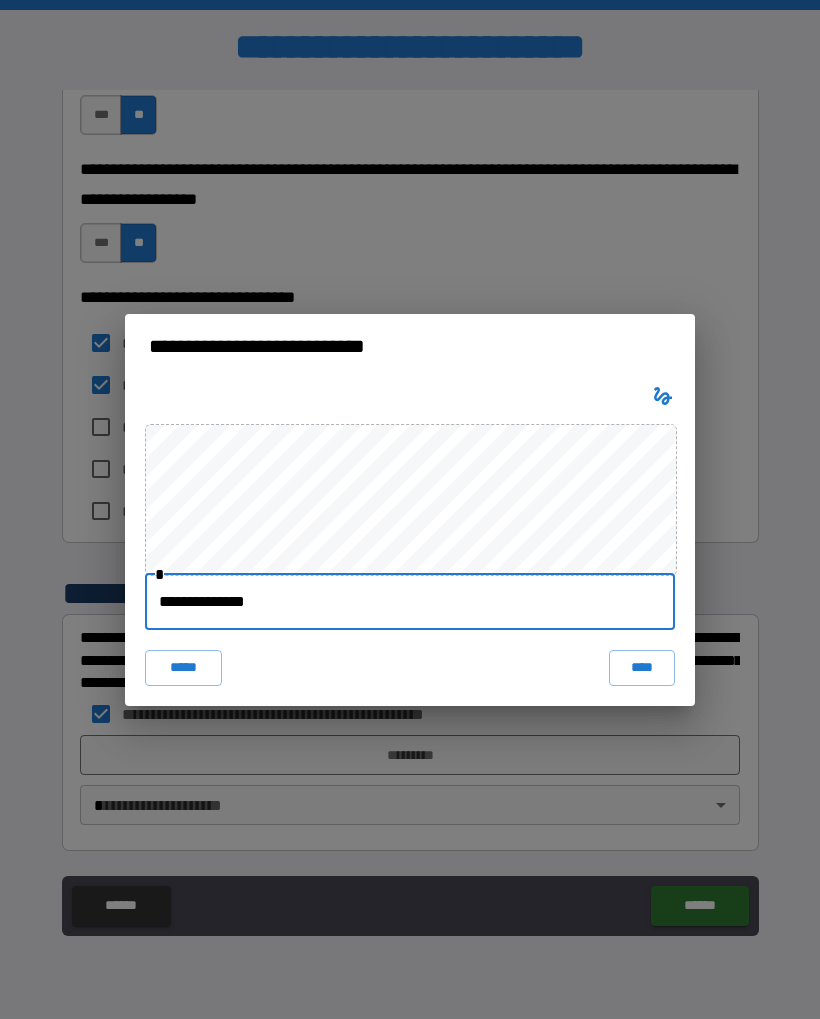 click on "**********" at bounding box center [410, 509] 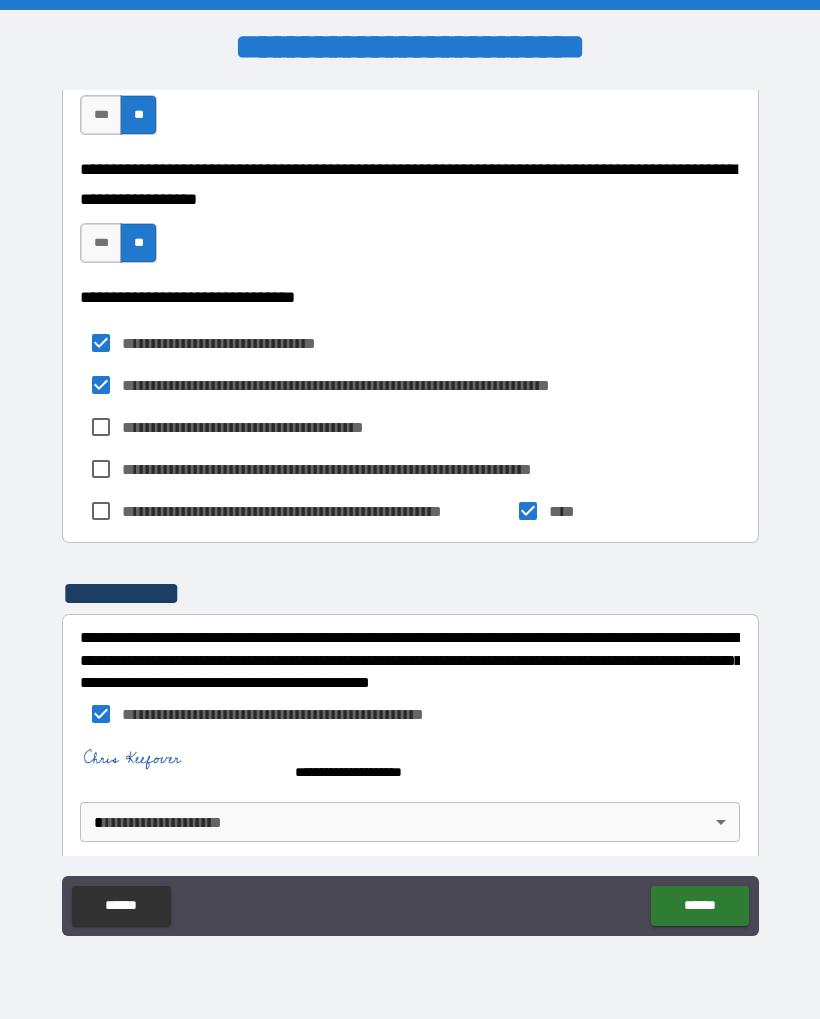 click on "**********" at bounding box center (410, 660) 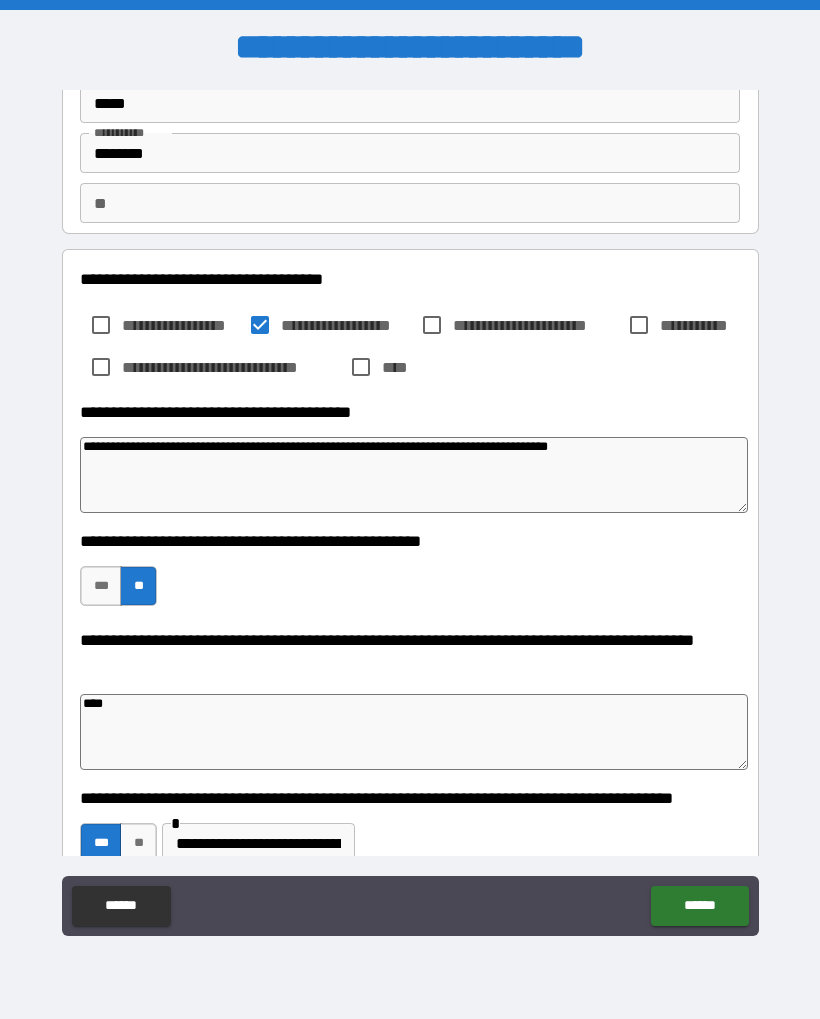 scroll, scrollTop: 99, scrollLeft: 0, axis: vertical 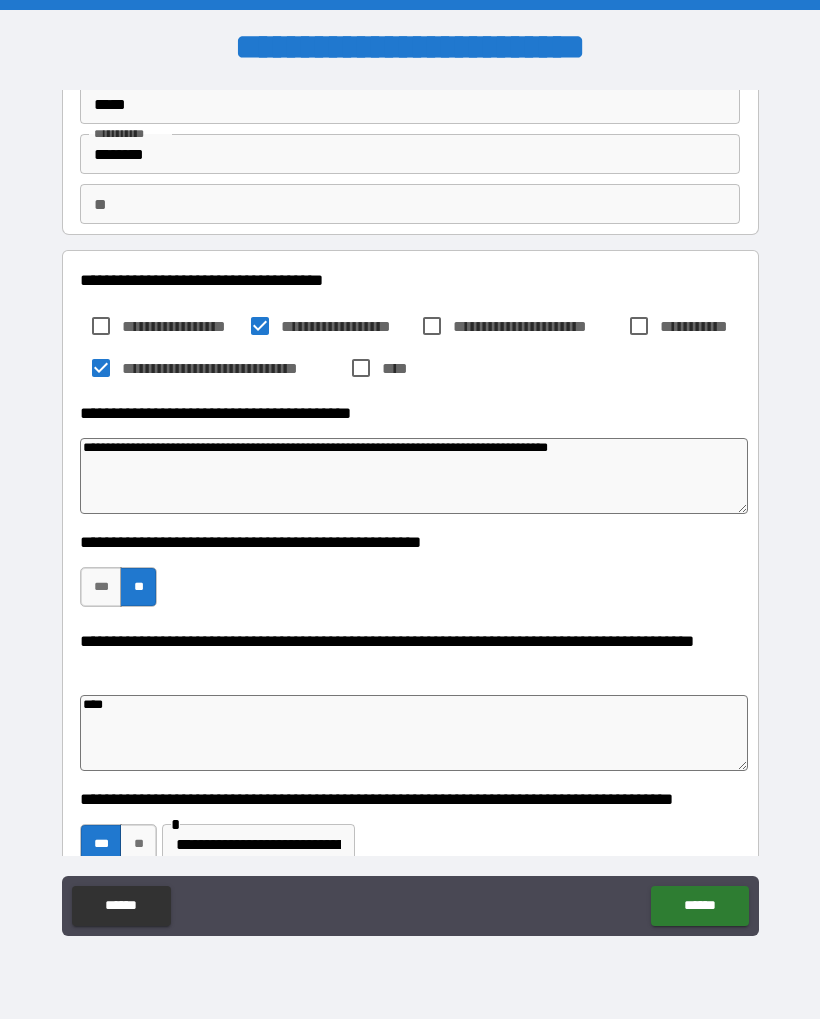 click on "**********" at bounding box center [414, 476] 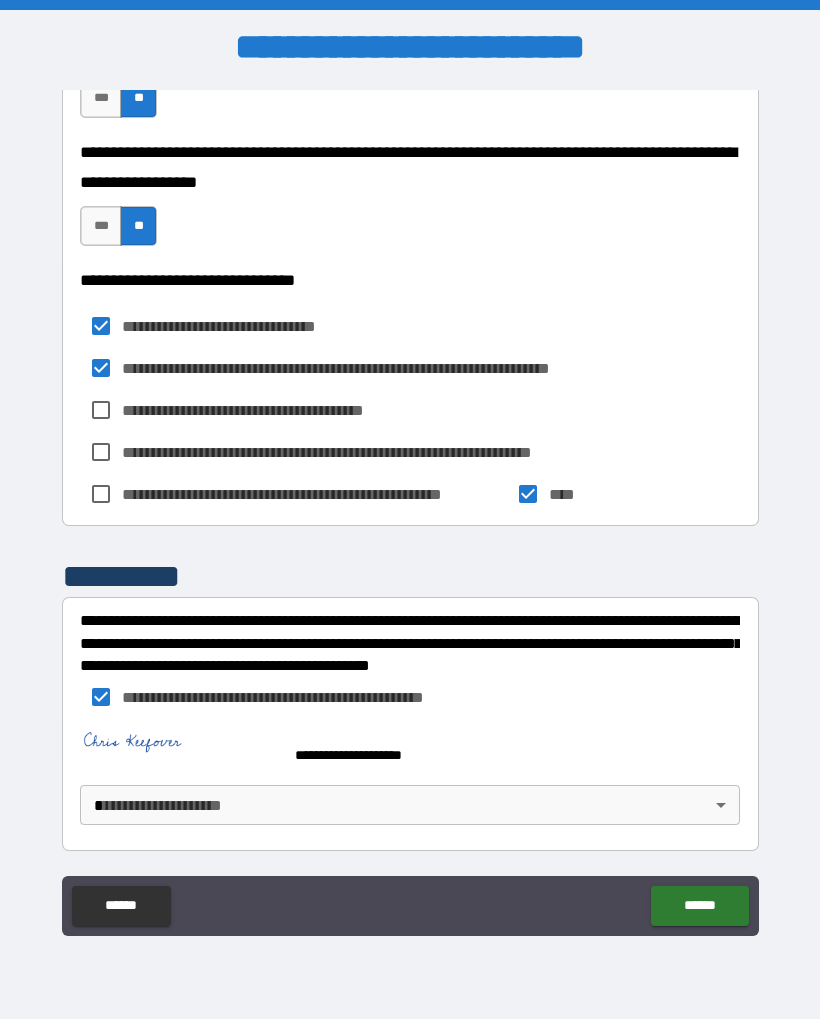 scroll, scrollTop: 1893, scrollLeft: 0, axis: vertical 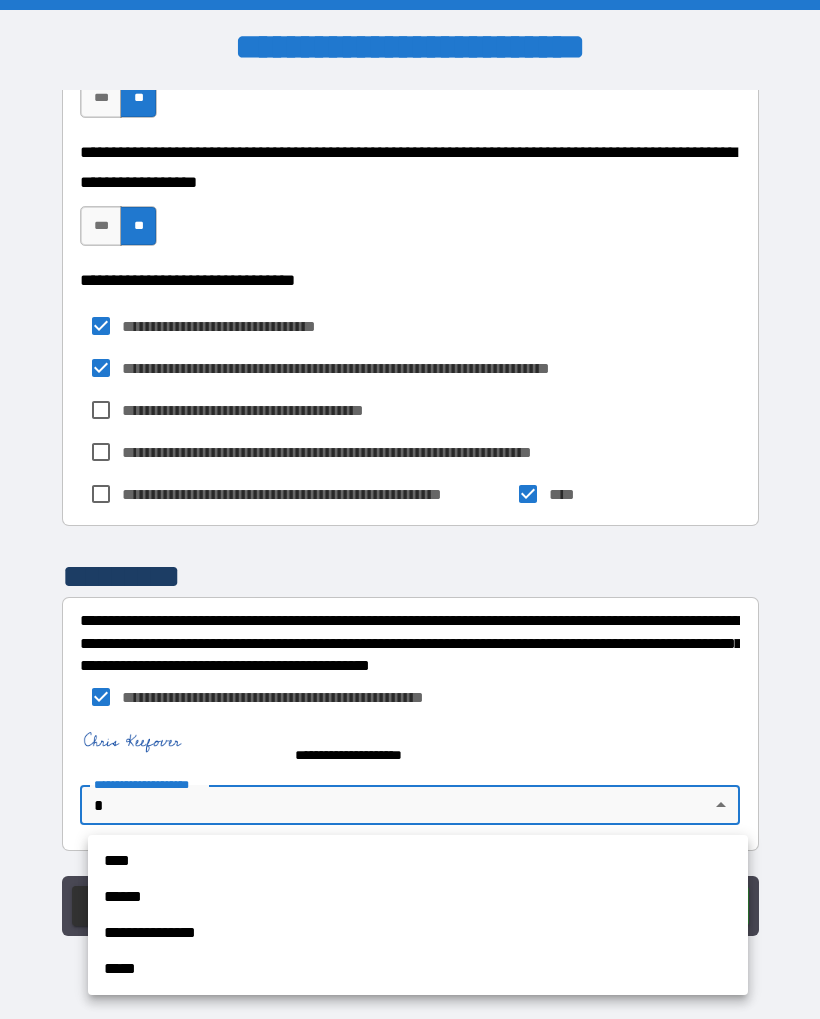 click on "****" at bounding box center (418, 861) 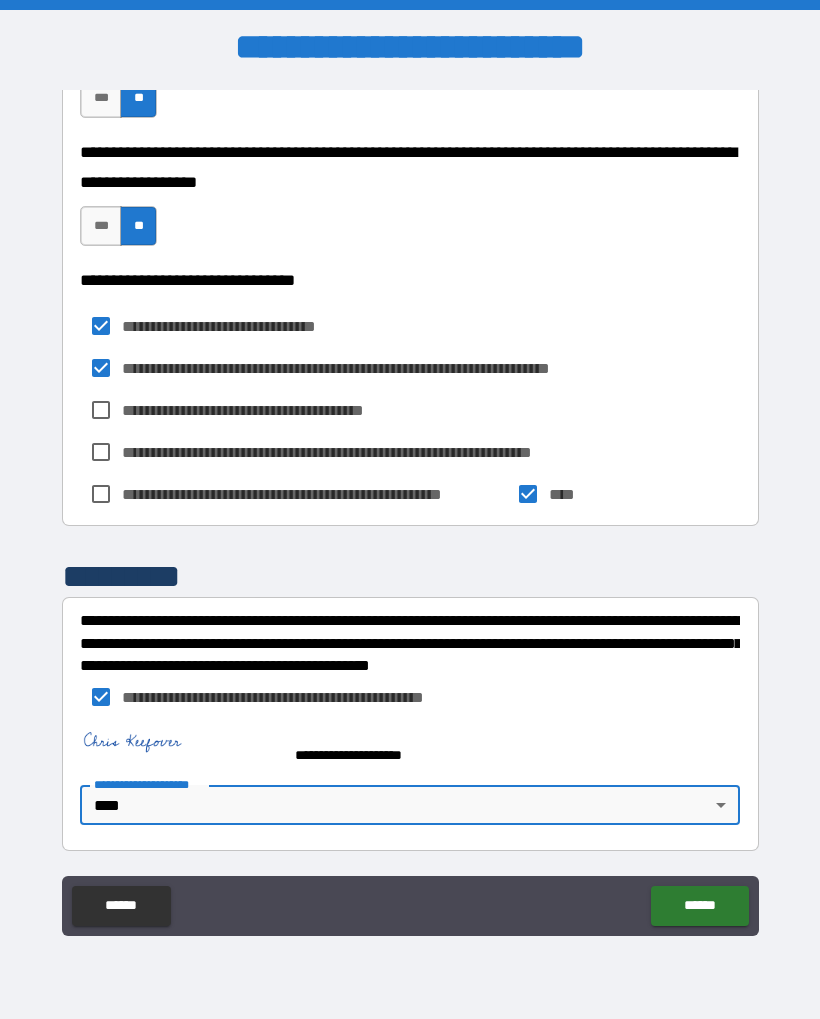 click on "******" at bounding box center [699, 906] 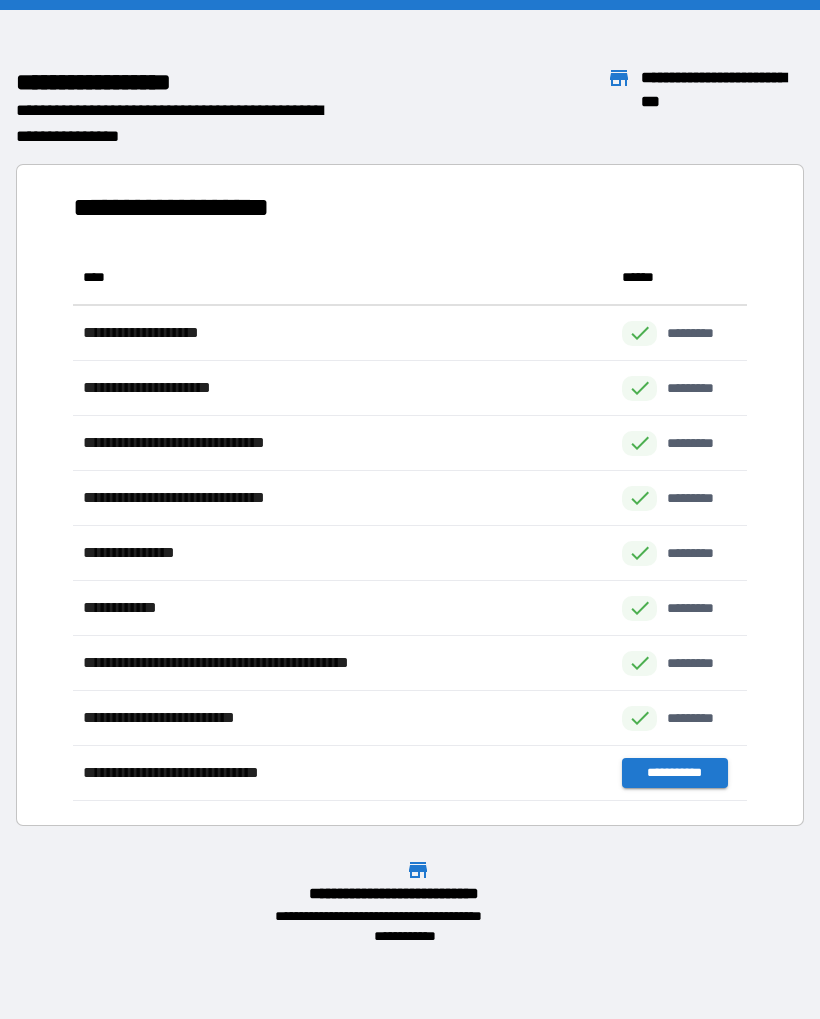 scroll, scrollTop: 1, scrollLeft: 1, axis: both 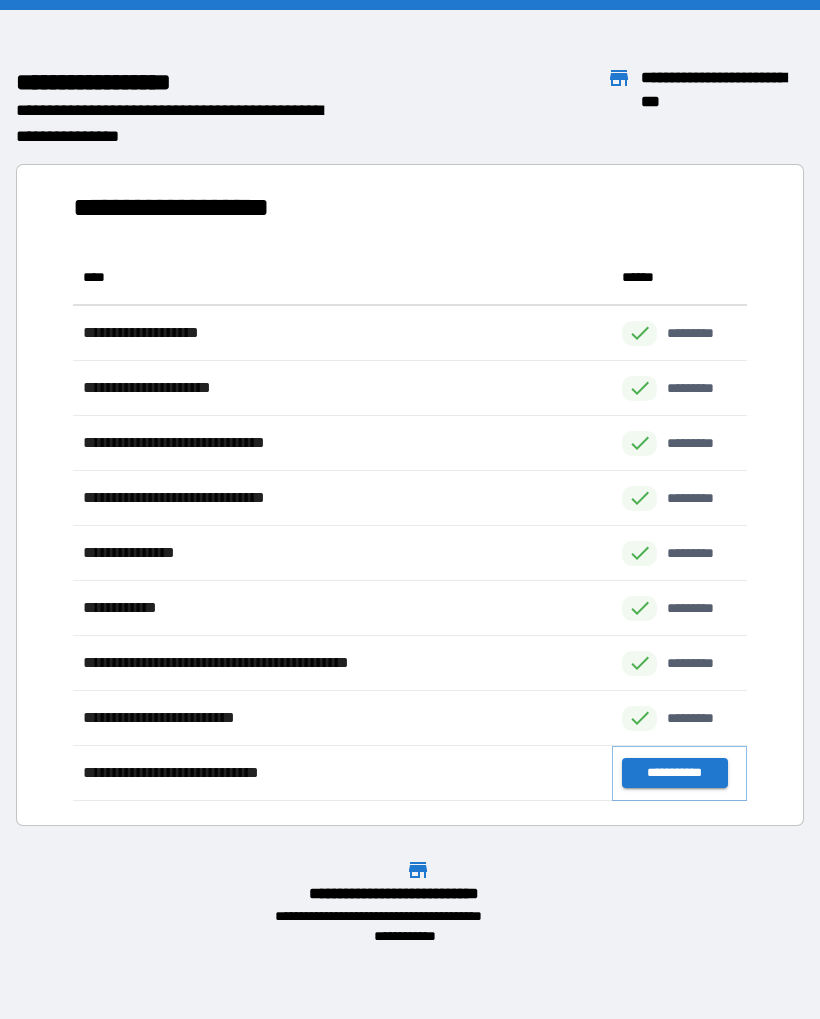 click on "**********" at bounding box center [674, 773] 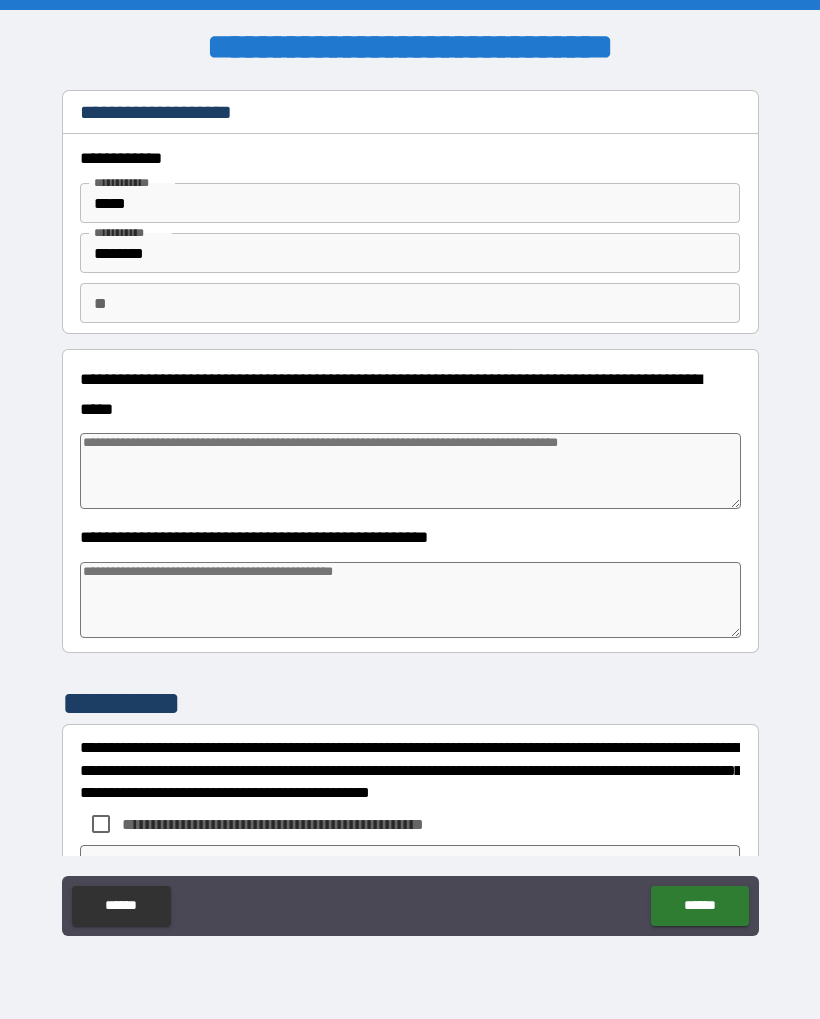click at bounding box center [410, 471] 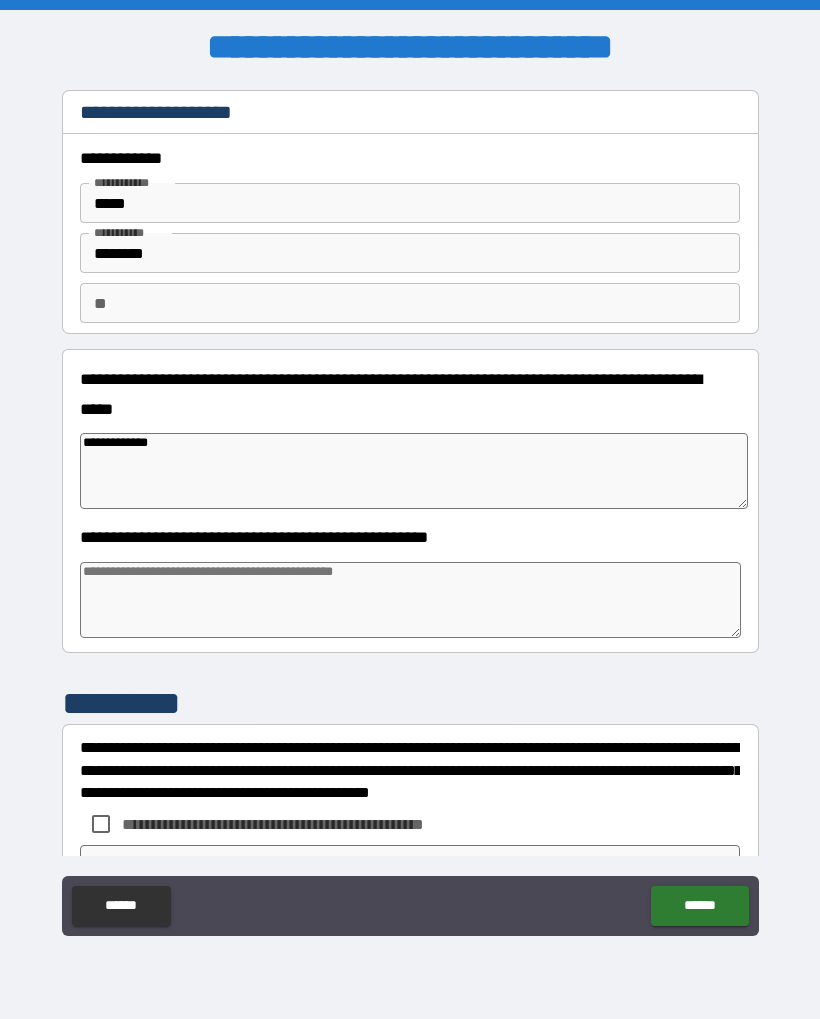 click at bounding box center [410, 600] 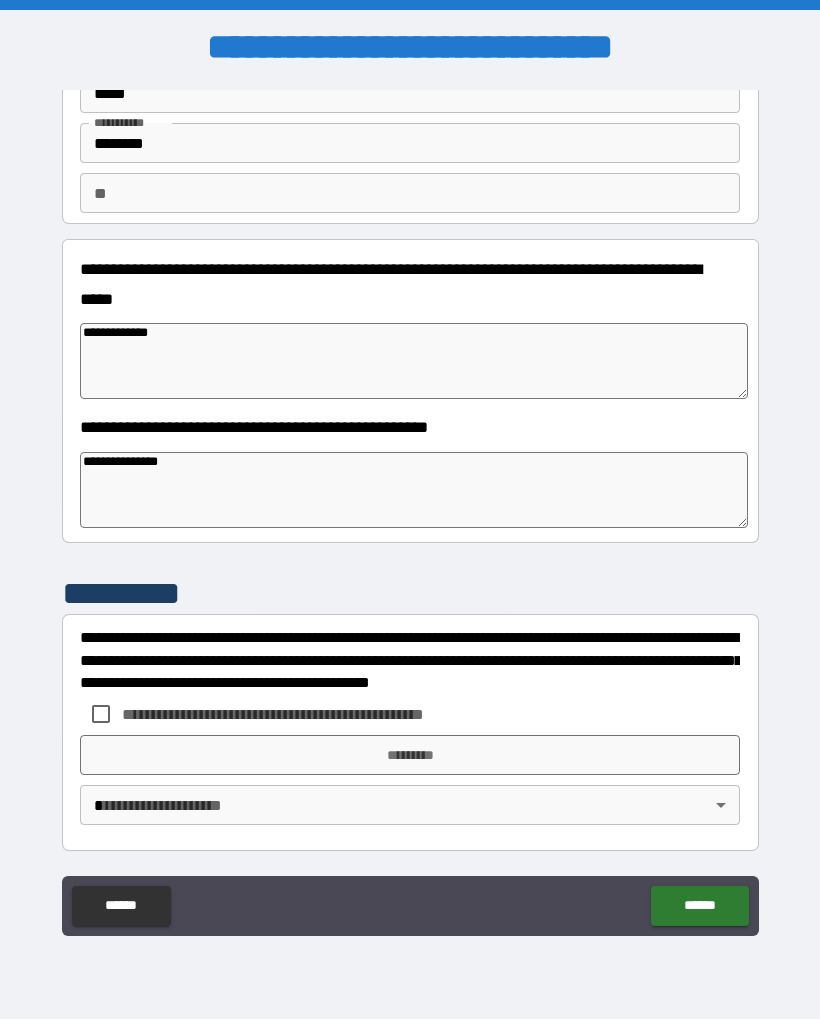 scroll, scrollTop: 110, scrollLeft: 0, axis: vertical 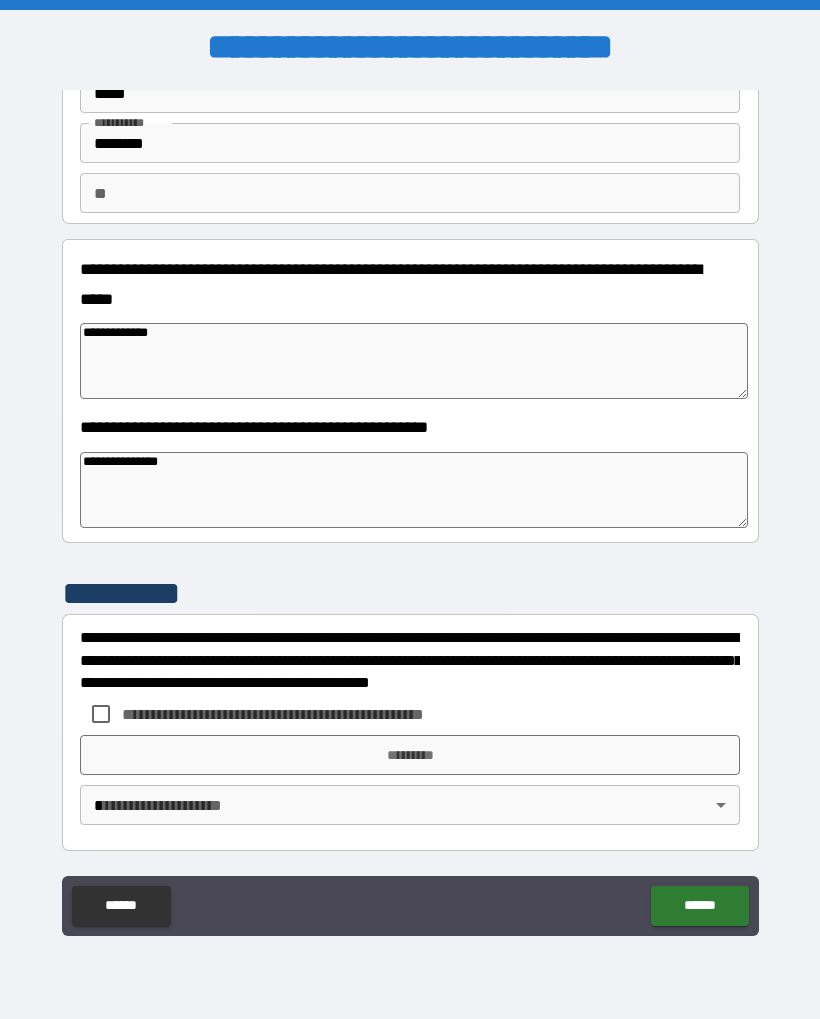 click on "**********" at bounding box center [410, 660] 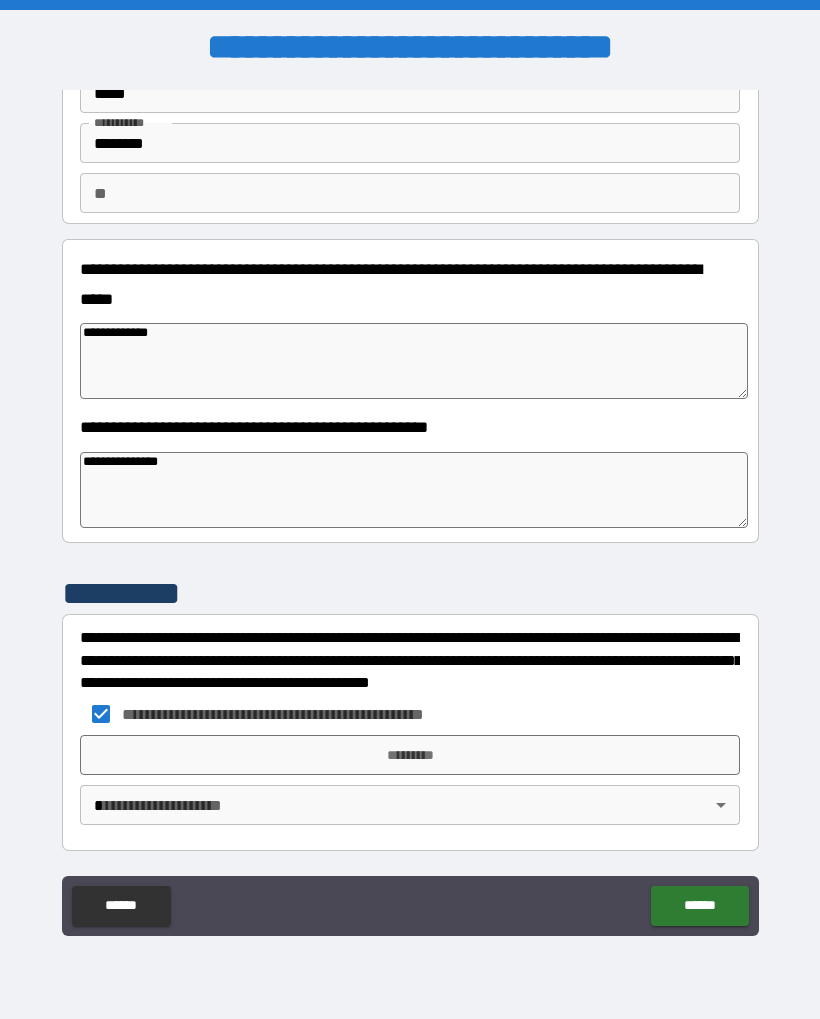 click on "*********" at bounding box center [410, 755] 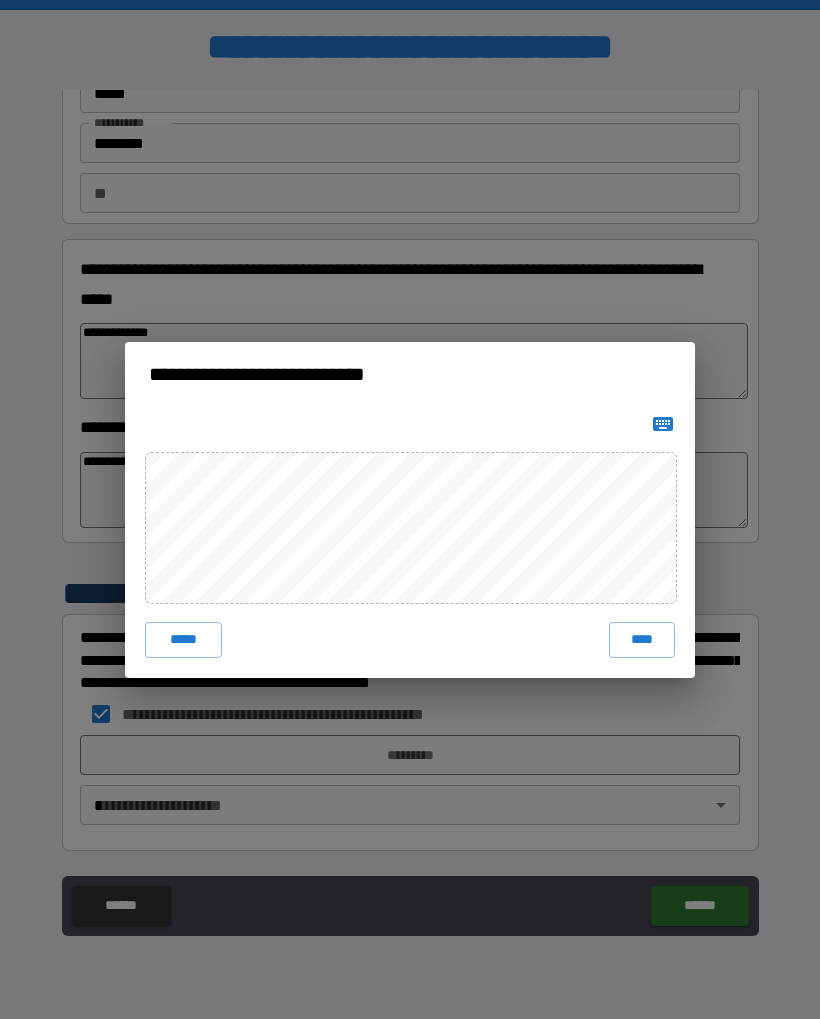 click 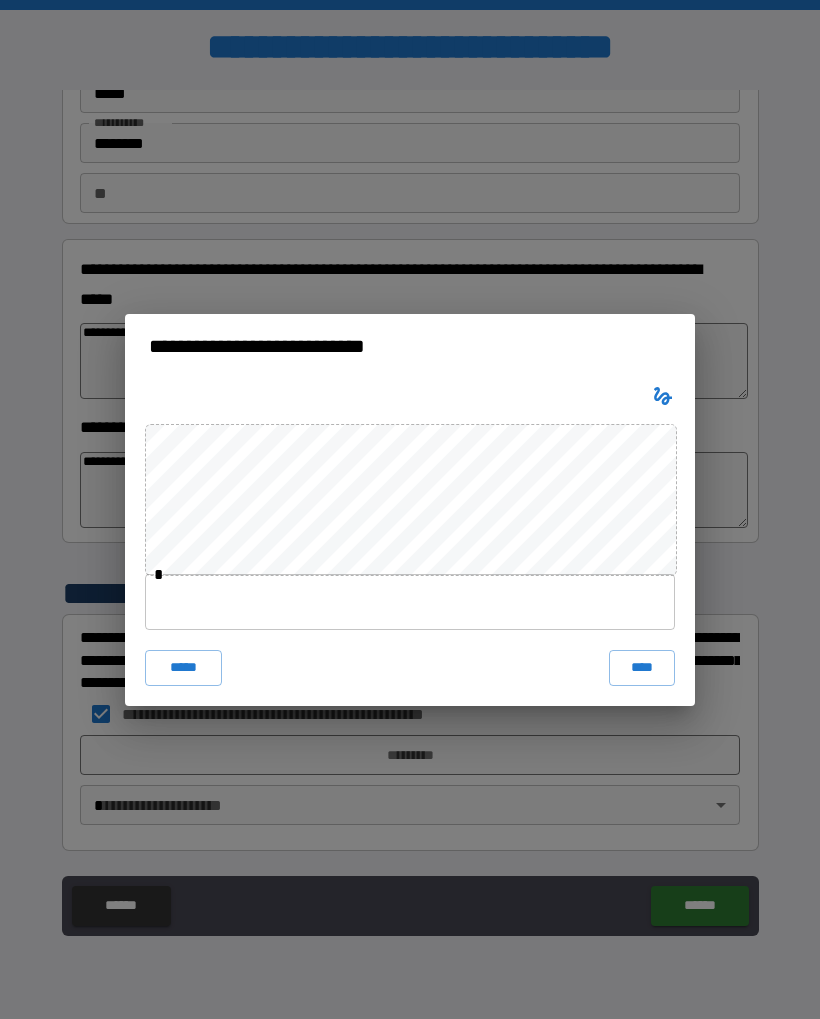click at bounding box center [410, 602] 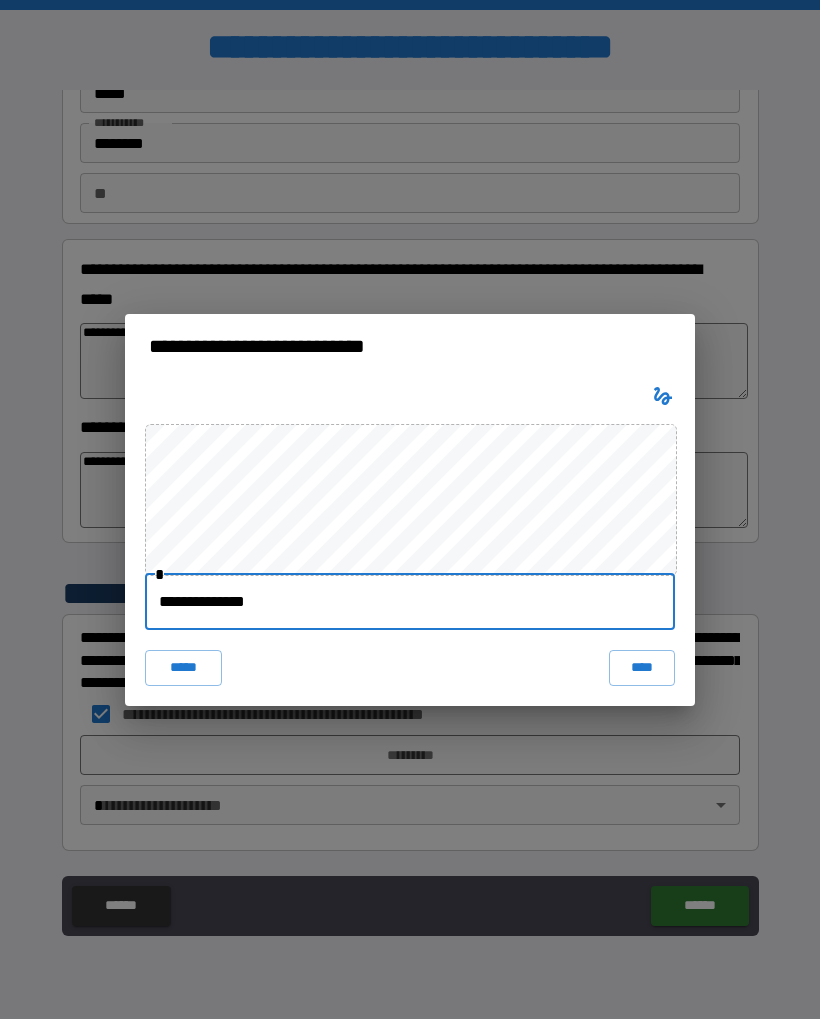 click on "***** ****" at bounding box center [410, 668] 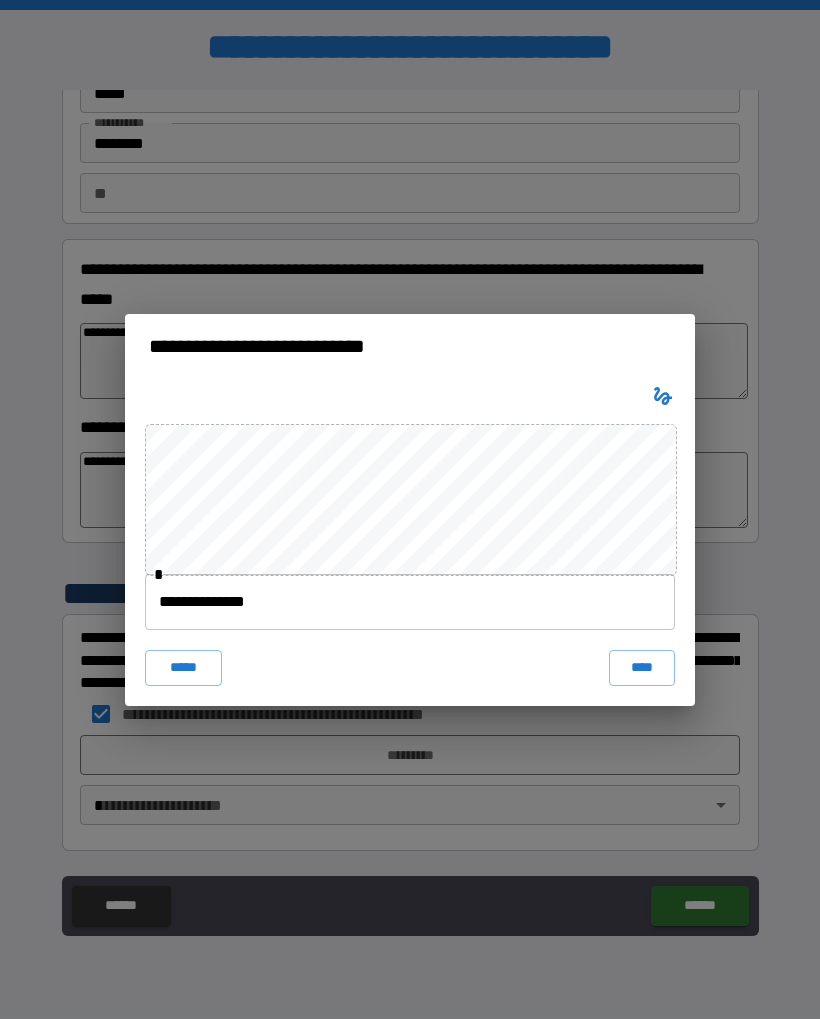 click on "****" at bounding box center [642, 668] 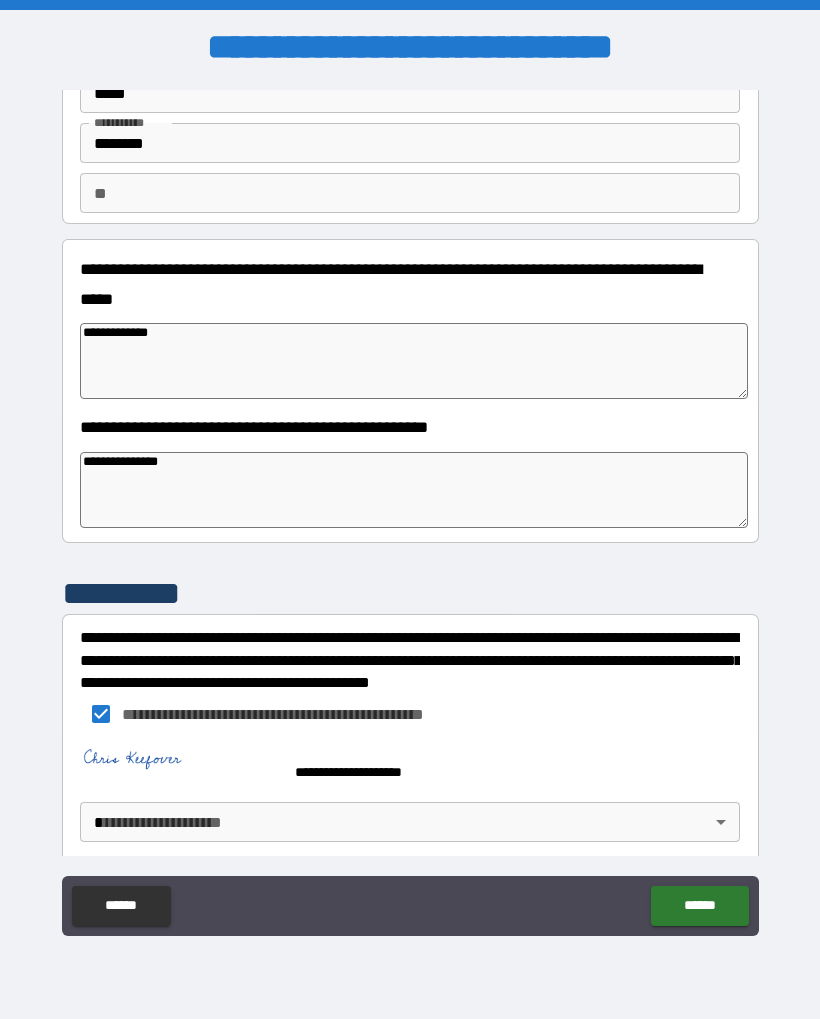 click on "**********" at bounding box center [410, 509] 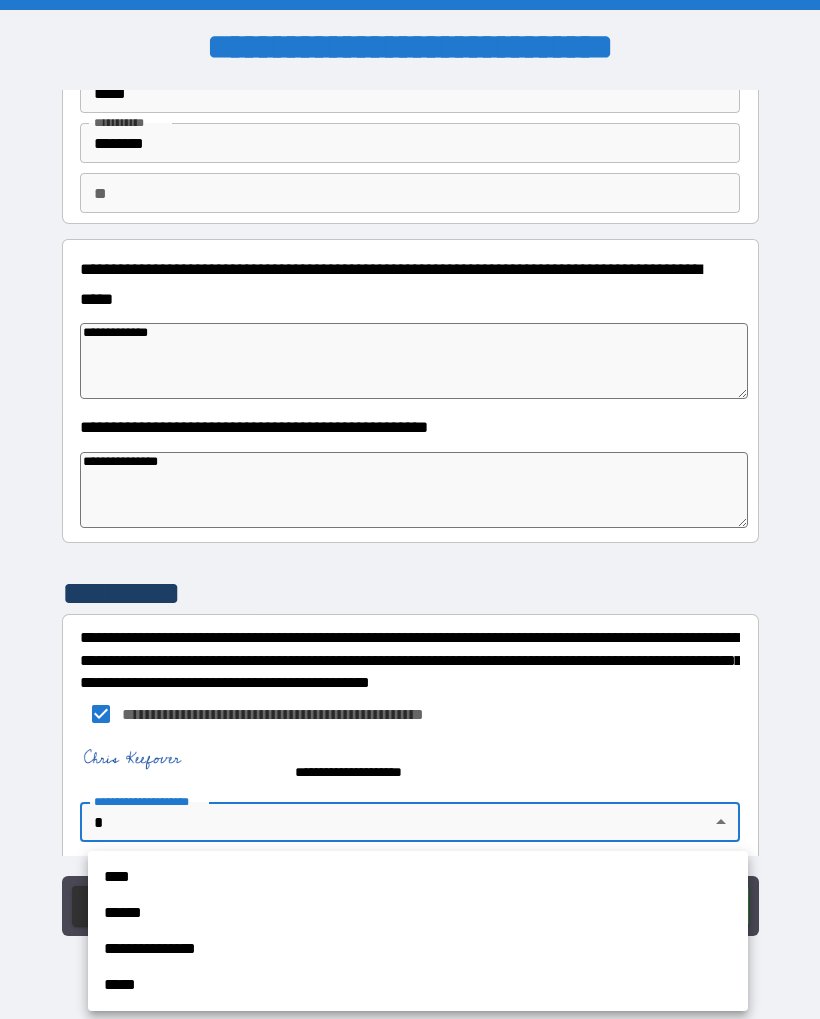 click on "****" at bounding box center (418, 877) 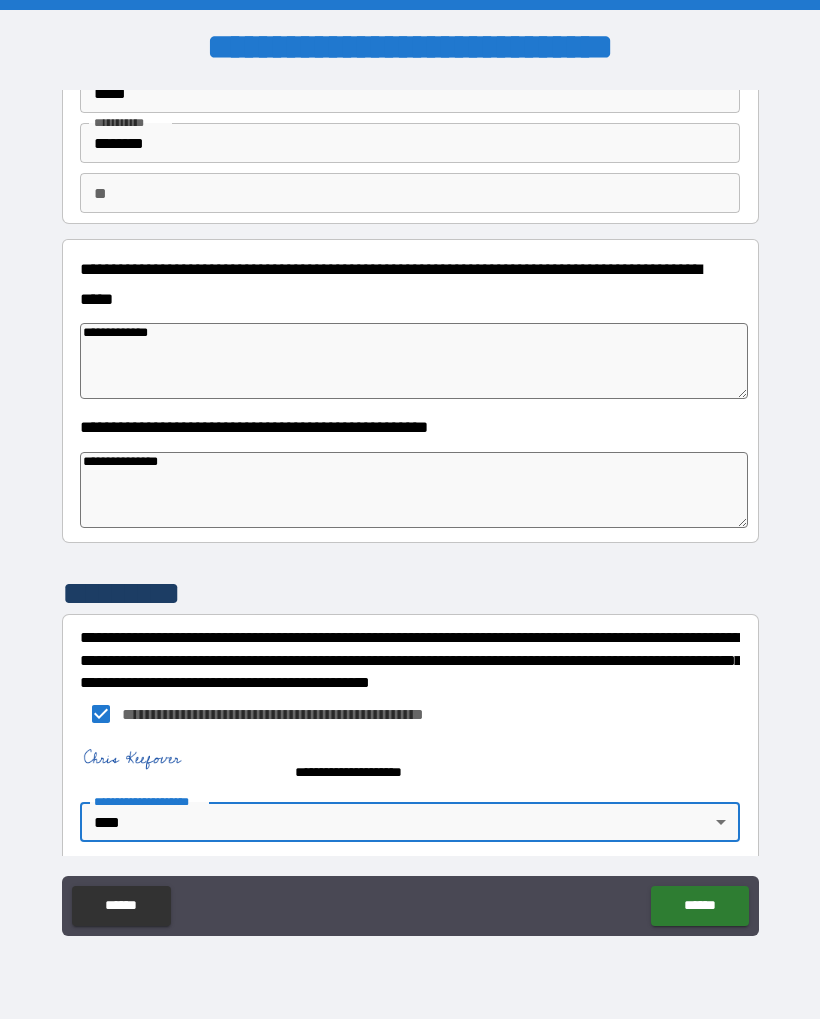 click on "******" at bounding box center (699, 906) 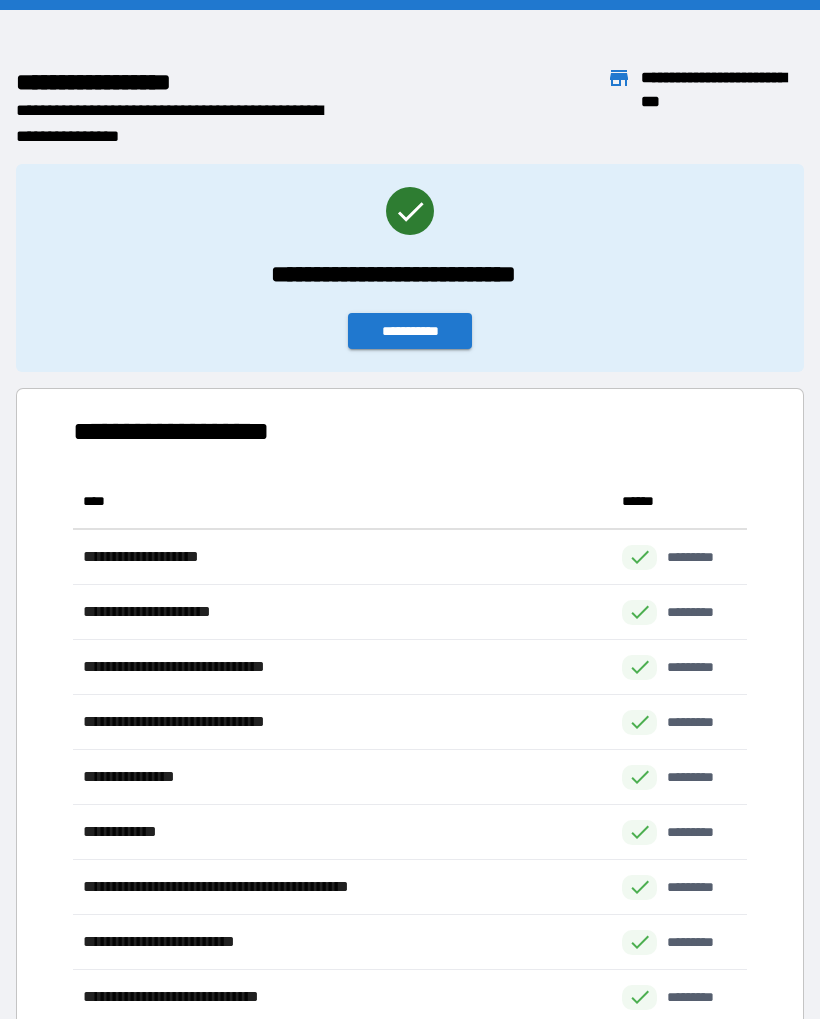 scroll, scrollTop: 1, scrollLeft: 1, axis: both 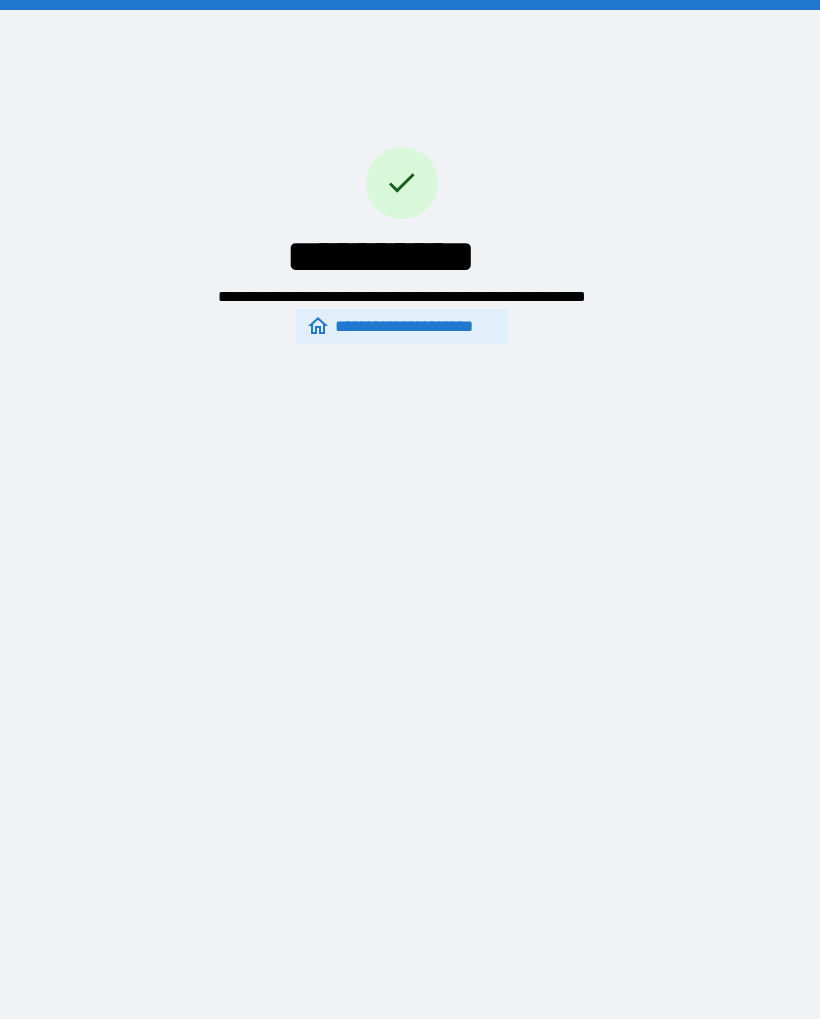 click on "**********" at bounding box center [402, 326] 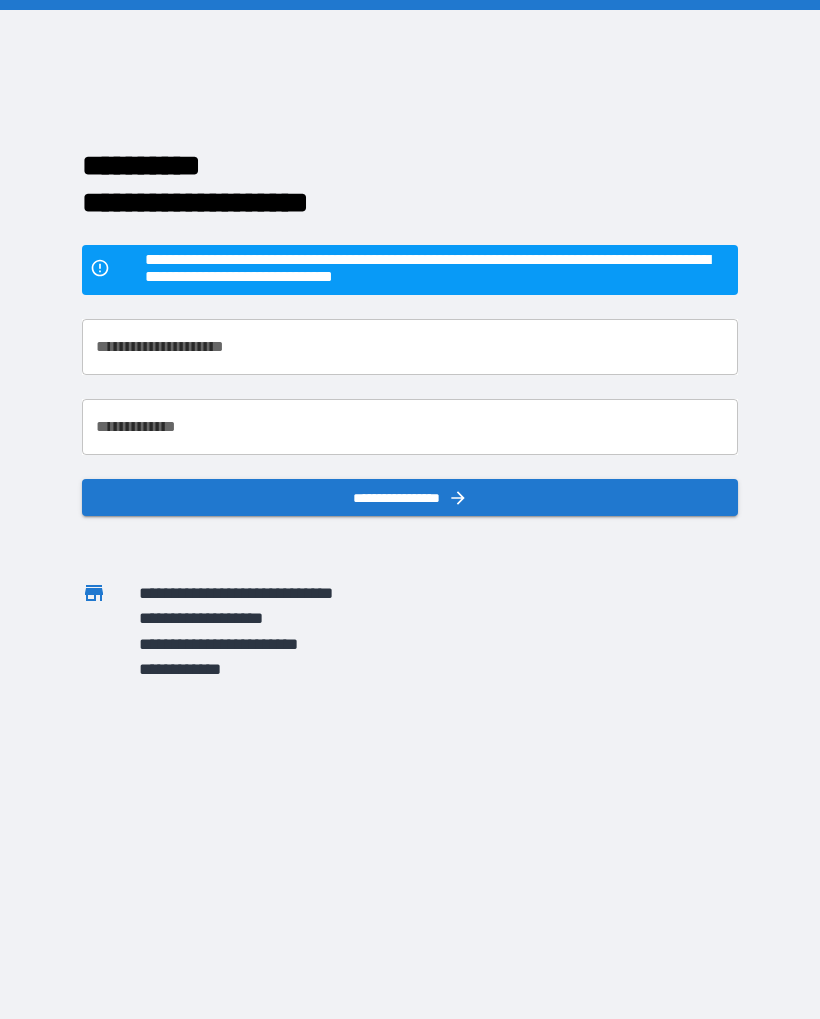 click on "**********" at bounding box center [410, 347] 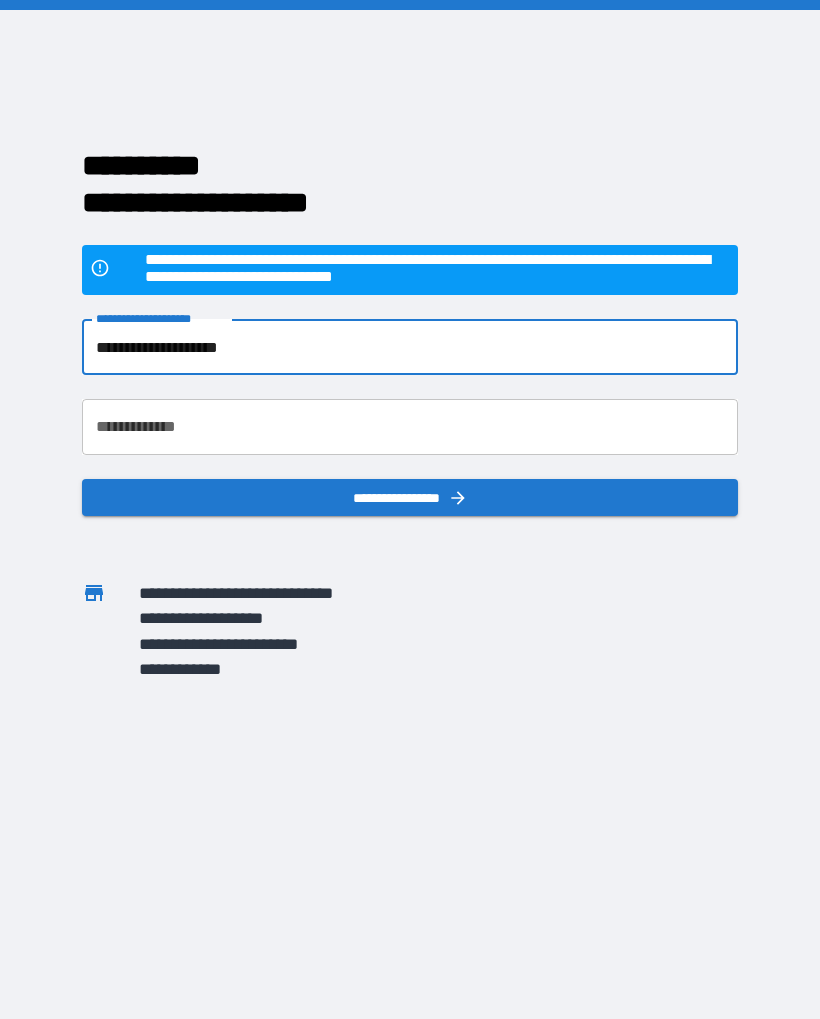 click on "**********" at bounding box center [410, 427] 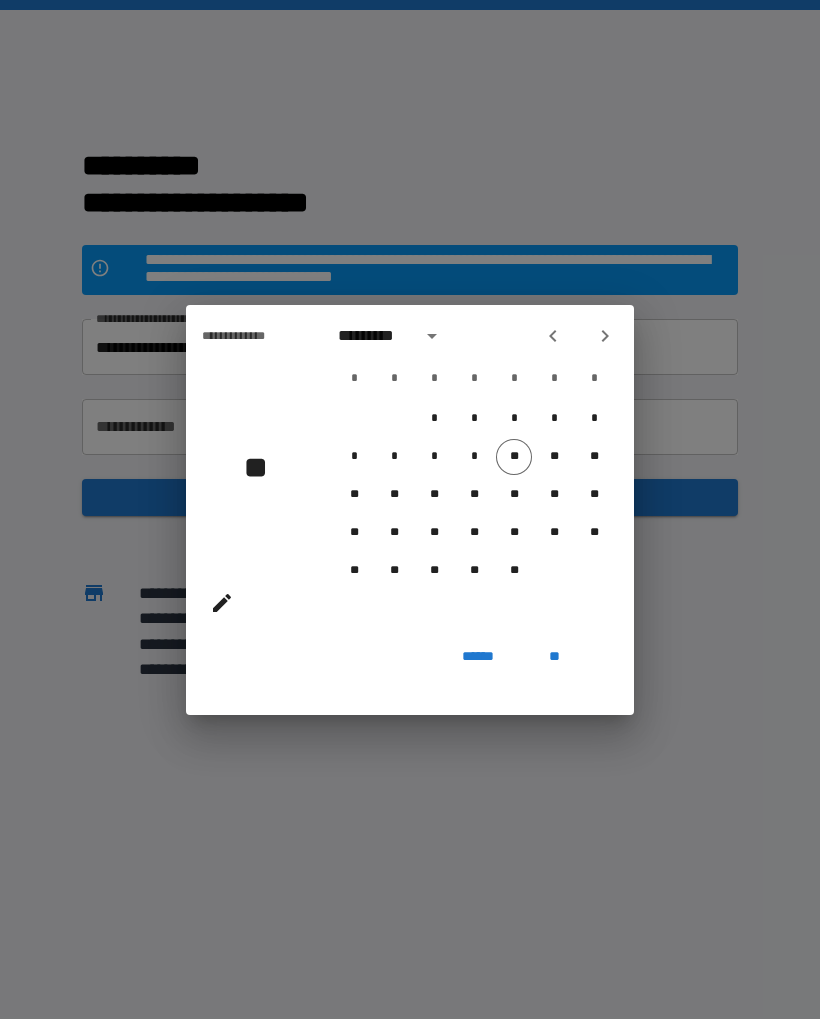 click on "******" at bounding box center [478, 657] 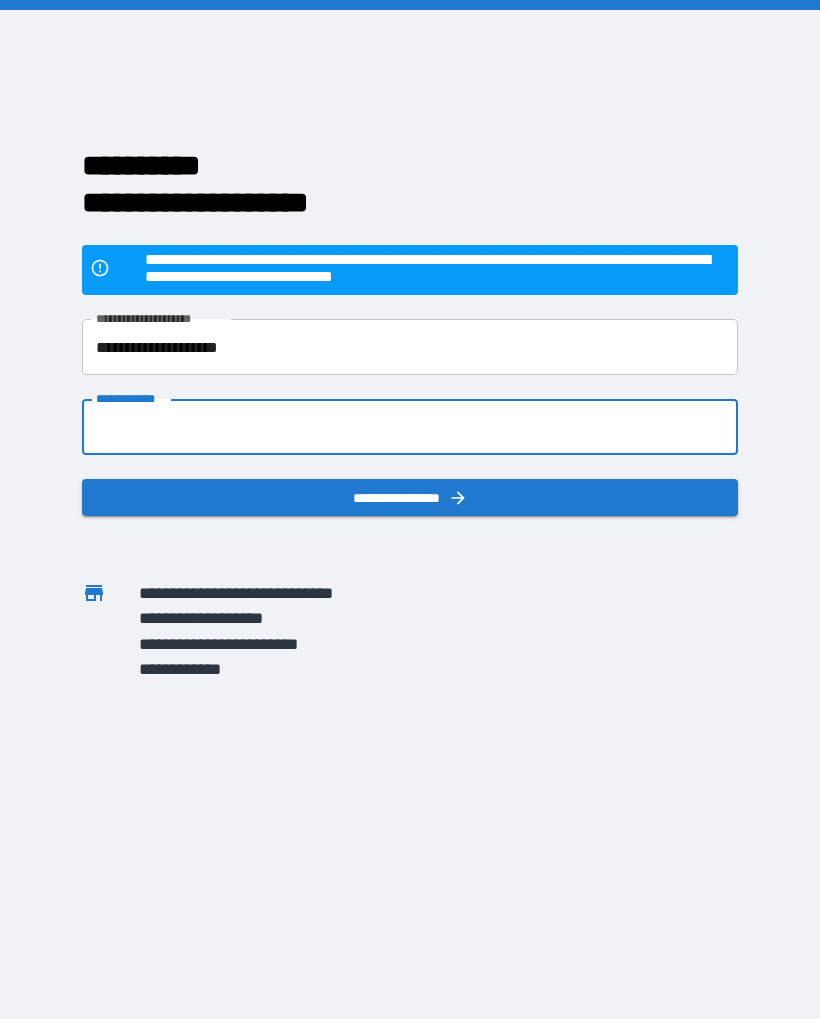 click on "**********" at bounding box center (410, 427) 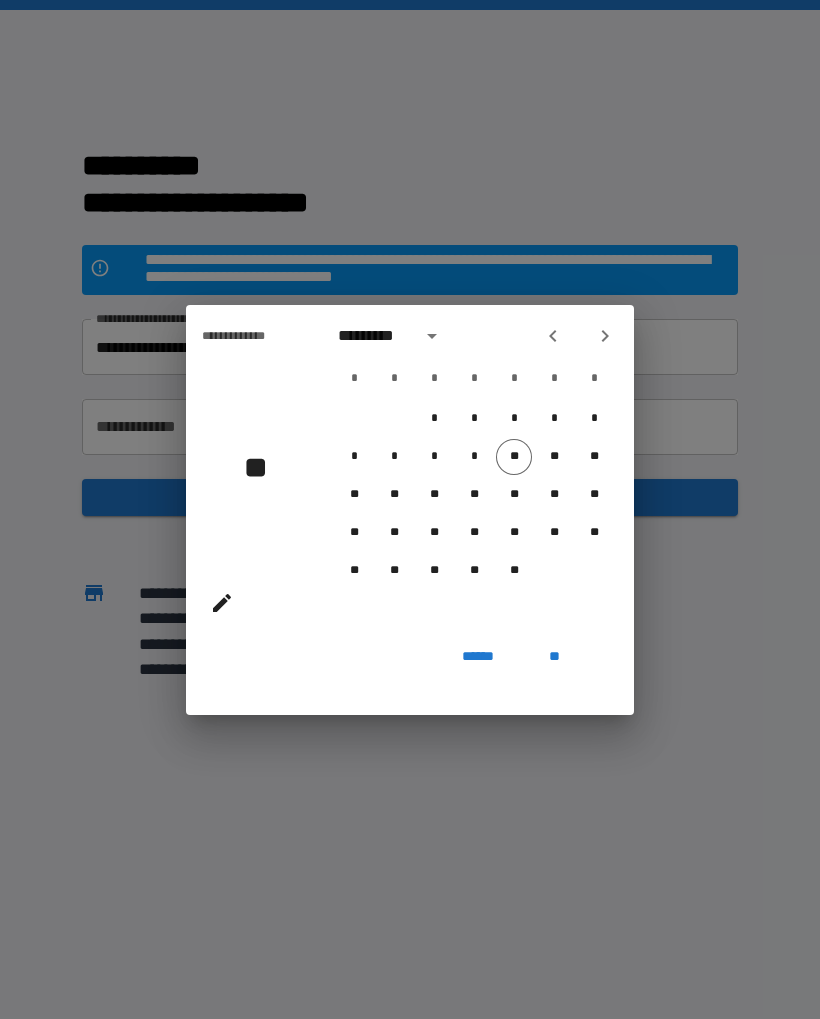 click at bounding box center [432, 336] 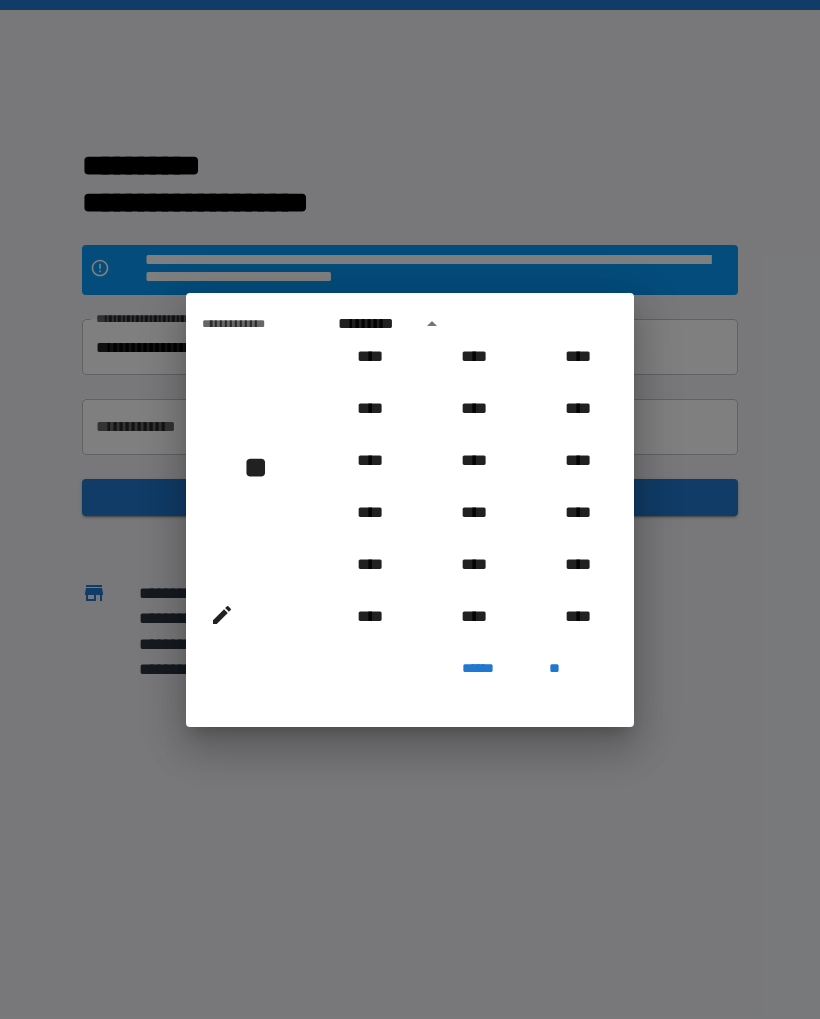 scroll, scrollTop: 1310, scrollLeft: 0, axis: vertical 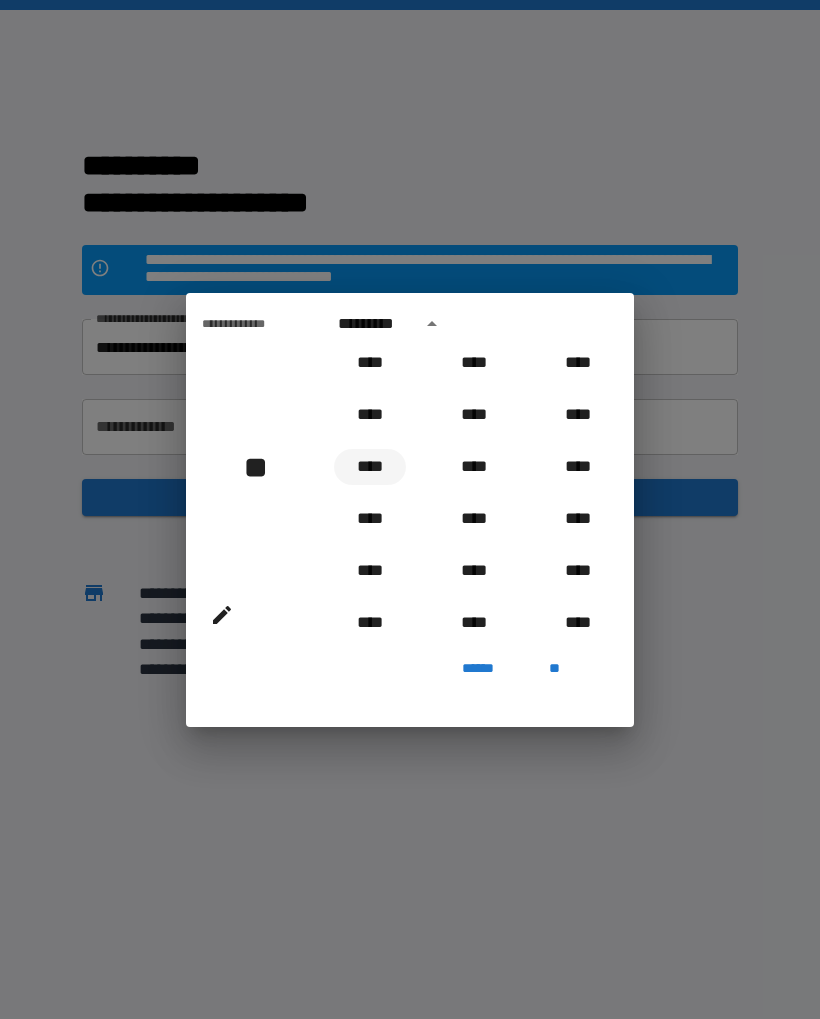 click on "****" at bounding box center [370, 467] 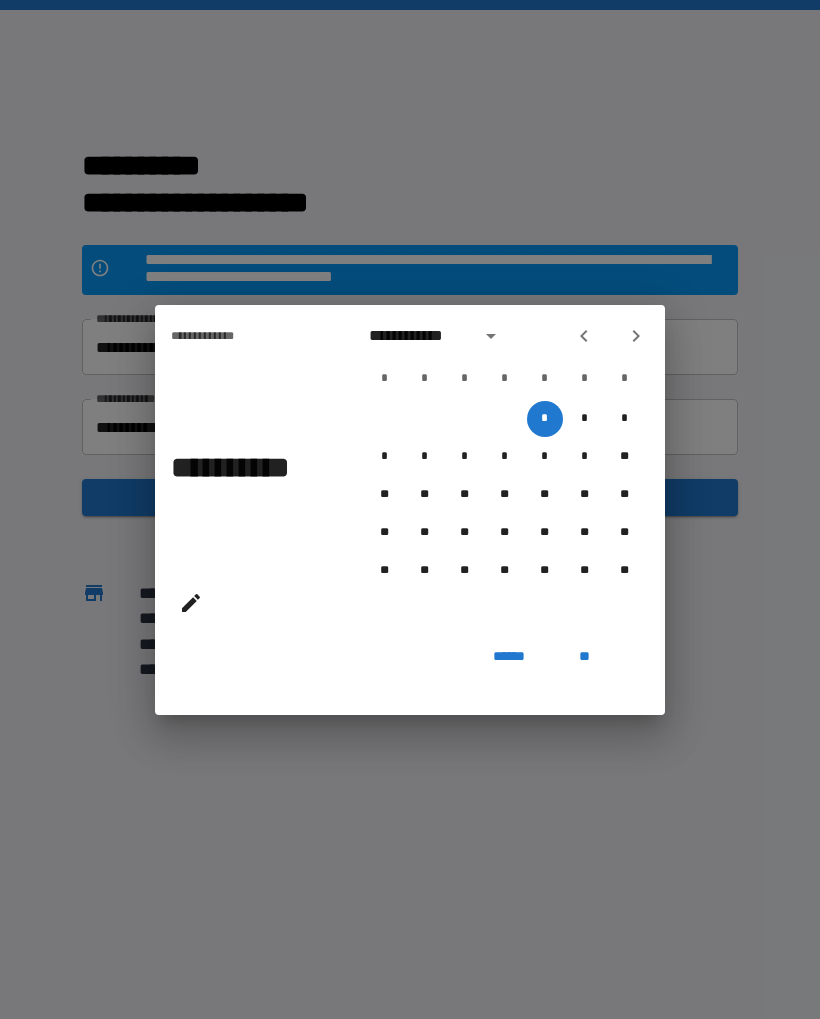 click 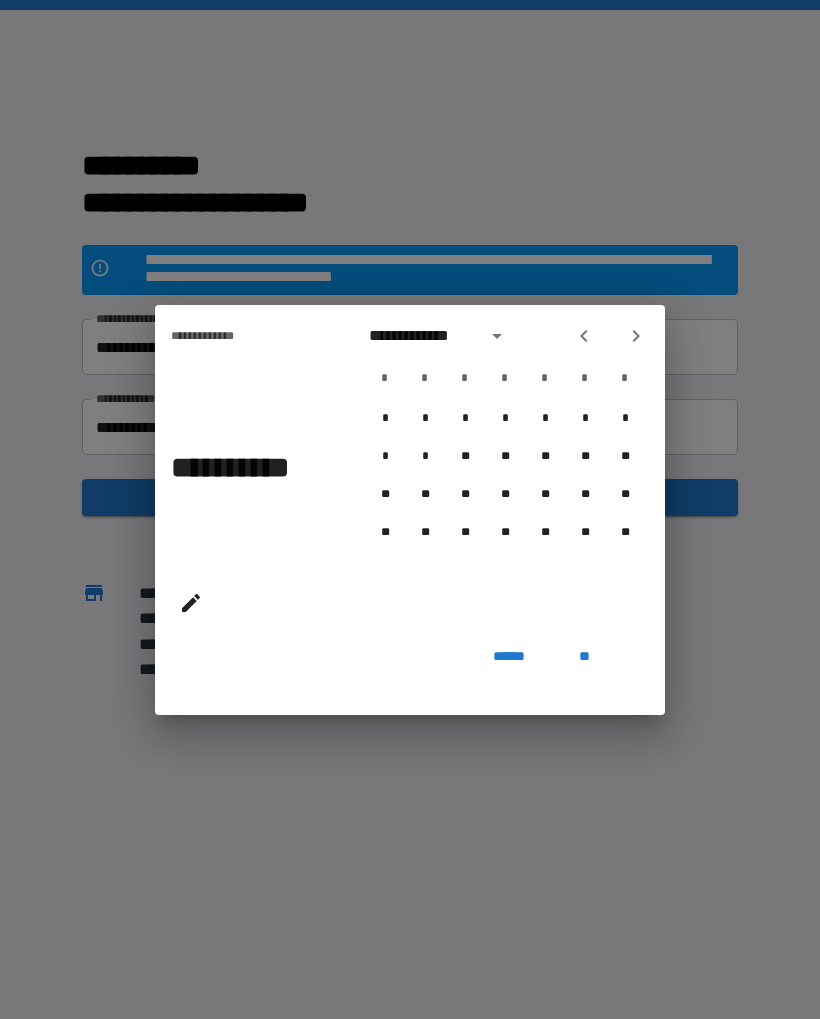 click 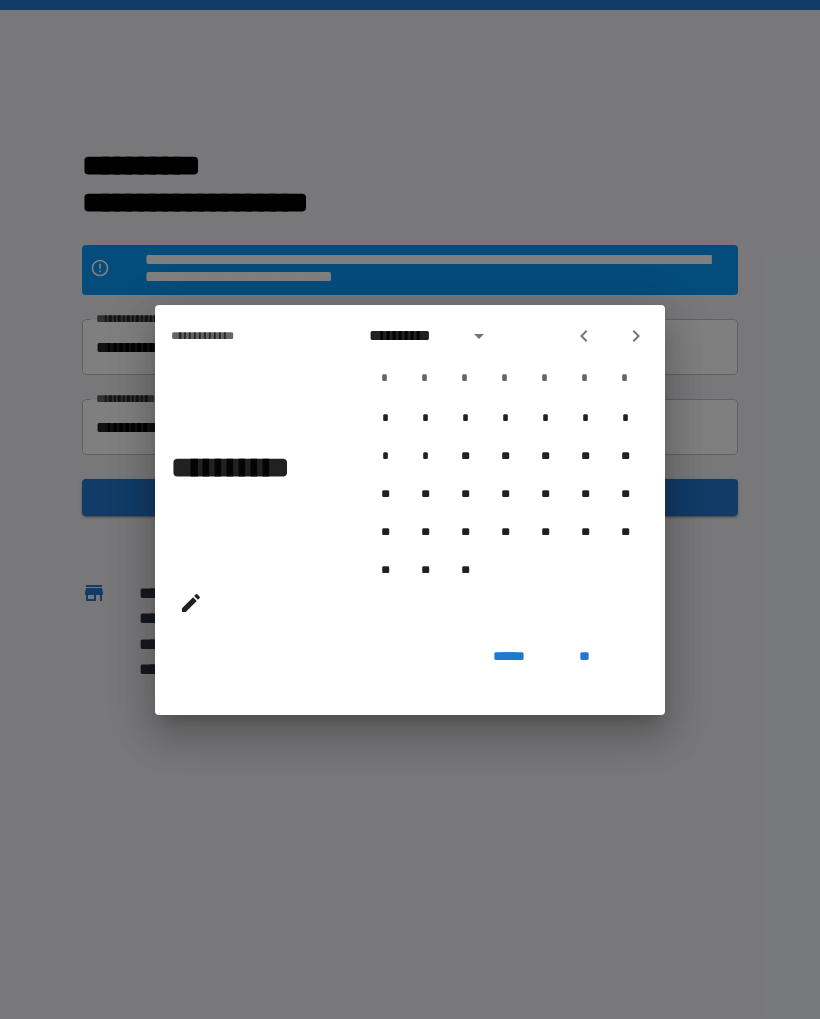 click 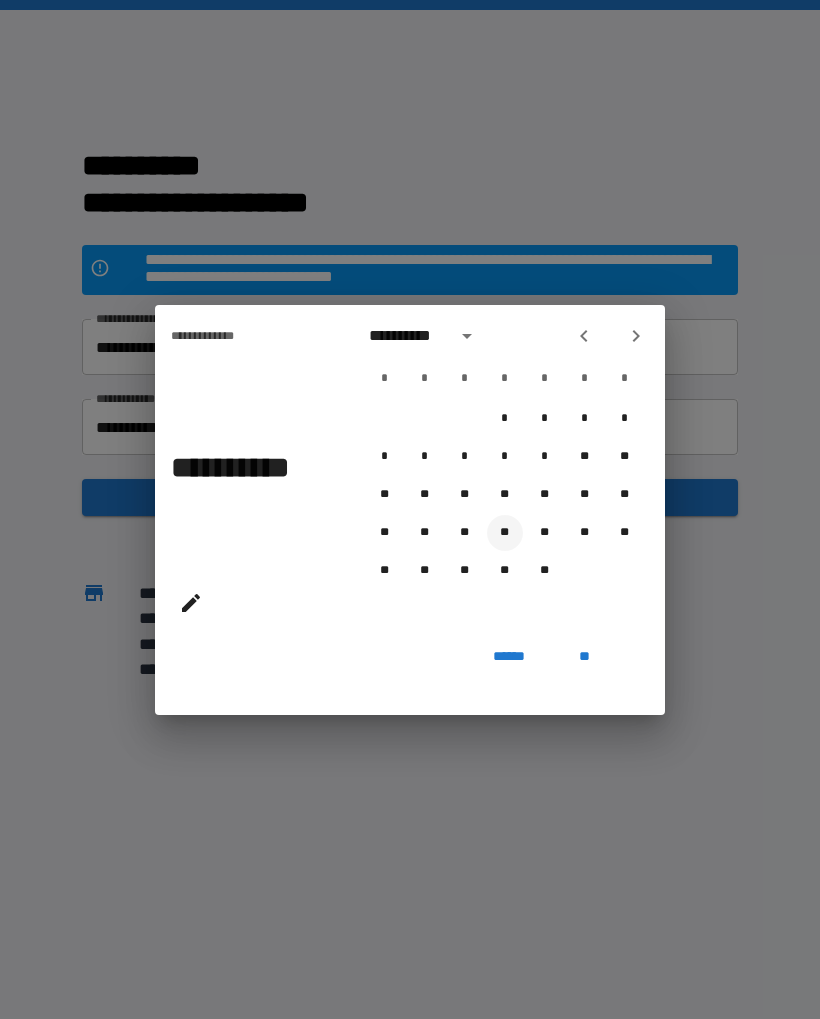 click on "**" at bounding box center [505, 533] 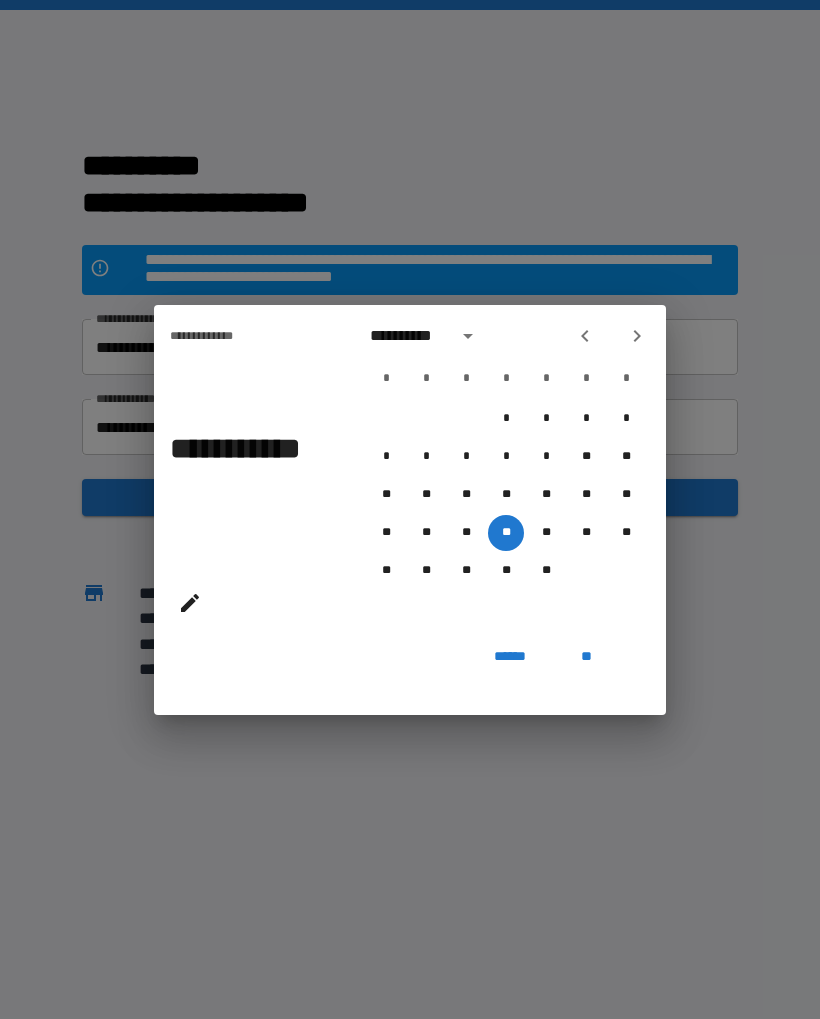 click on "**" at bounding box center (586, 657) 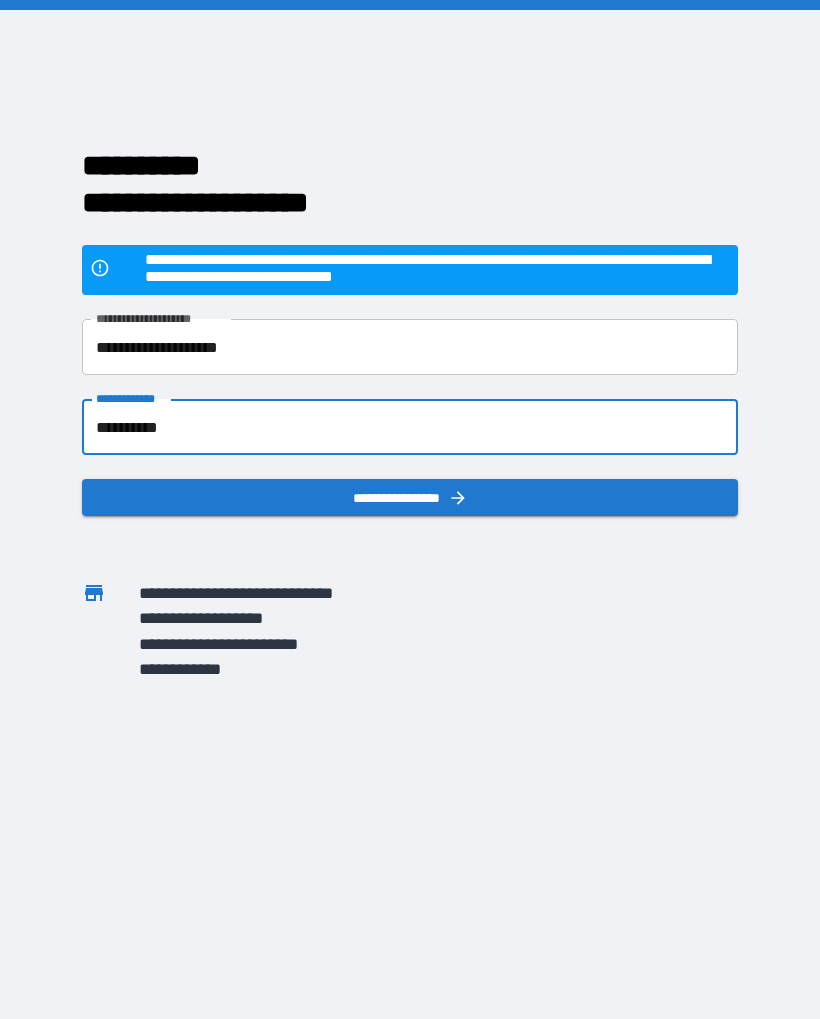 click on "**********" at bounding box center [410, 497] 